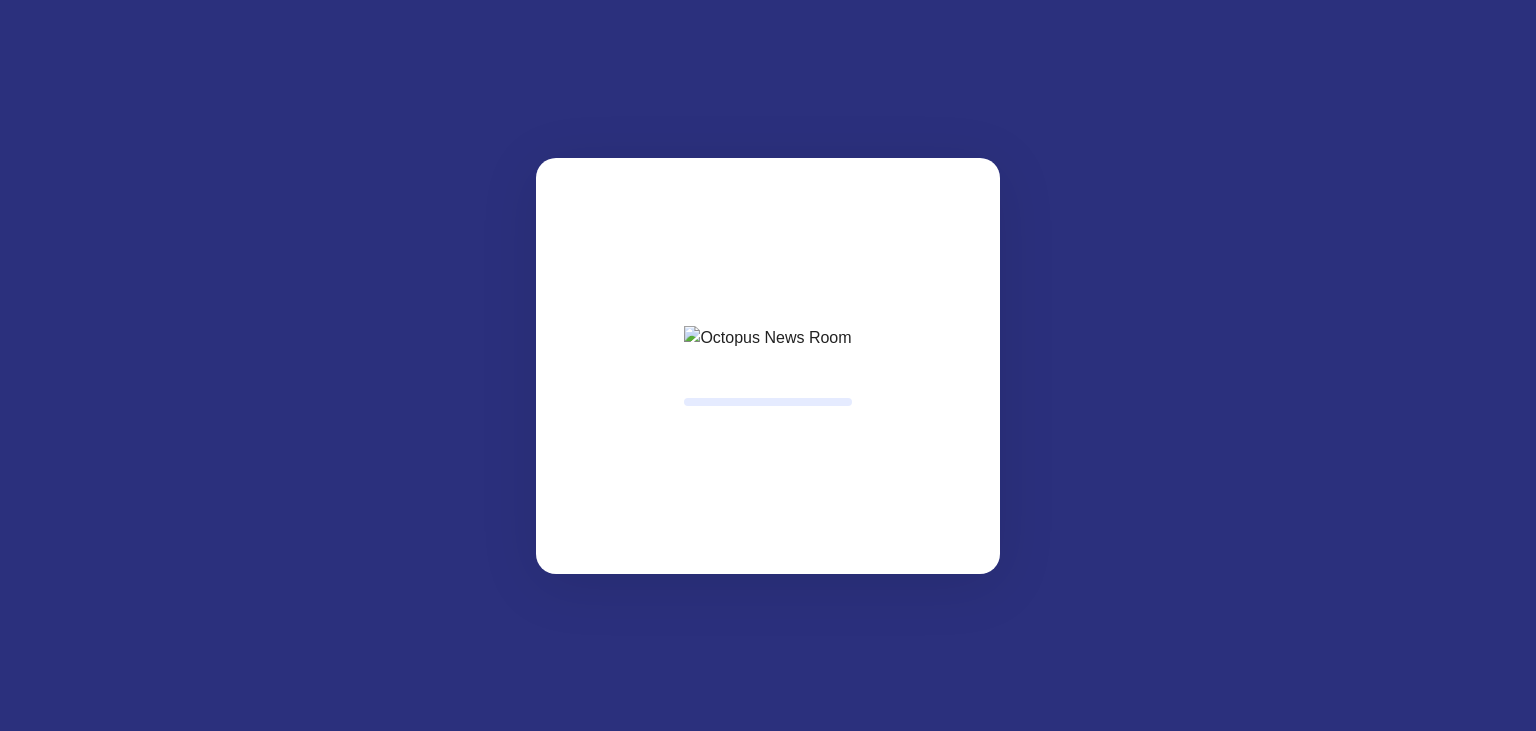 scroll, scrollTop: 0, scrollLeft: 0, axis: both 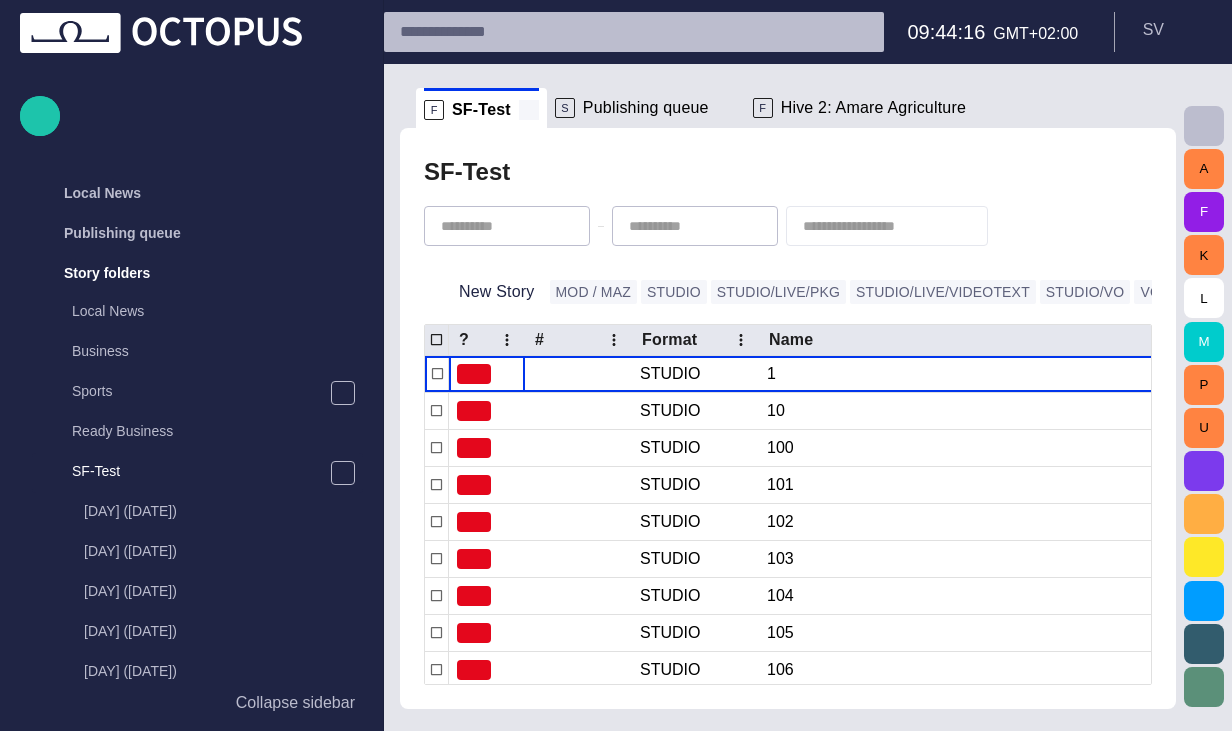 click at bounding box center [529, 110] 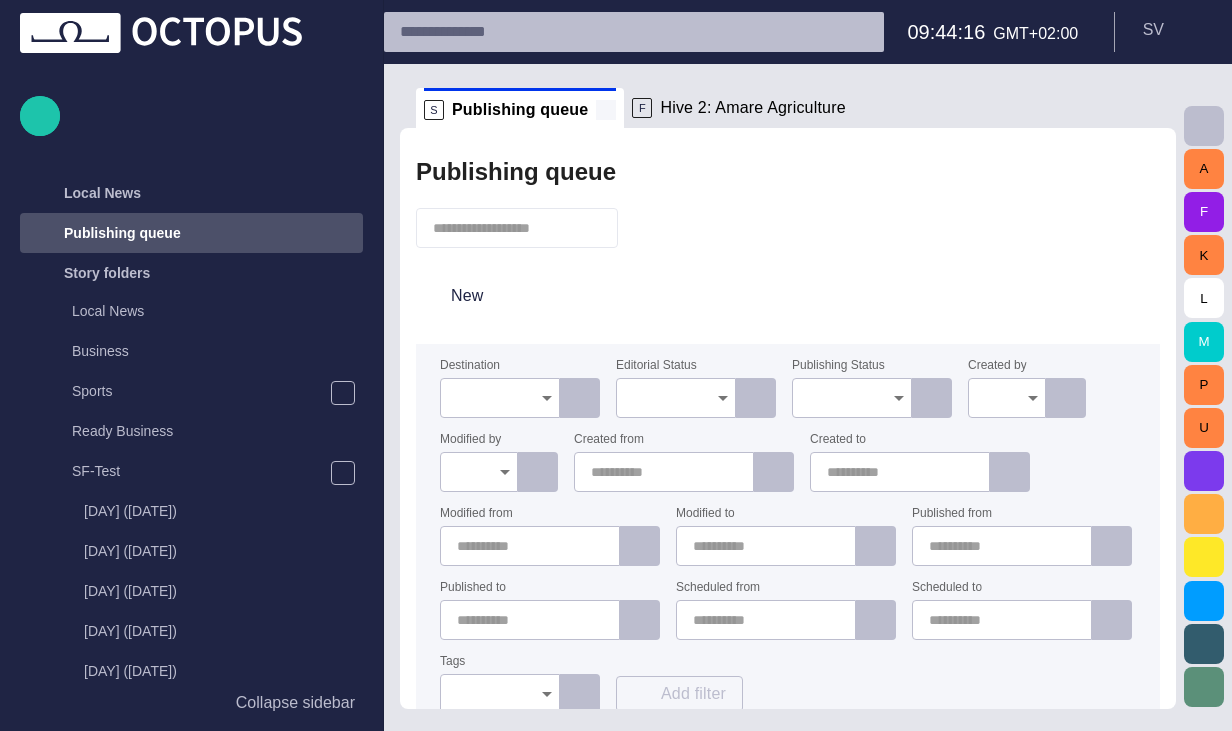 click at bounding box center [606, 110] 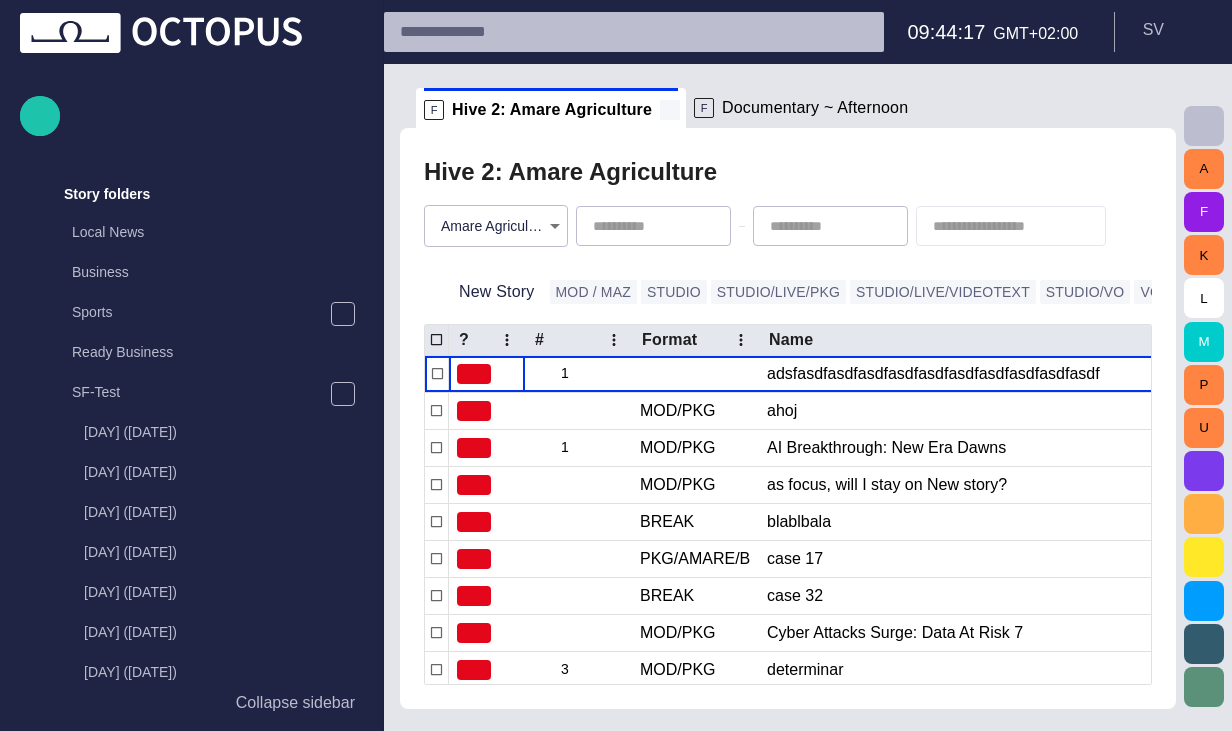 click at bounding box center (670, 110) 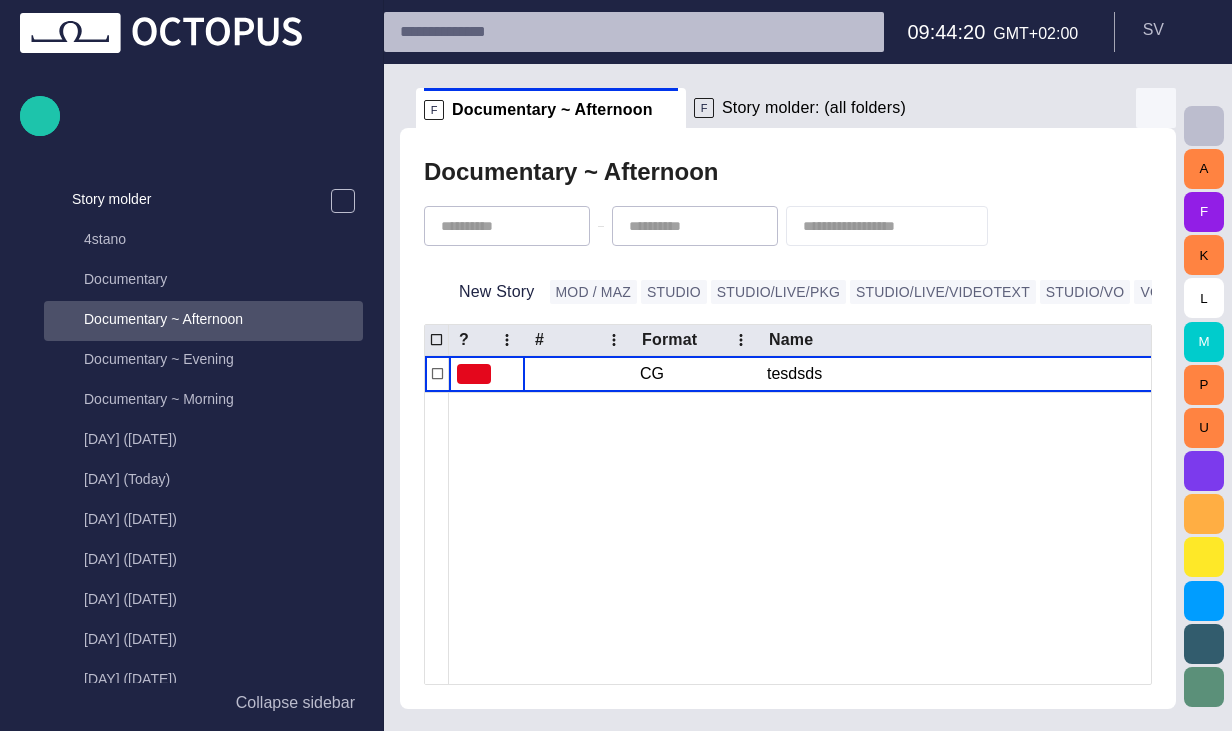 scroll, scrollTop: 880, scrollLeft: 0, axis: vertical 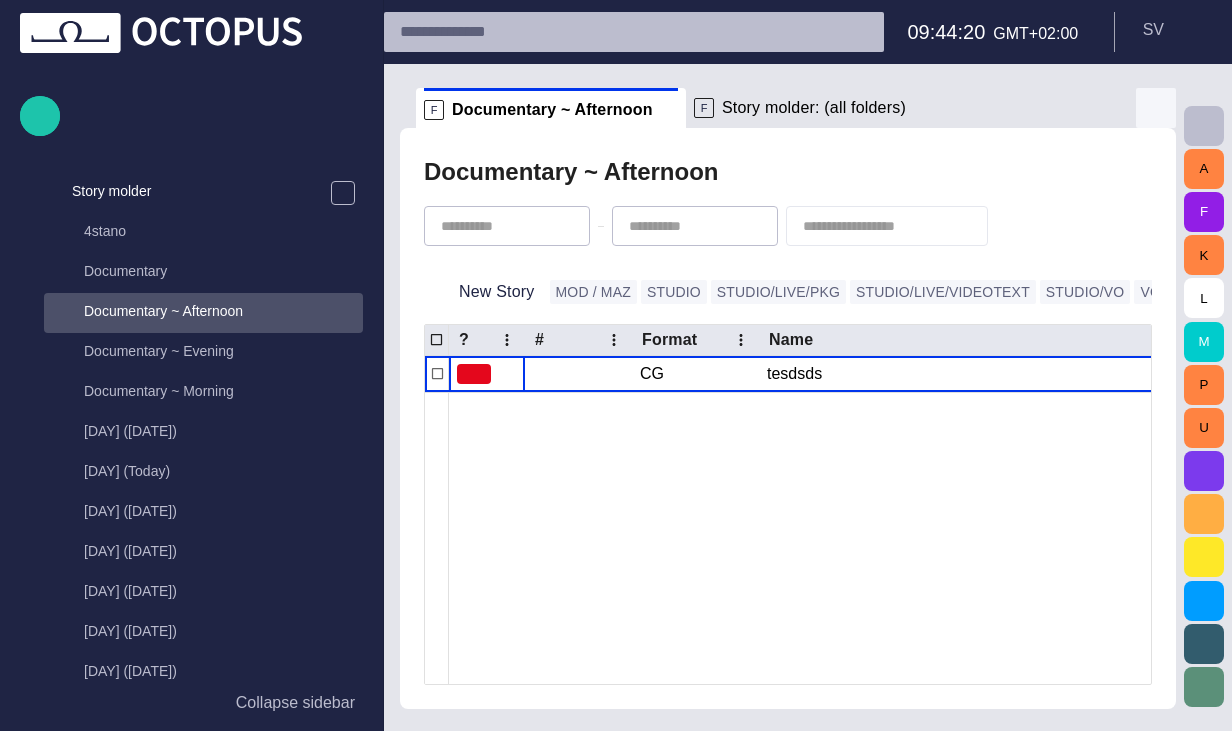 click at bounding box center [1156, 108] 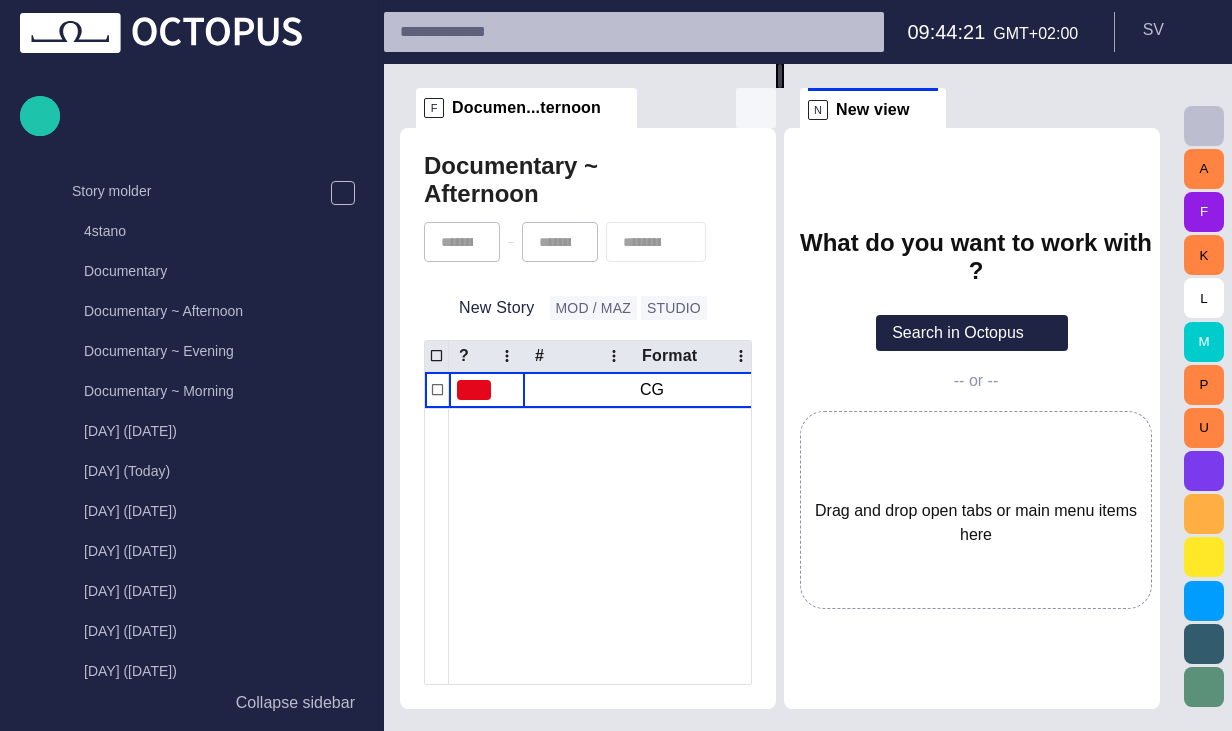 click at bounding box center (756, 108) 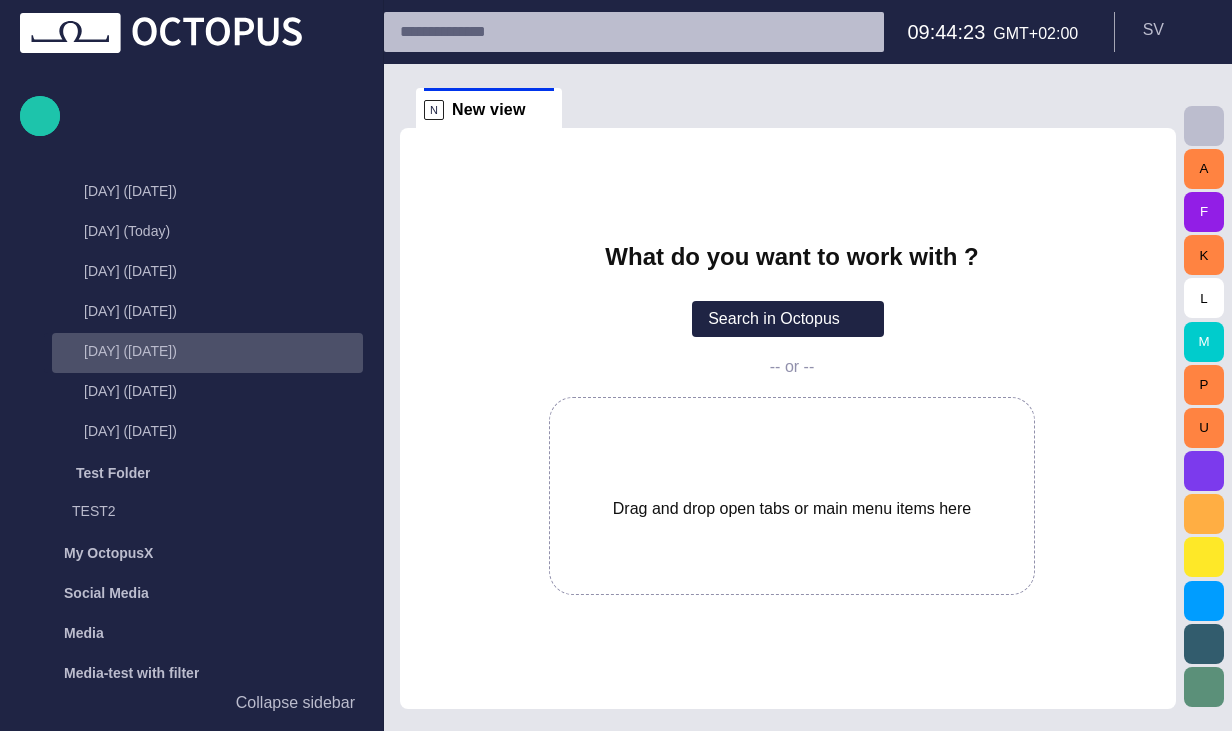 scroll, scrollTop: 760, scrollLeft: 0, axis: vertical 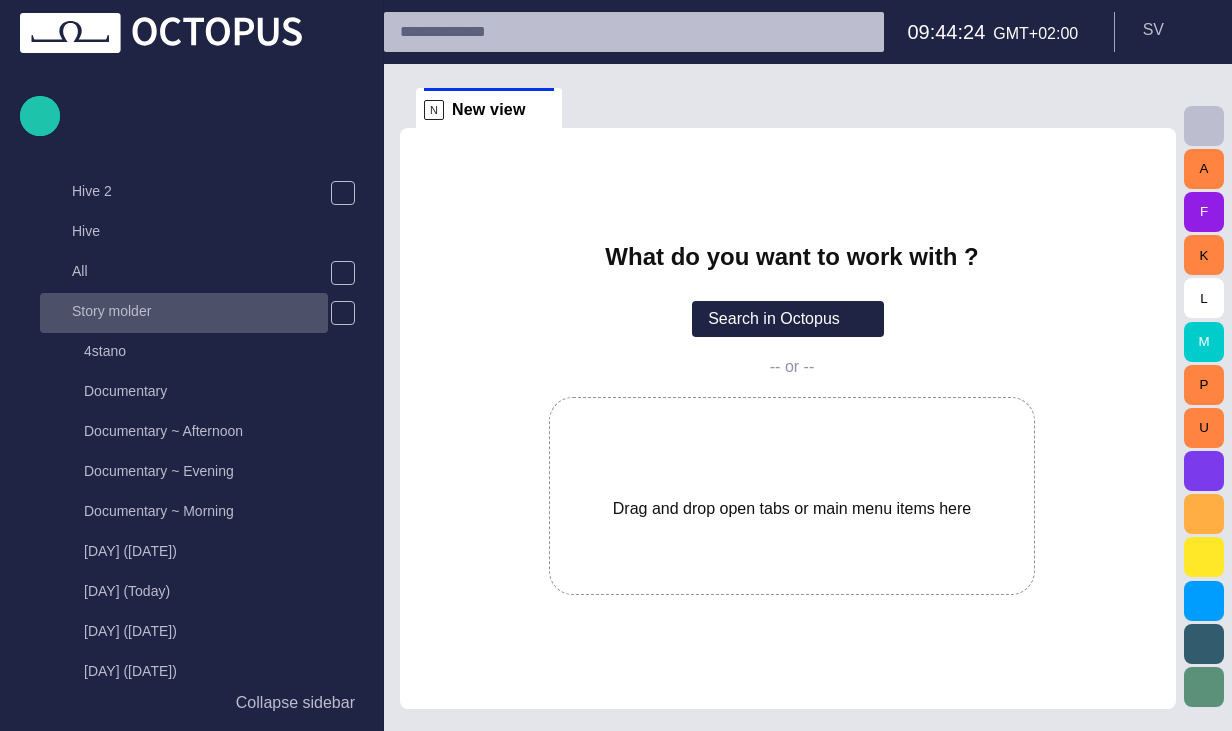 click on "Story molder" at bounding box center [200, 311] 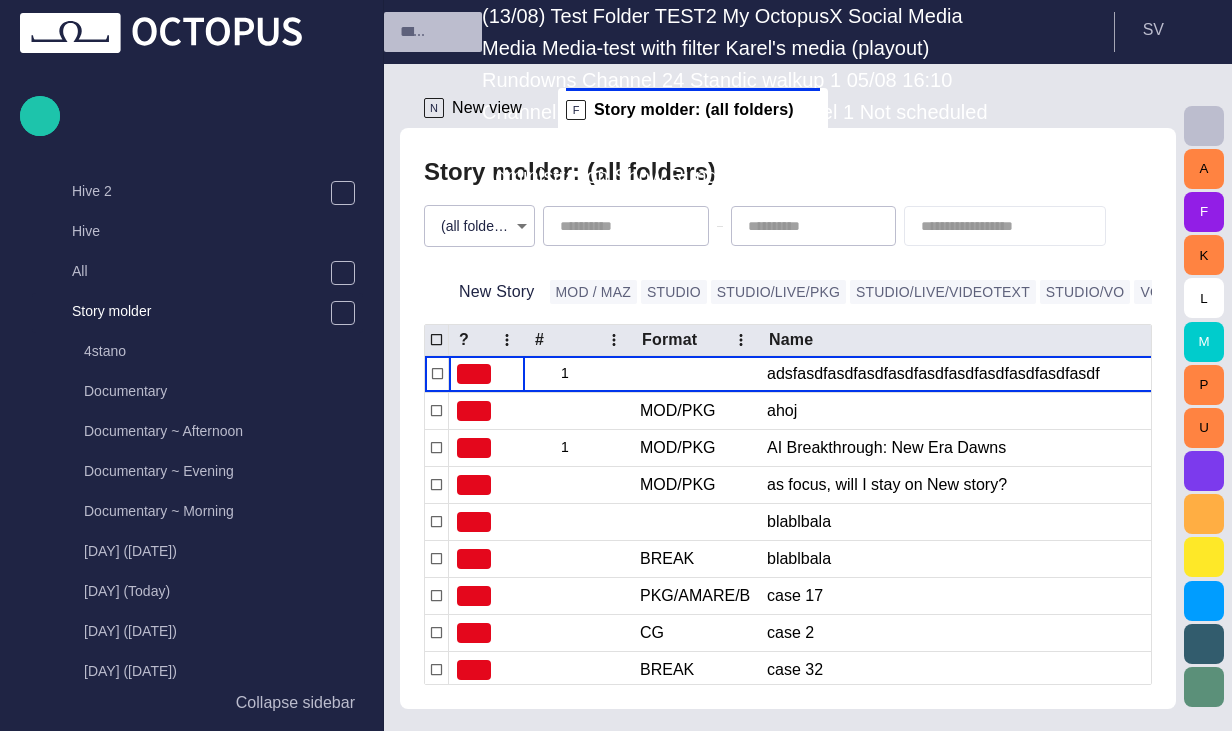 scroll, scrollTop: 80, scrollLeft: 0, axis: vertical 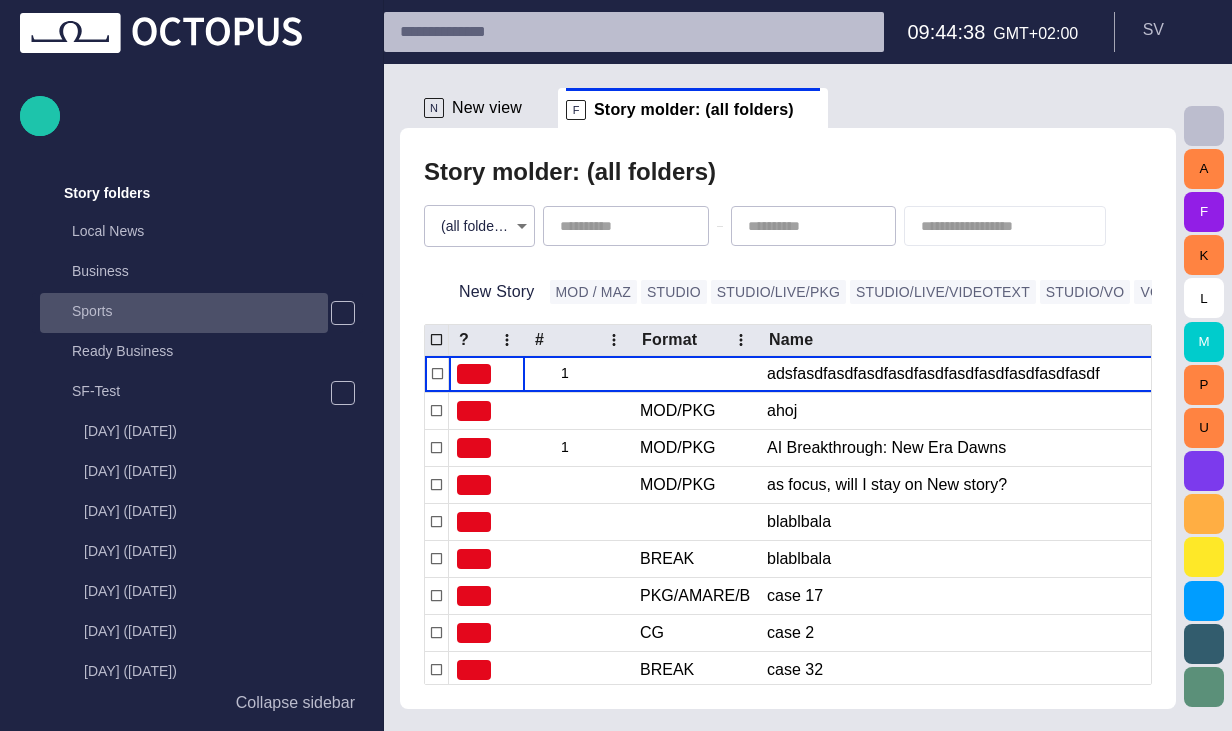 click on "Sports" at bounding box center (200, 311) 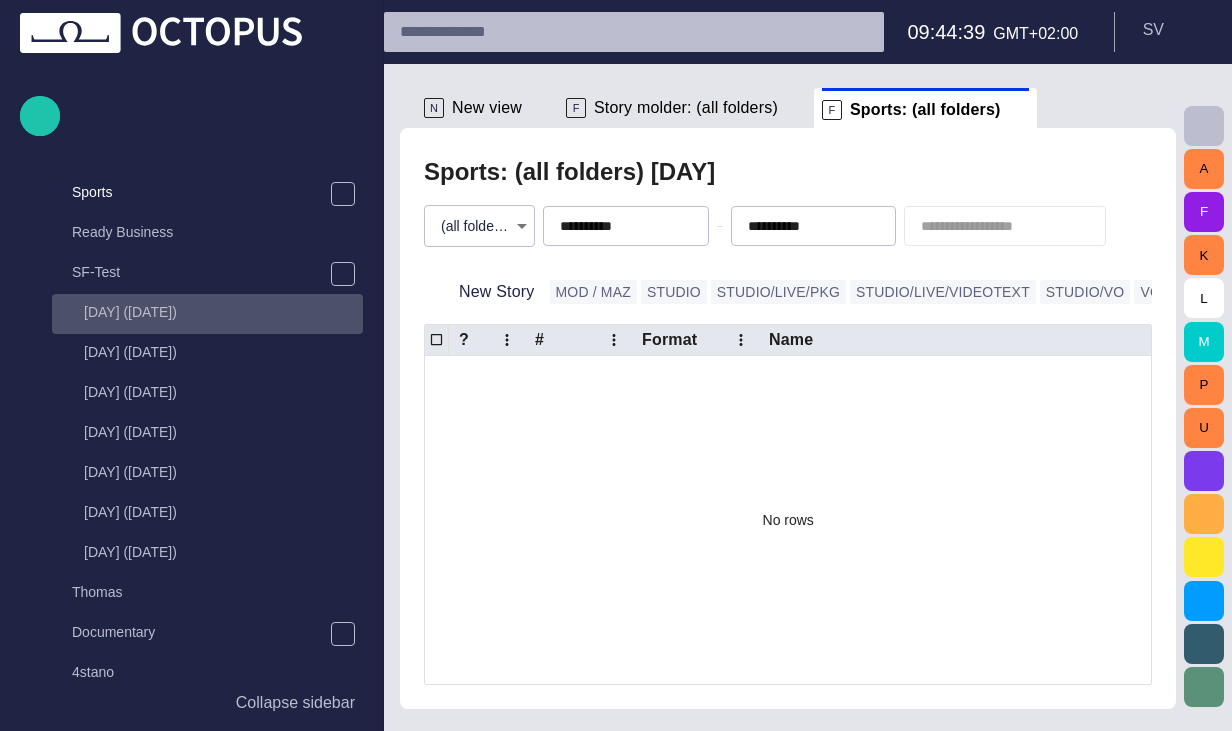 scroll, scrollTop: 200, scrollLeft: 0, axis: vertical 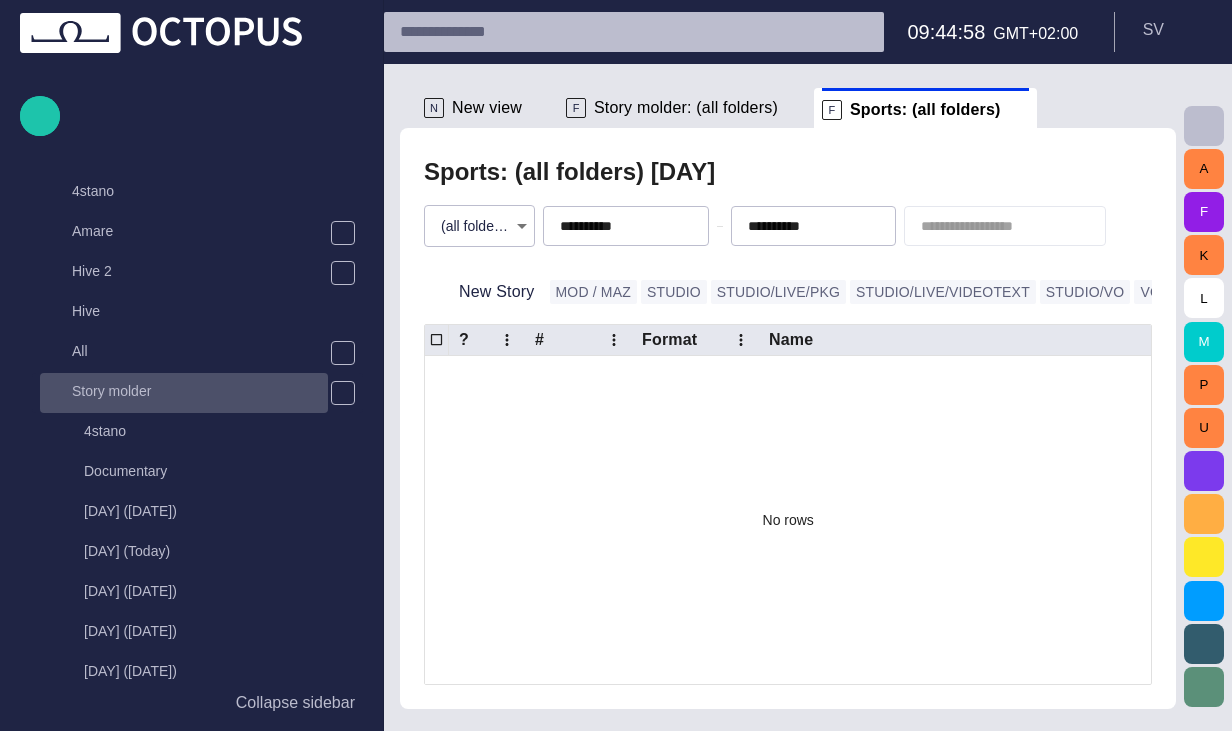 click on "Story molder" at bounding box center (200, 391) 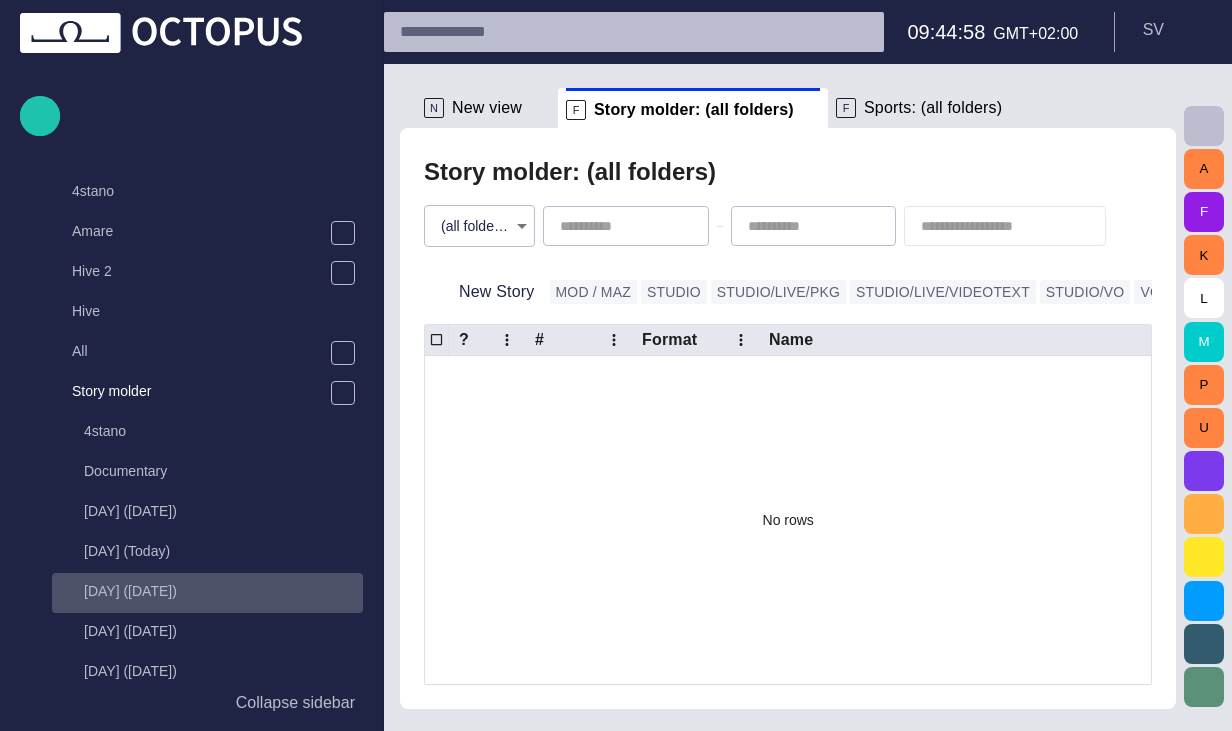 scroll, scrollTop: 880, scrollLeft: 0, axis: vertical 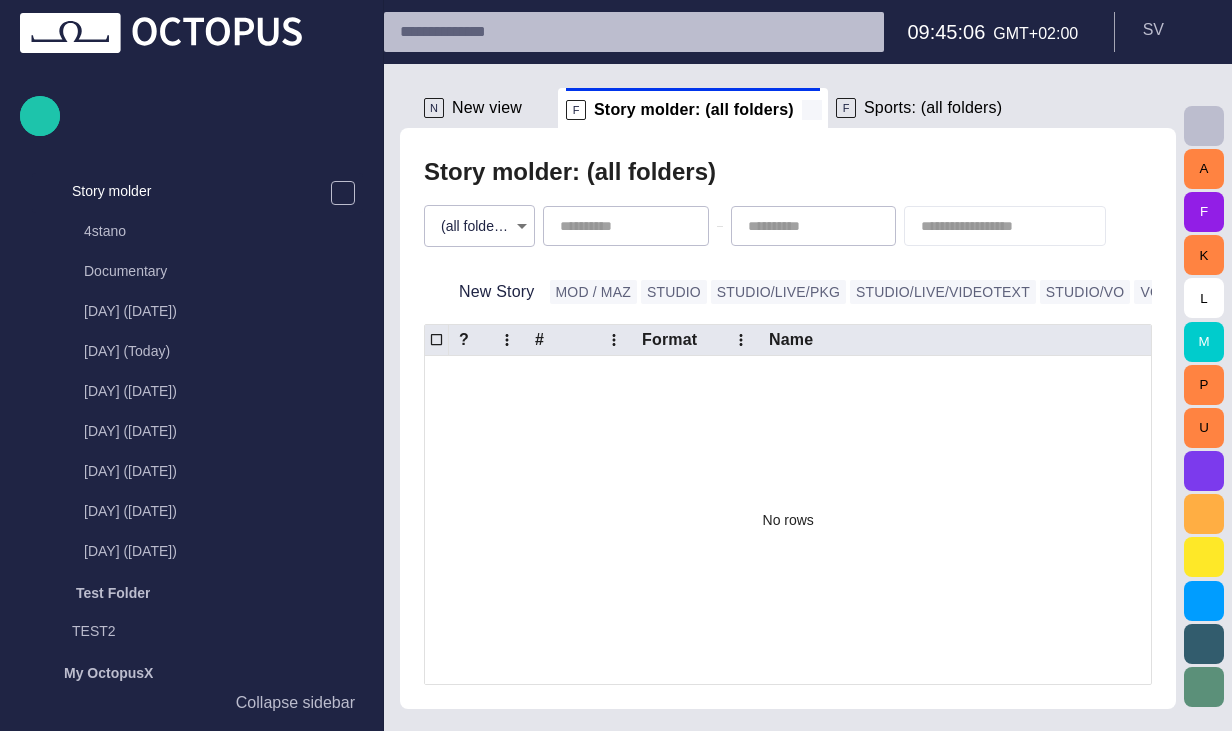 click at bounding box center [812, 110] 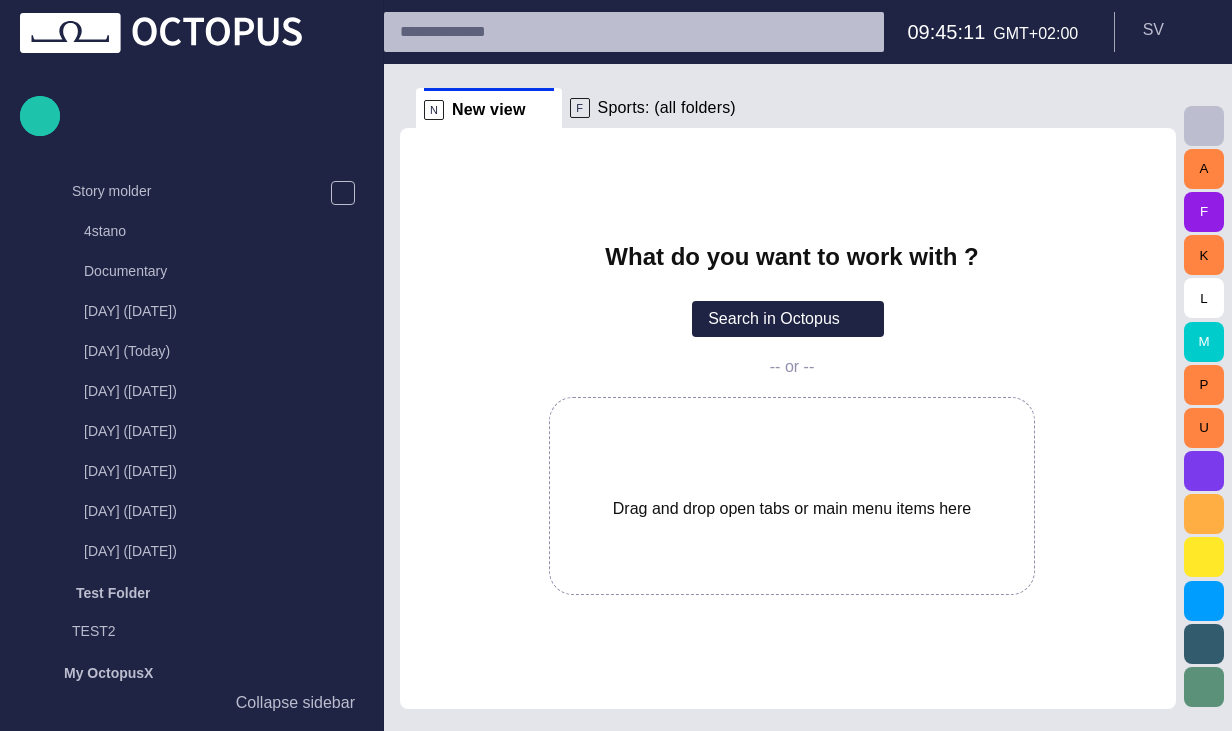 click on "Sports: (all folders)" at bounding box center (667, 108) 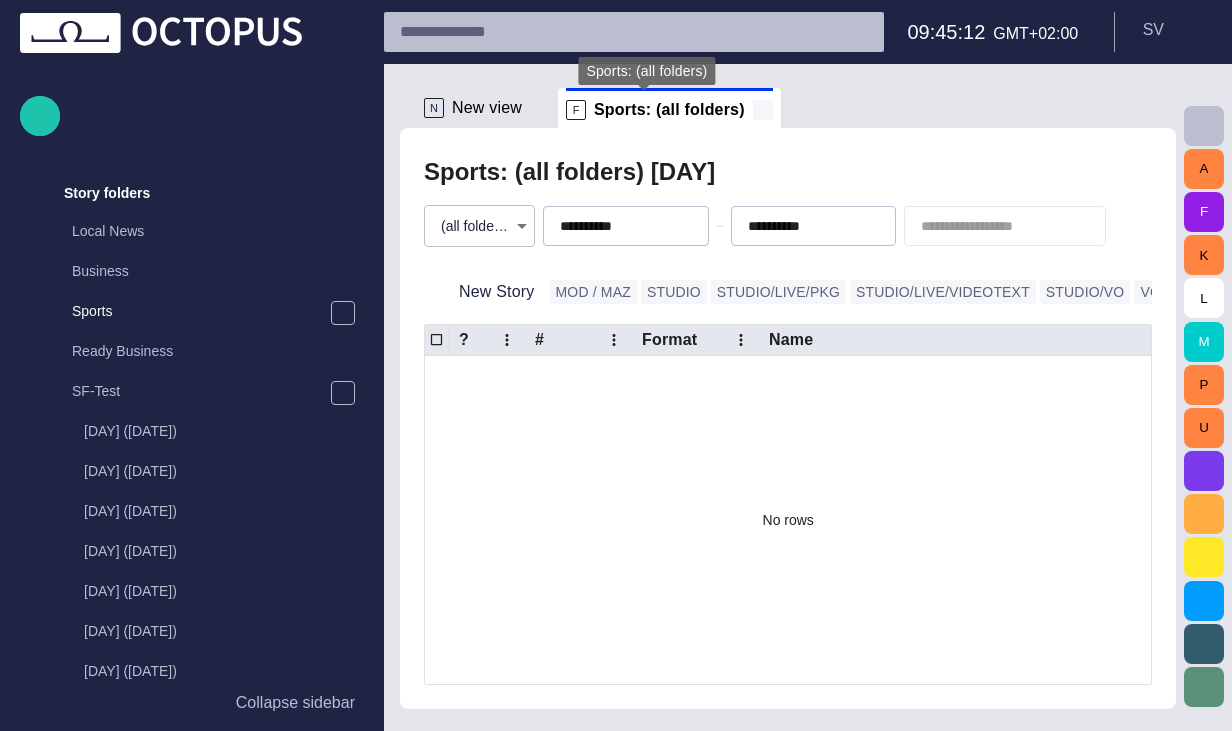 scroll, scrollTop: 80, scrollLeft: 0, axis: vertical 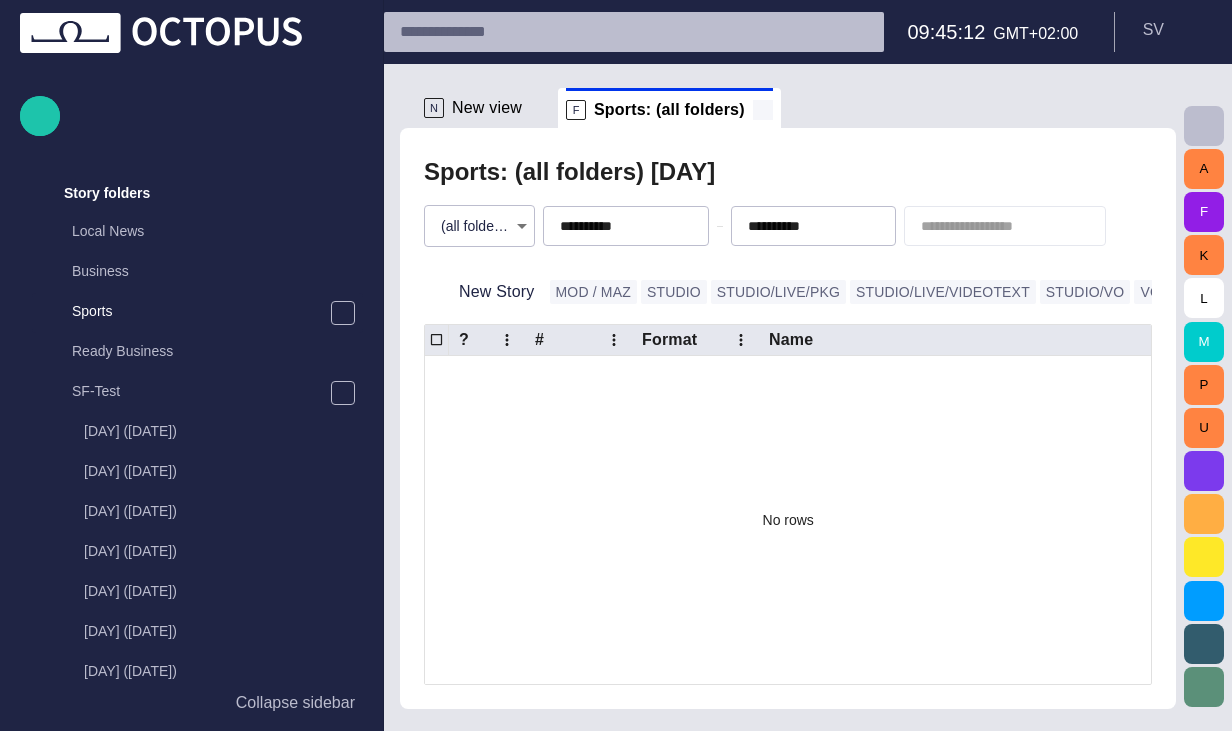 click at bounding box center (763, 110) 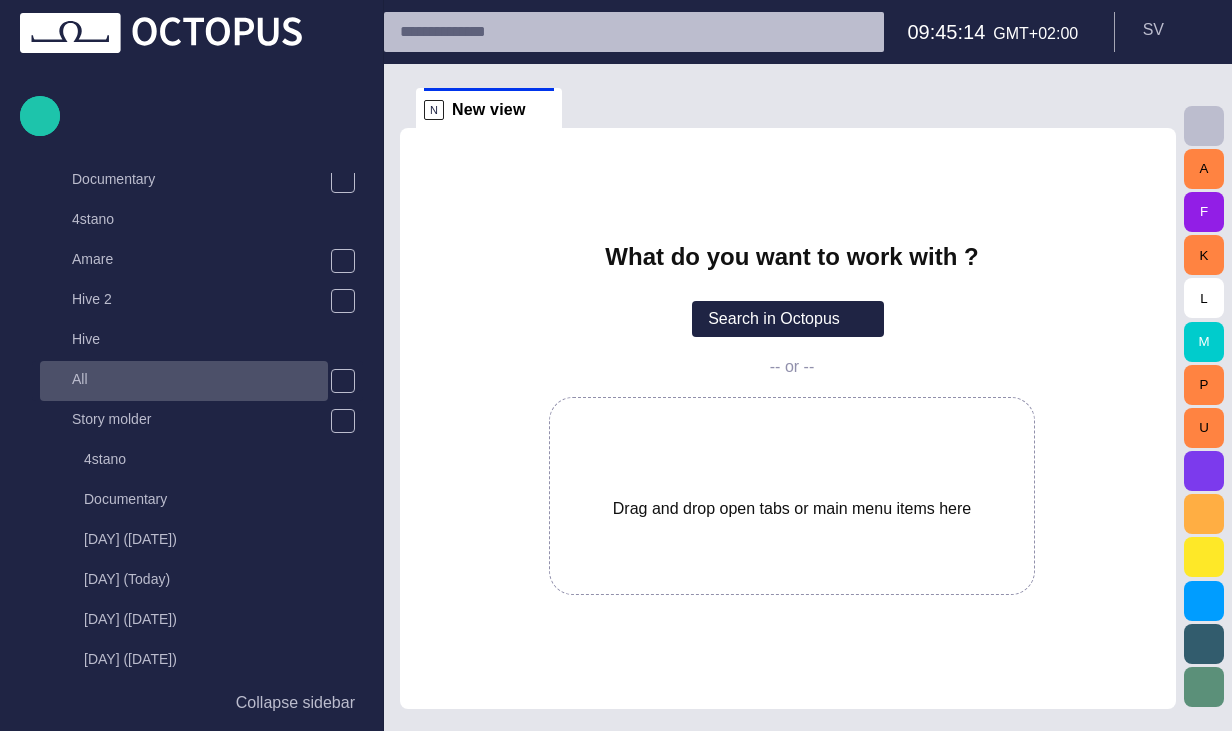 scroll, scrollTop: 680, scrollLeft: 0, axis: vertical 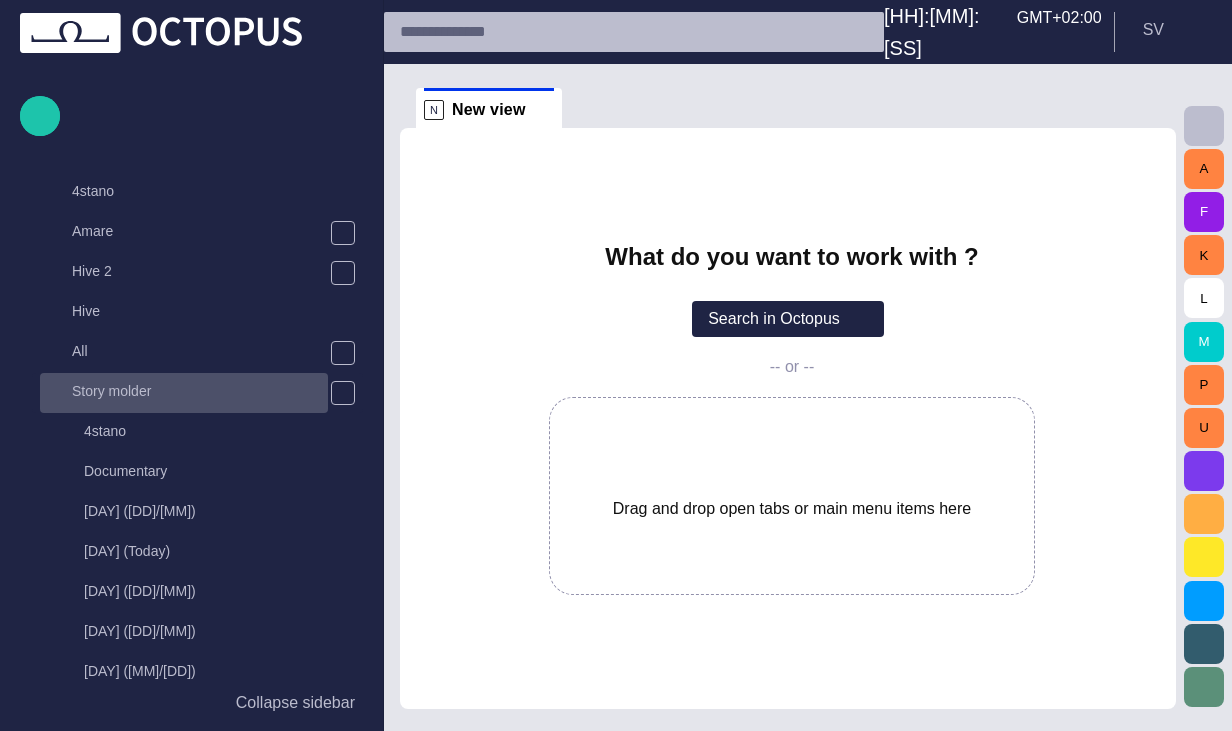 click on "Story molder" at bounding box center (200, 391) 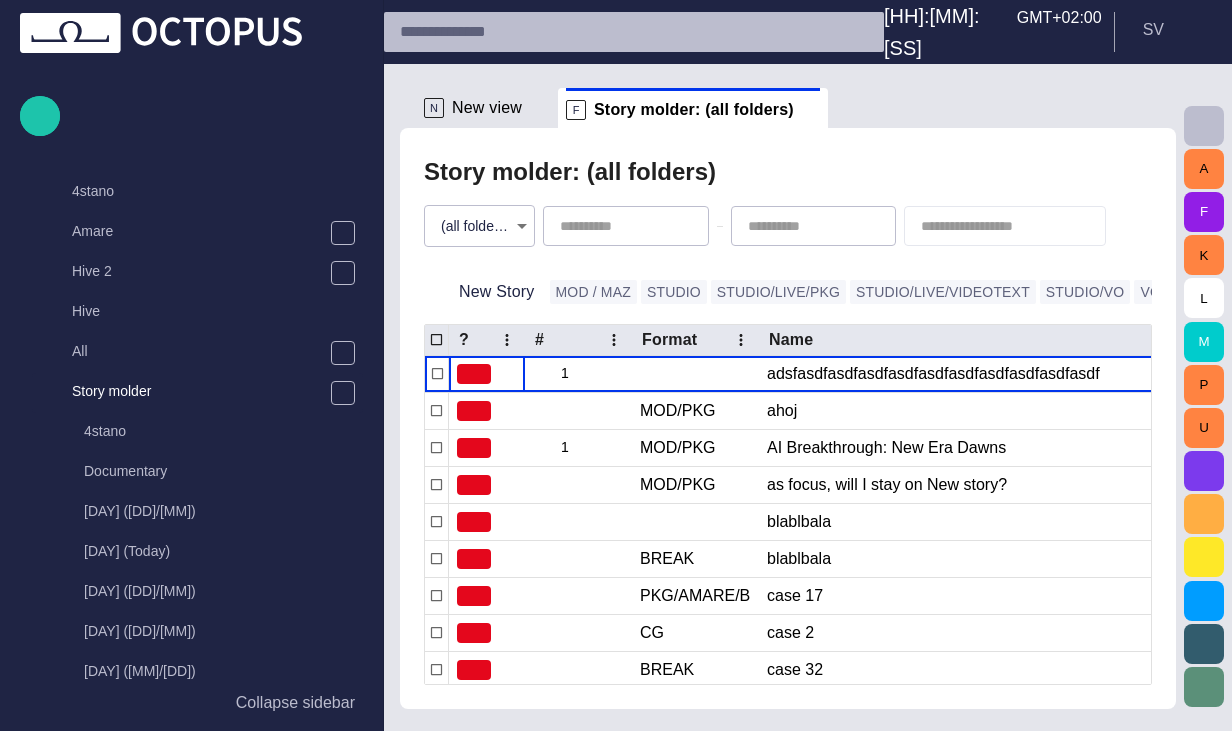 scroll, scrollTop: 80, scrollLeft: 0, axis: vertical 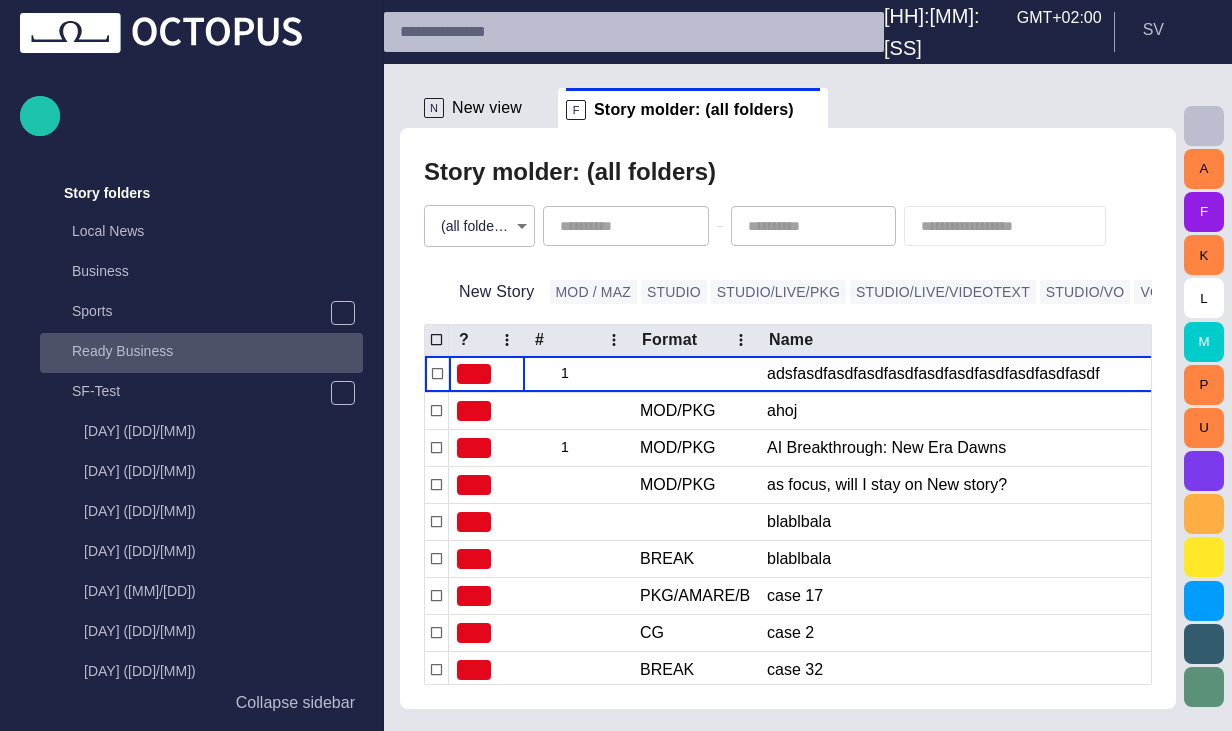 click on "Ready Business" at bounding box center (217, 351) 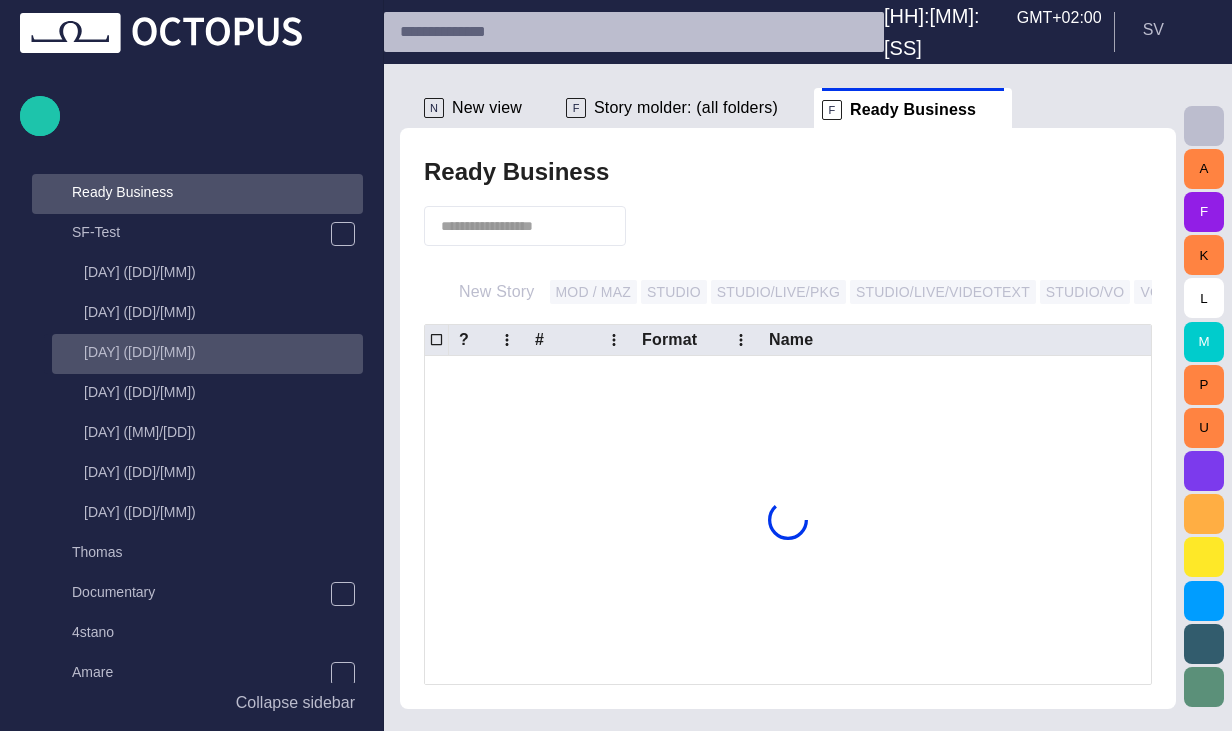 scroll, scrollTop: 240, scrollLeft: 0, axis: vertical 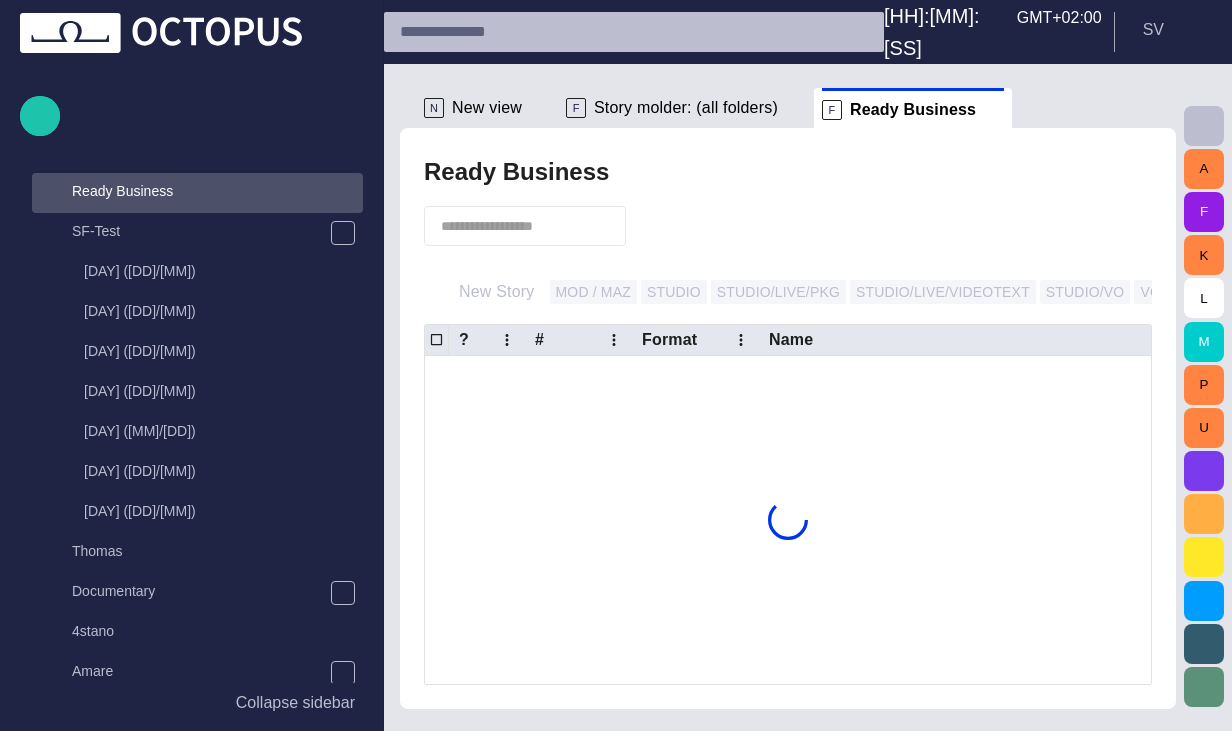 click at bounding box center [994, 110] 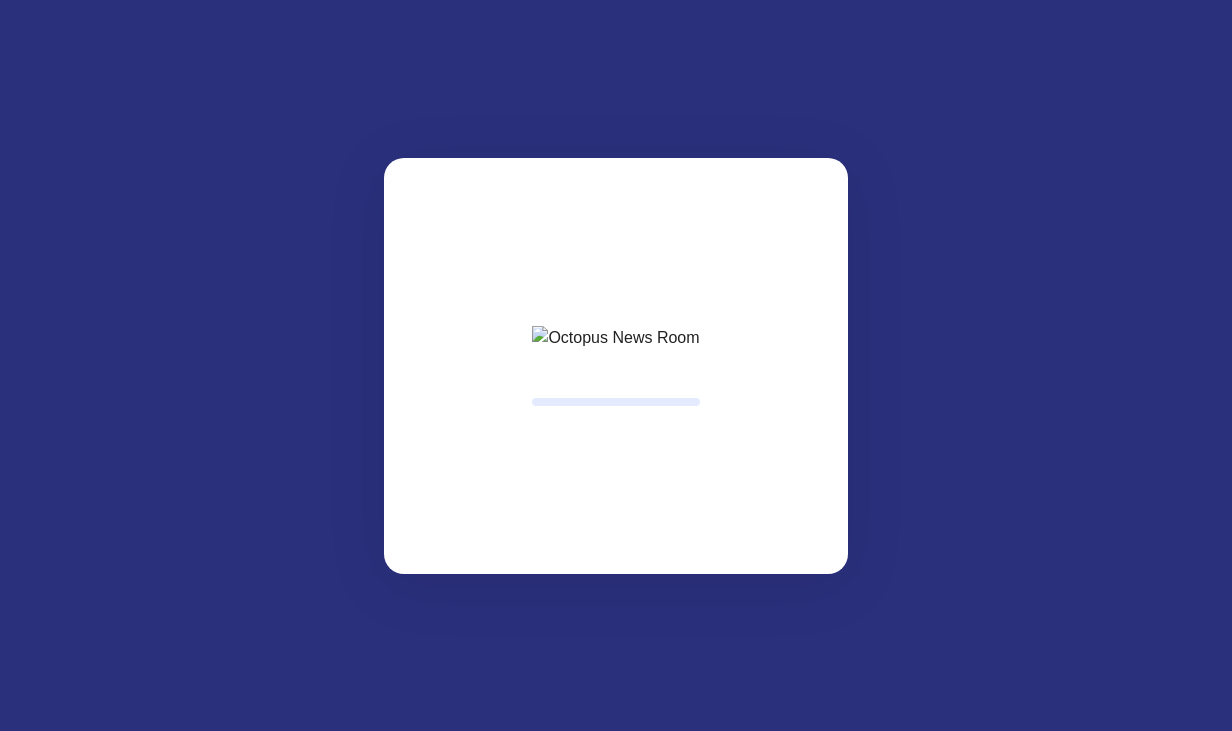 scroll, scrollTop: 0, scrollLeft: 0, axis: both 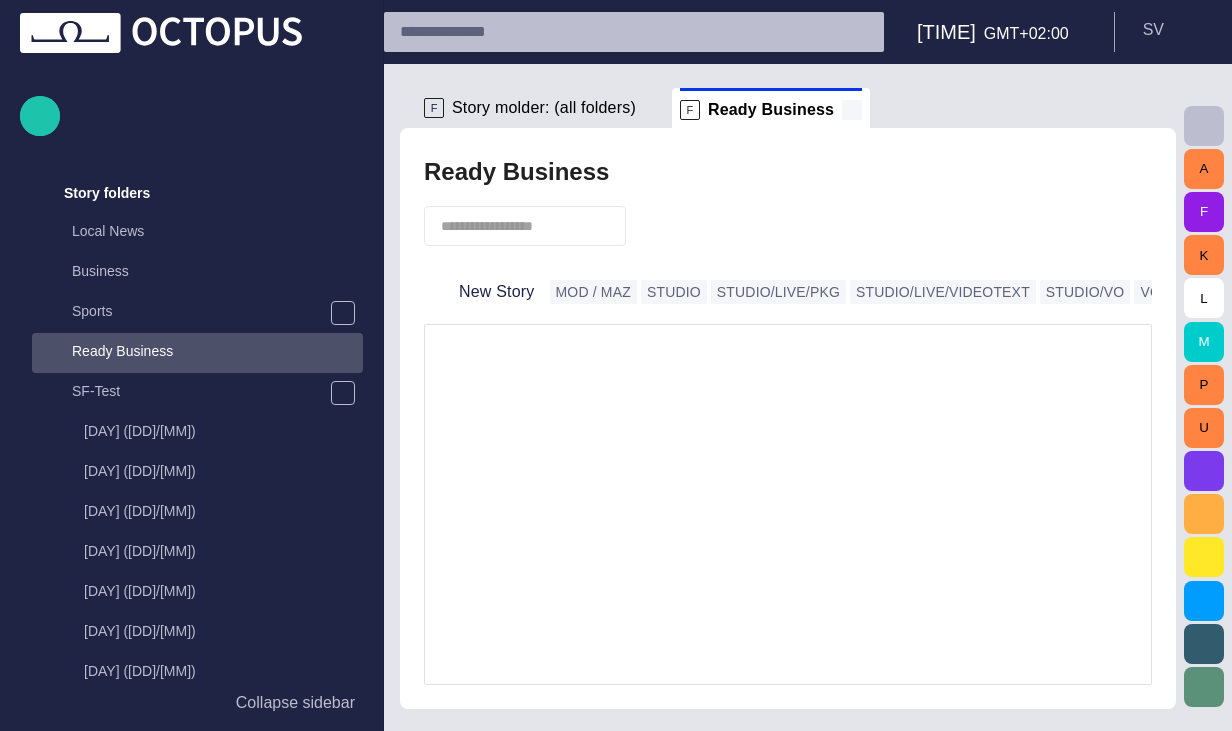 click at bounding box center (852, 110) 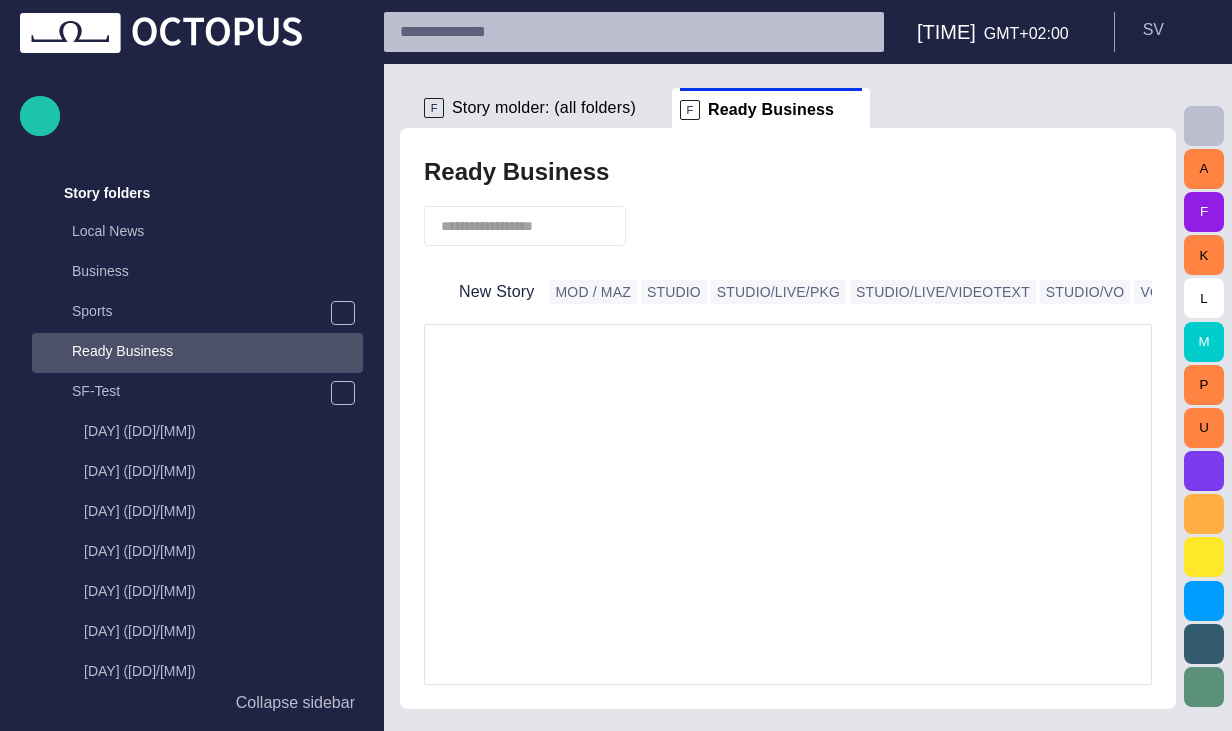 click on "F Story molder: (all folders) F Ready Business" at bounding box center (776, 108) 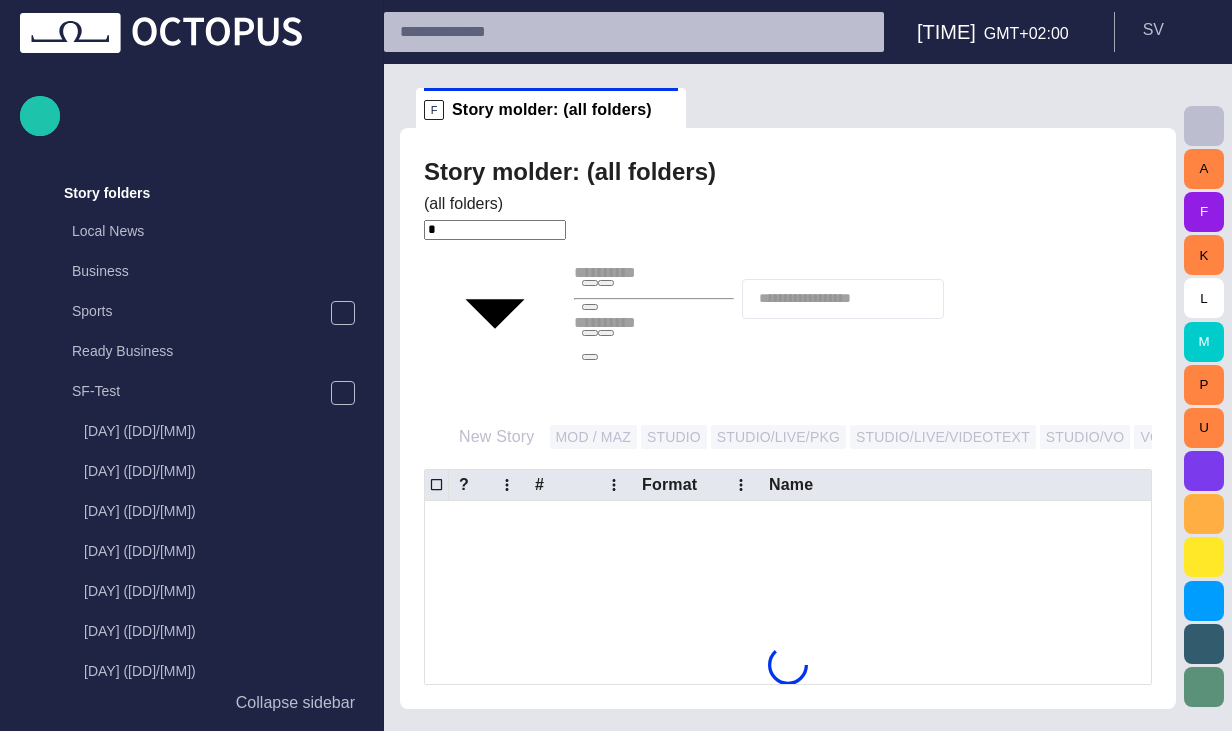 click on "F Story molder: (all folders)" at bounding box center (776, 108) 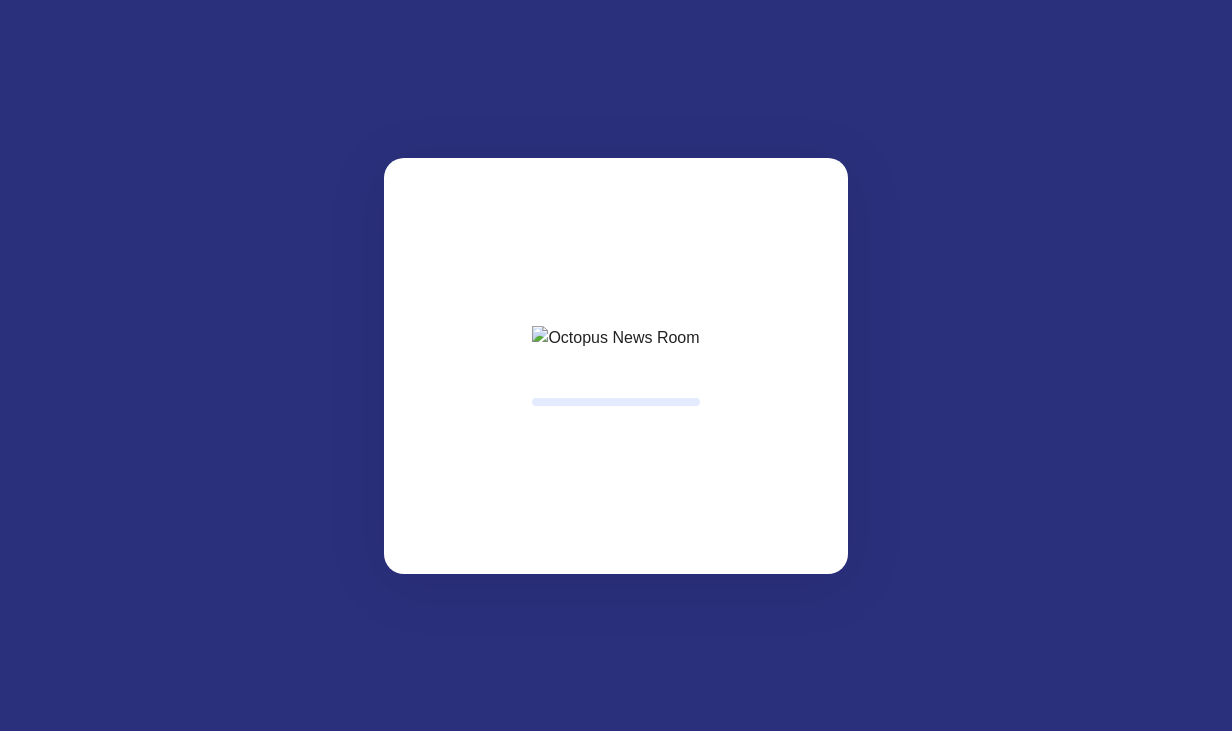 scroll, scrollTop: 0, scrollLeft: 0, axis: both 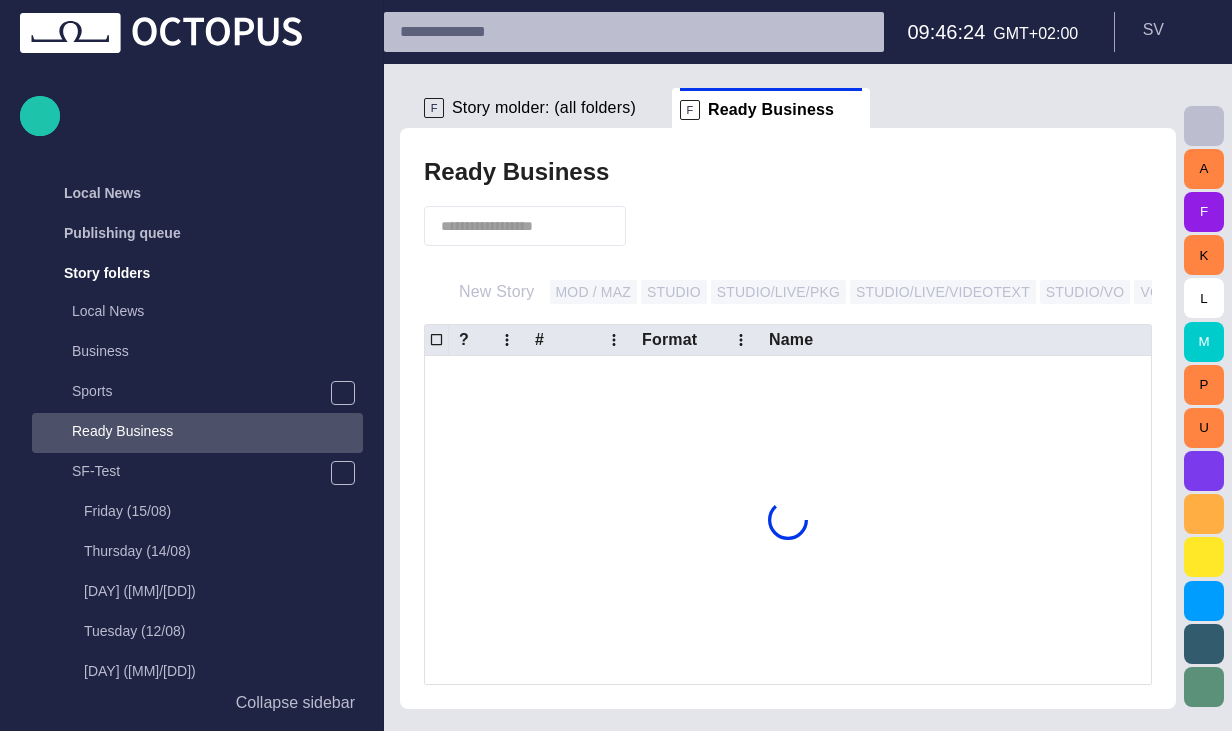 click at bounding box center [852, 110] 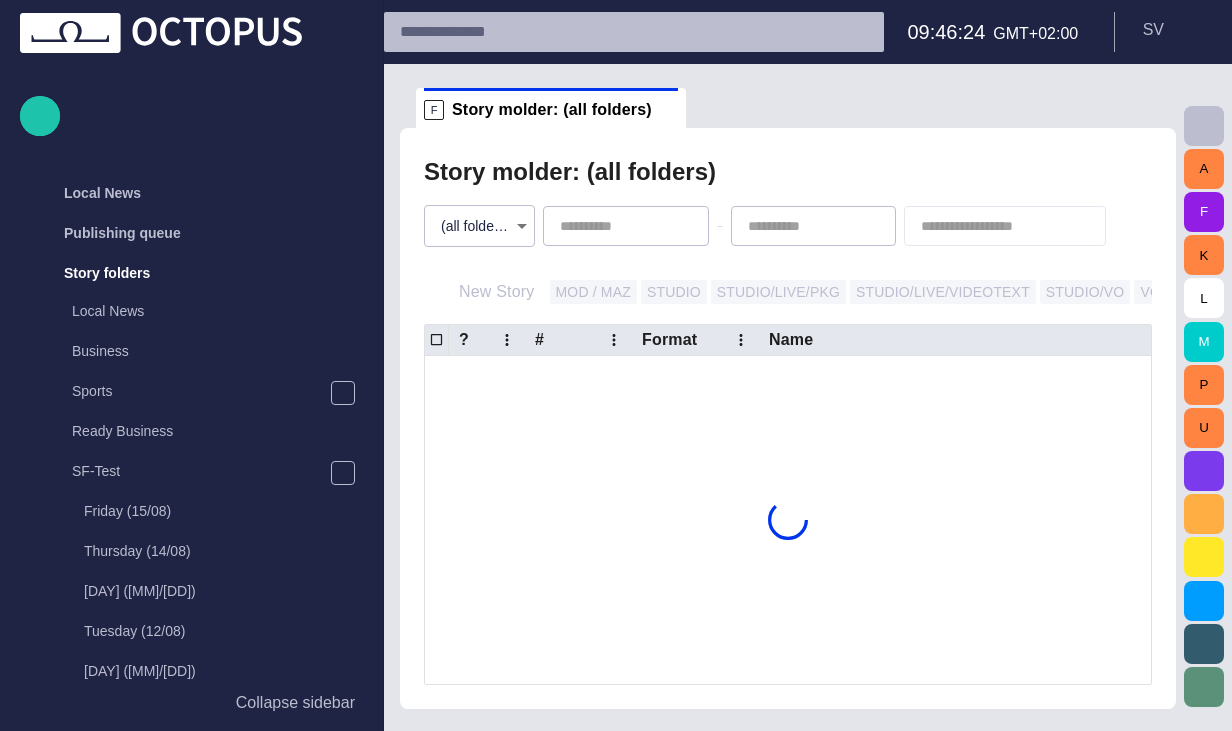 click on "F Story molder: (all folders)" at bounding box center [776, 108] 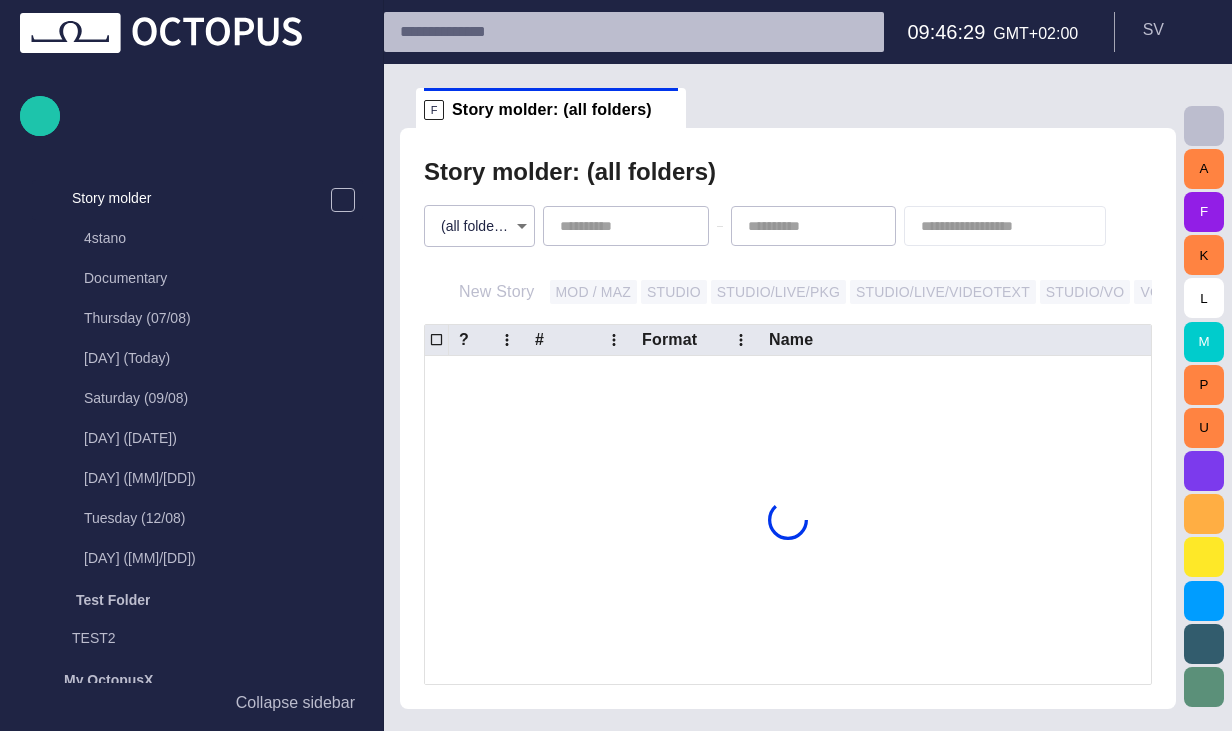 scroll, scrollTop: 880, scrollLeft: 0, axis: vertical 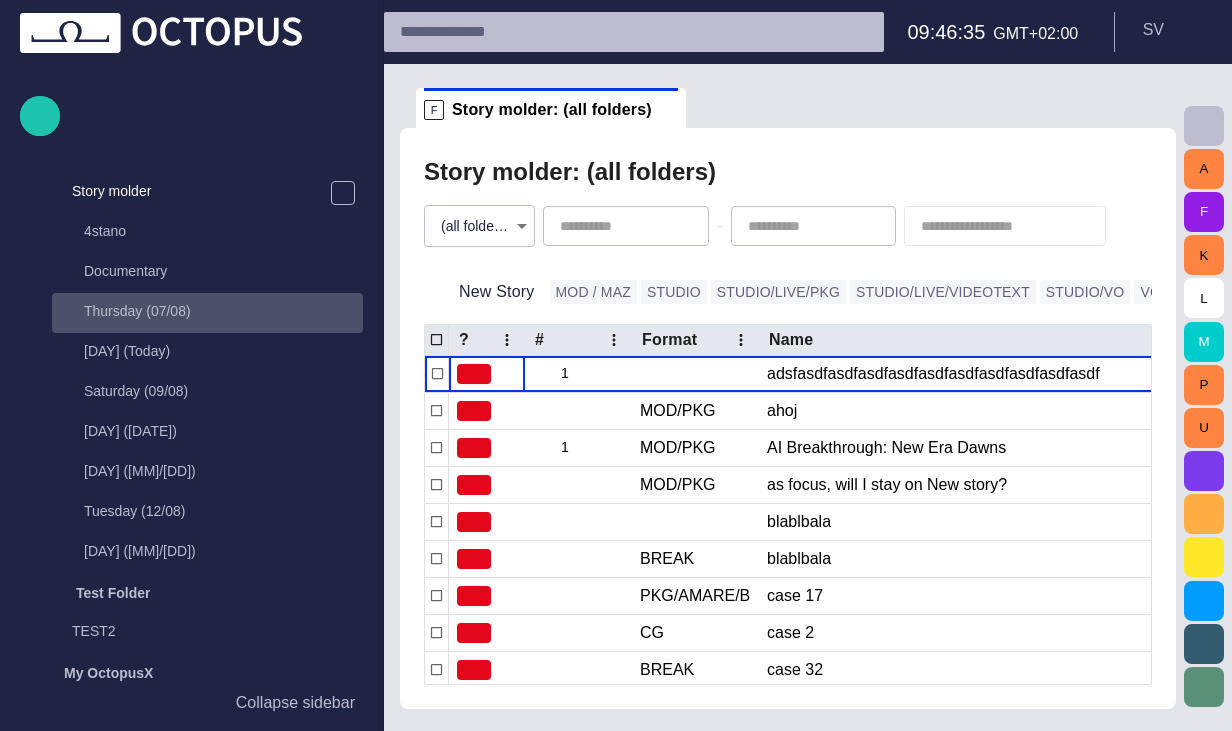 click on "Thursday (07/08)" at bounding box center (223, 311) 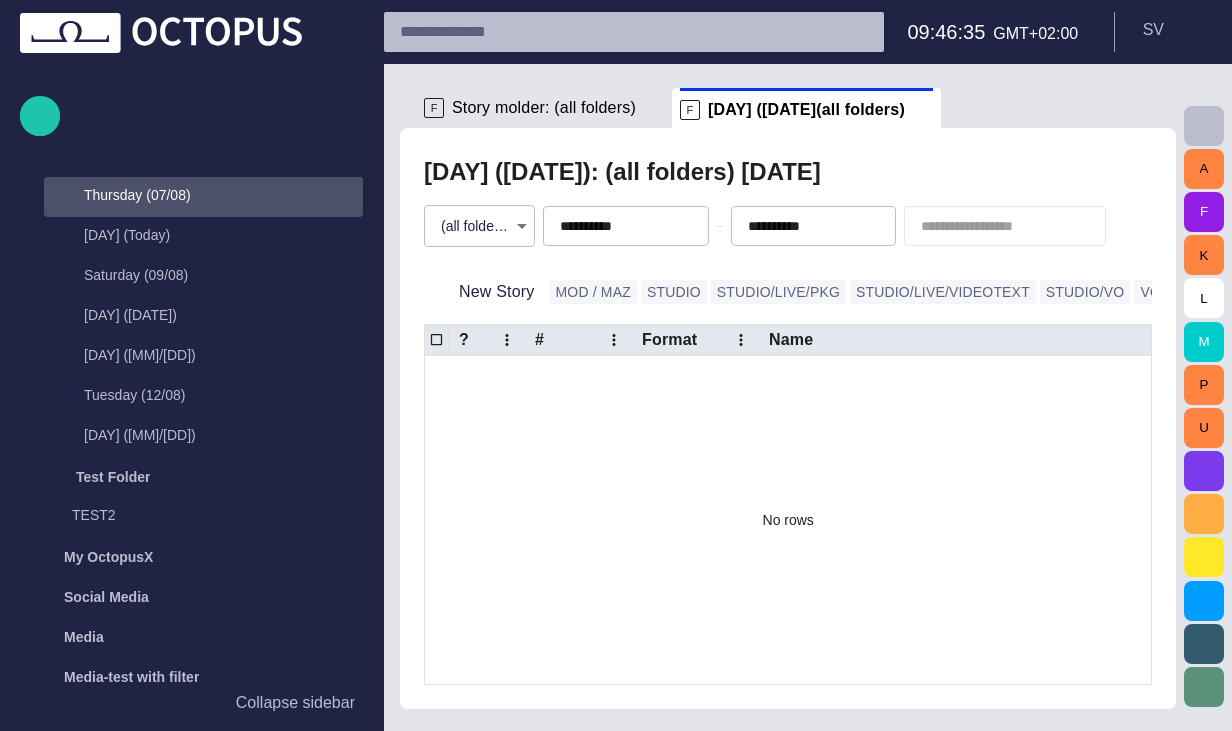scroll, scrollTop: 1000, scrollLeft: 0, axis: vertical 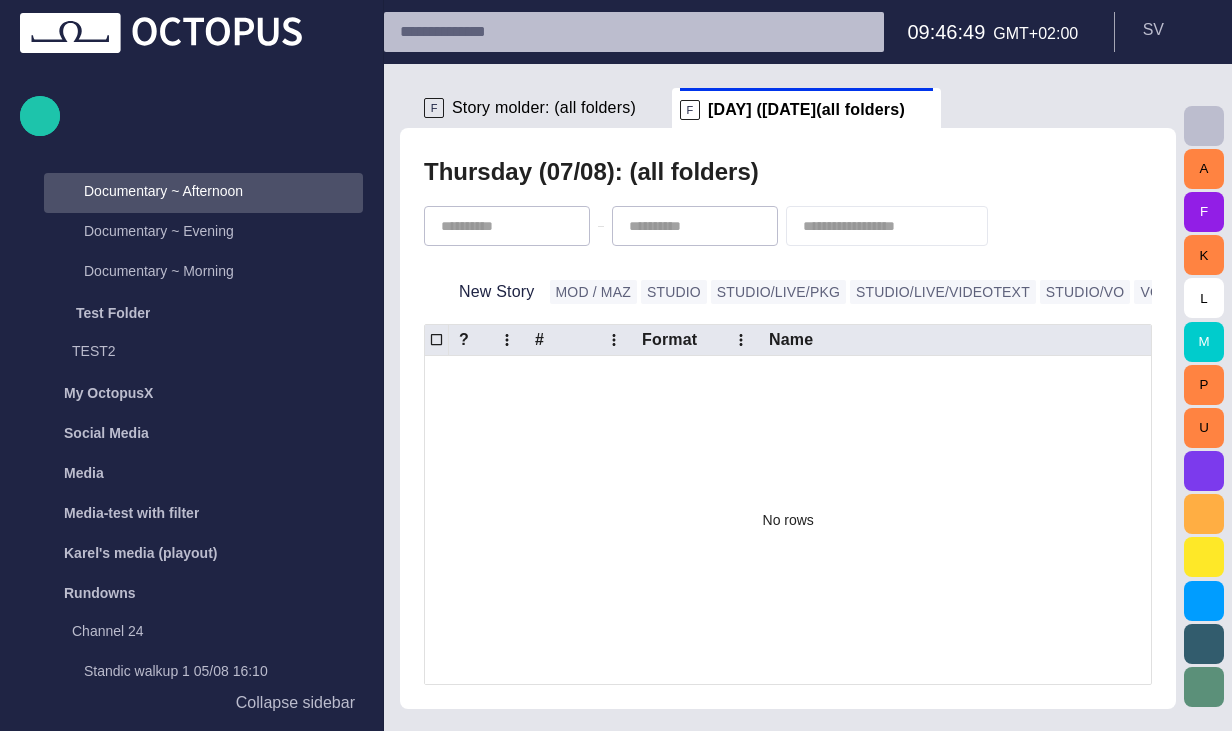 type 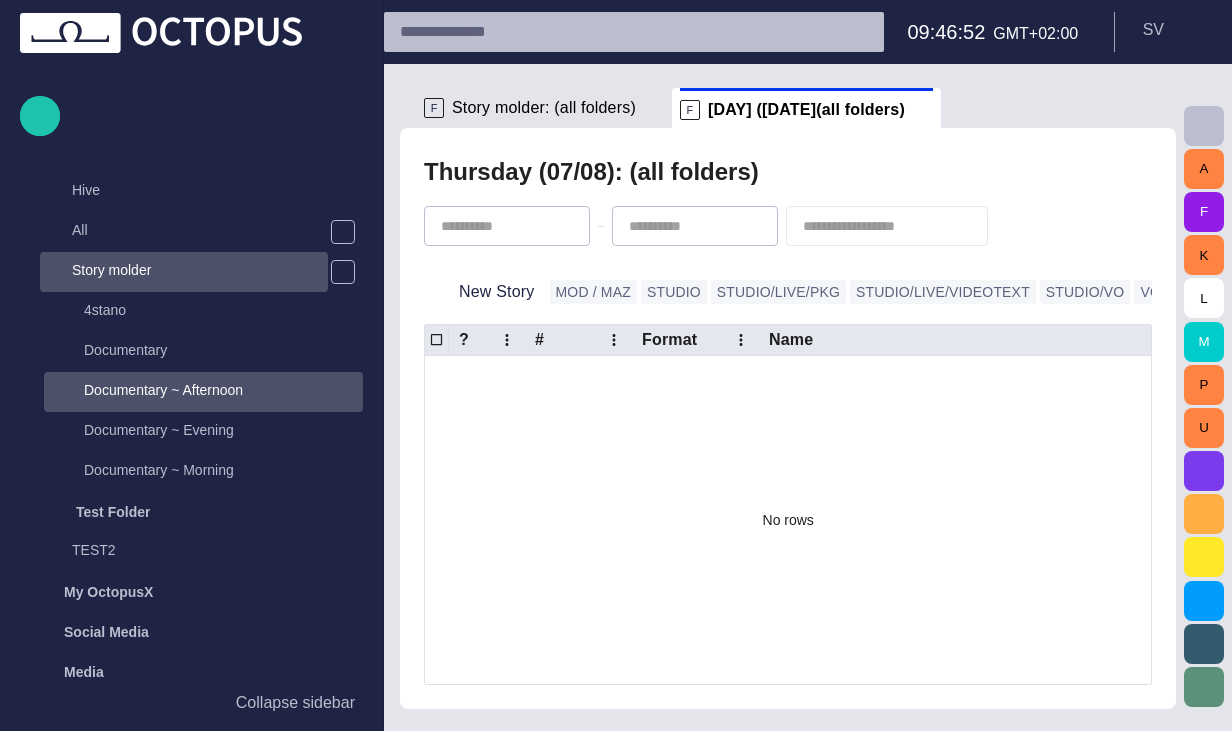 scroll, scrollTop: 640, scrollLeft: 0, axis: vertical 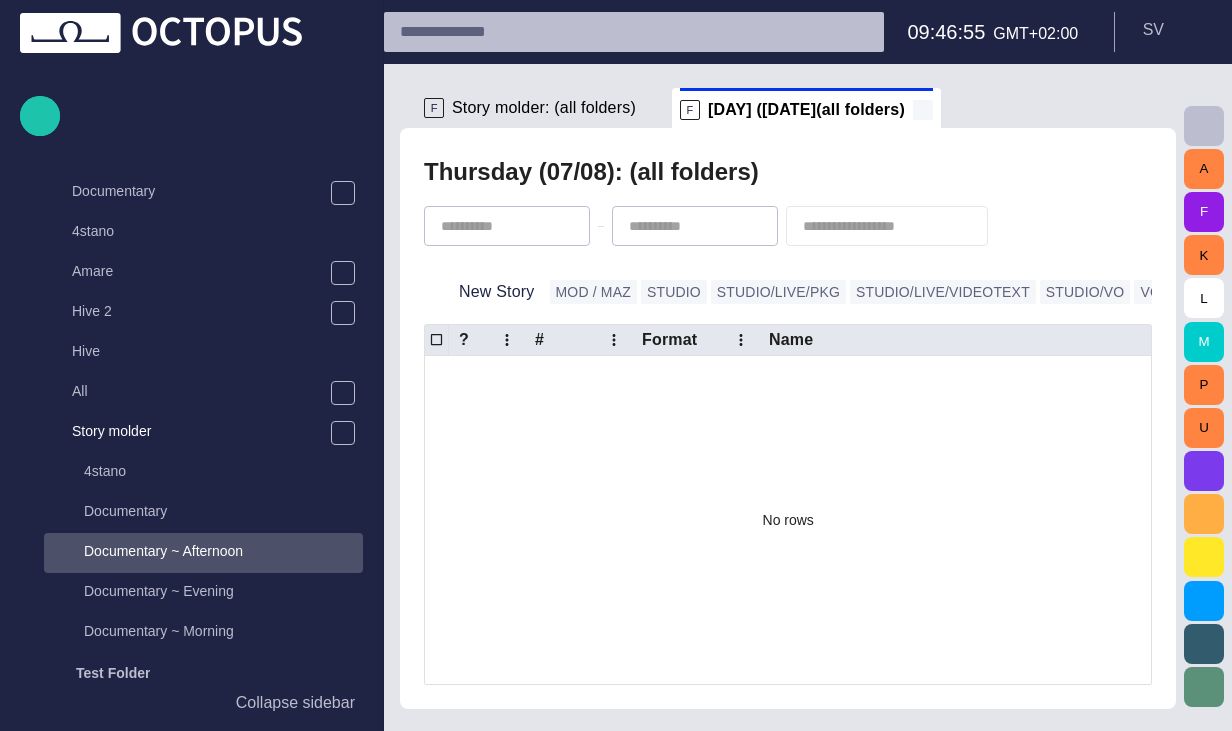 click at bounding box center (923, 110) 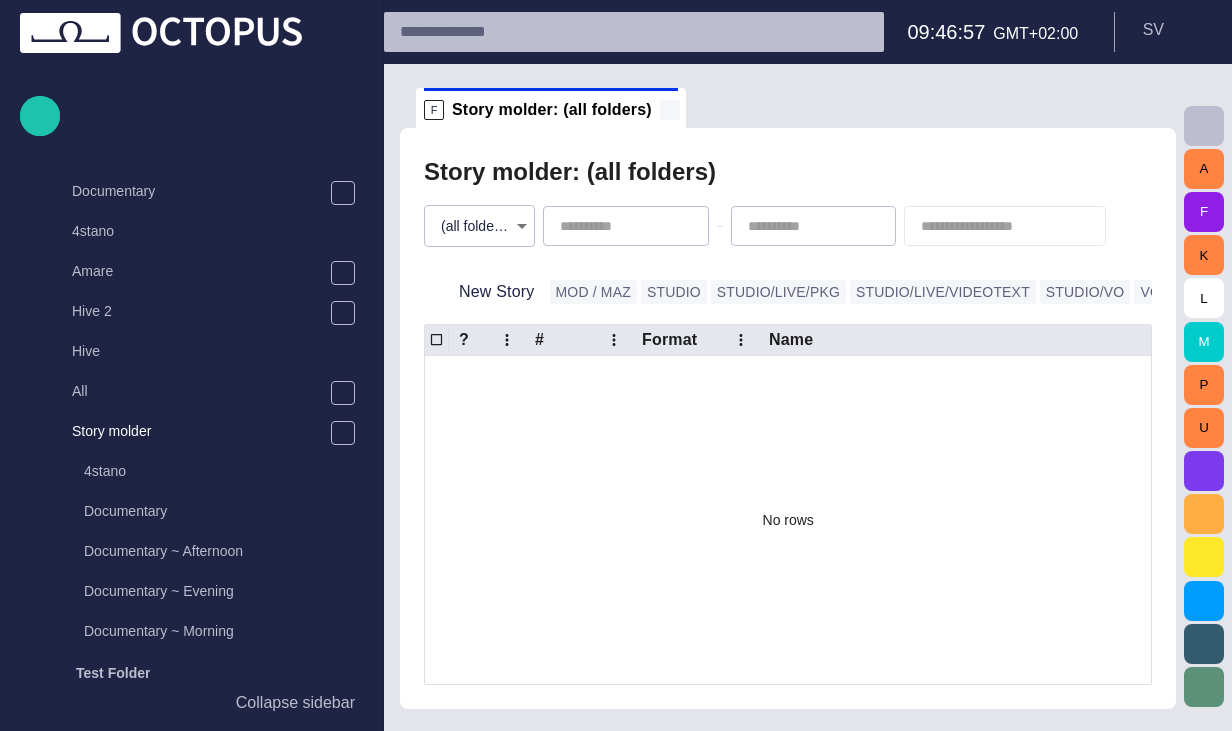 click at bounding box center [670, 110] 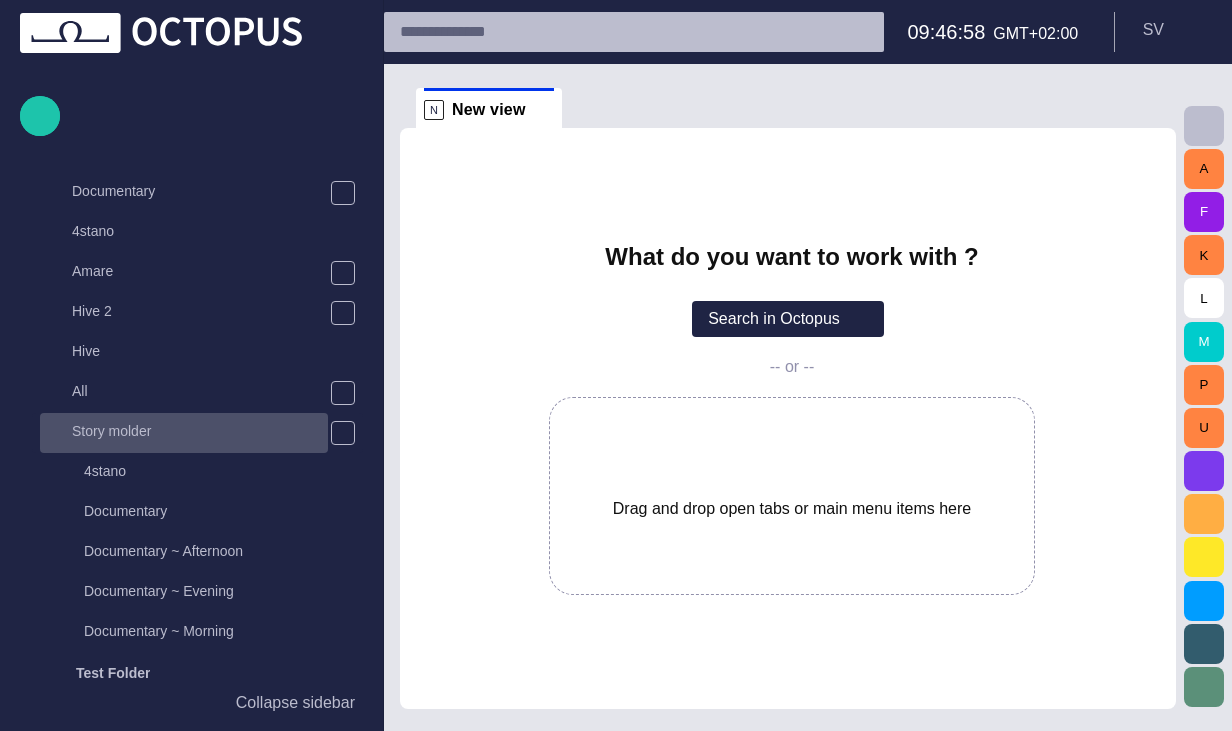 click on "Story molder" at bounding box center [200, 431] 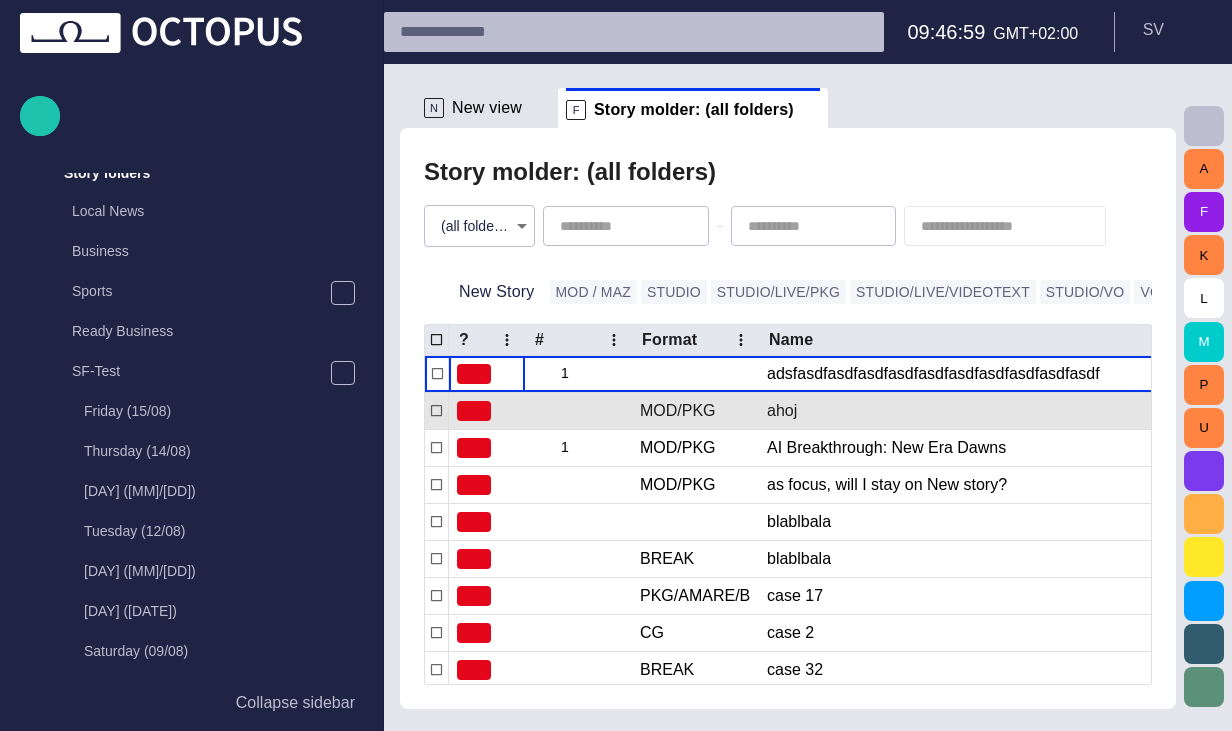 scroll, scrollTop: 80, scrollLeft: 0, axis: vertical 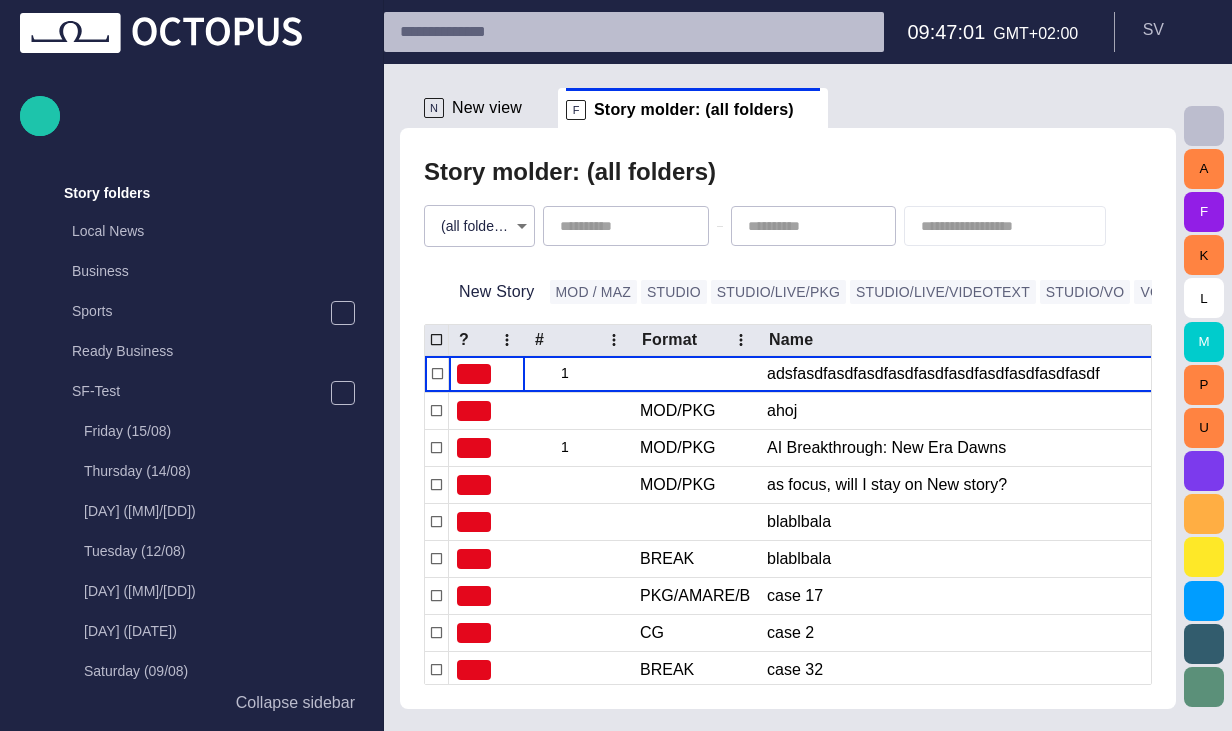 click on "N New view" at bounding box center (487, 108) 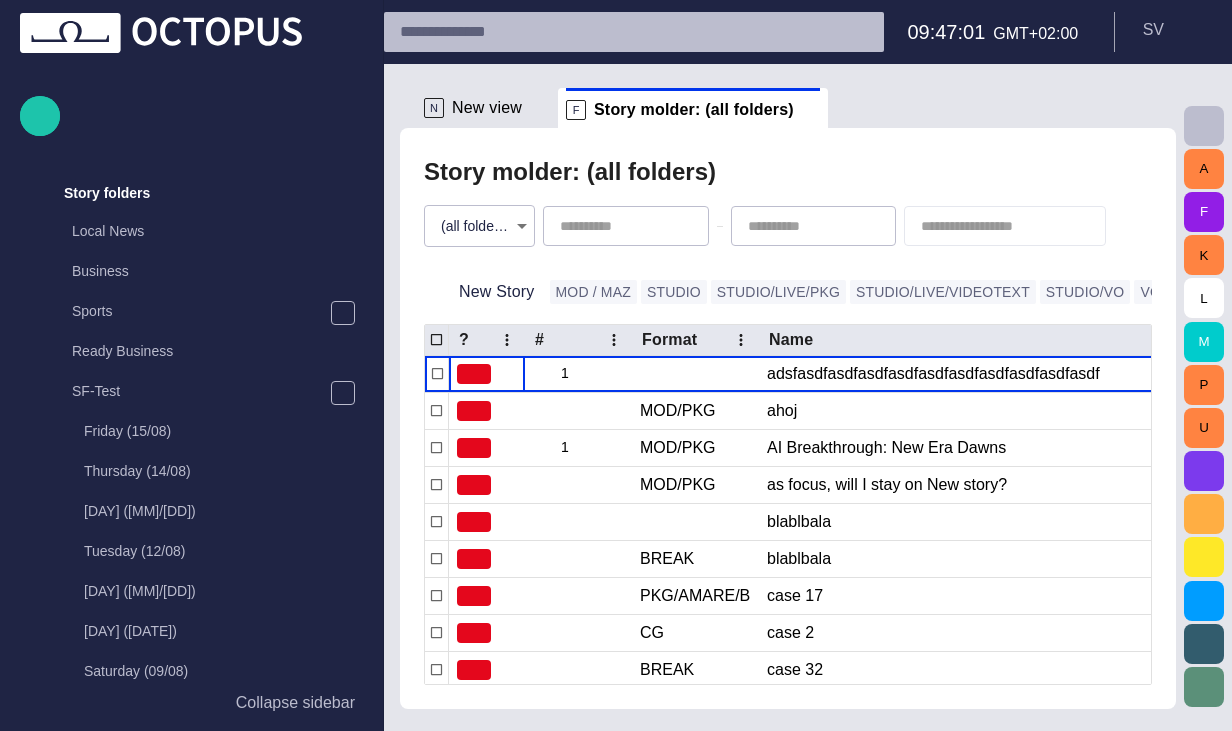 click on "New view" at bounding box center [487, 108] 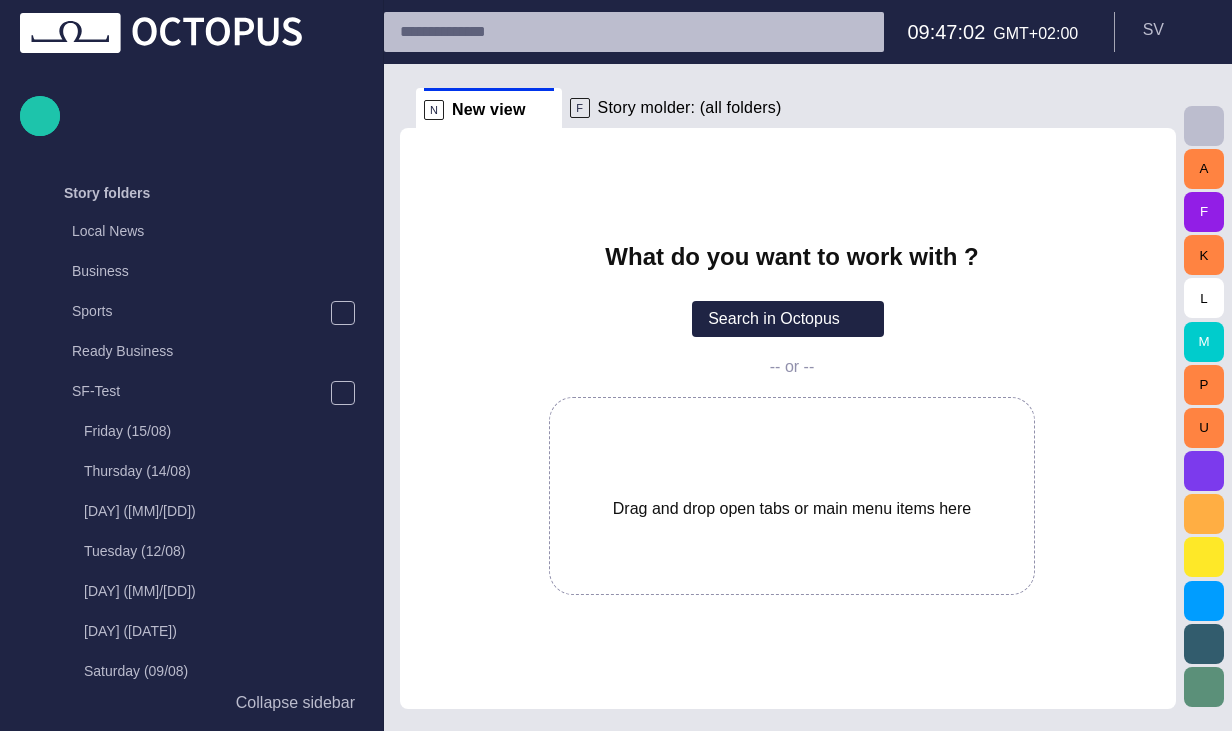click on "Story molder: (all folders)" at bounding box center [690, 108] 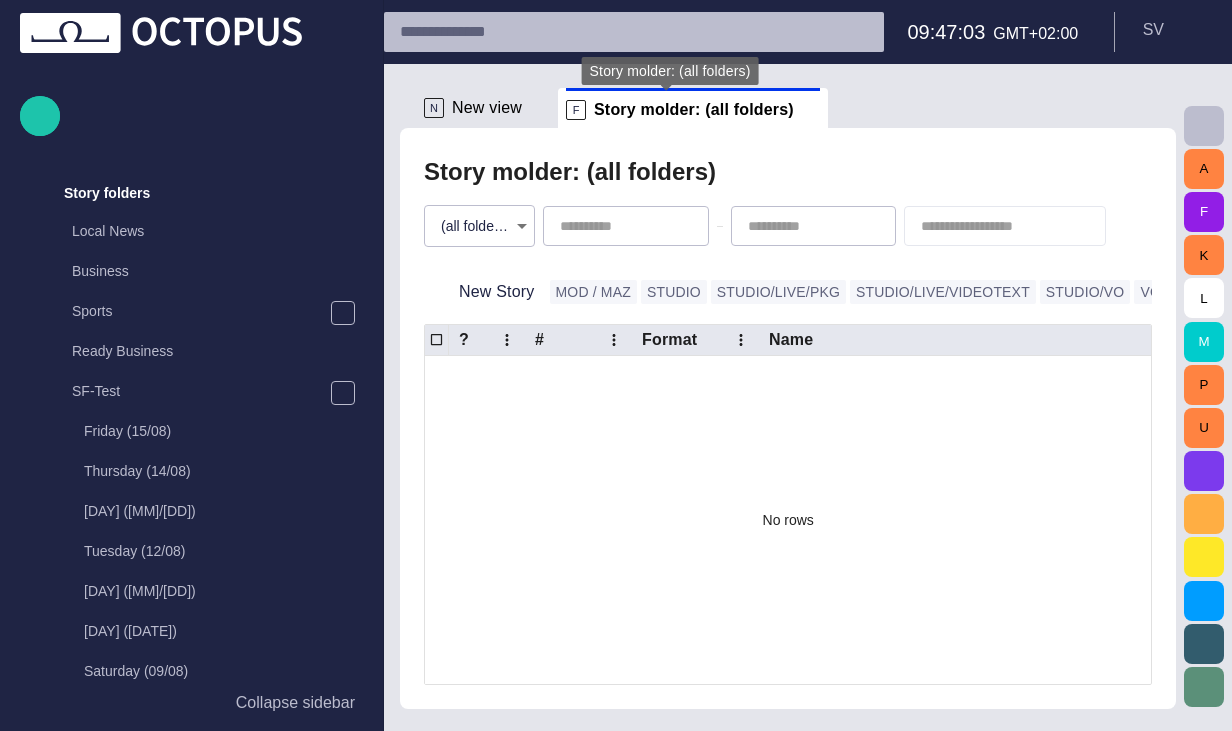 scroll, scrollTop: 880, scrollLeft: 0, axis: vertical 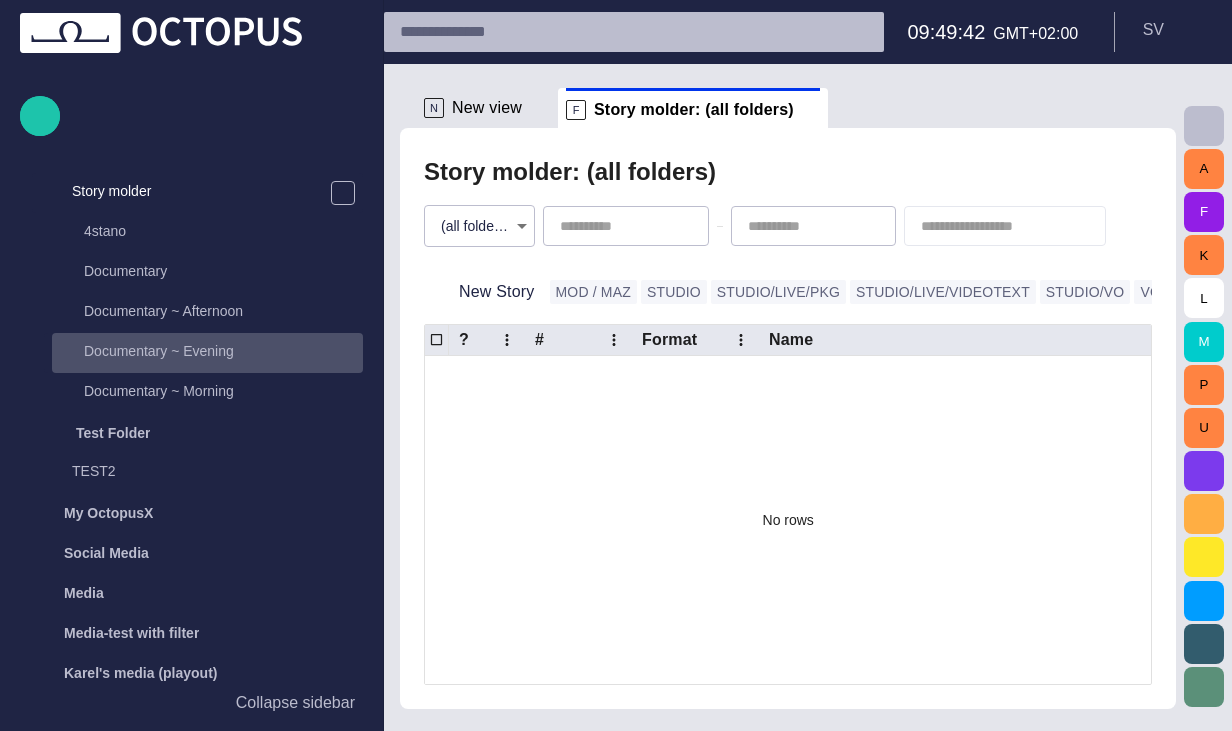 click on "Documentary ~ Evening" at bounding box center (223, 351) 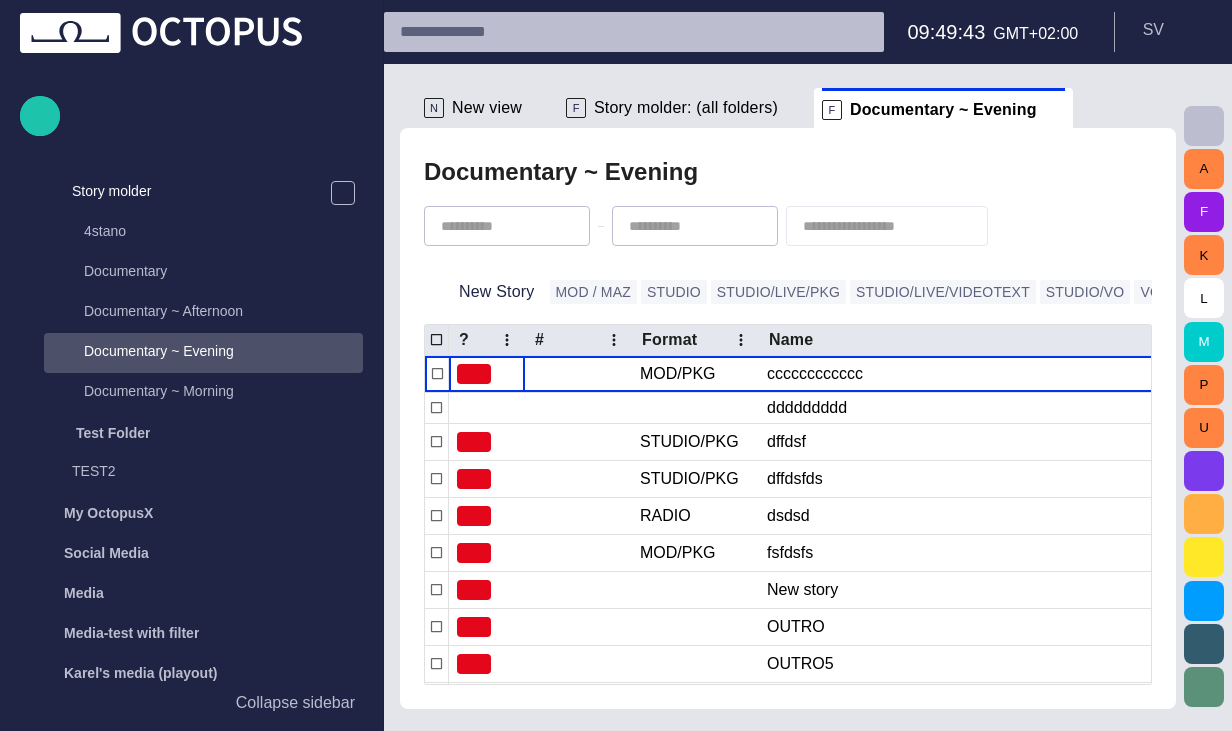 scroll, scrollTop: 1040, scrollLeft: 0, axis: vertical 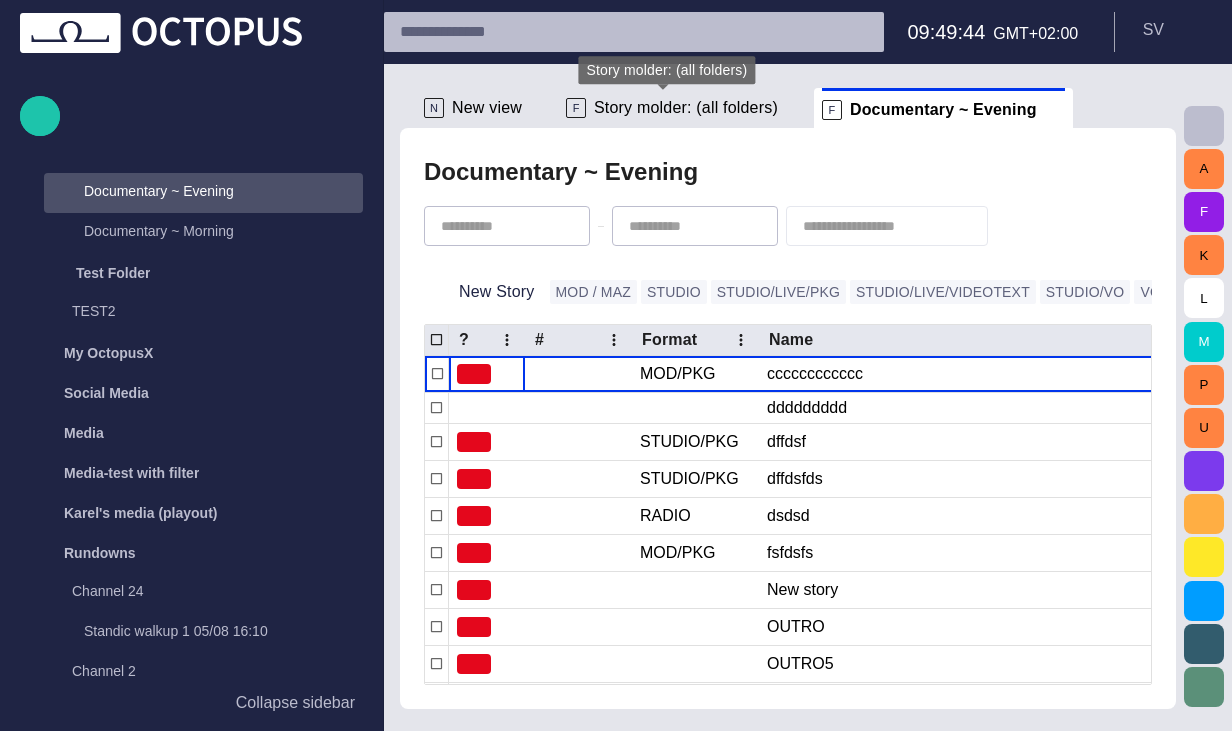 click on "Story molder: (all folders)" at bounding box center [686, 108] 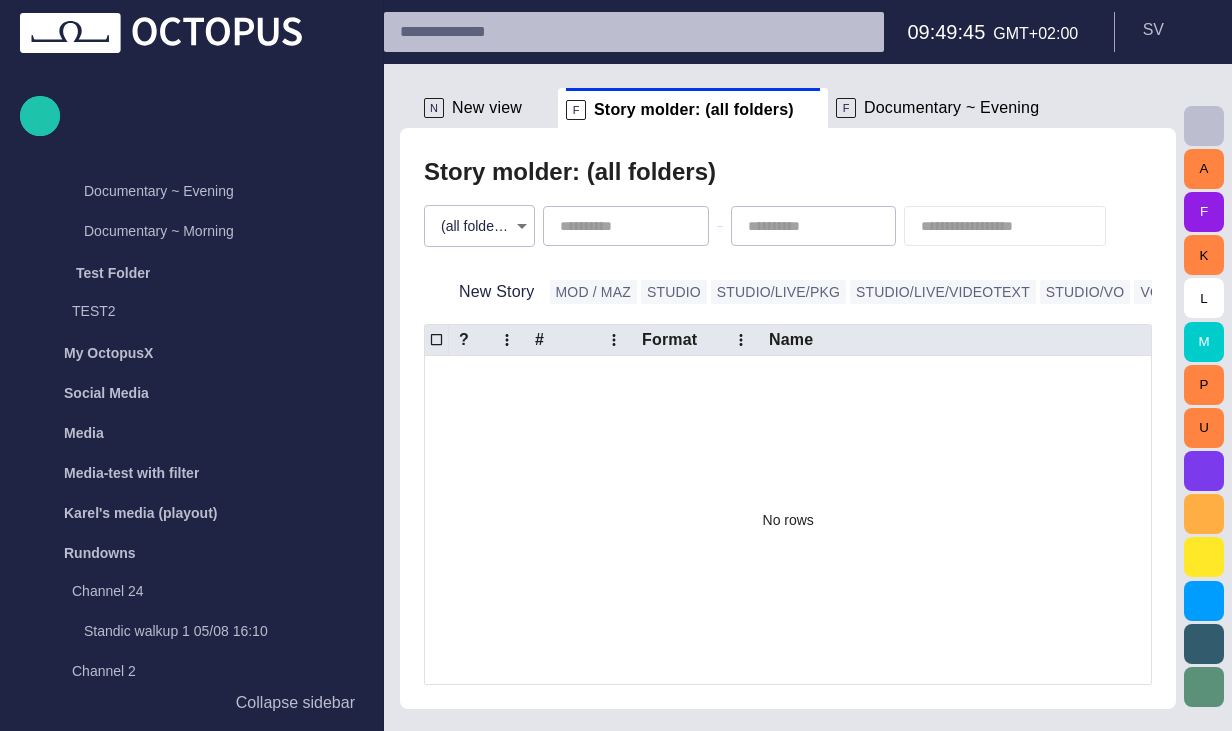 click on "F Documentary ~ Evening" at bounding box center (951, 108) 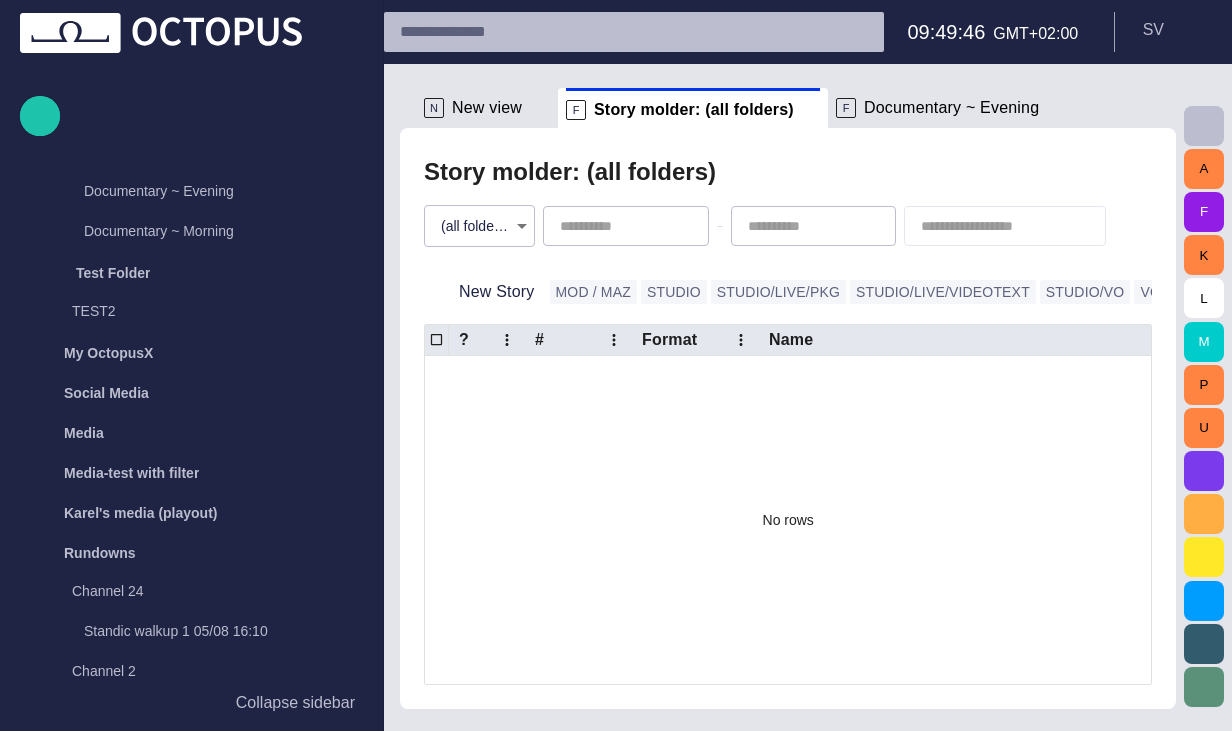 click on "Documentary ~ Evening" at bounding box center (951, 108) 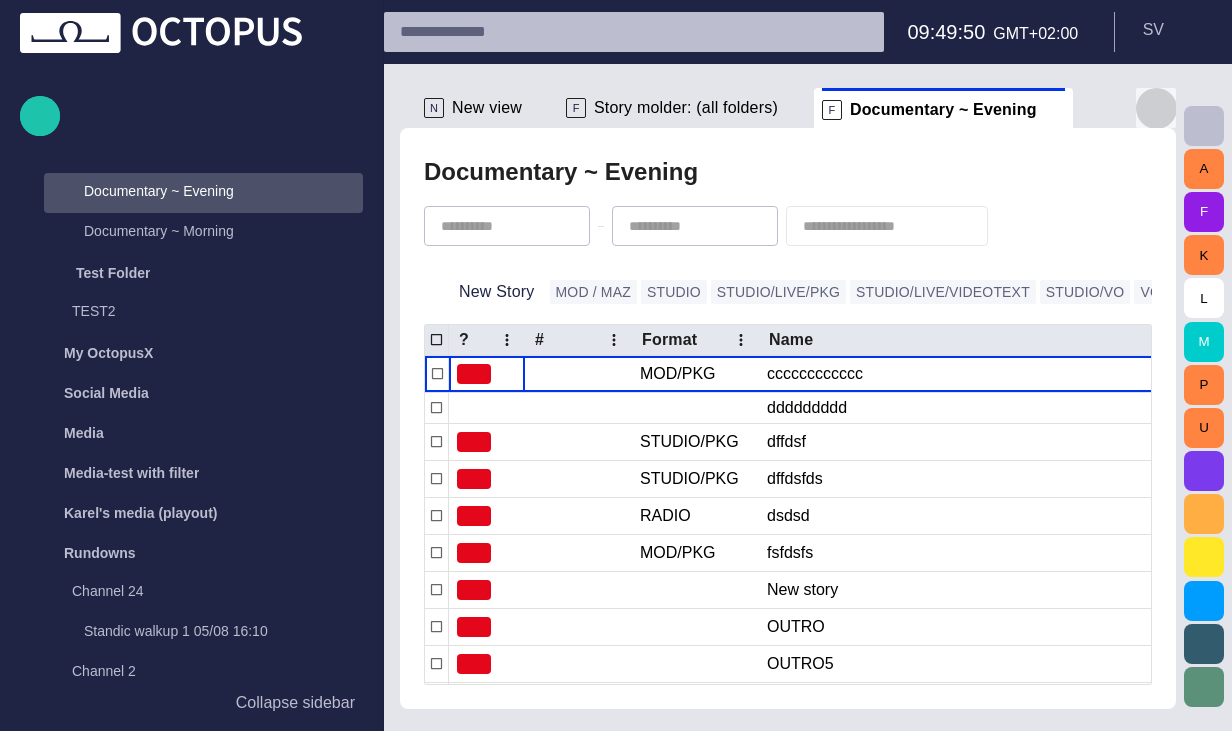 click at bounding box center (1156, 108) 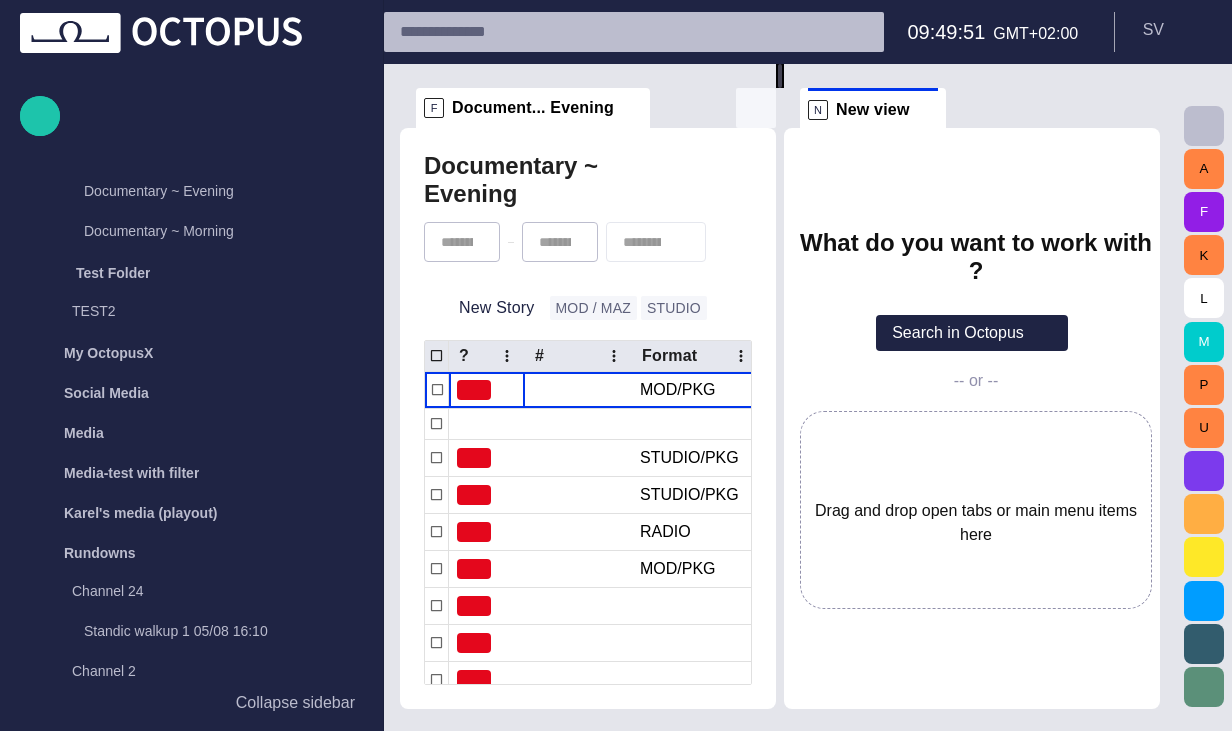 click at bounding box center (756, 108) 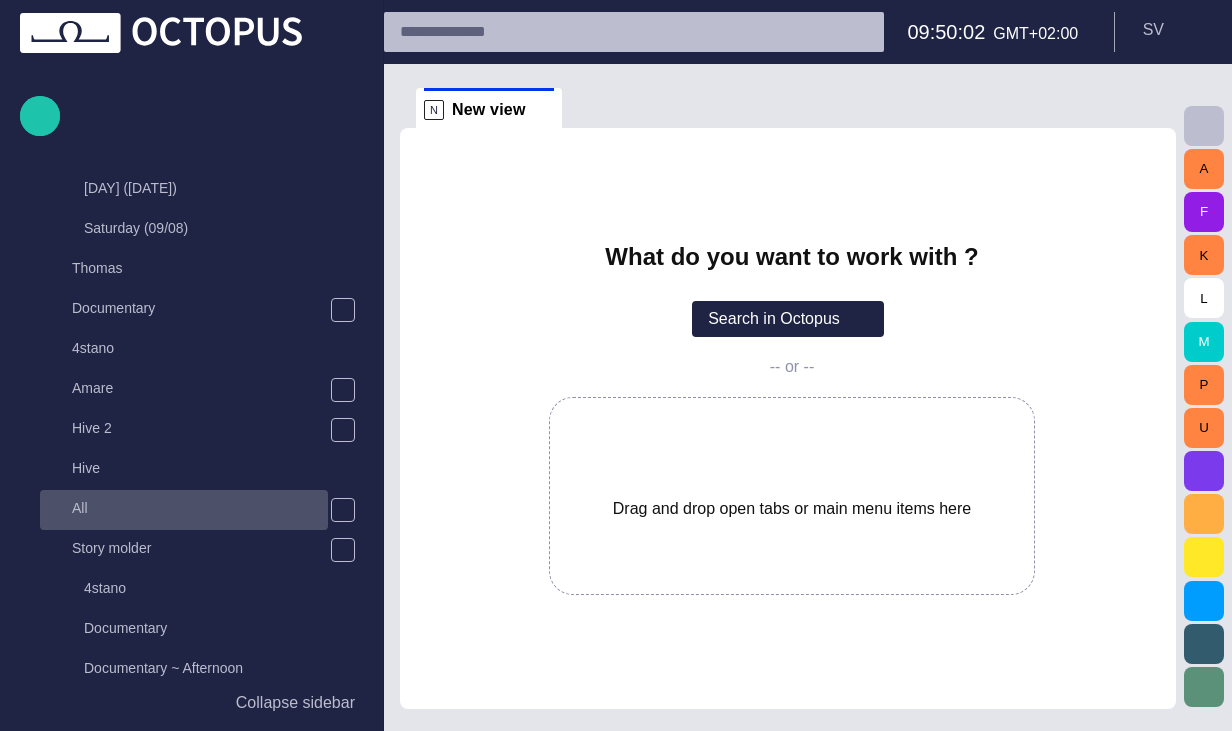 scroll, scrollTop: 560, scrollLeft: 0, axis: vertical 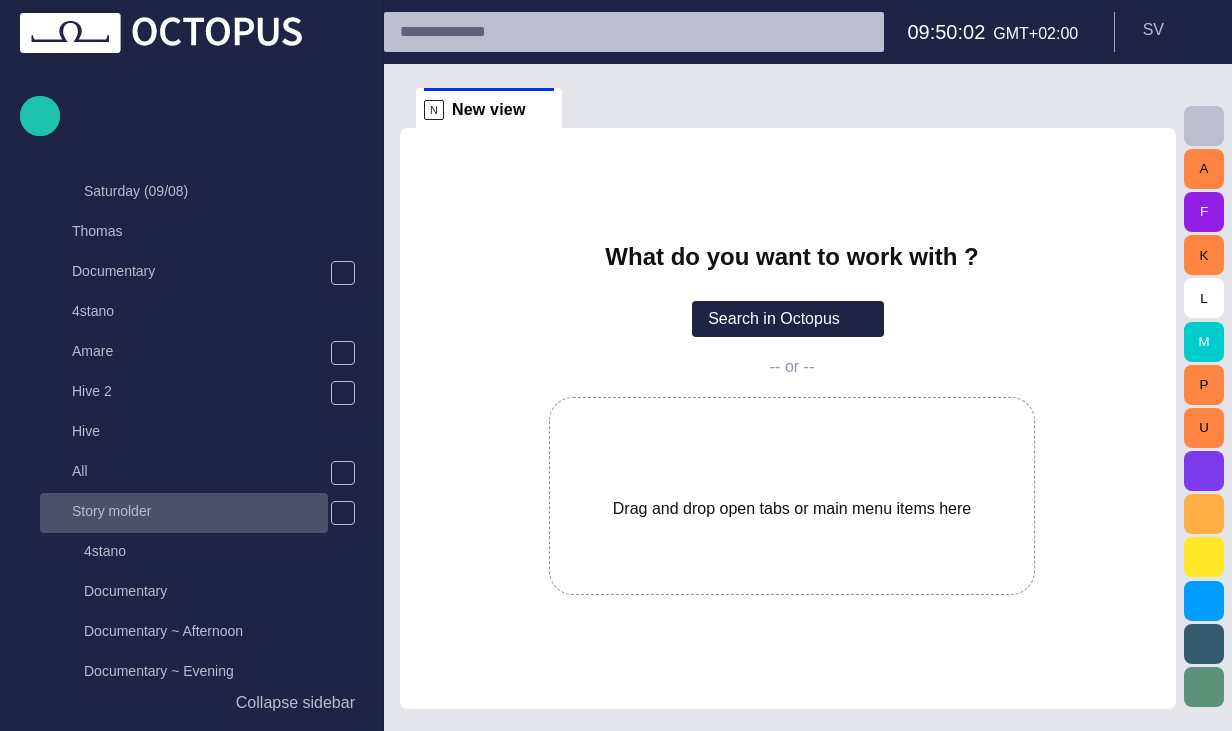 click on "Story molder" at bounding box center (200, 511) 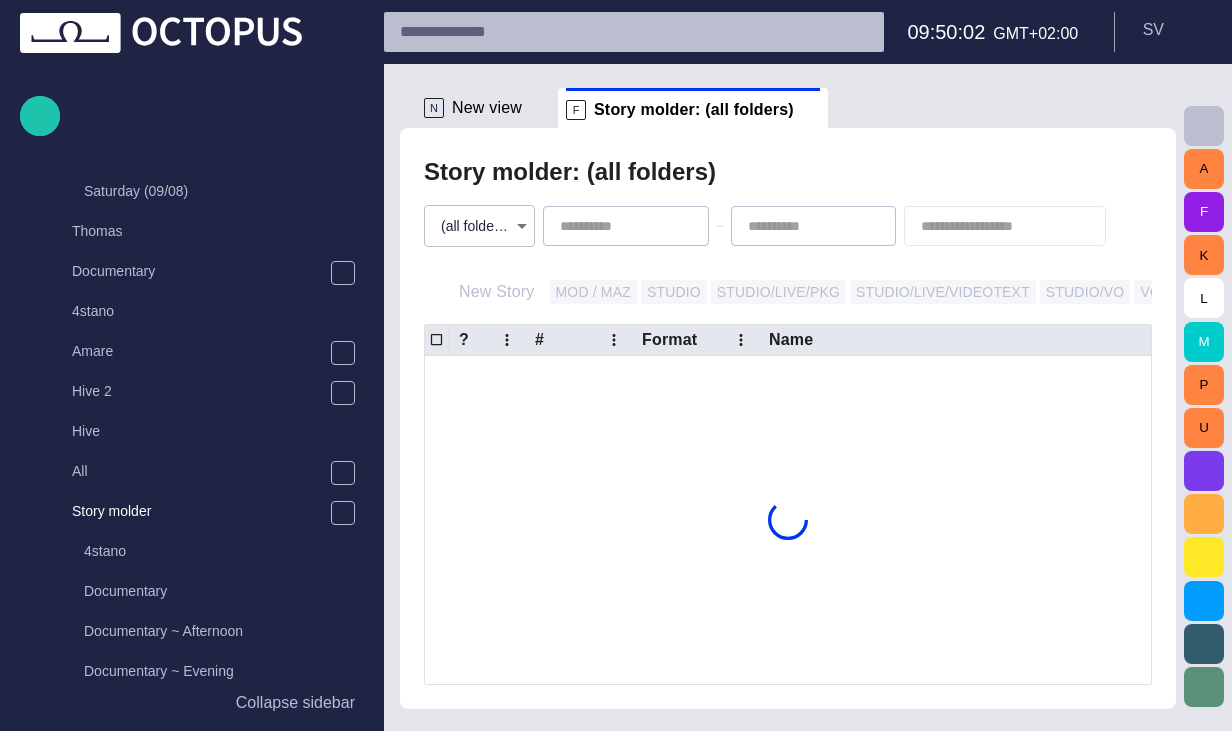 scroll, scrollTop: 80, scrollLeft: 0, axis: vertical 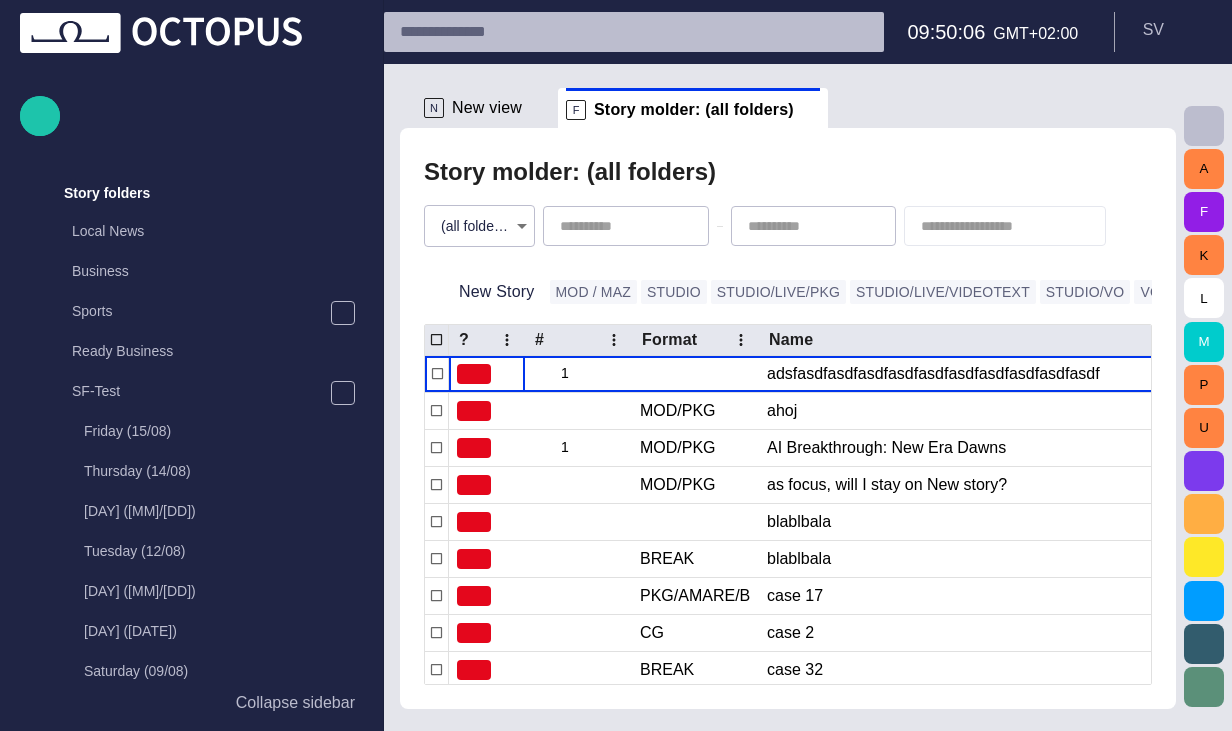 click on "New view" at bounding box center [487, 108] 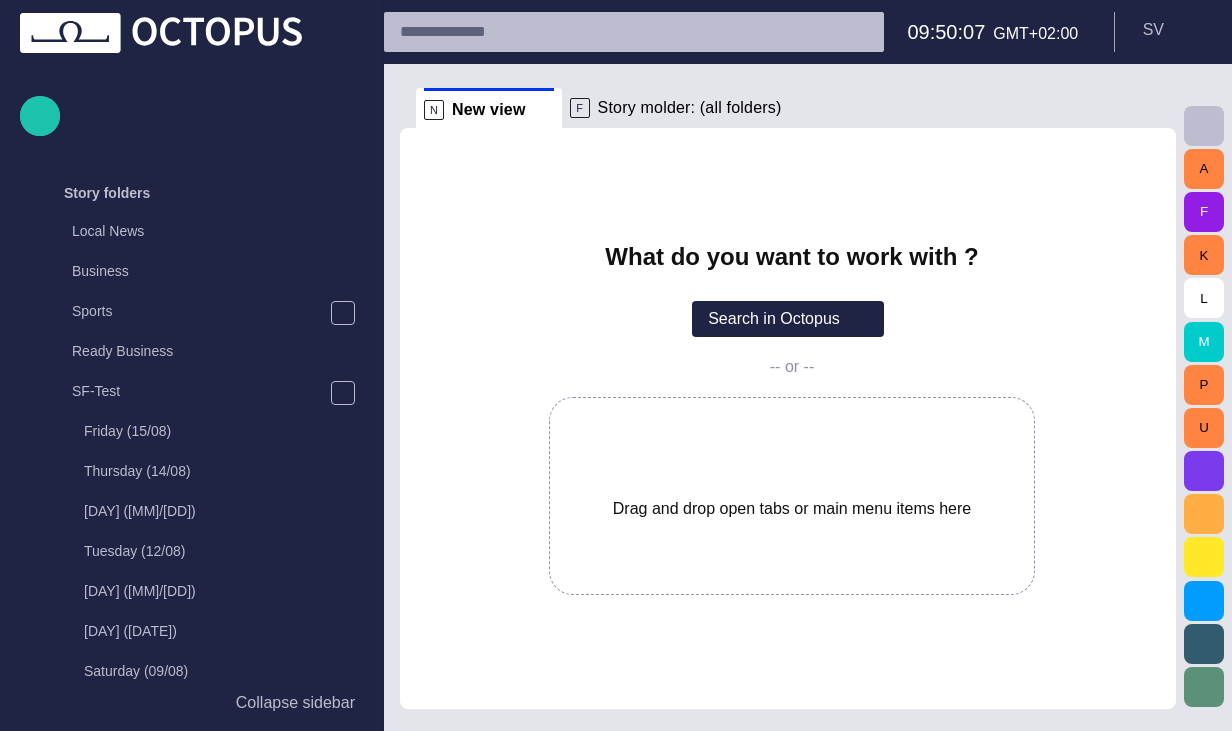 click on "Story molder: (all folders)" at bounding box center [690, 108] 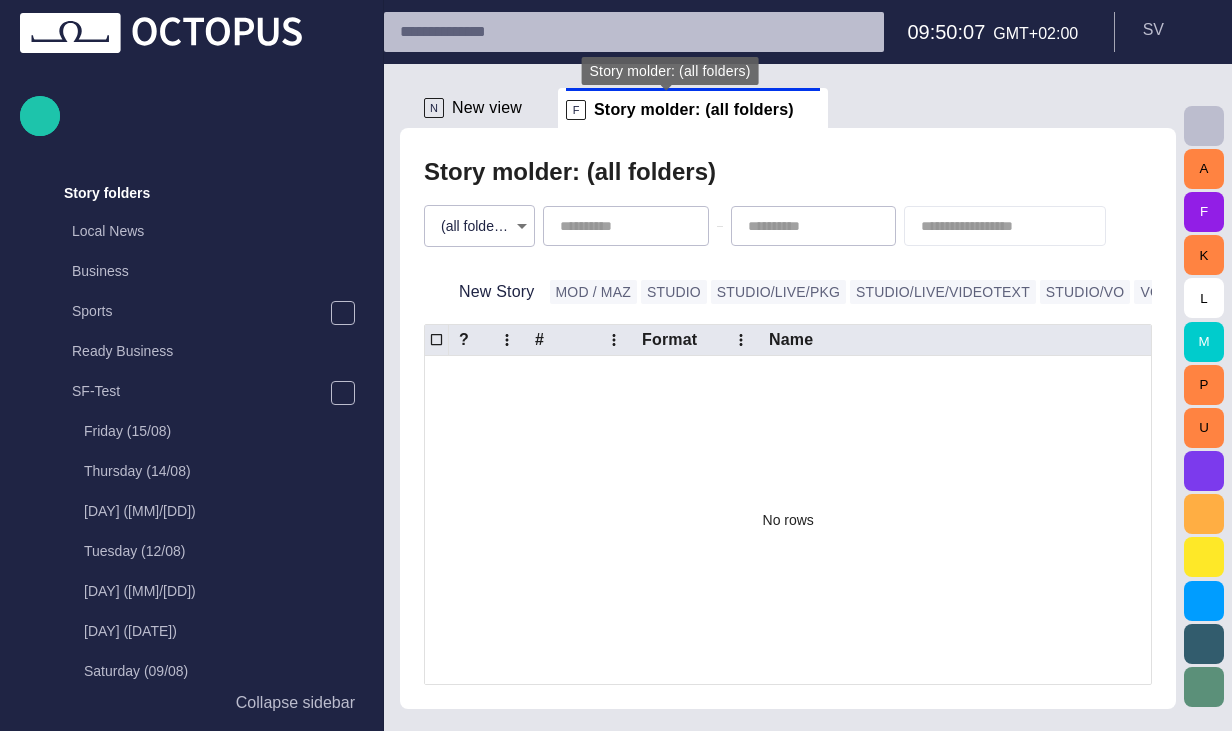 scroll, scrollTop: 880, scrollLeft: 0, axis: vertical 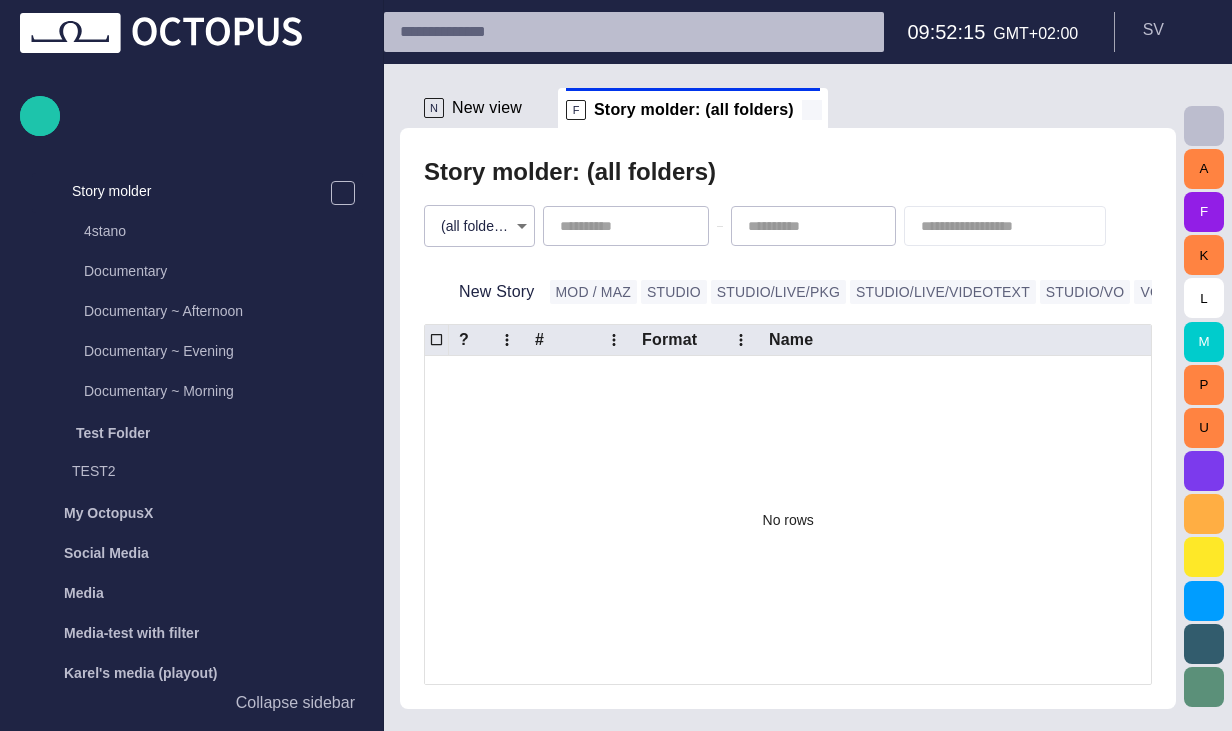 click at bounding box center (812, 110) 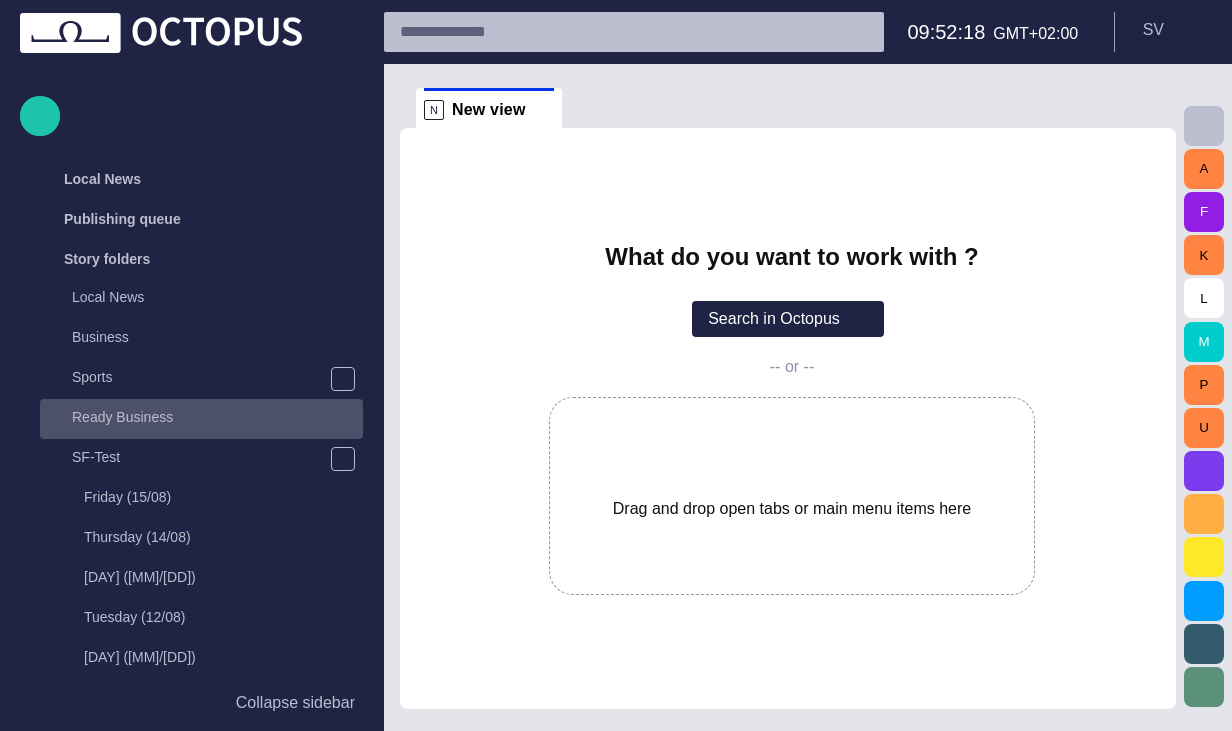 scroll, scrollTop: 0, scrollLeft: 0, axis: both 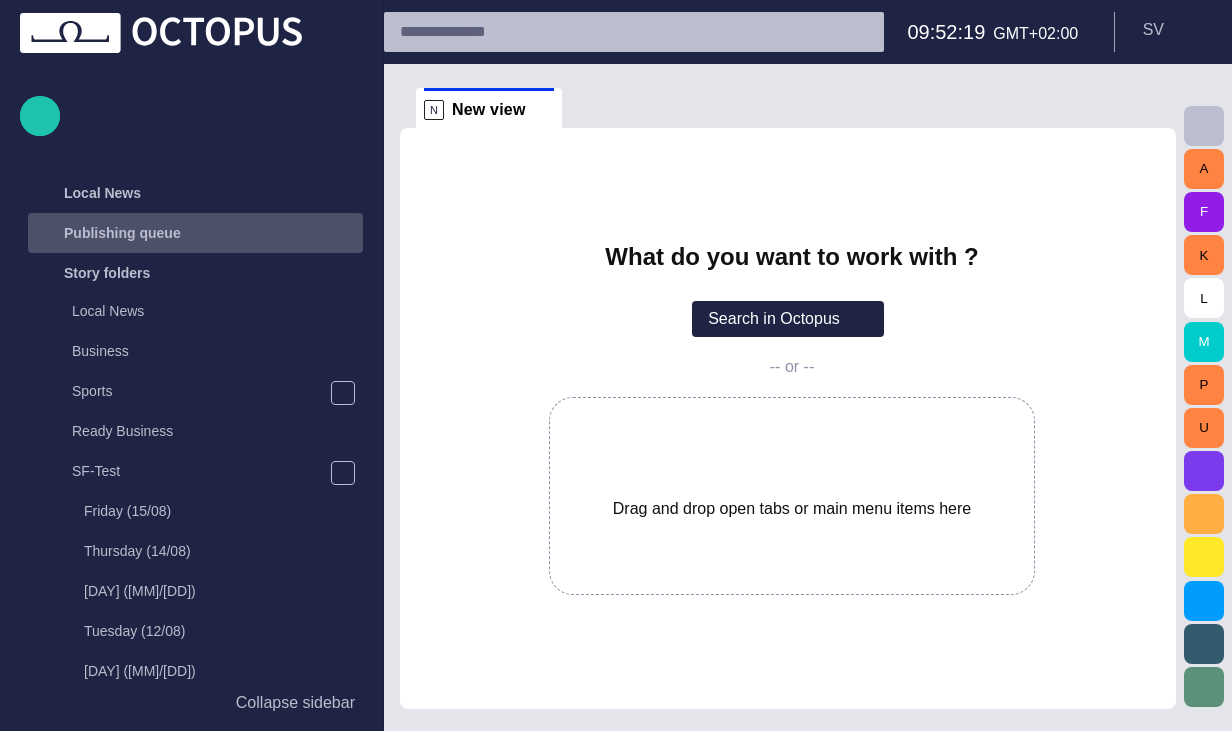 click on "Publishing queue" at bounding box center (122, 233) 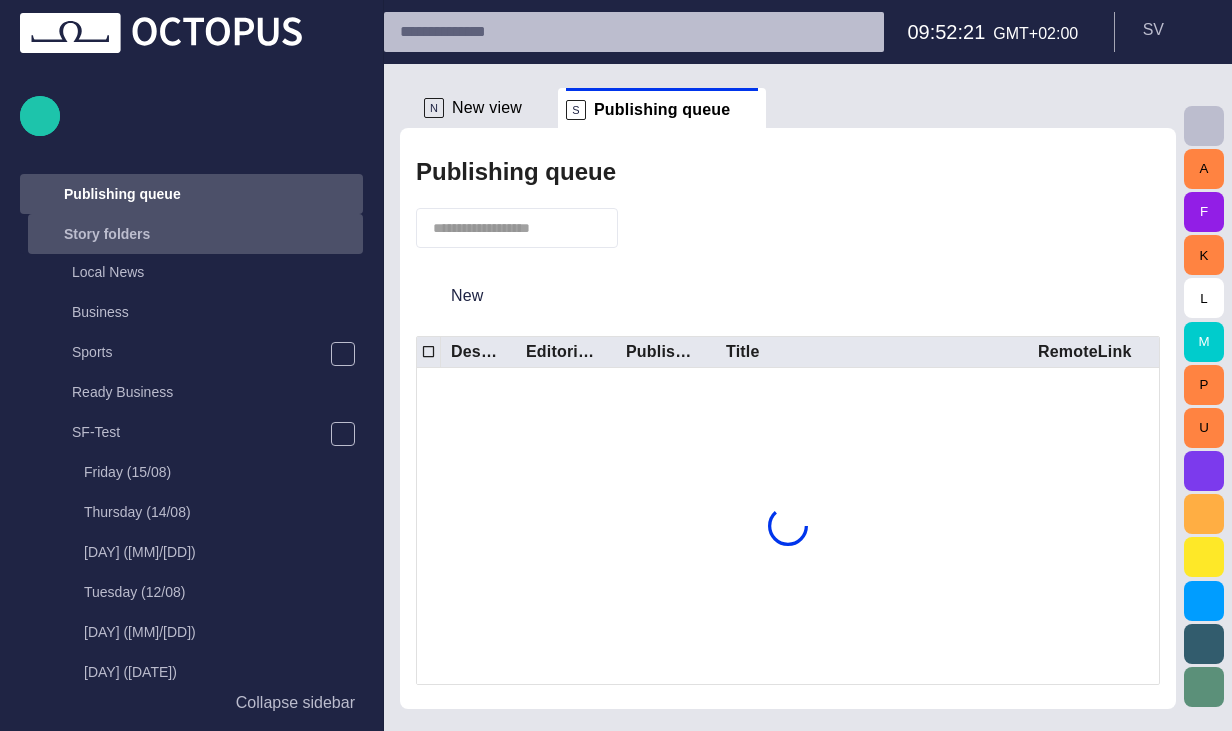 scroll, scrollTop: 40, scrollLeft: 0, axis: vertical 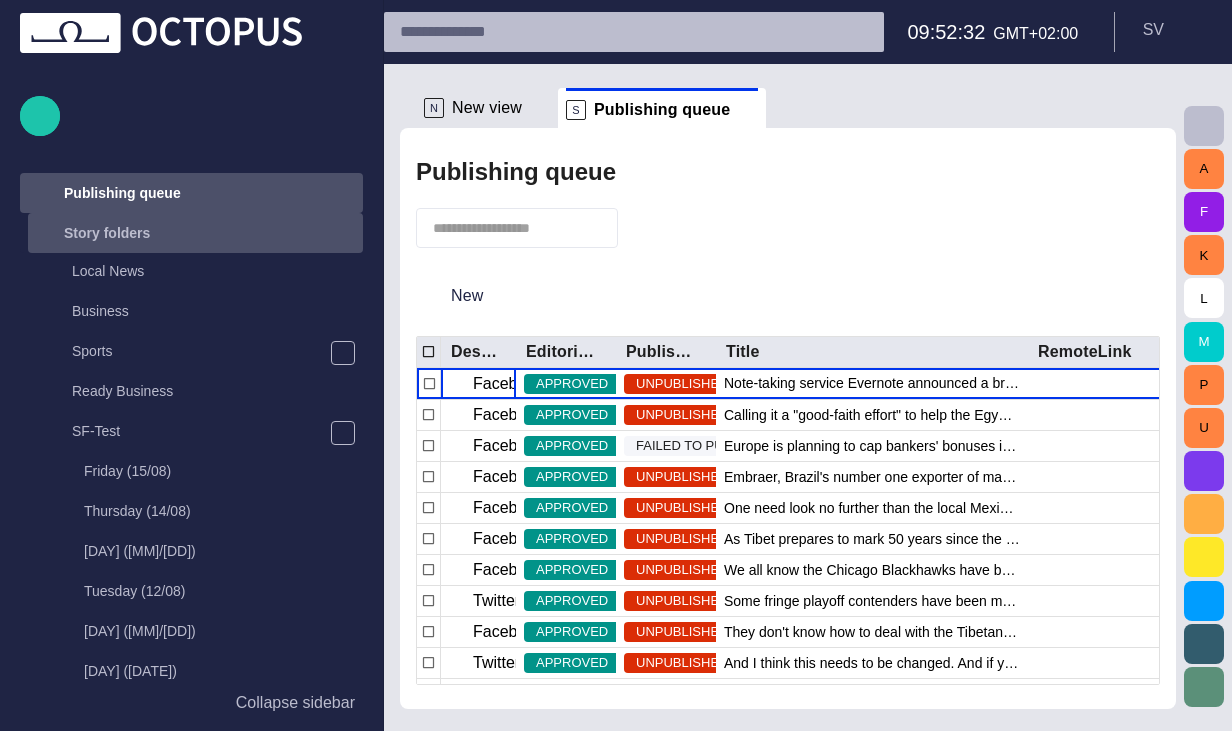 click at bounding box center (343, 233) 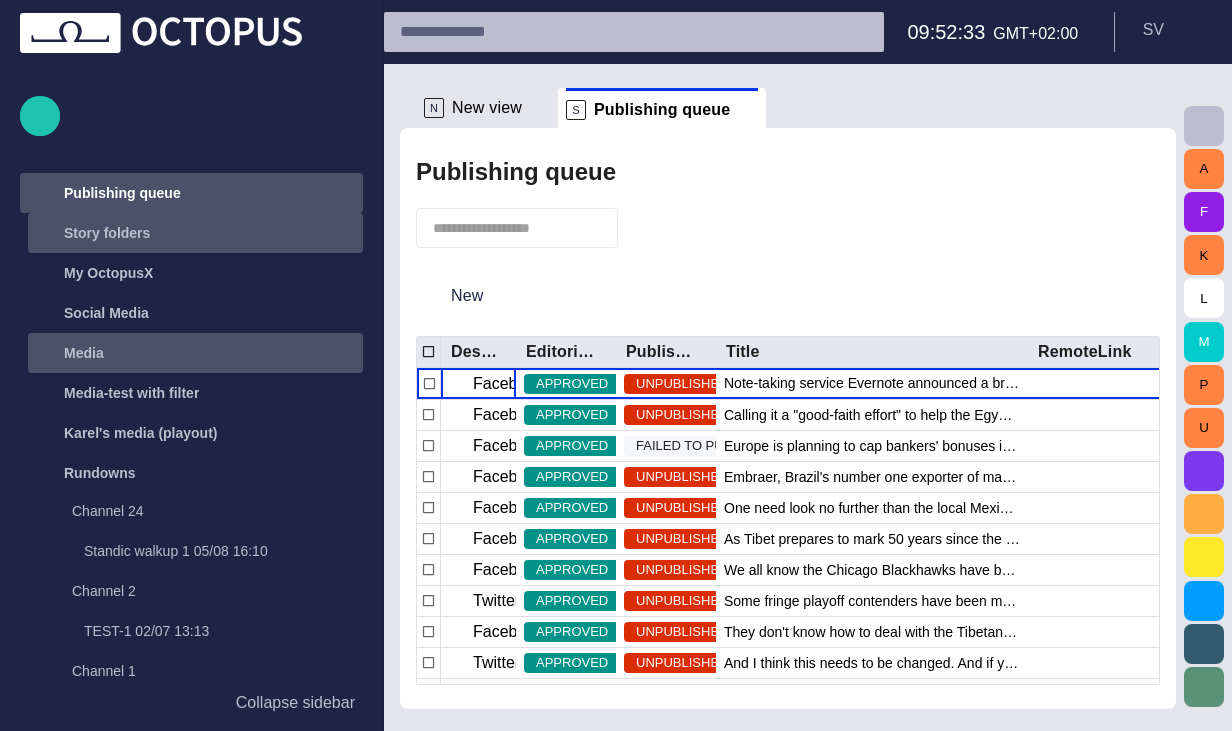 click on "Media" at bounding box center (197, 353) 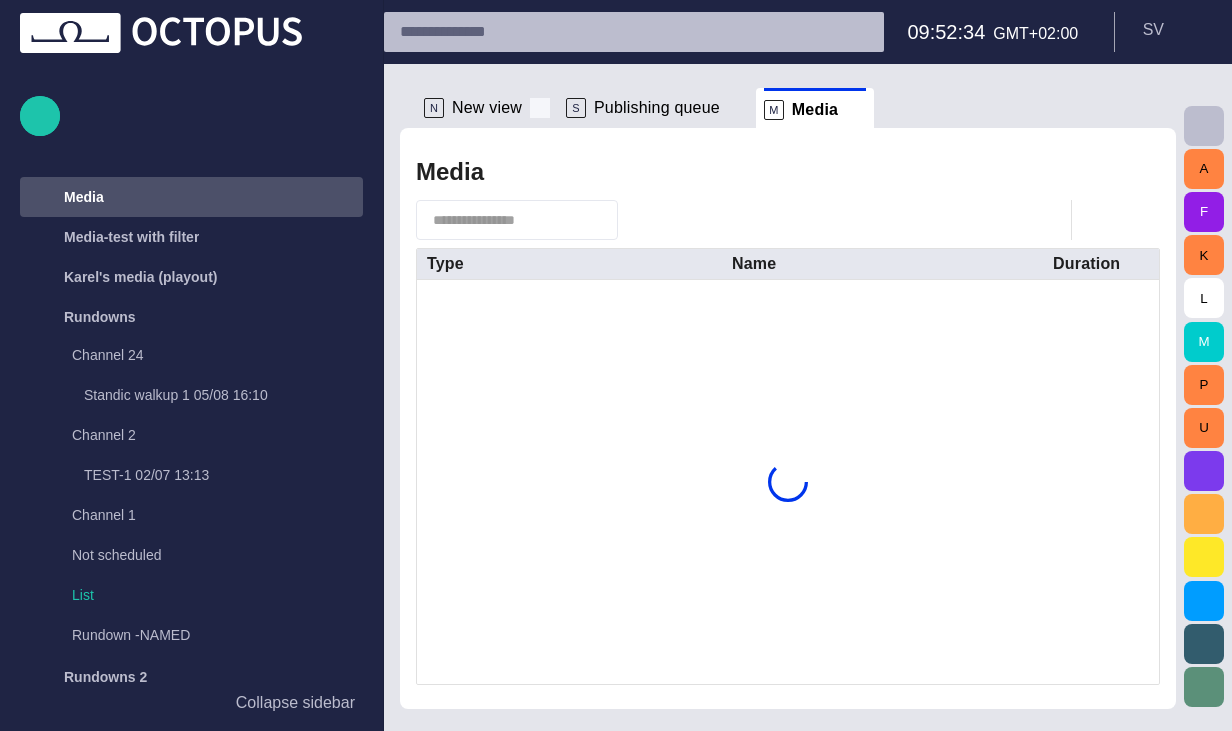 scroll, scrollTop: 200, scrollLeft: 0, axis: vertical 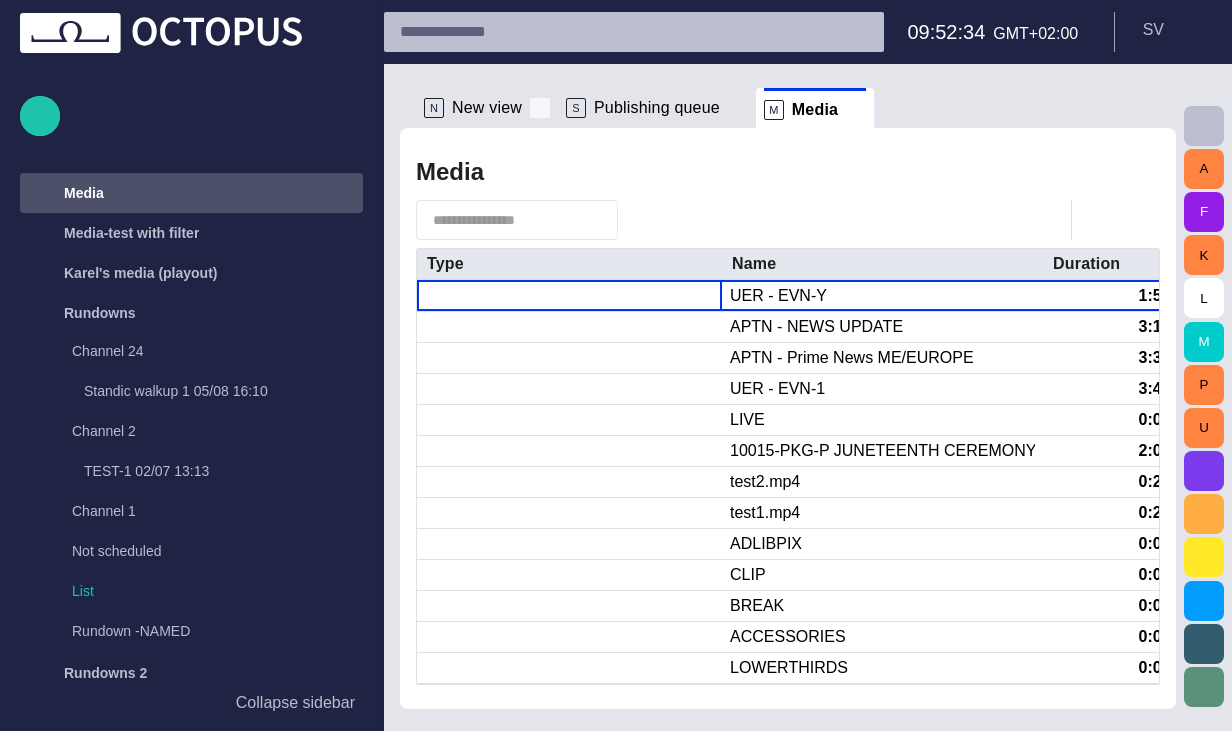 click at bounding box center (540, 108) 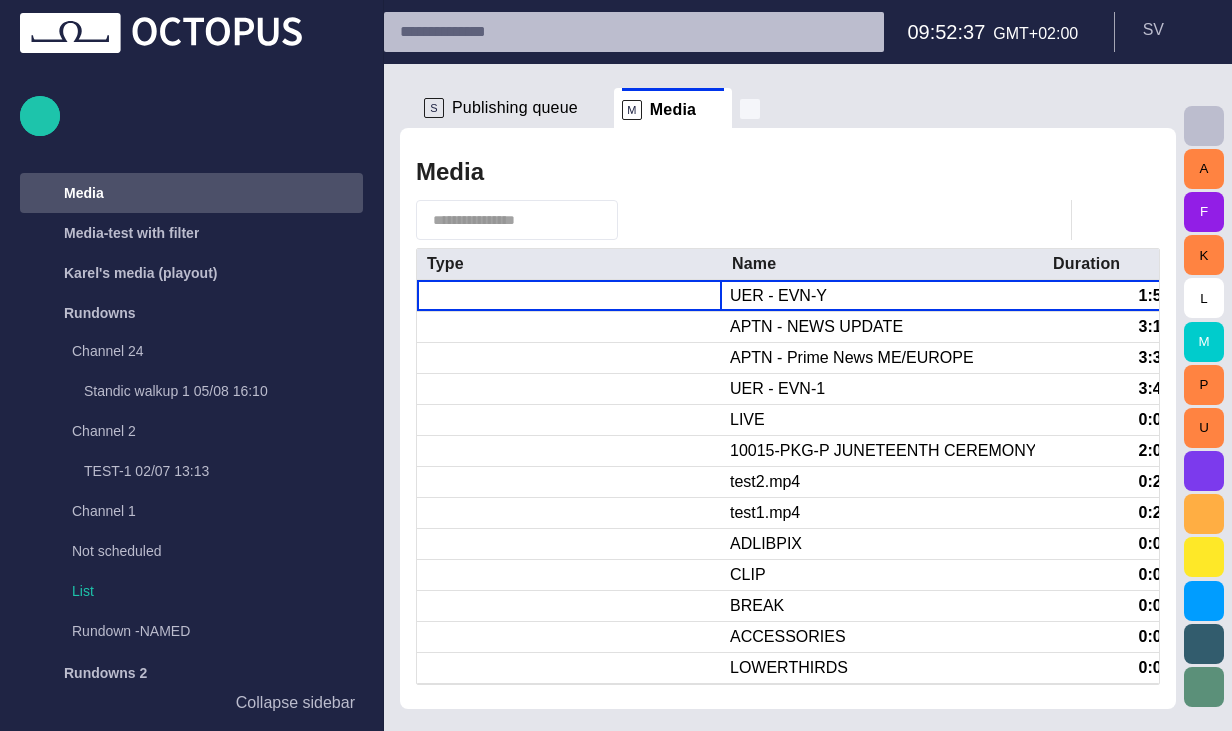 click at bounding box center [750, 109] 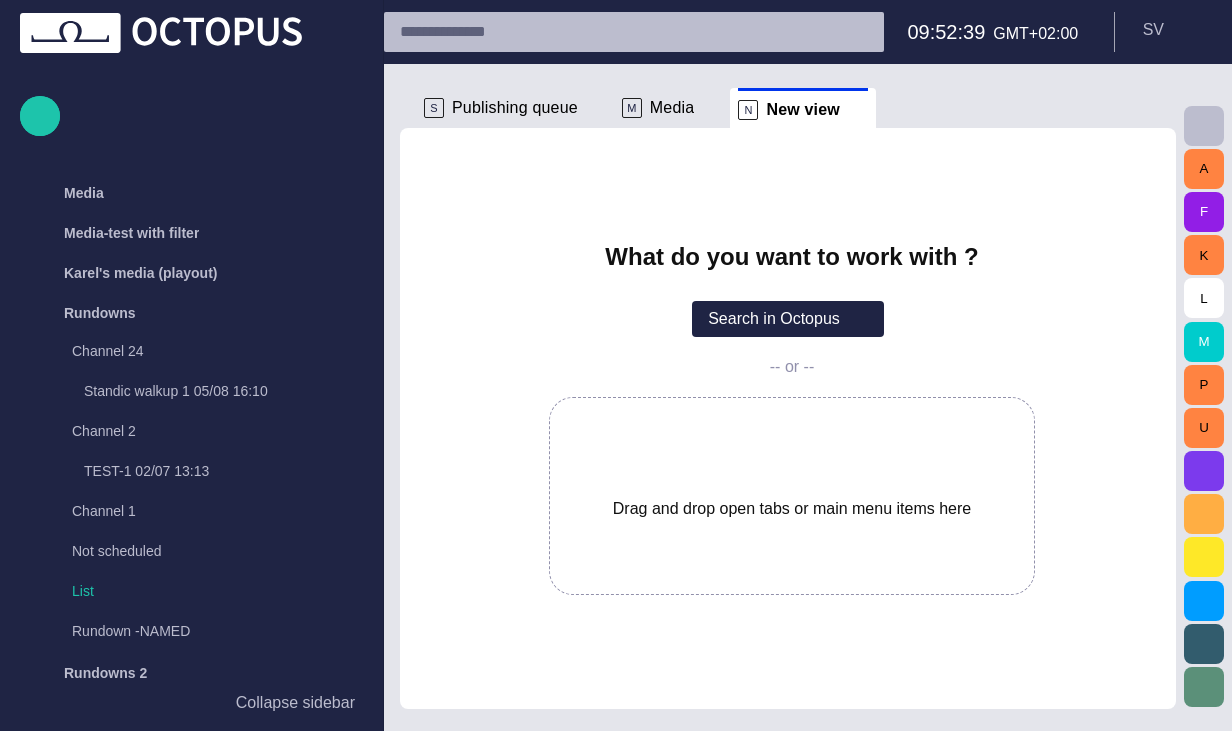 click at bounding box center (1204, 471) 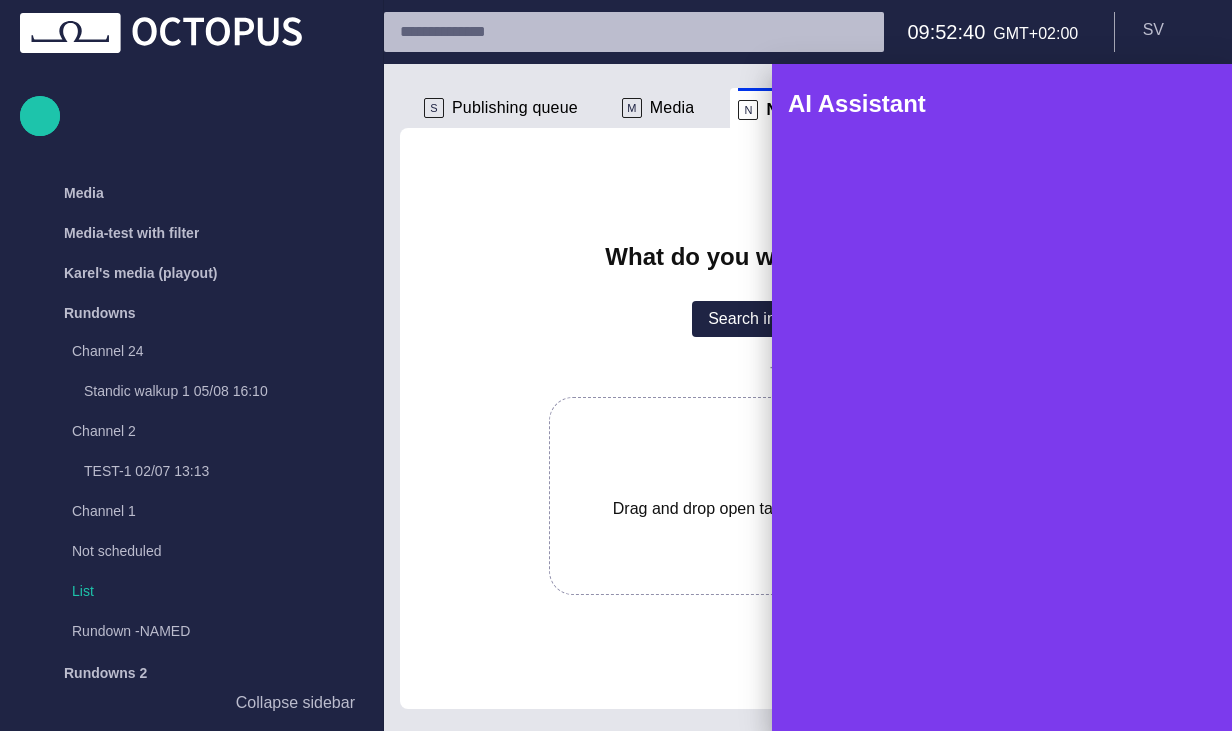 click at bounding box center [1129, 104] 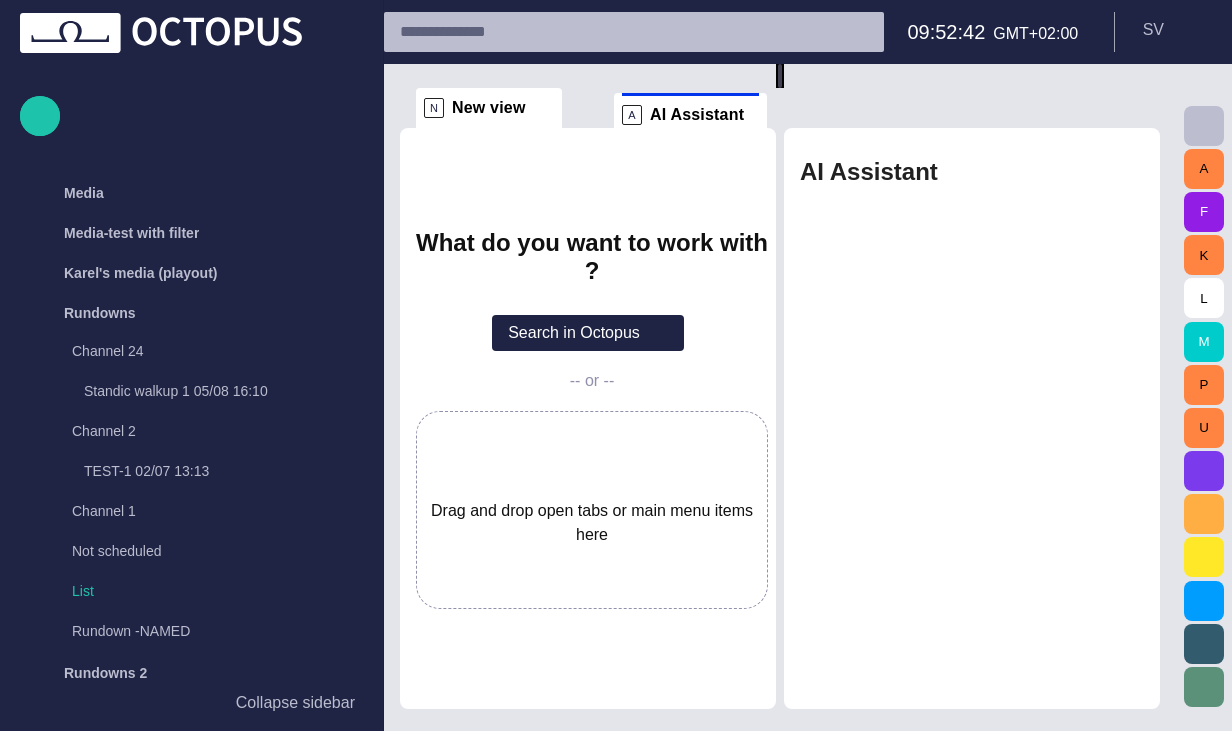 drag, startPoint x: 871, startPoint y: 109, endPoint x: 640, endPoint y: 114, distance: 231.05411 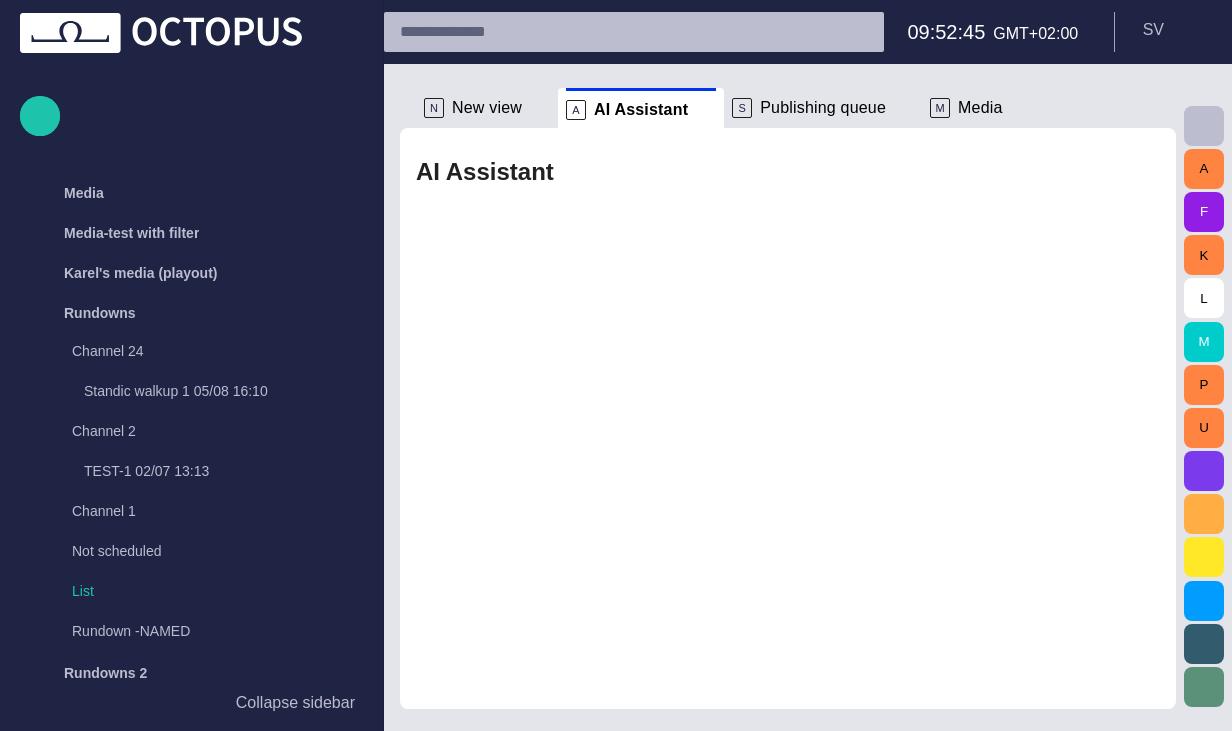 click on "Publishing queue" at bounding box center (823, 108) 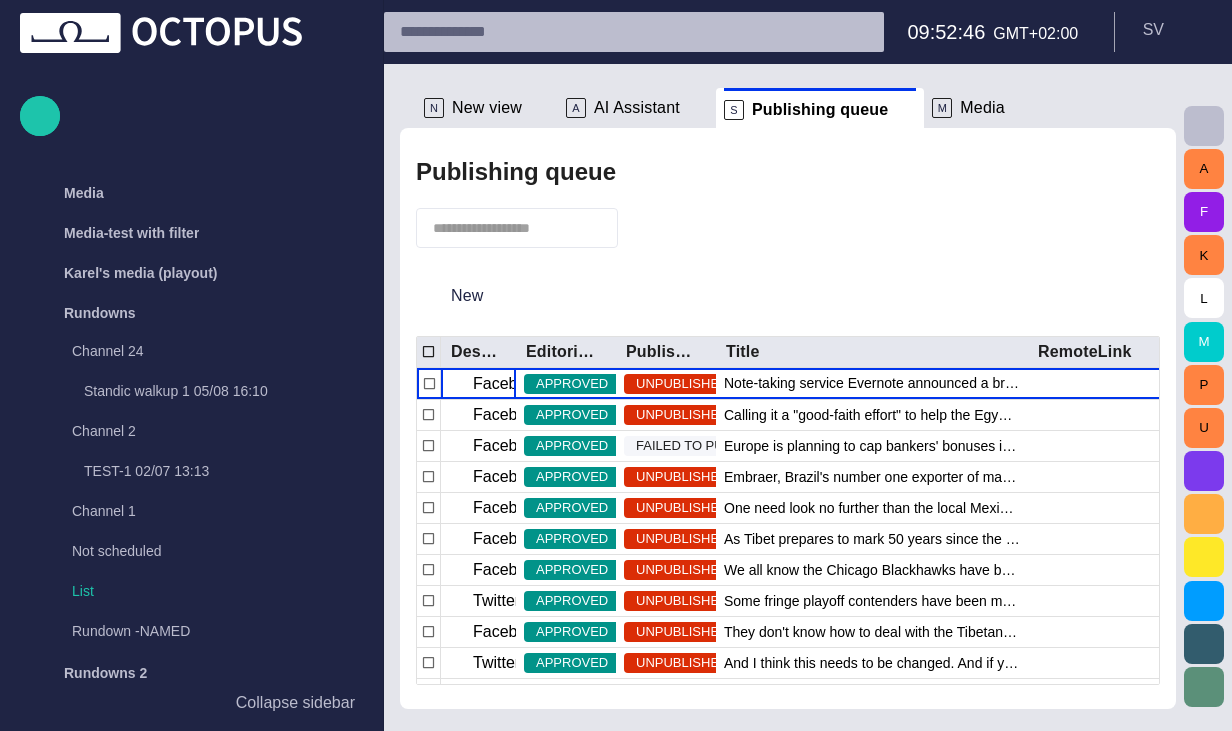 scroll, scrollTop: 40, scrollLeft: 0, axis: vertical 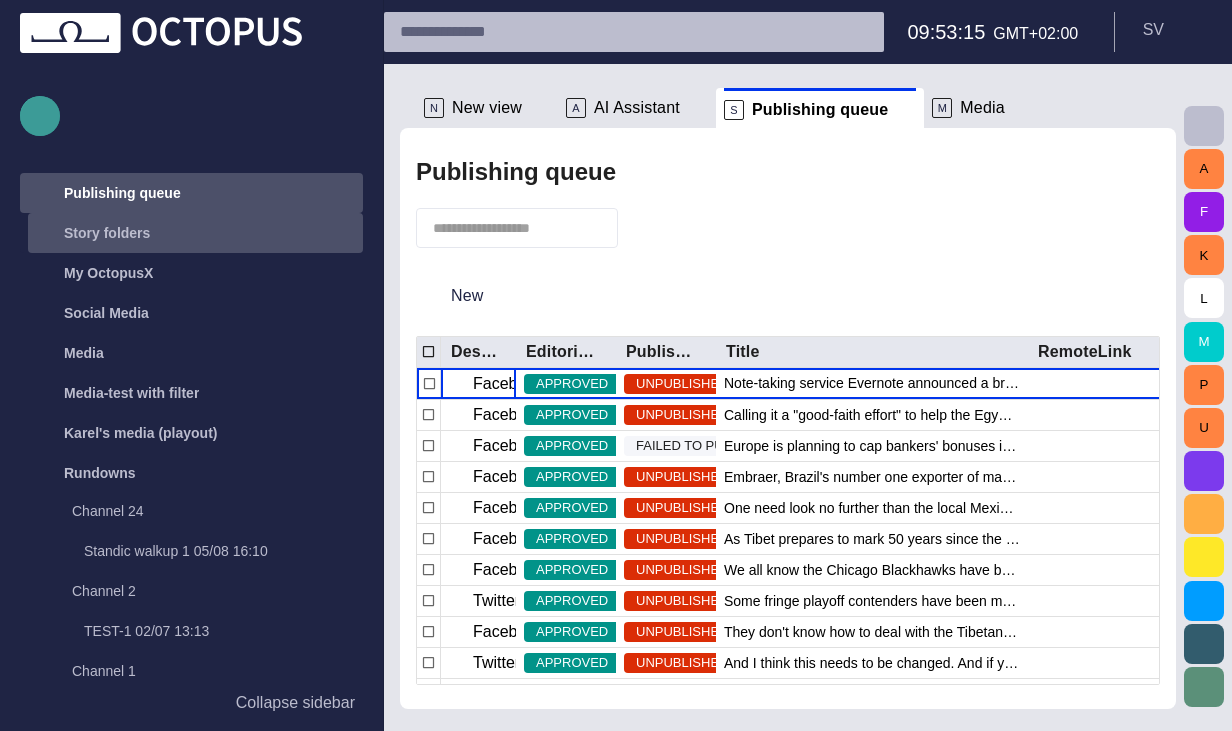 click at bounding box center (40, 116) 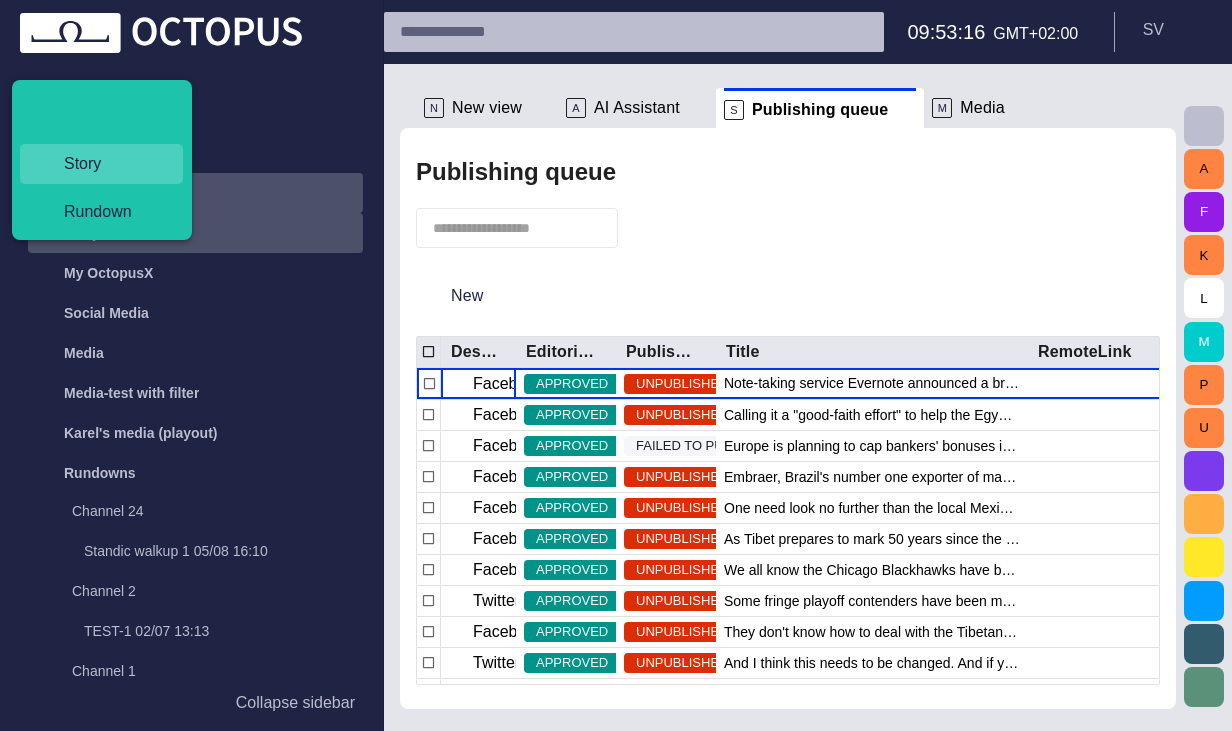 click on "Story" at bounding box center [109, 164] 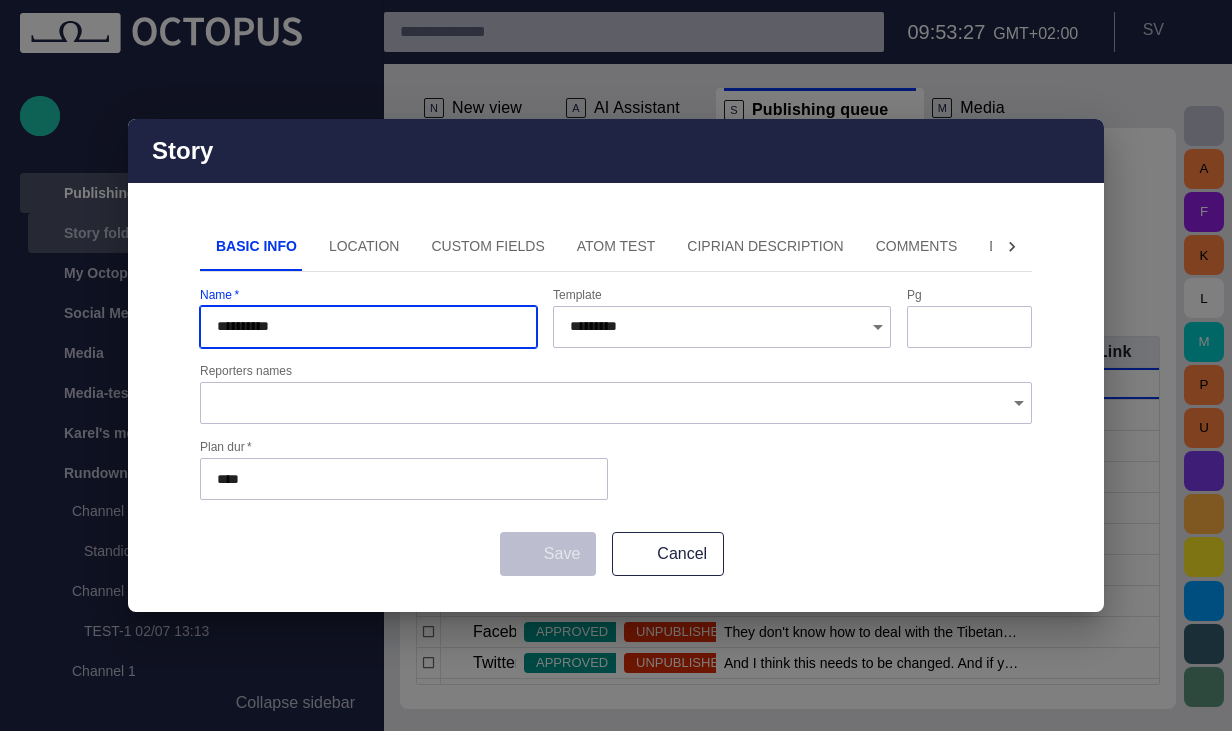 type on "**********" 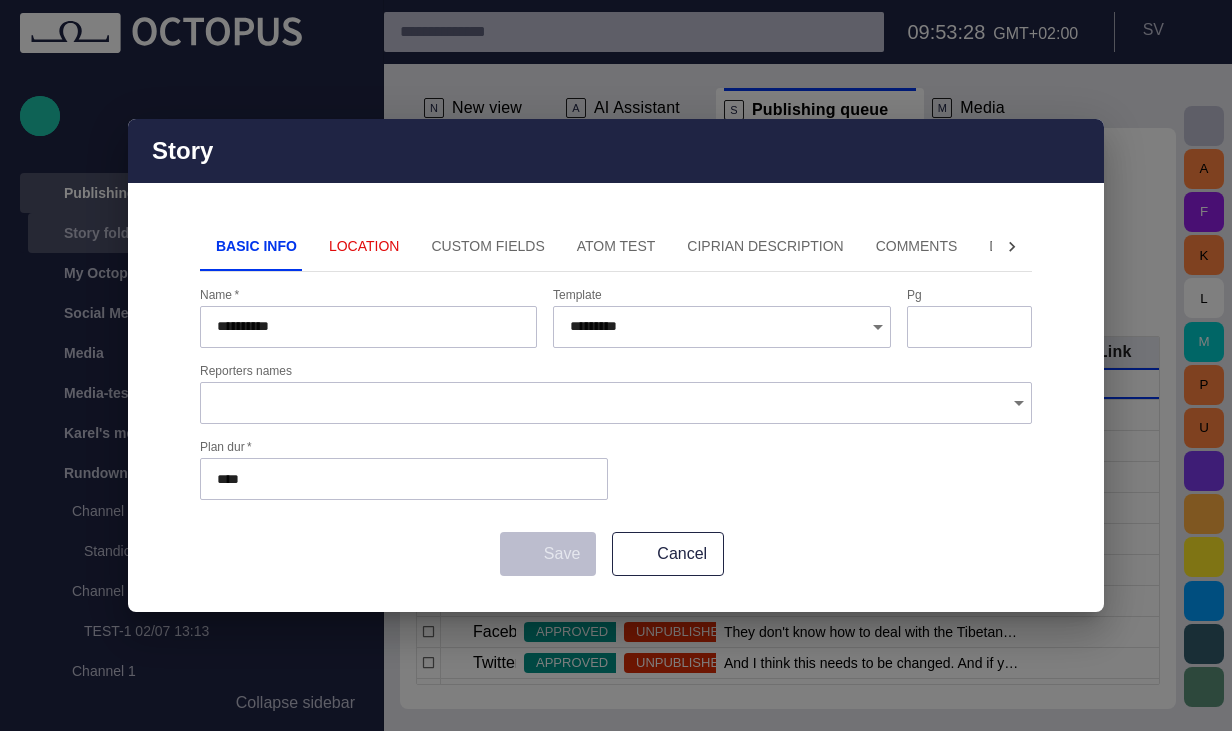 click on "Location" at bounding box center (364, 247) 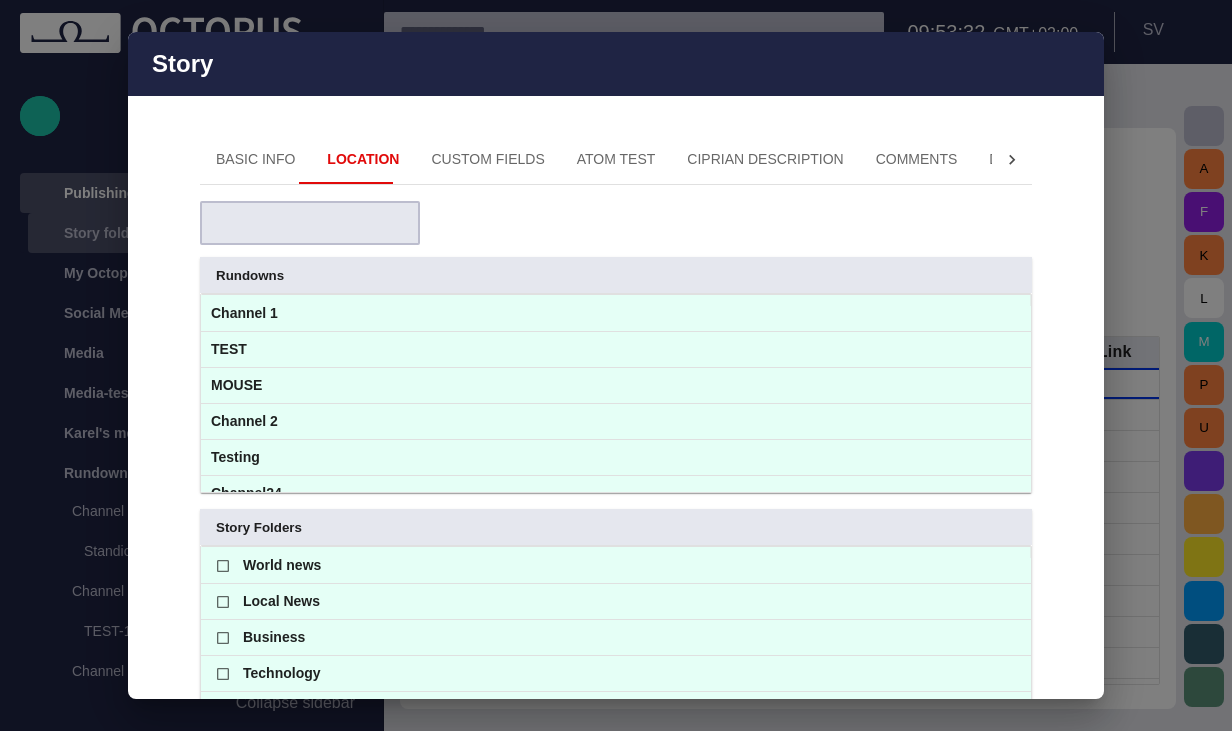 scroll, scrollTop: 38, scrollLeft: 0, axis: vertical 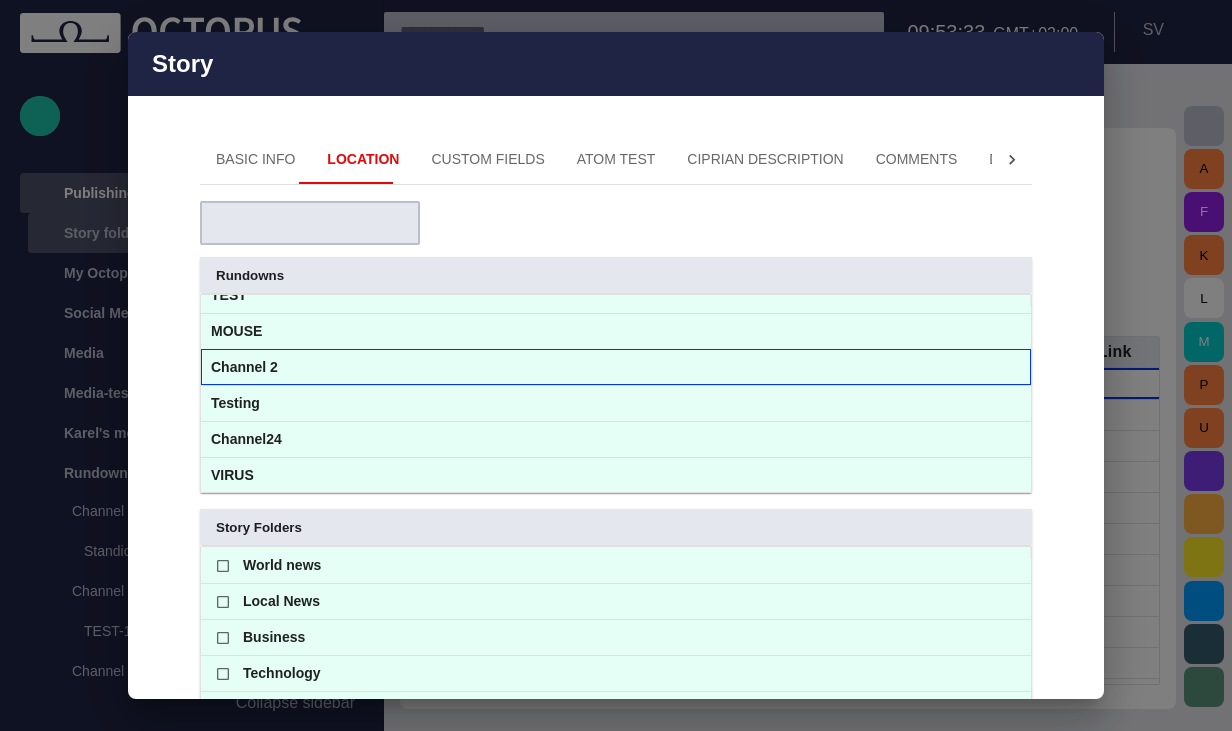 click on "Channel 2" at bounding box center [616, 367] 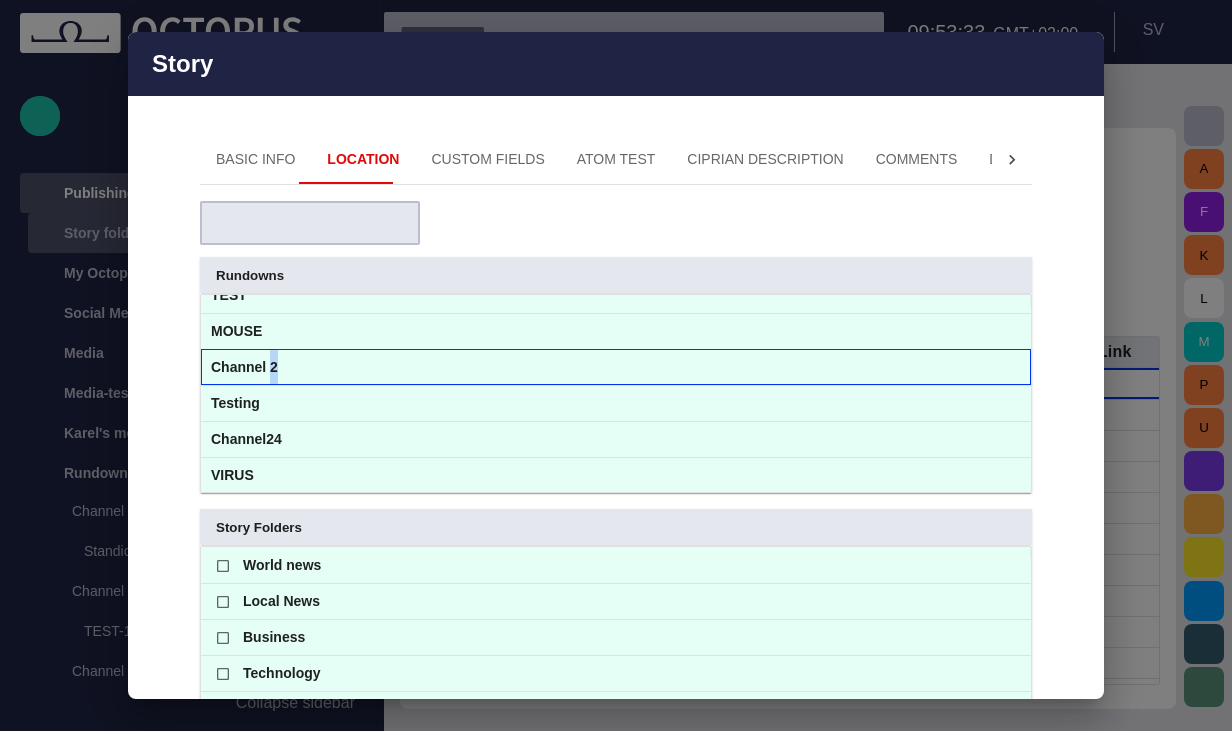 click on "Channel 2" at bounding box center (616, 367) 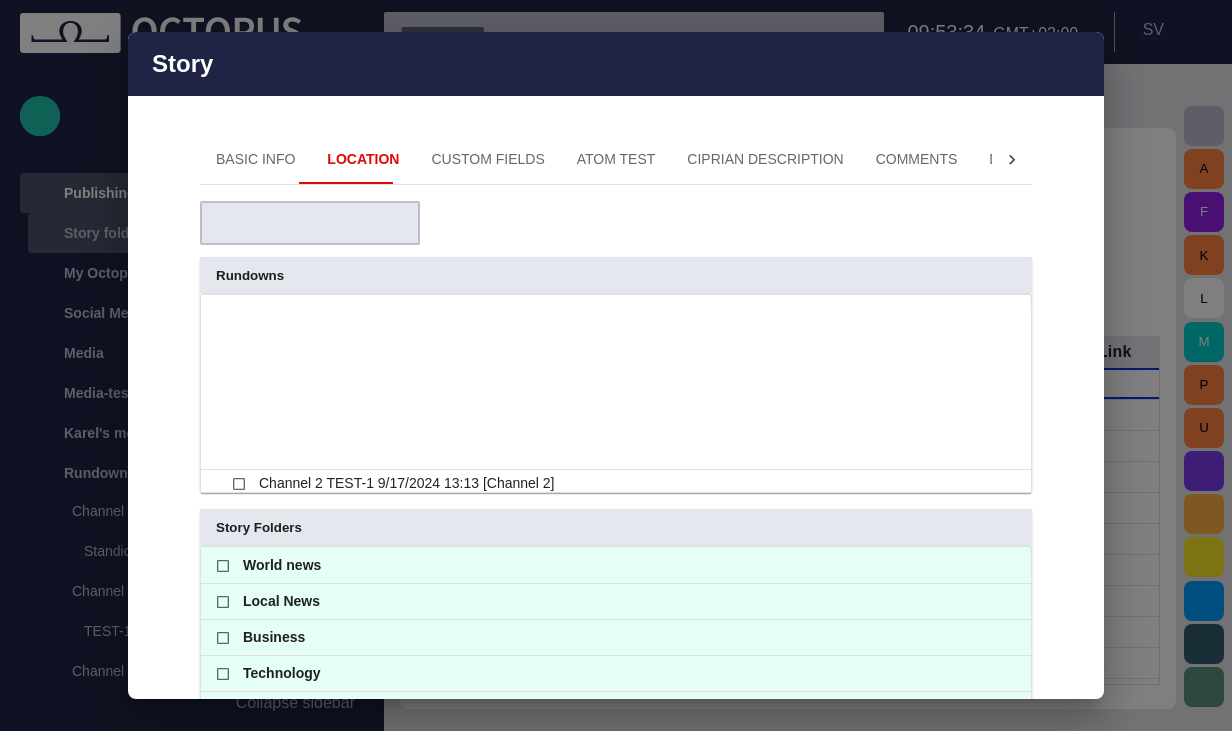 scroll, scrollTop: 346, scrollLeft: 0, axis: vertical 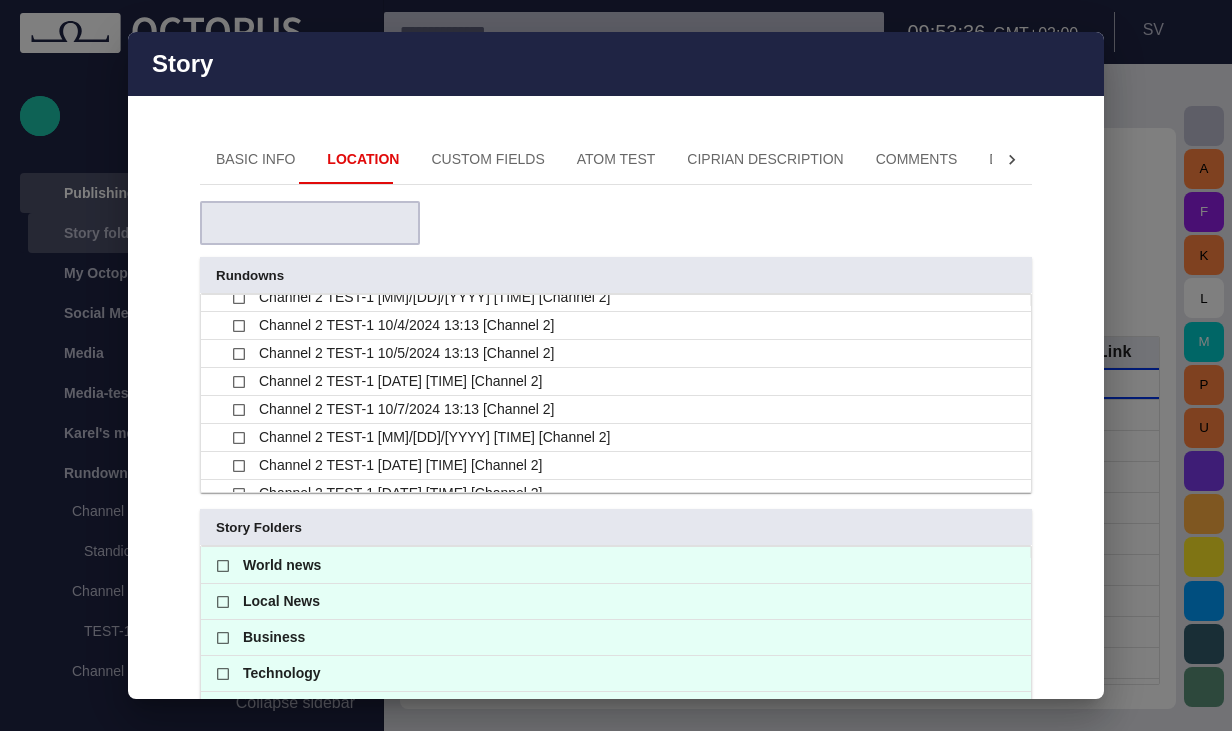 click at bounding box center [288, 223] 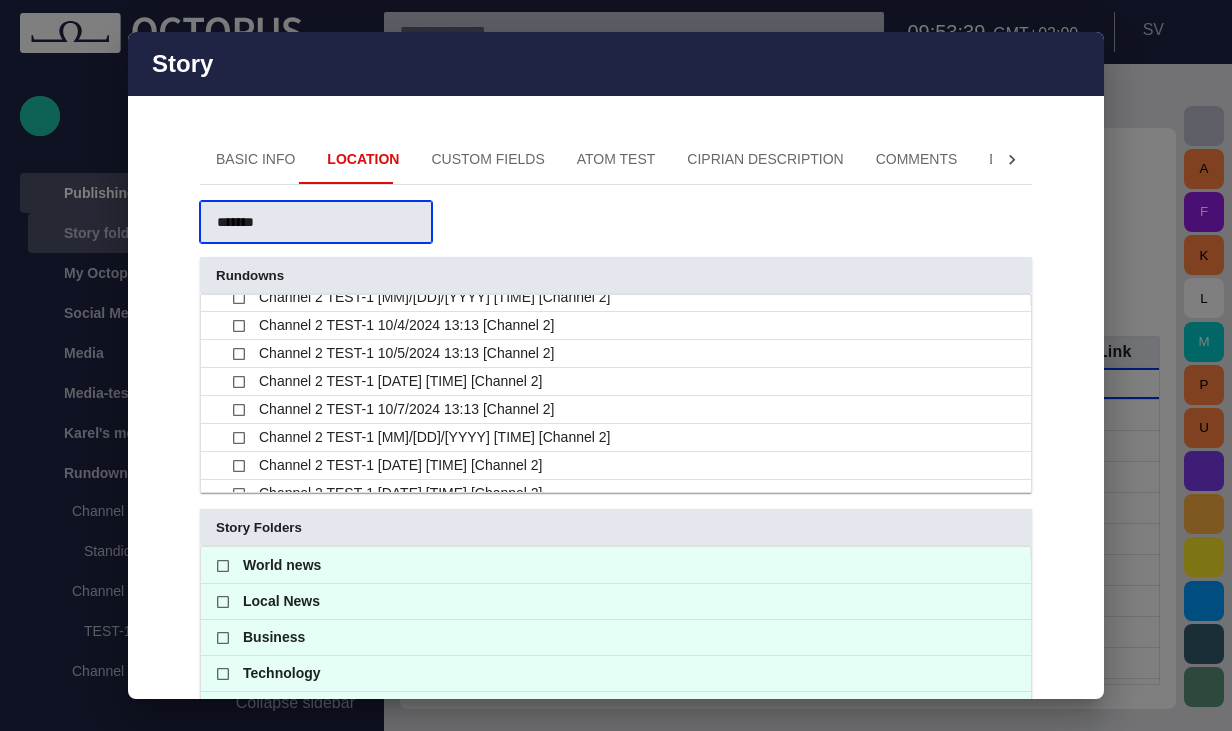 type on "*******" 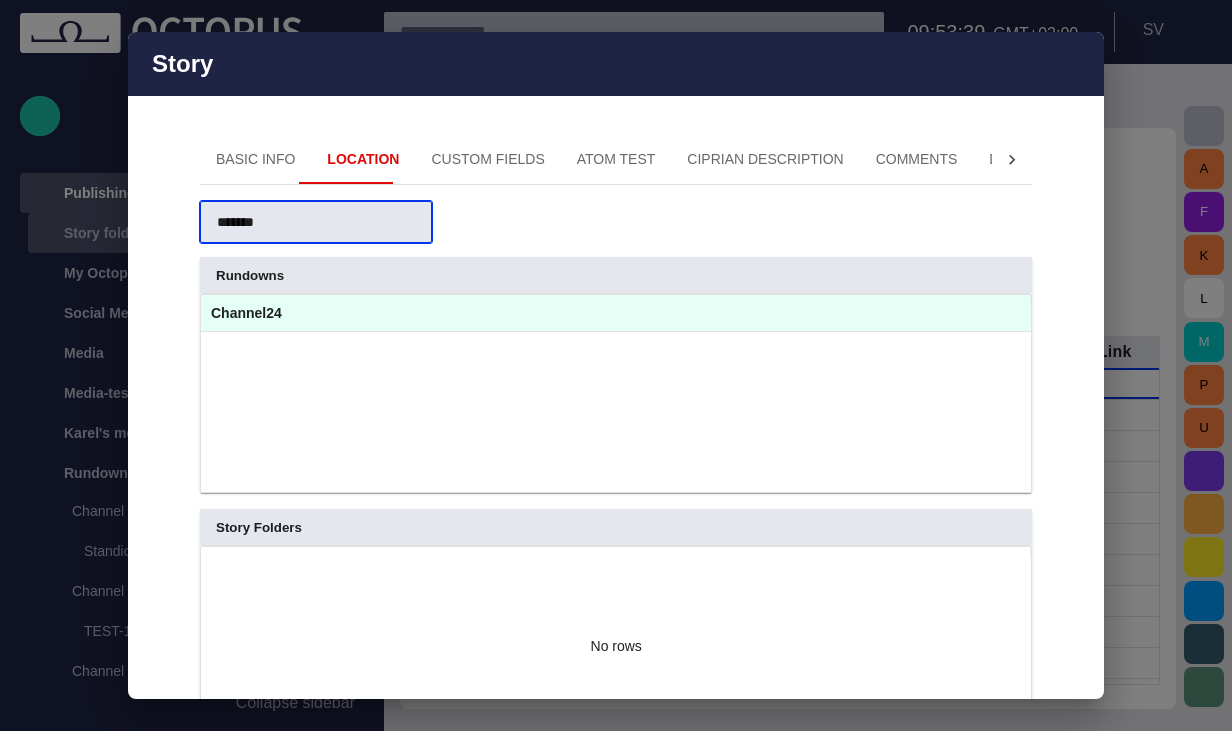 scroll, scrollTop: 0, scrollLeft: 0, axis: both 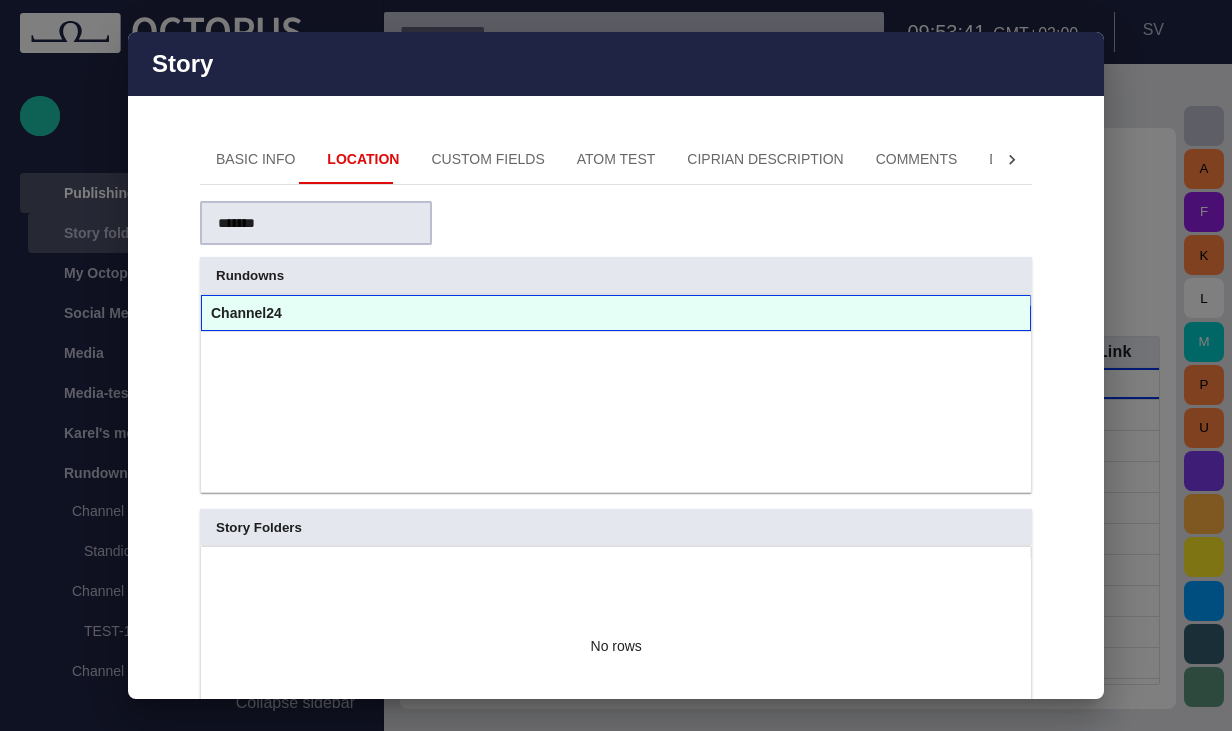 click on "Channel24" at bounding box center (616, 313) 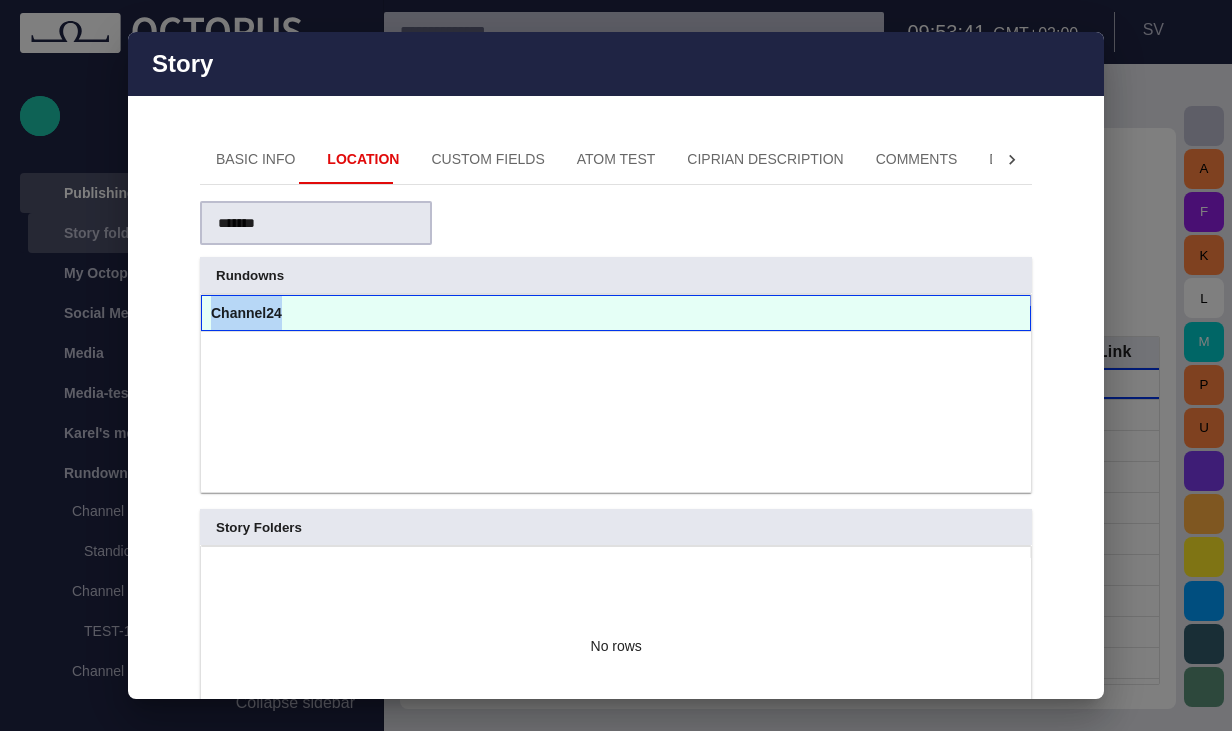click on "Channel24" at bounding box center (616, 313) 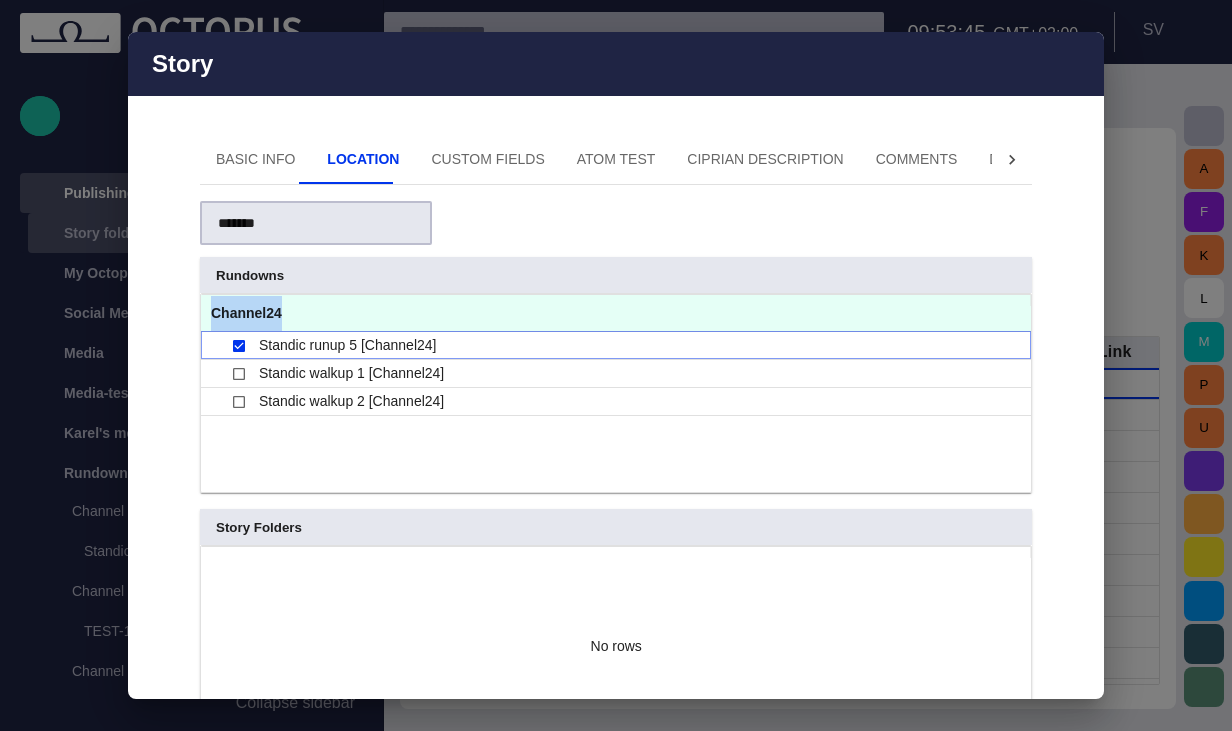 scroll, scrollTop: 290, scrollLeft: 0, axis: vertical 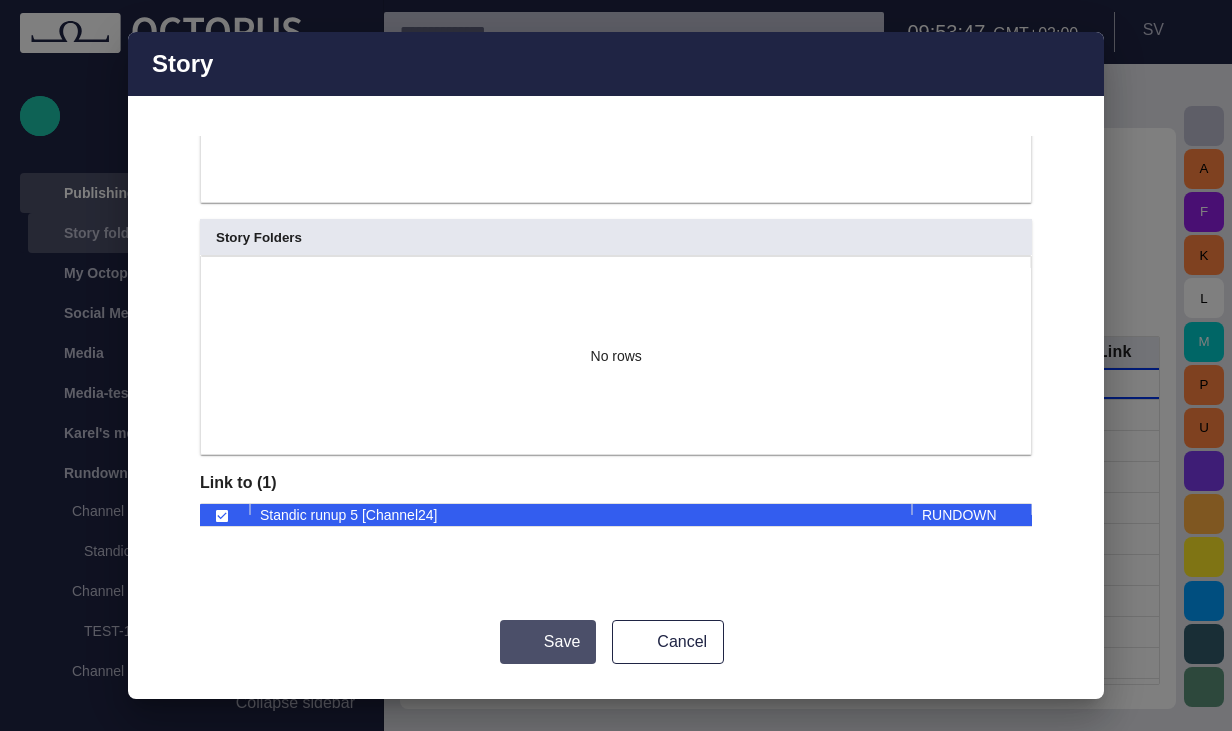click on "Save" at bounding box center (548, 642) 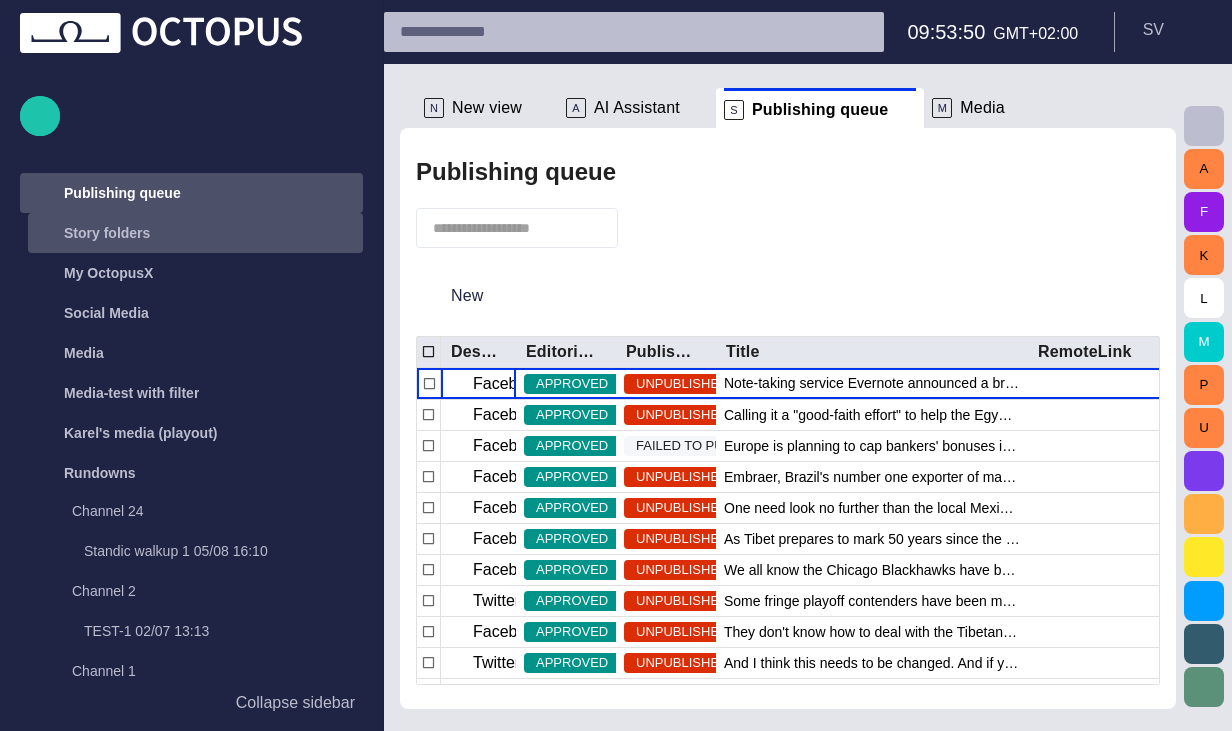 click at bounding box center [616, 32] 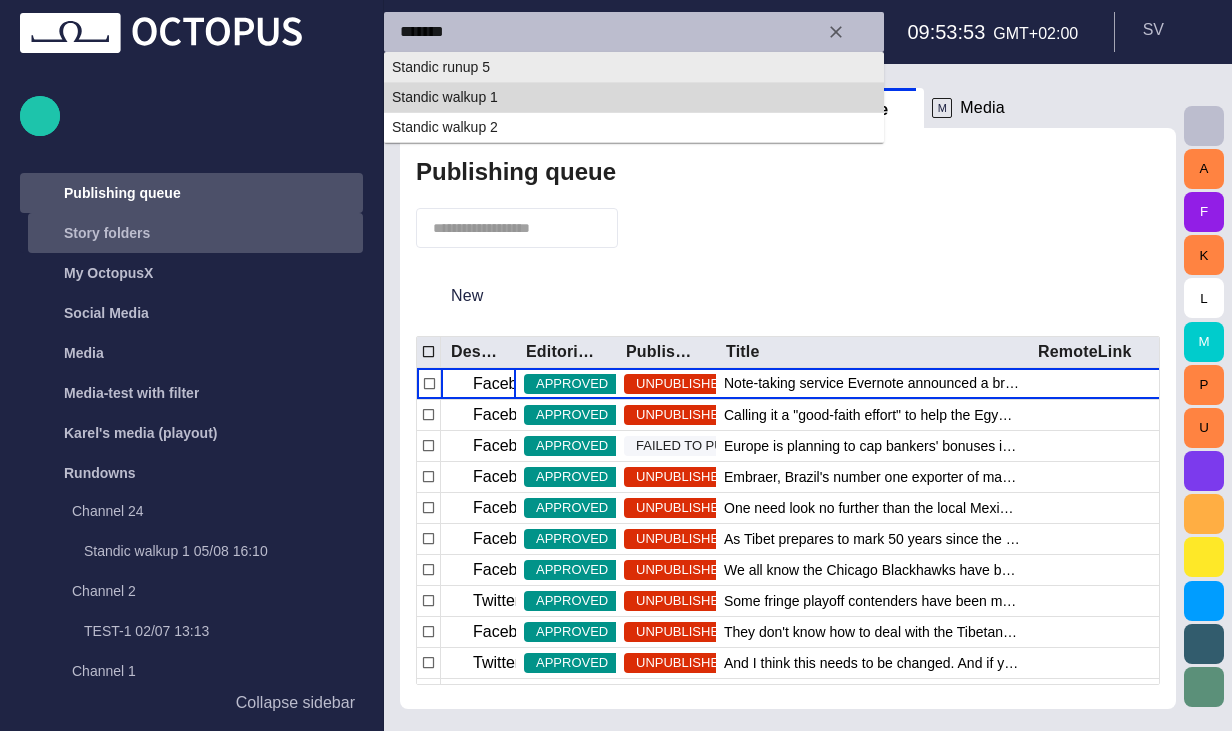 click on "Standic runup 5" at bounding box center (634, 67) 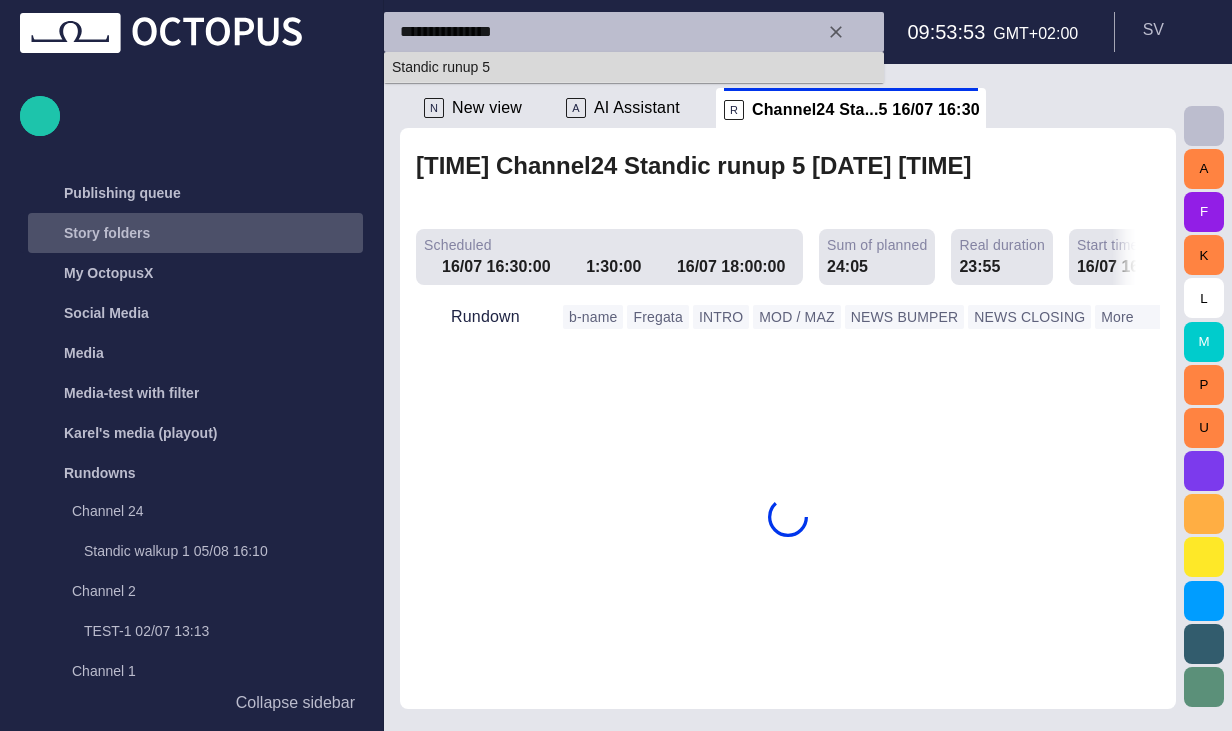 type on "**********" 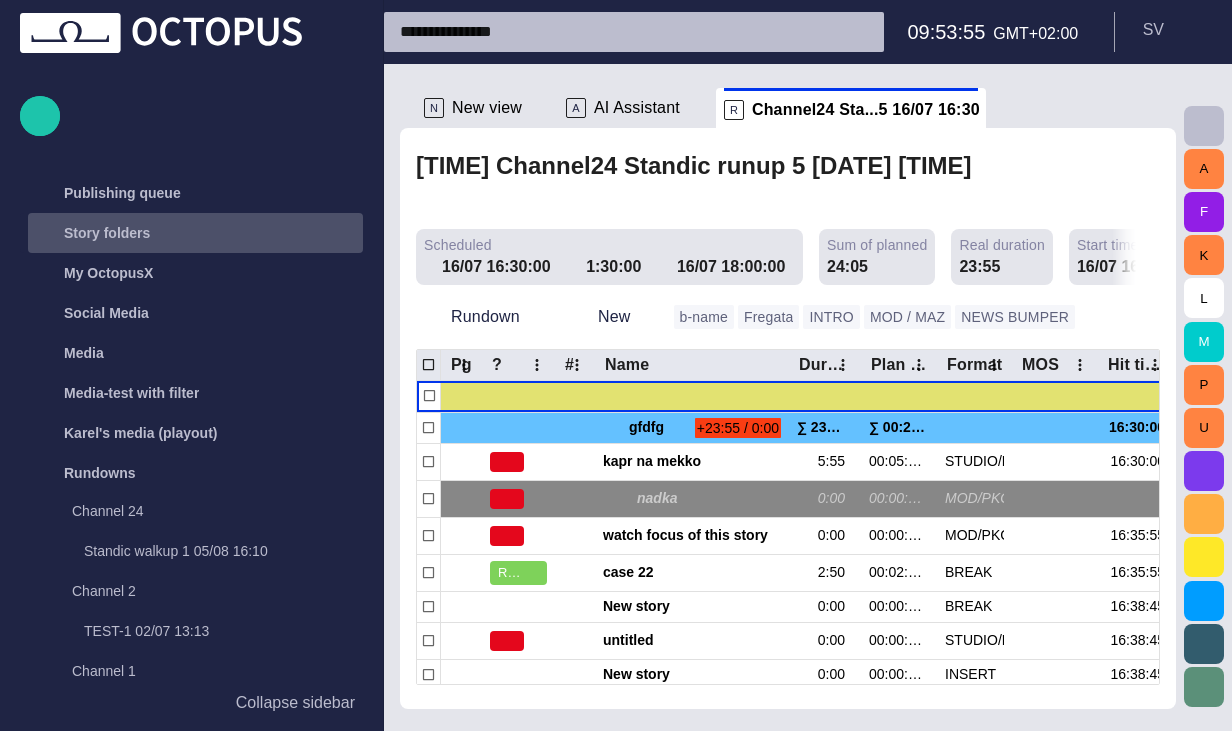 type 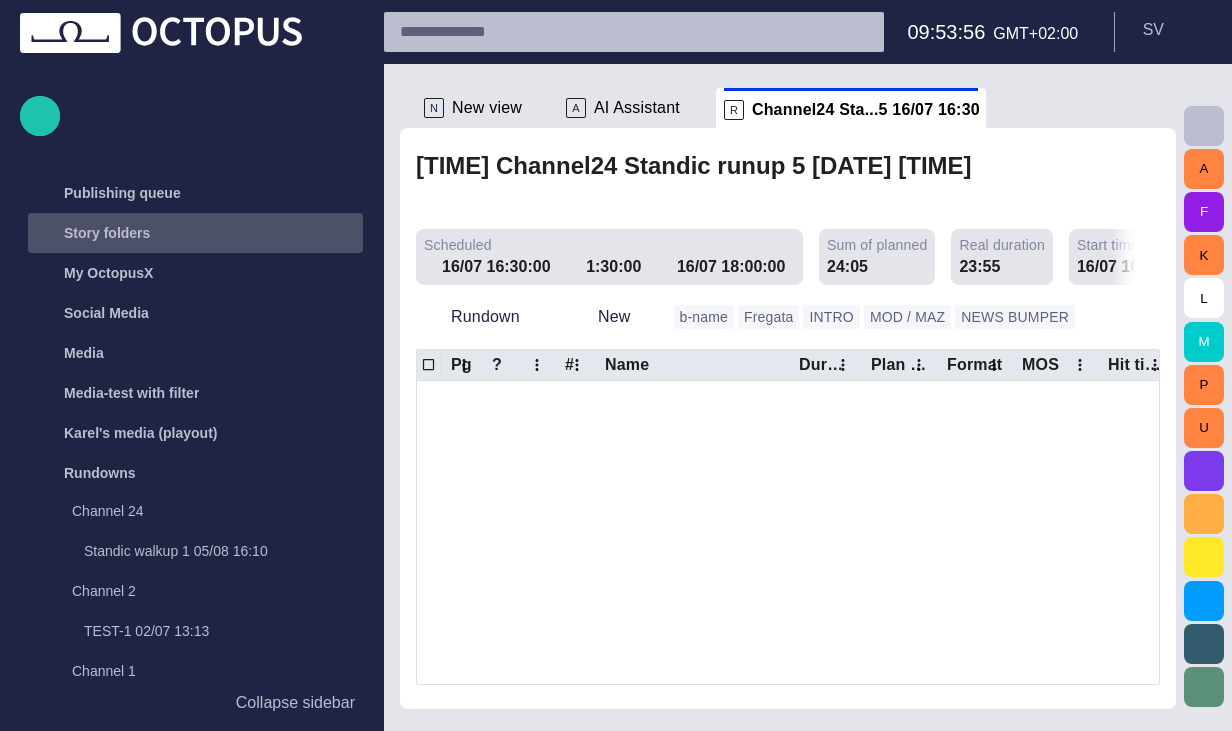 scroll, scrollTop: 422, scrollLeft: 0, axis: vertical 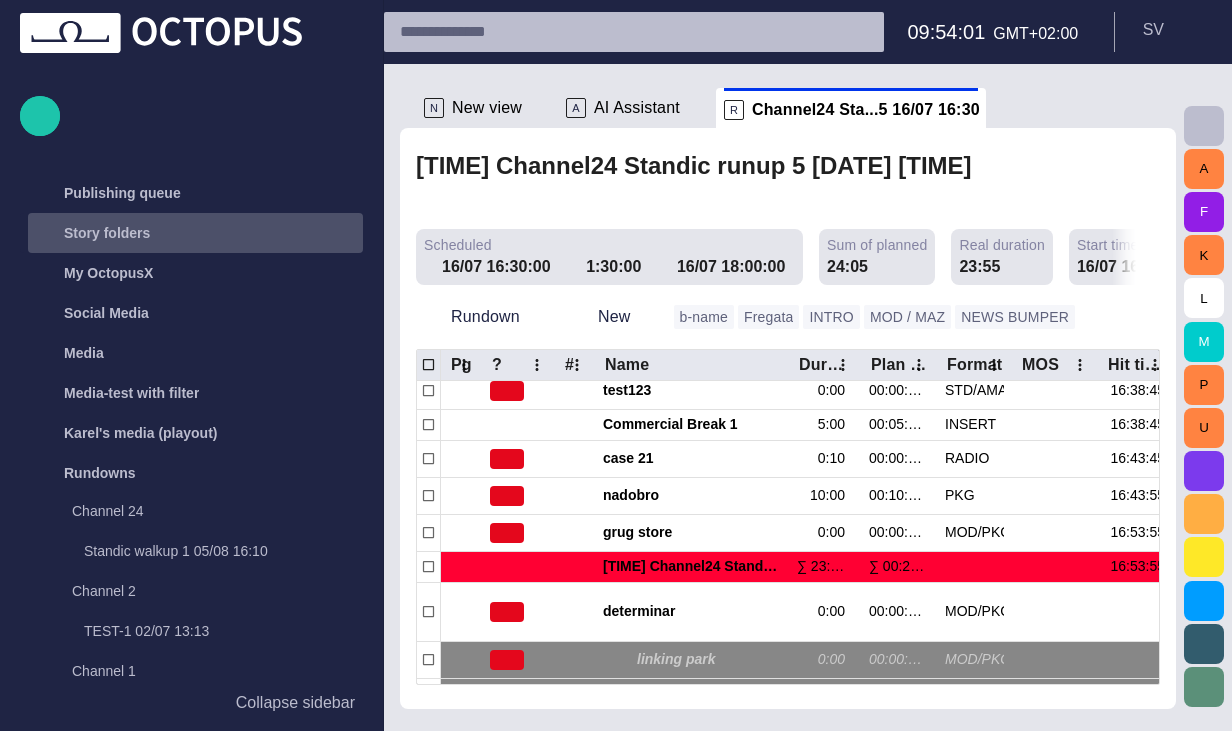 click on "AI Assistant" at bounding box center (637, 108) 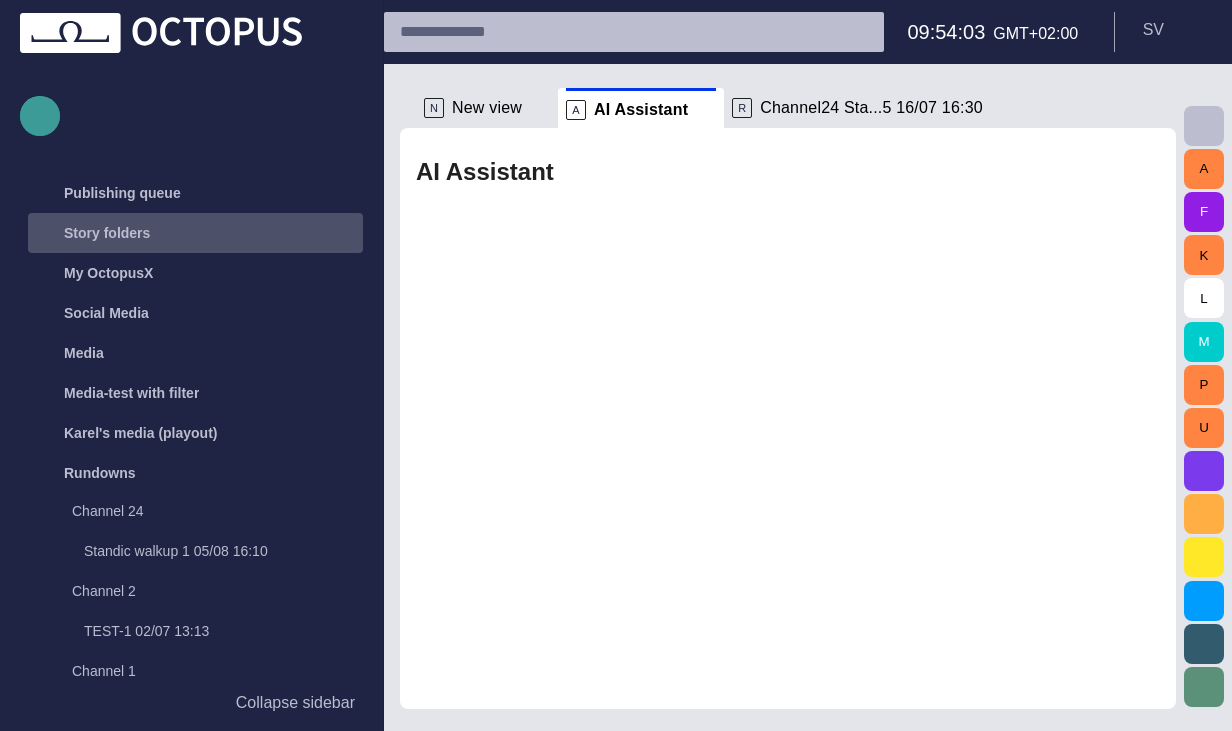 click at bounding box center [40, 116] 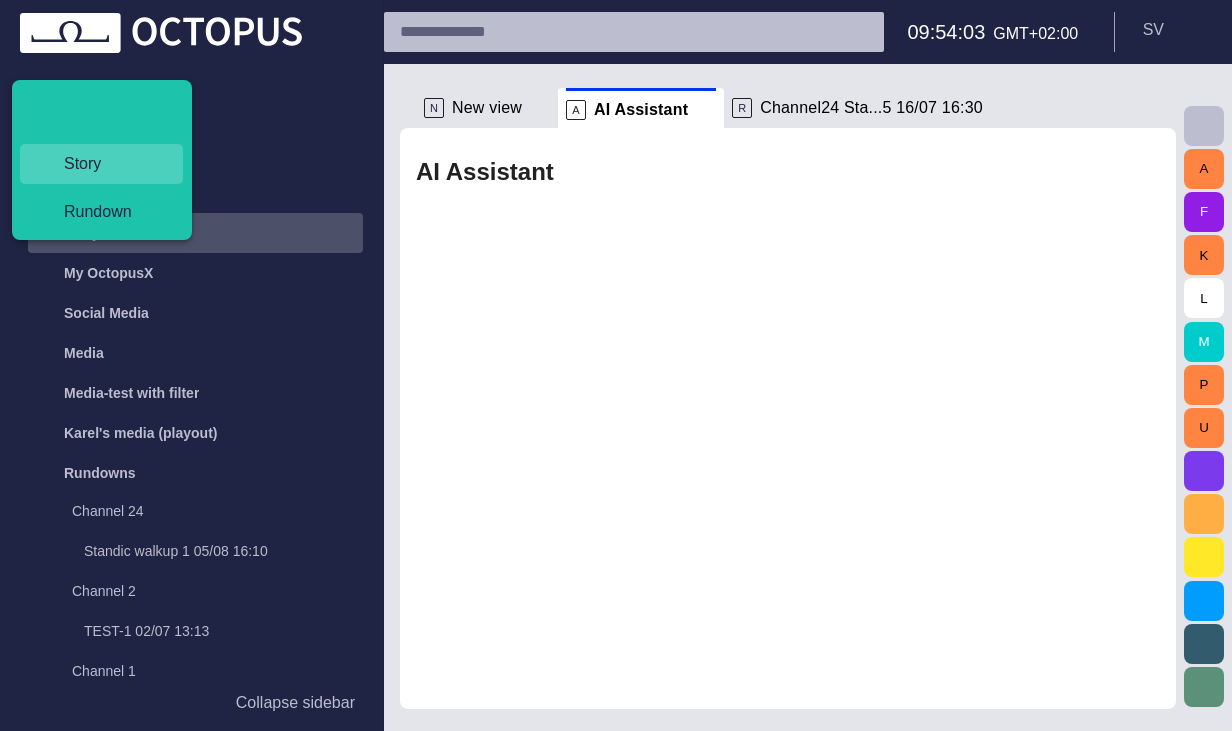 click on "Story" at bounding box center (109, 164) 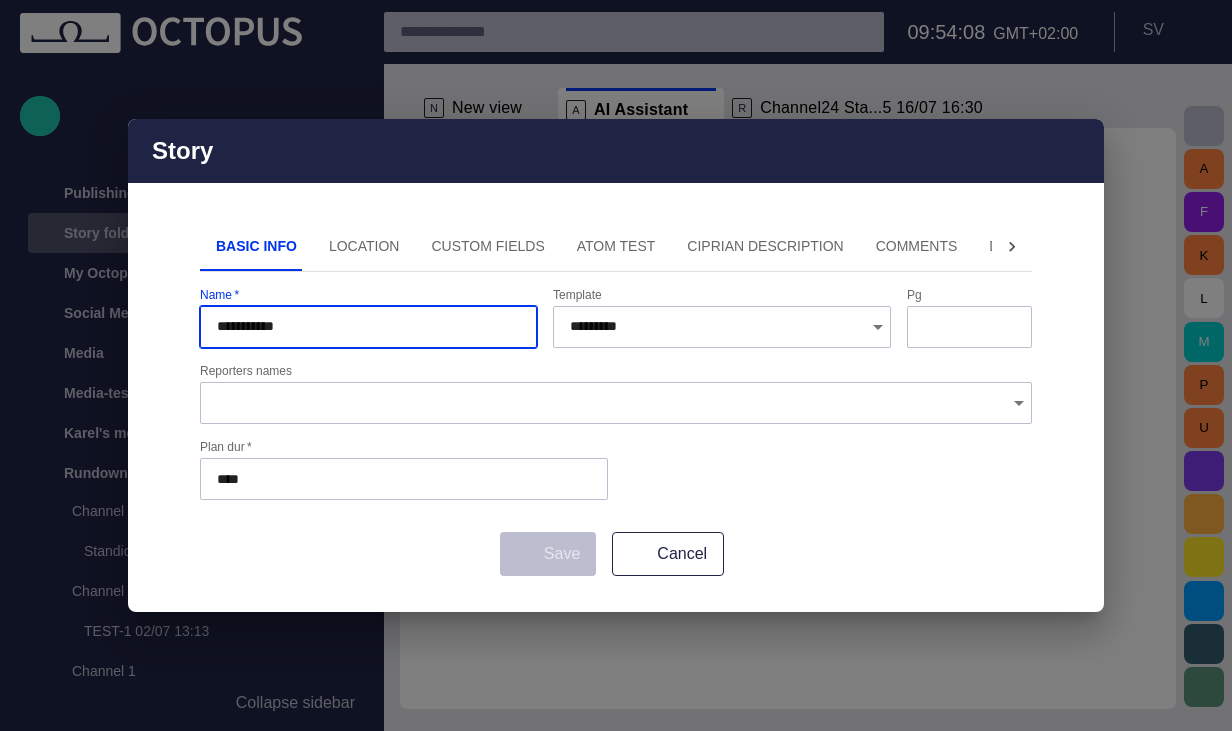 type on "**********" 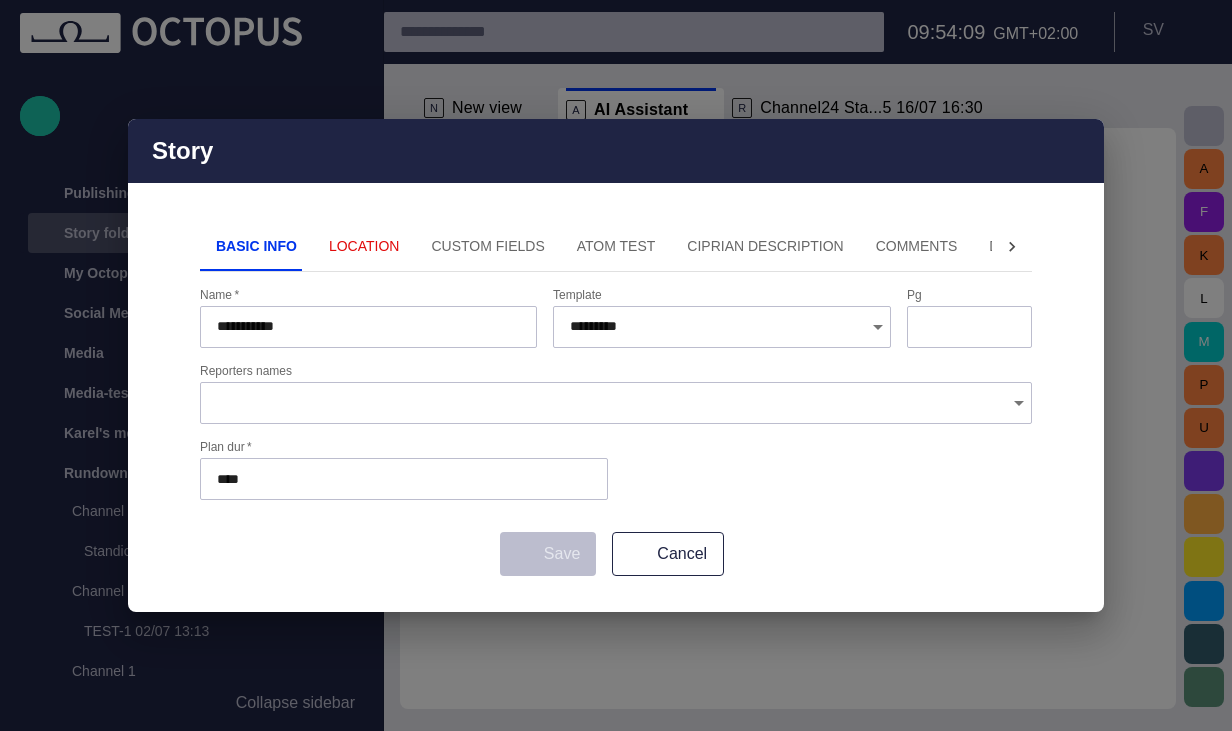 click on "Location" at bounding box center (364, 247) 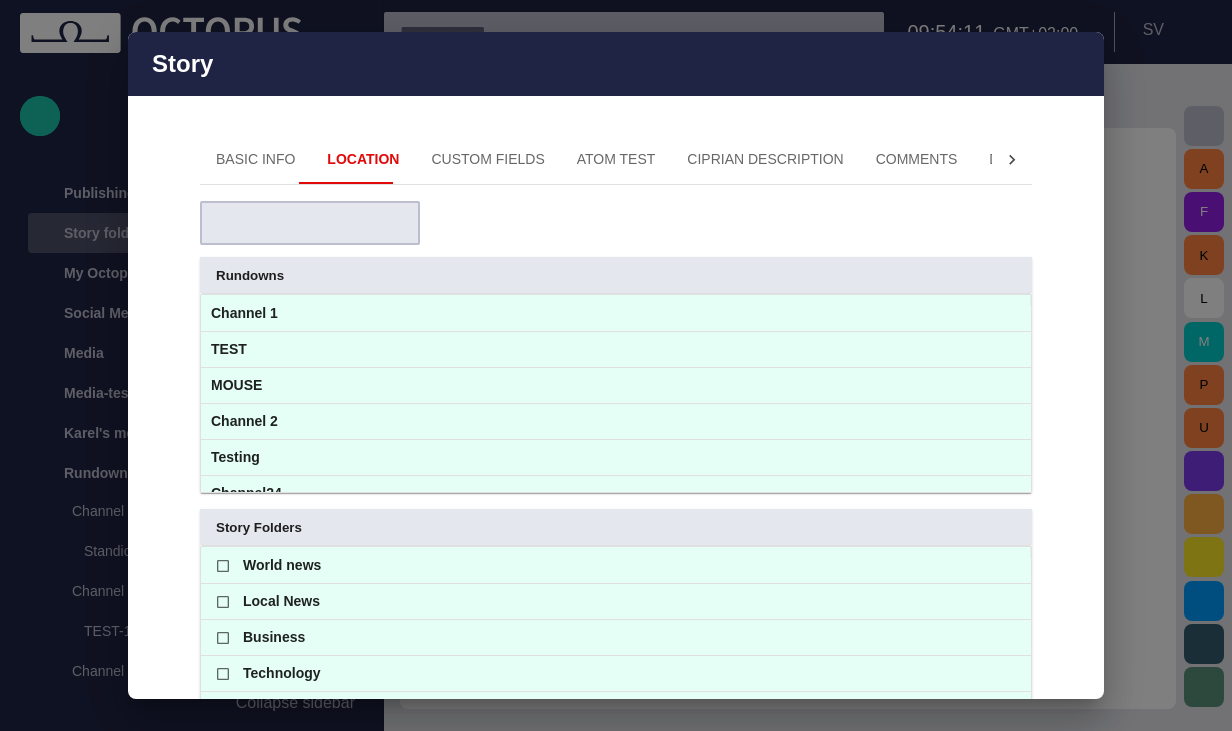 click at bounding box center [288, 223] 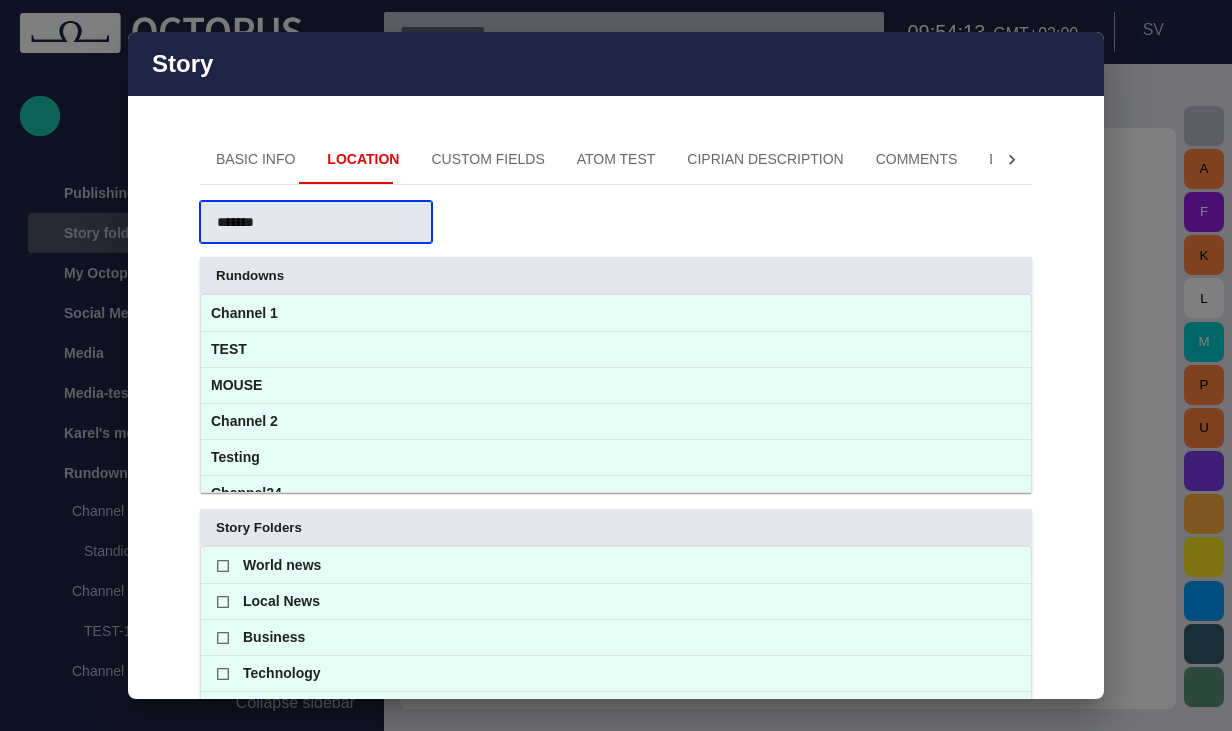 type on "*******" 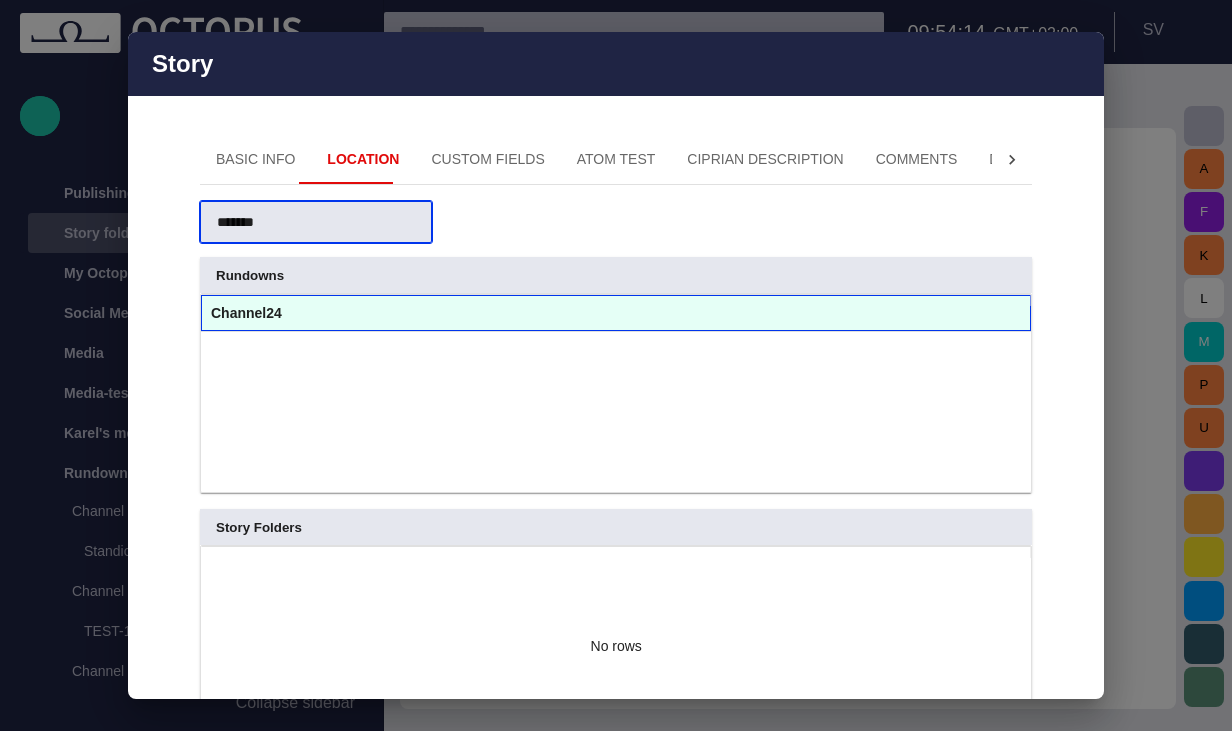 click on "Channel24" at bounding box center (616, 313) 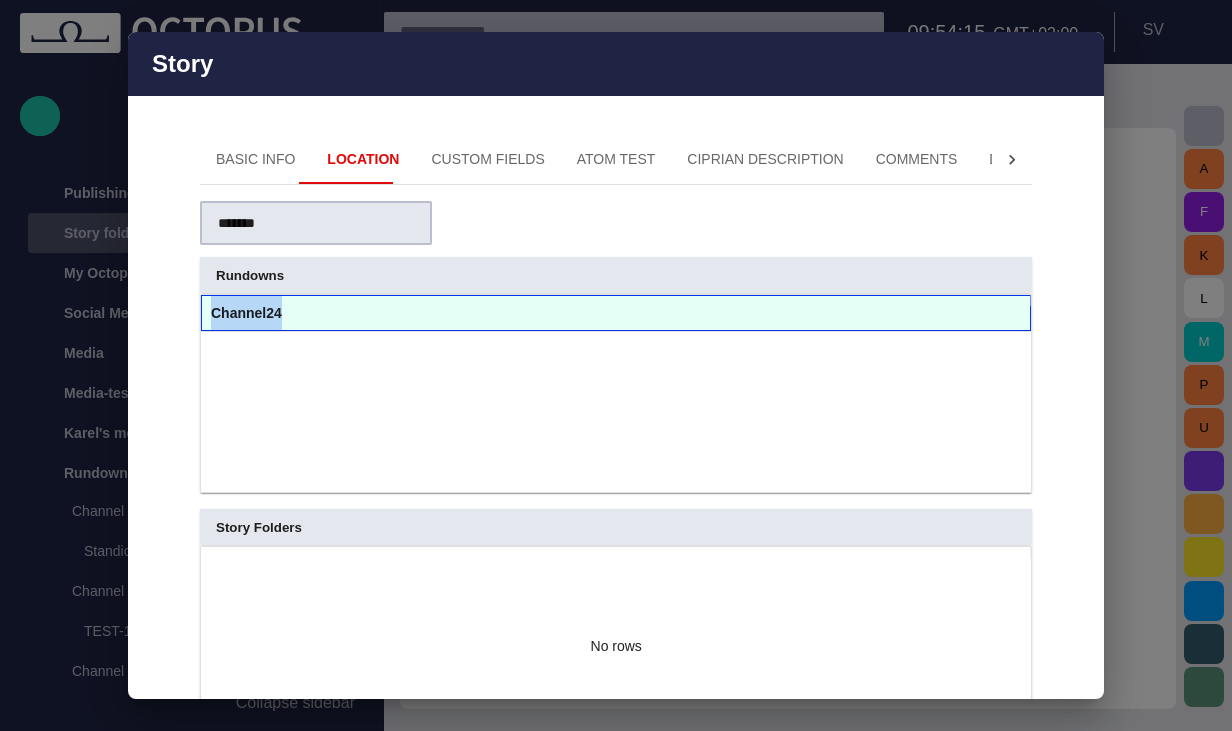 click on "Channel24" at bounding box center [616, 313] 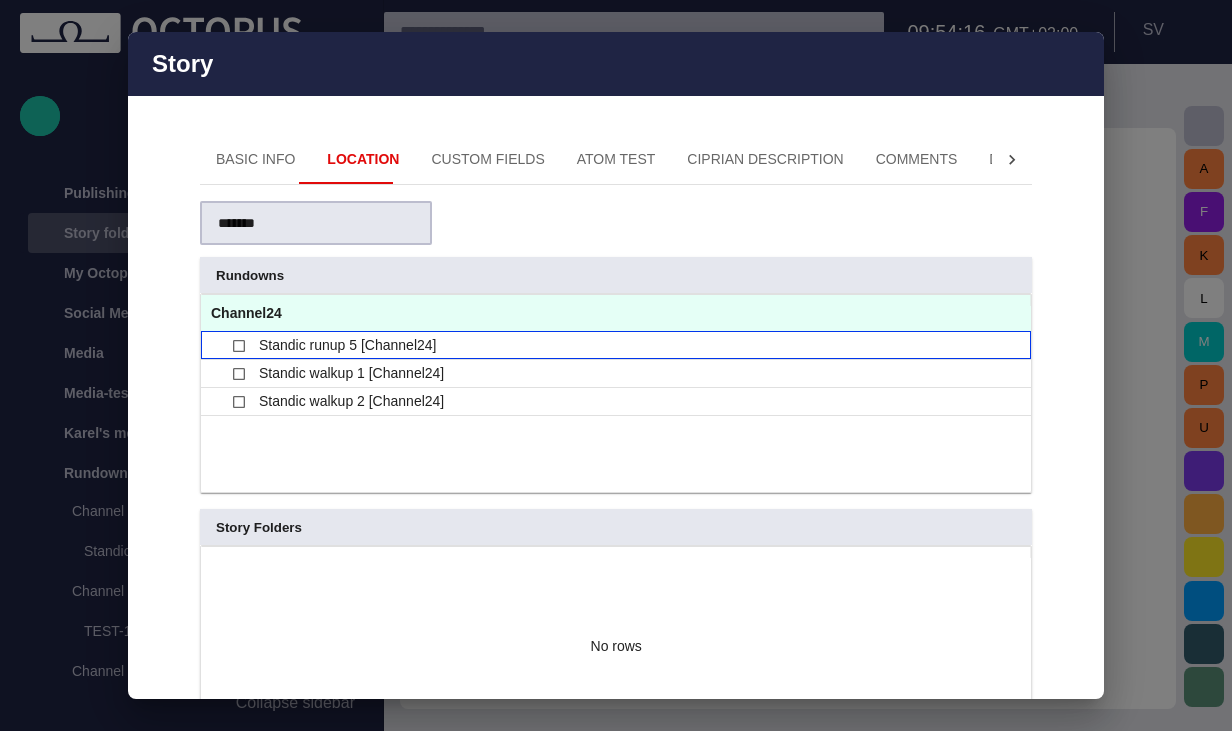click on "Standic runup 5 [Channel24]" at bounding box center [347, 345] 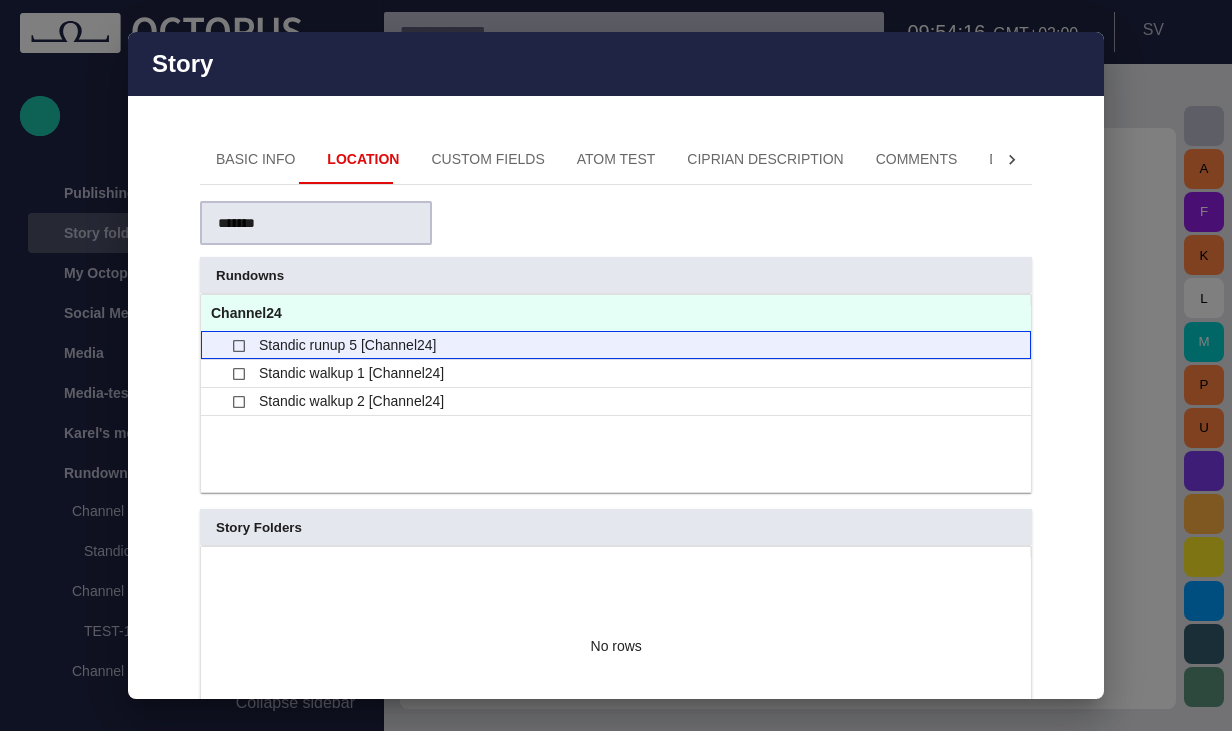 click on "Standic runup 5 [Channel24]" at bounding box center (347, 345) 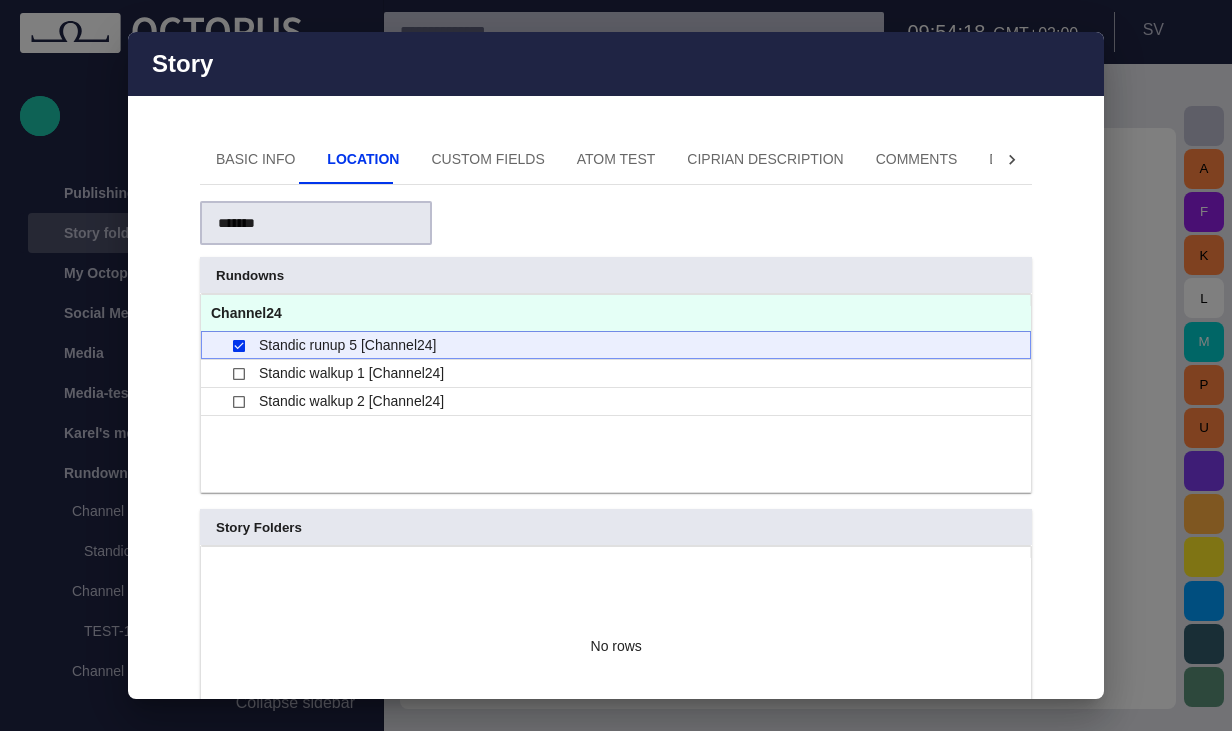 scroll, scrollTop: 290, scrollLeft: 0, axis: vertical 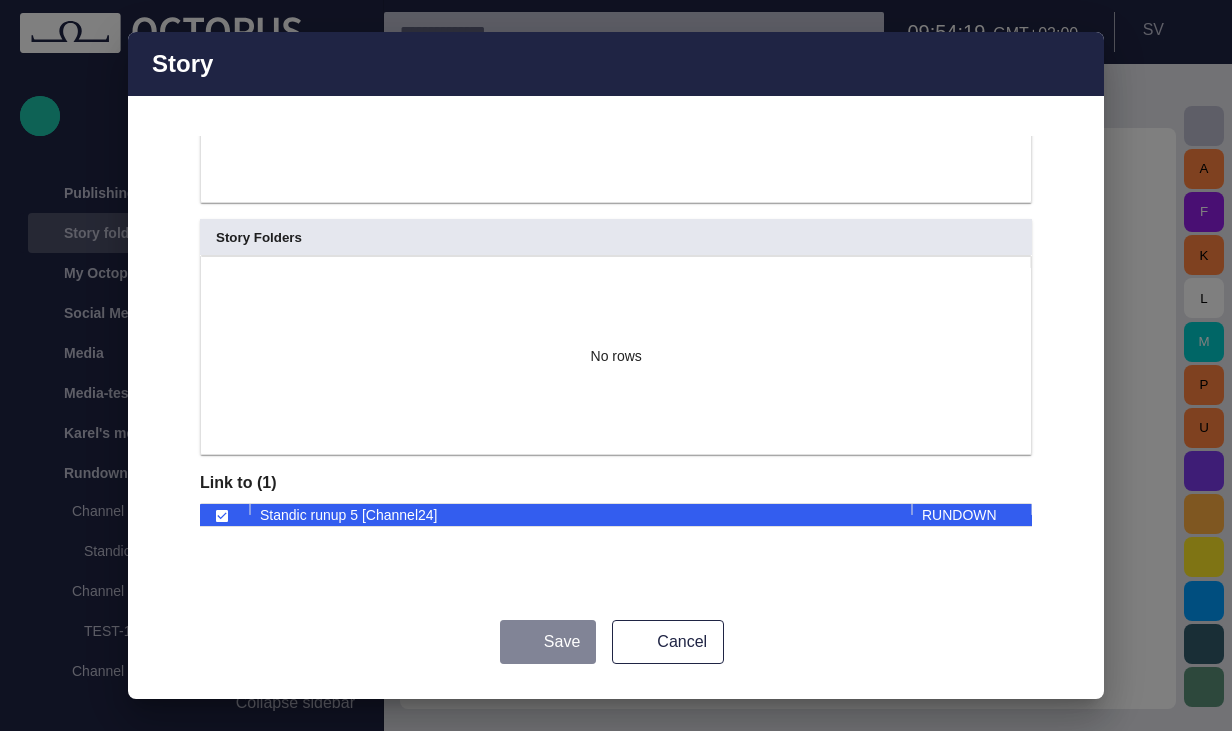 click on "Save" at bounding box center [548, 642] 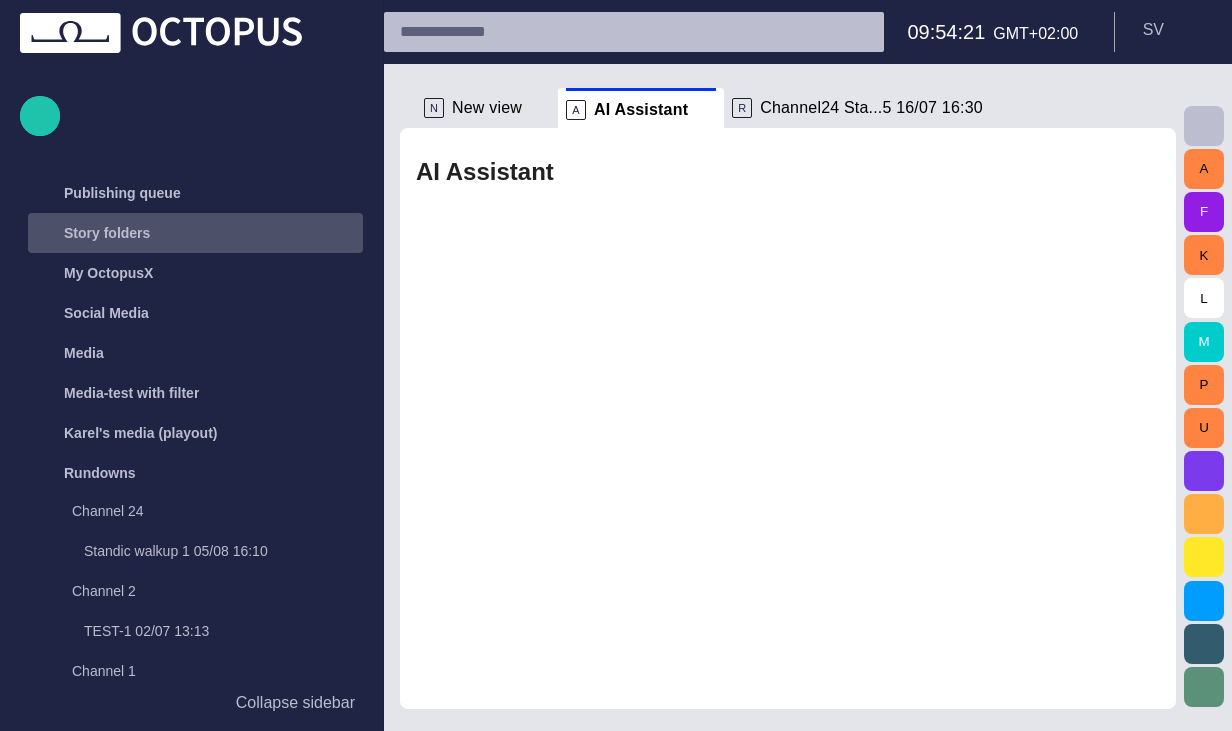 click on "Channel24 Sta...5 16/07 16:30" at bounding box center [871, 108] 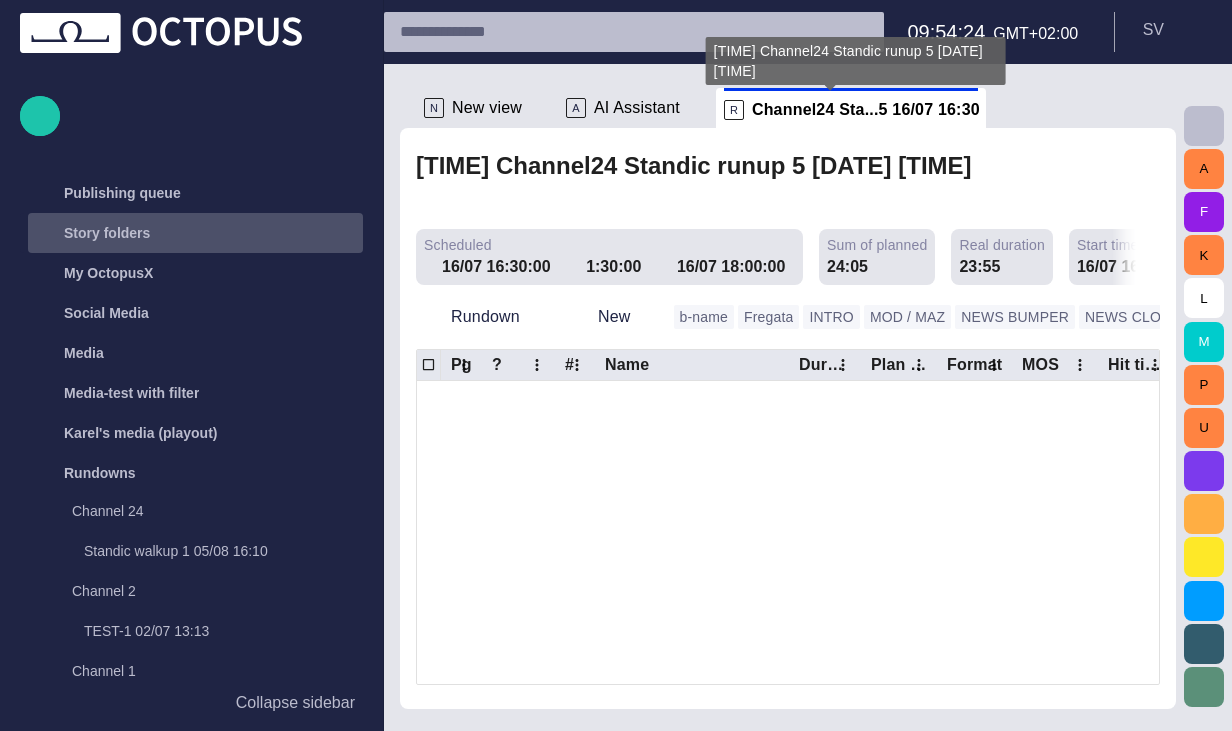 scroll, scrollTop: 533, scrollLeft: 0, axis: vertical 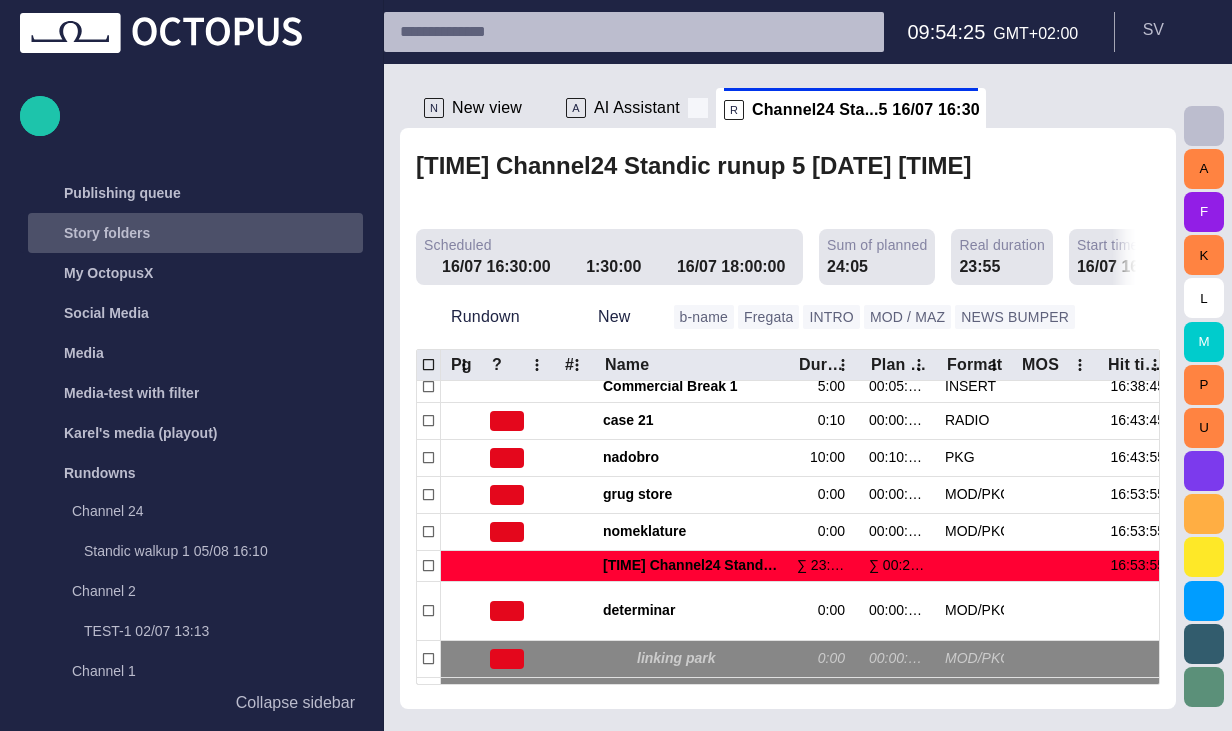 click at bounding box center [698, 108] 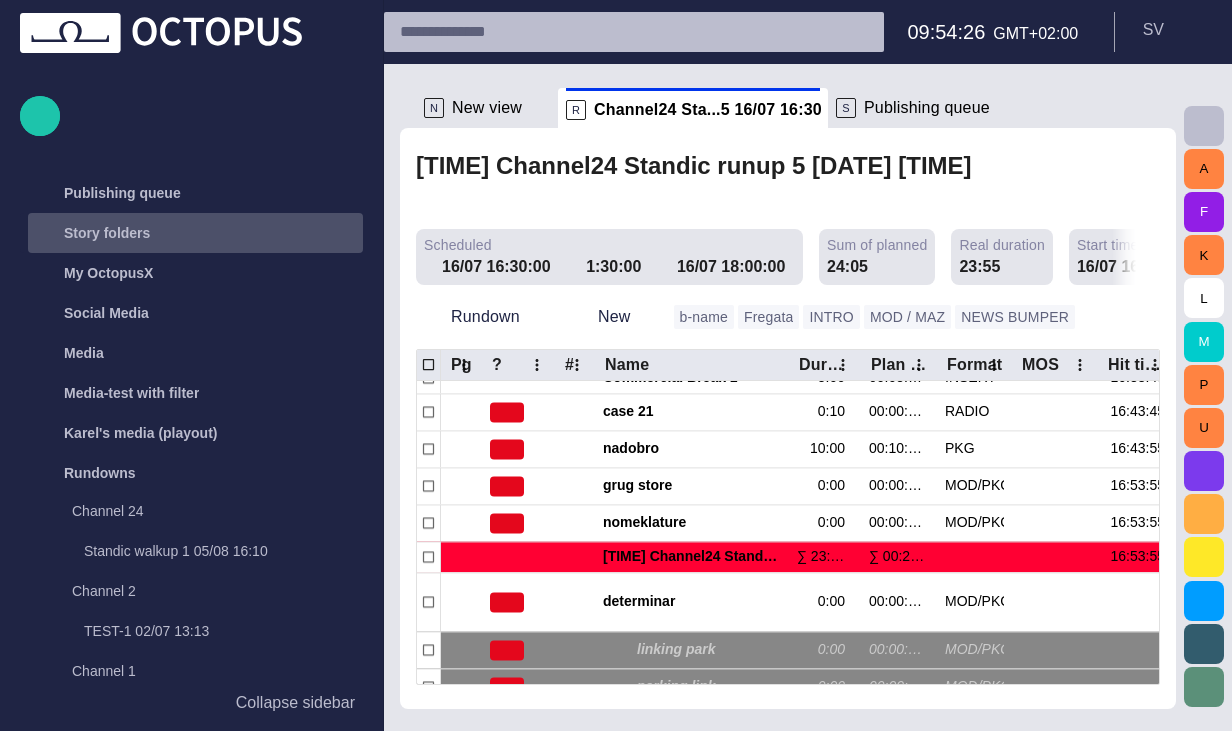 scroll, scrollTop: 524, scrollLeft: 0, axis: vertical 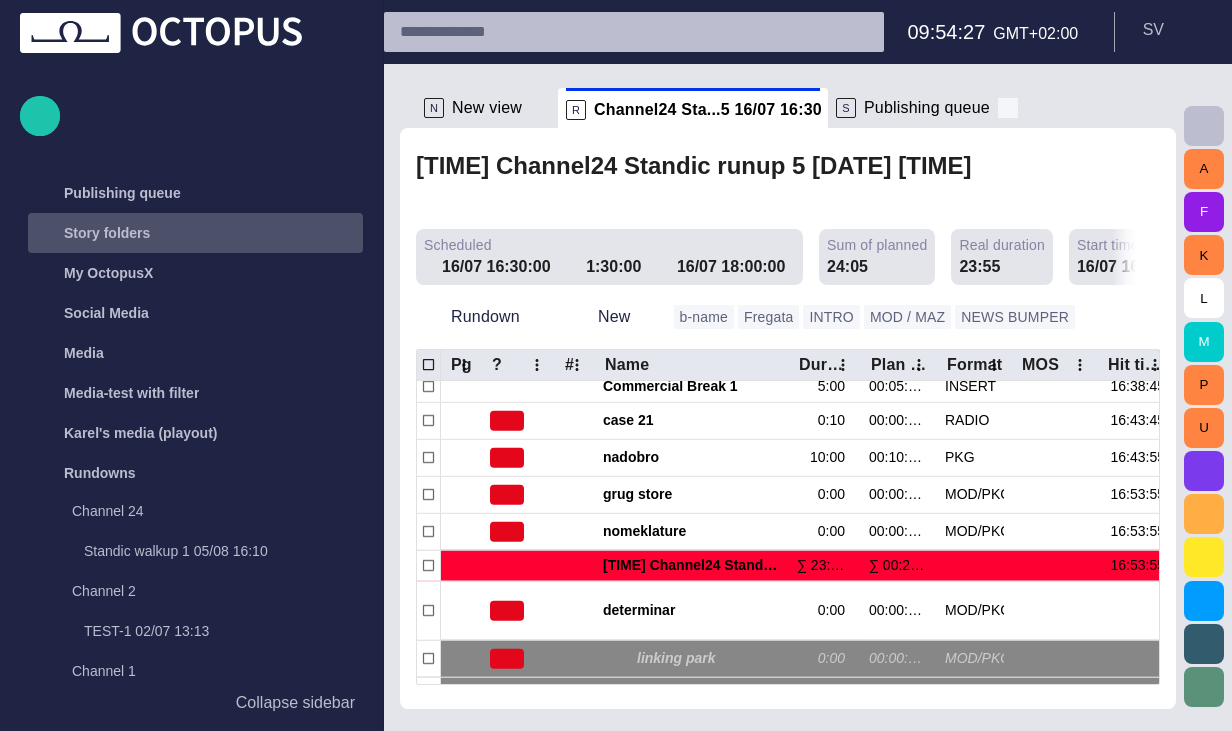 click at bounding box center (1008, 108) 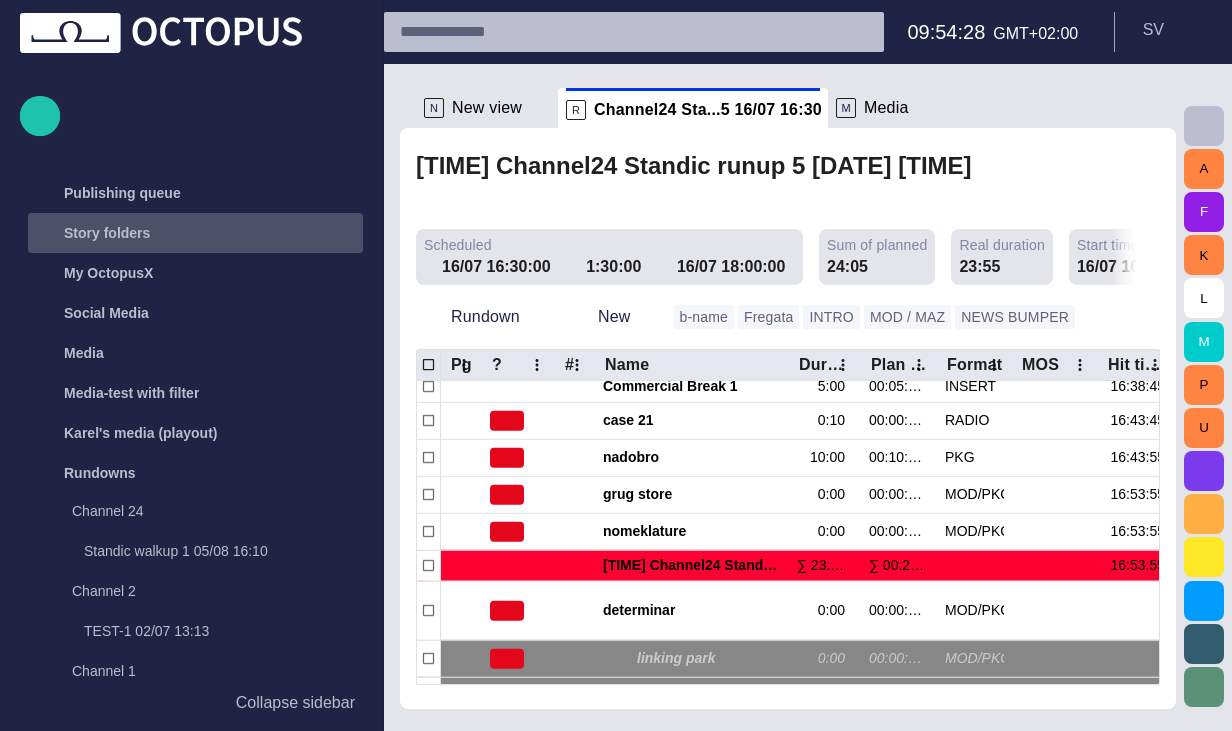 click on "Media" at bounding box center (886, 108) 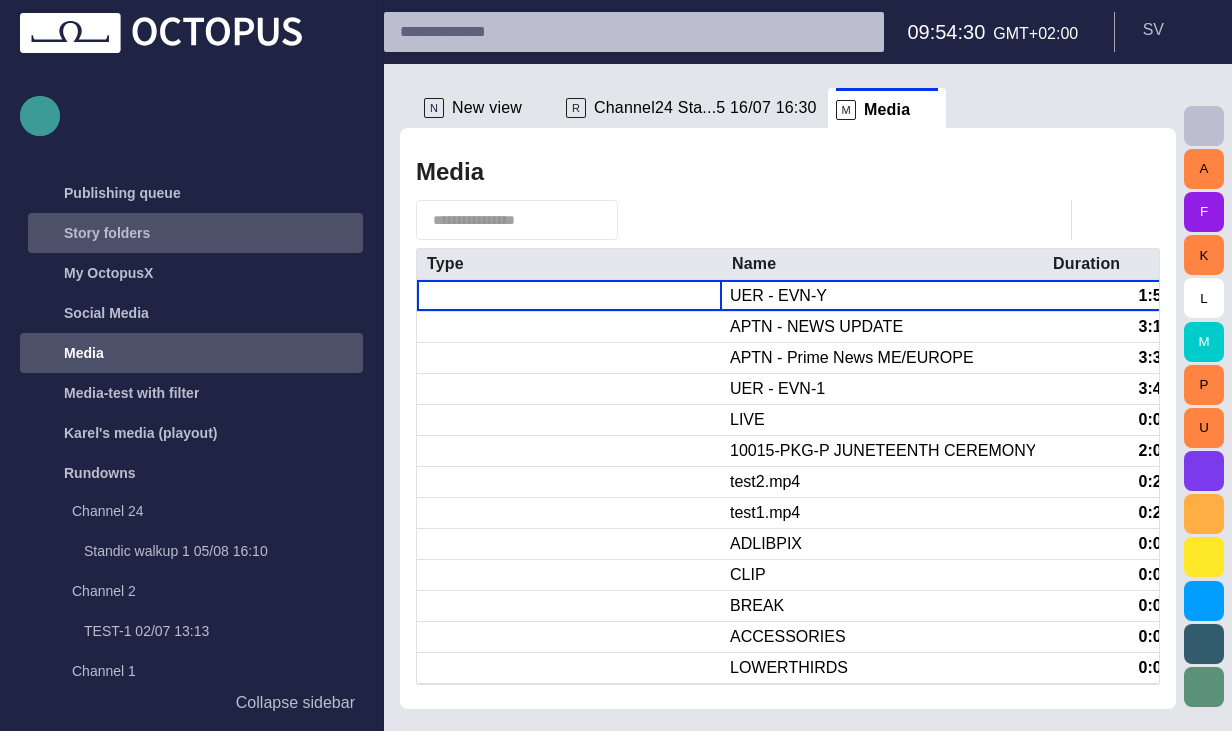 scroll, scrollTop: 200, scrollLeft: 0, axis: vertical 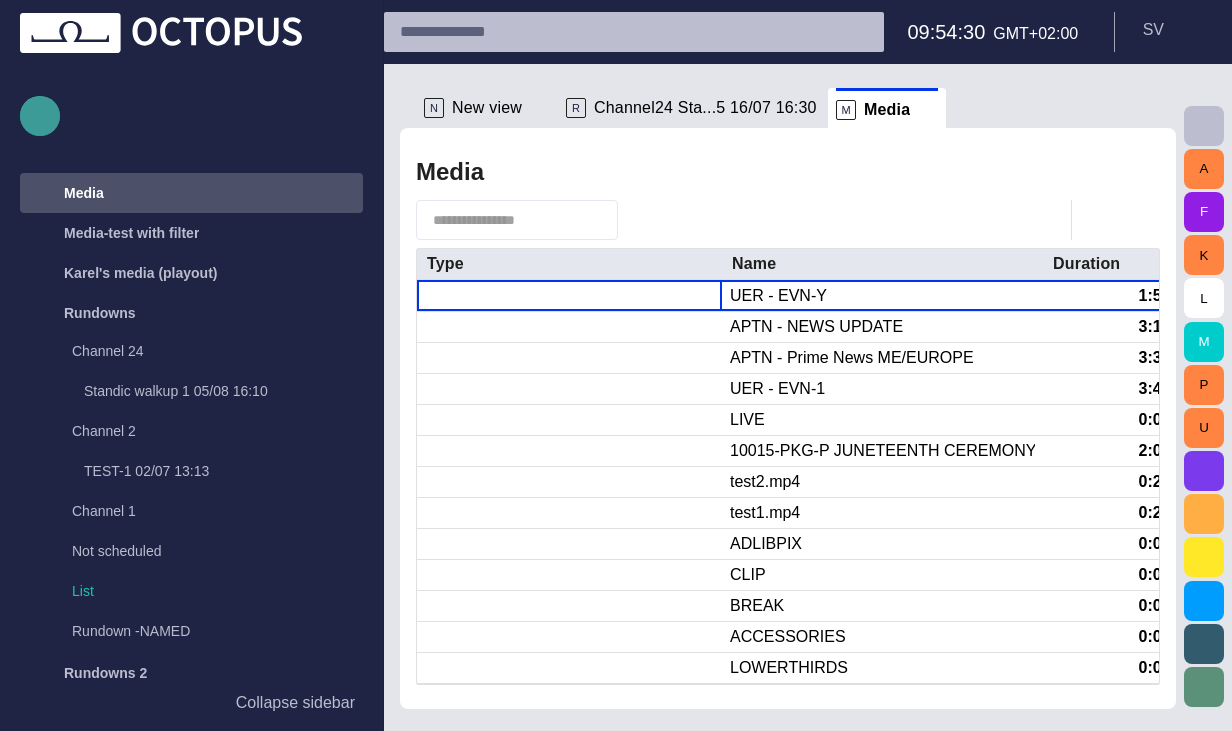 click at bounding box center (40, 116) 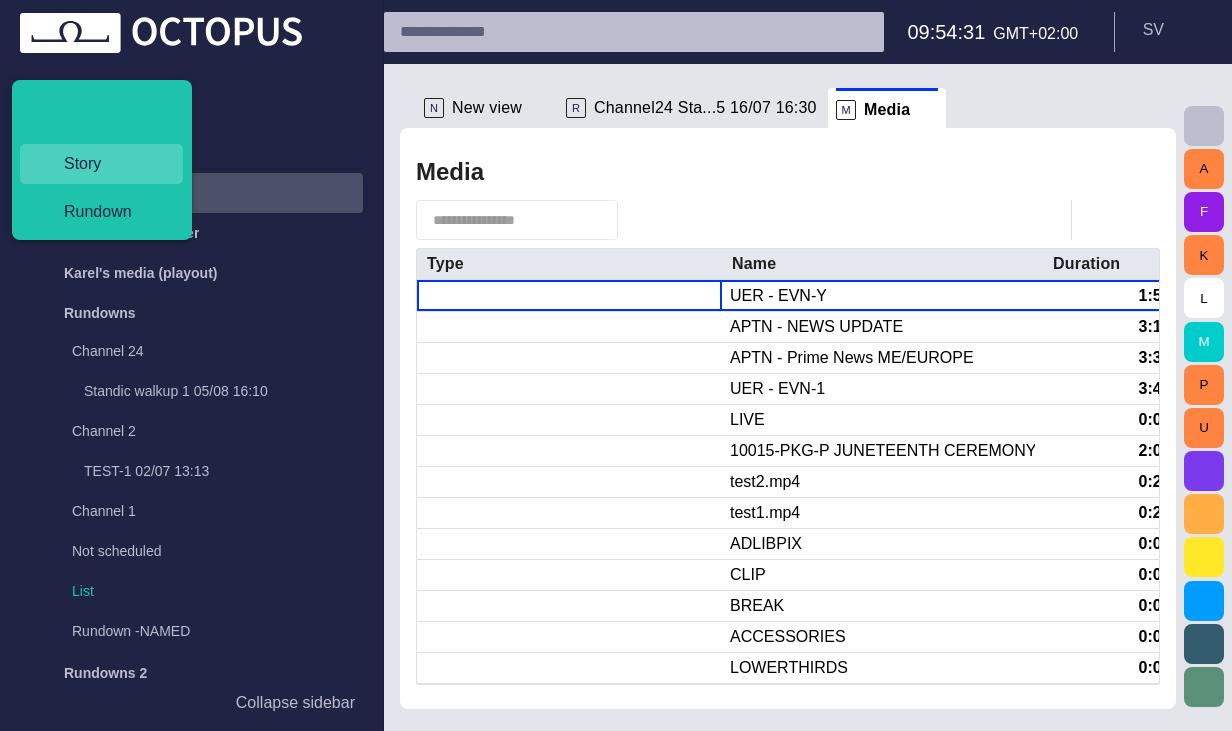 click on "Story" at bounding box center [109, 164] 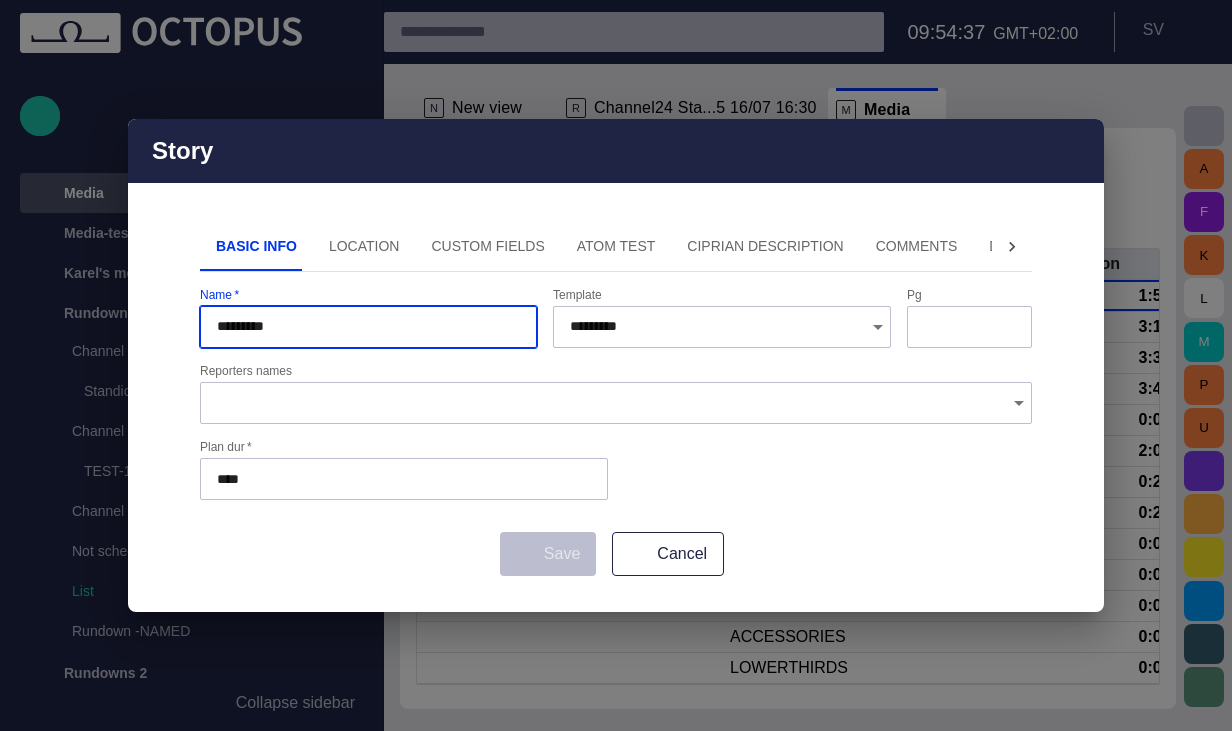 type on "*********" 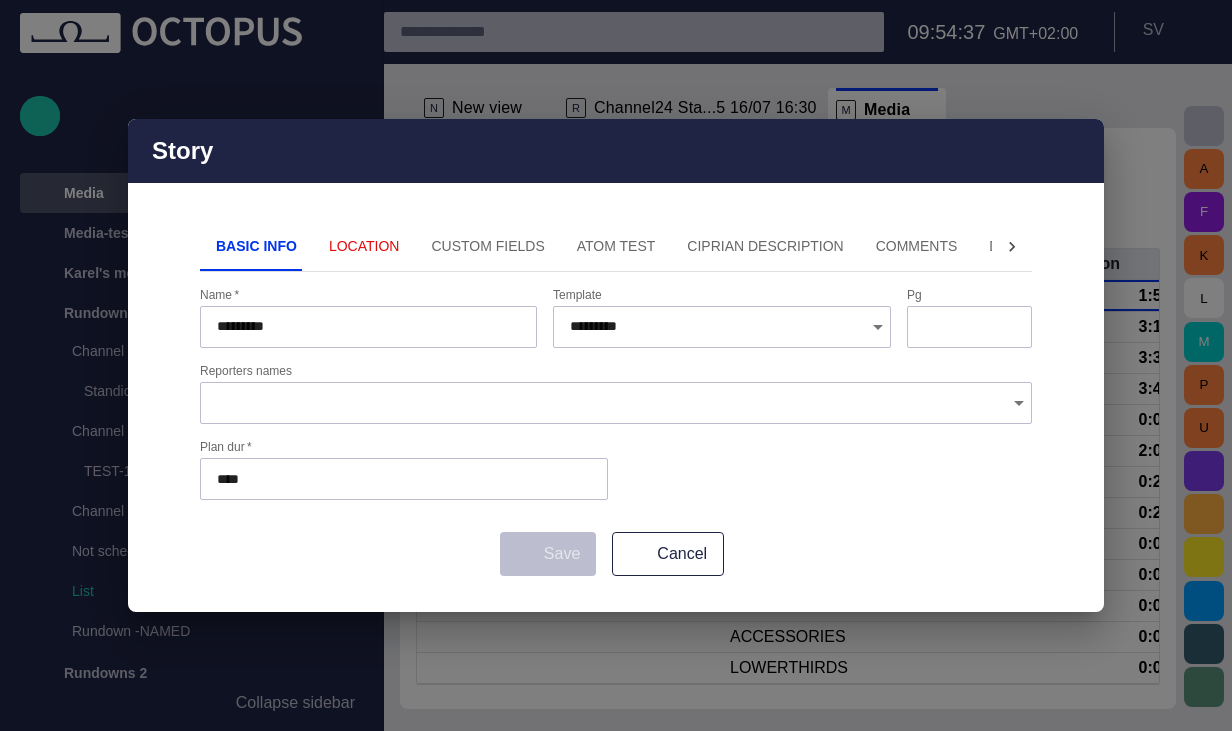 click on "Location" at bounding box center (364, 247) 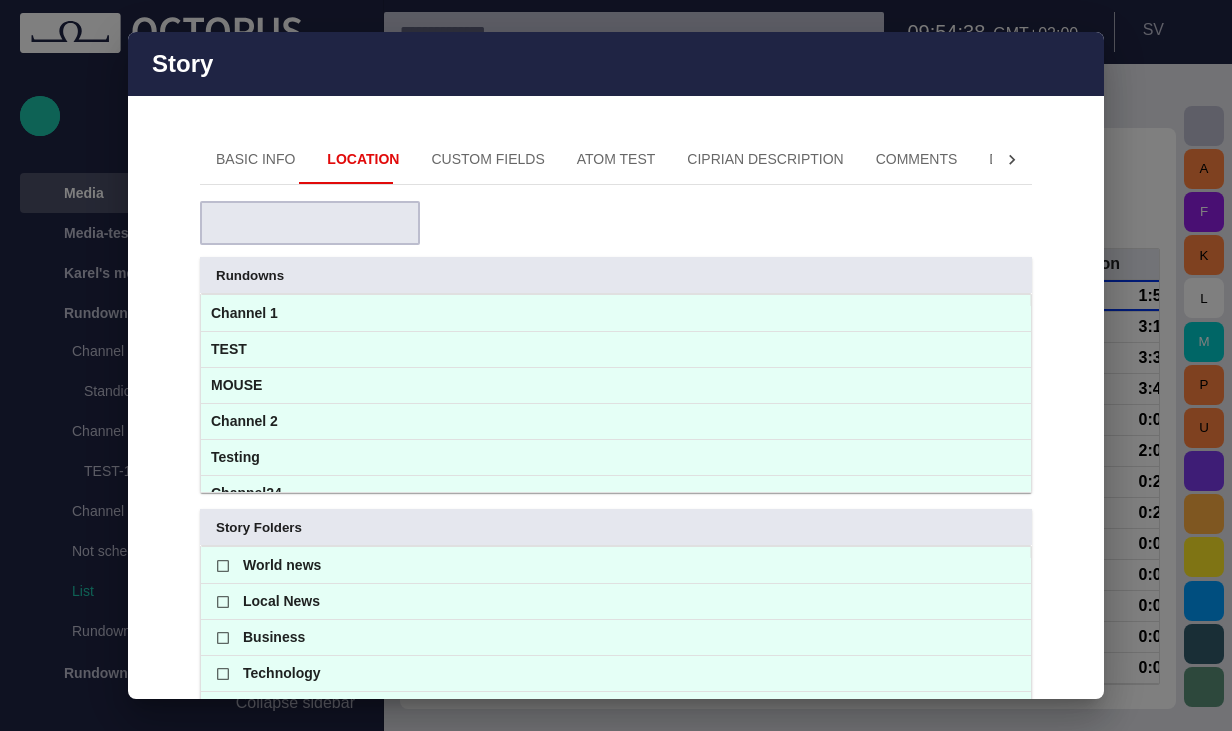 click at bounding box center (288, 223) 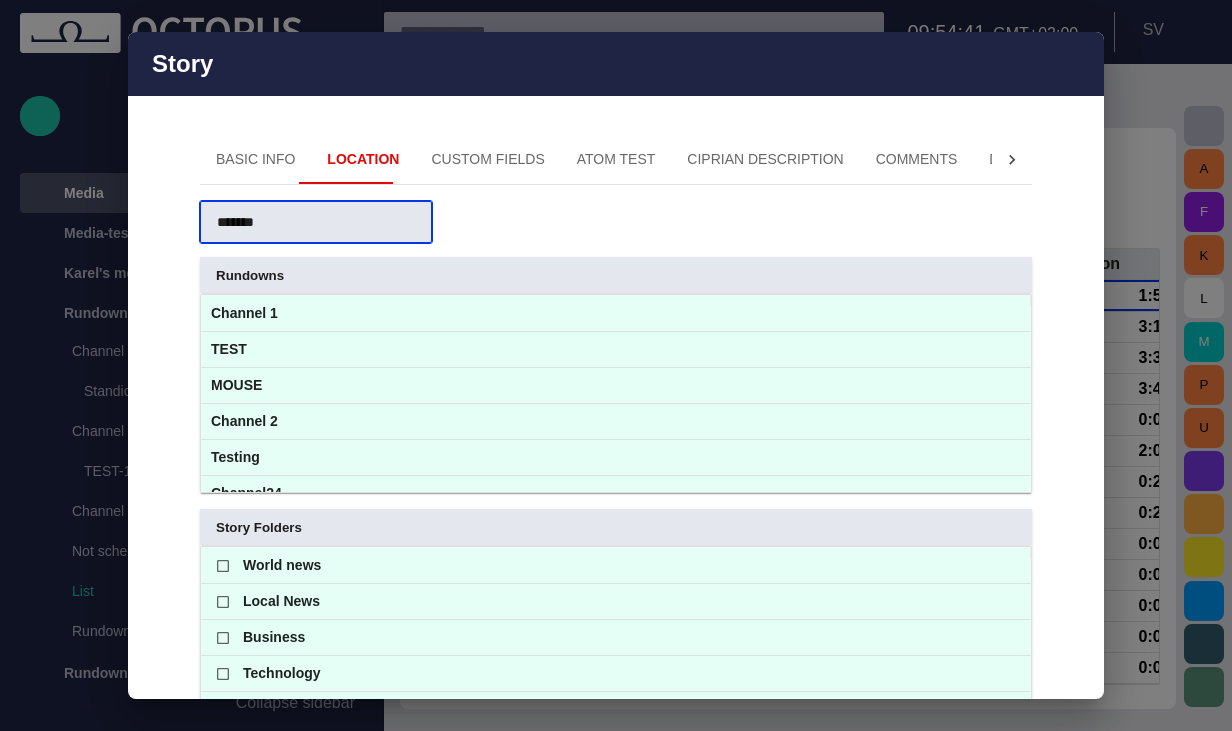 click on "*******" at bounding box center (280, 222) 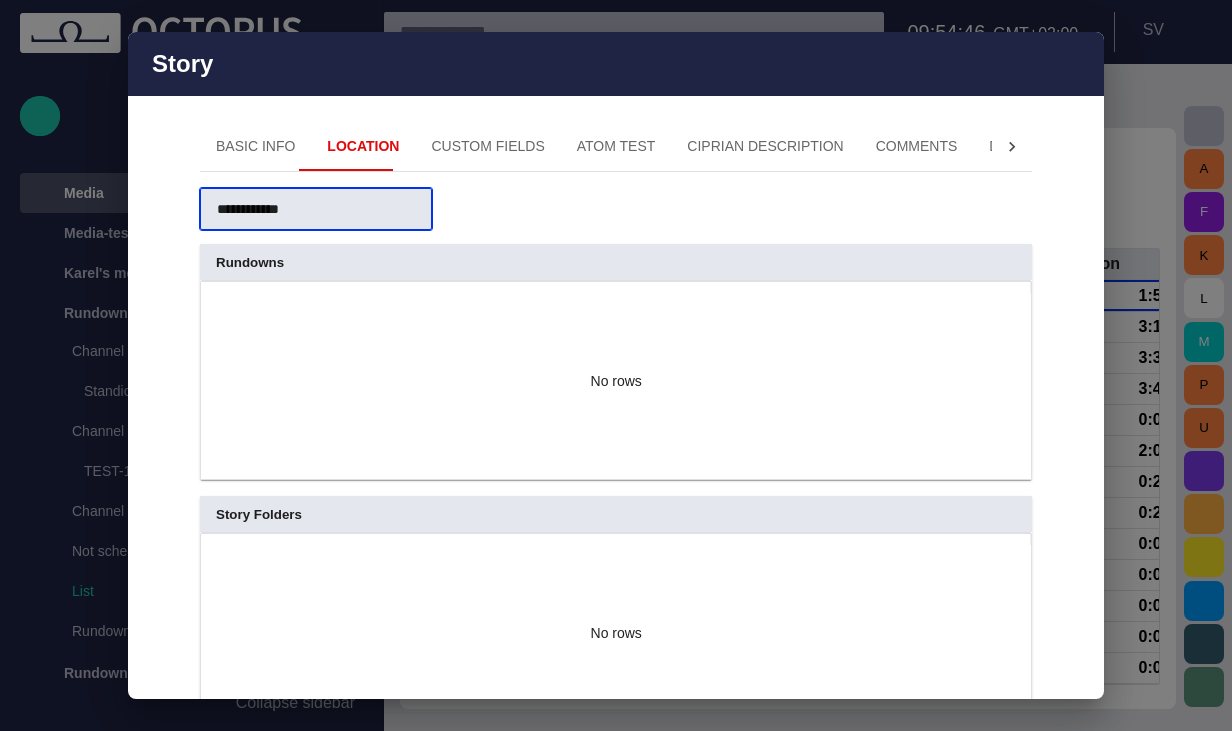scroll, scrollTop: 0, scrollLeft: 0, axis: both 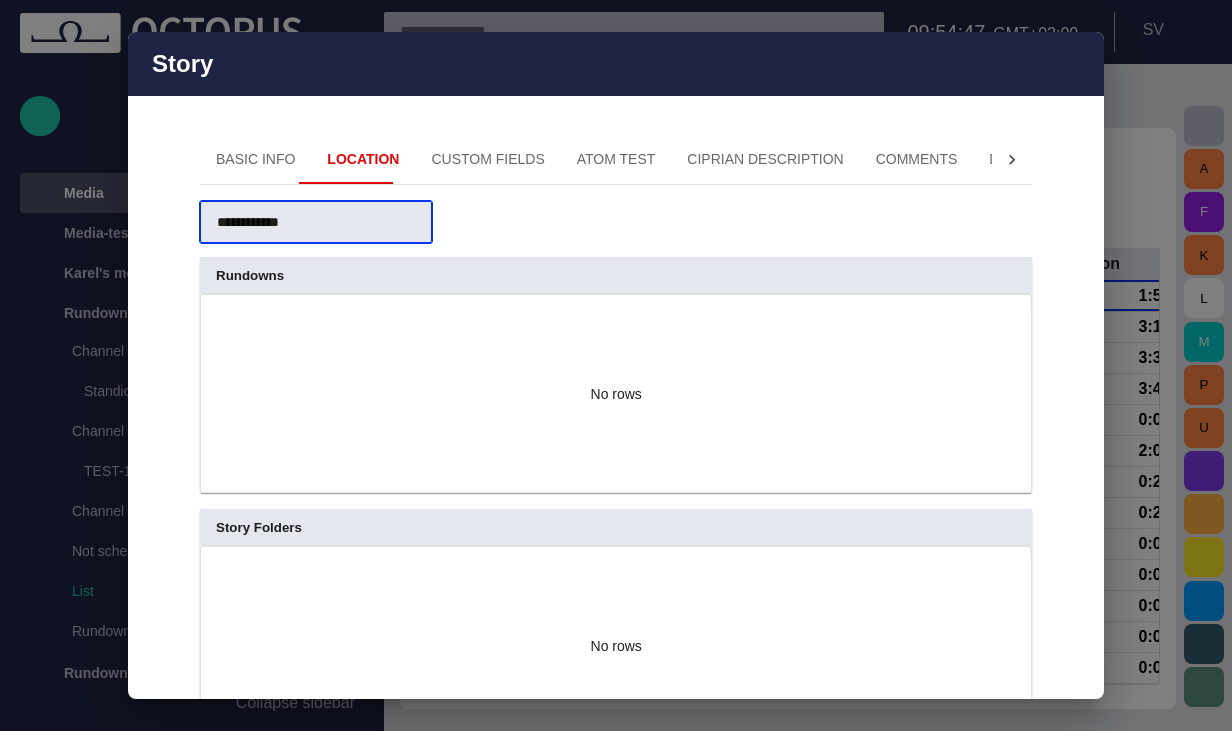 click on "**********" at bounding box center [280, 222] 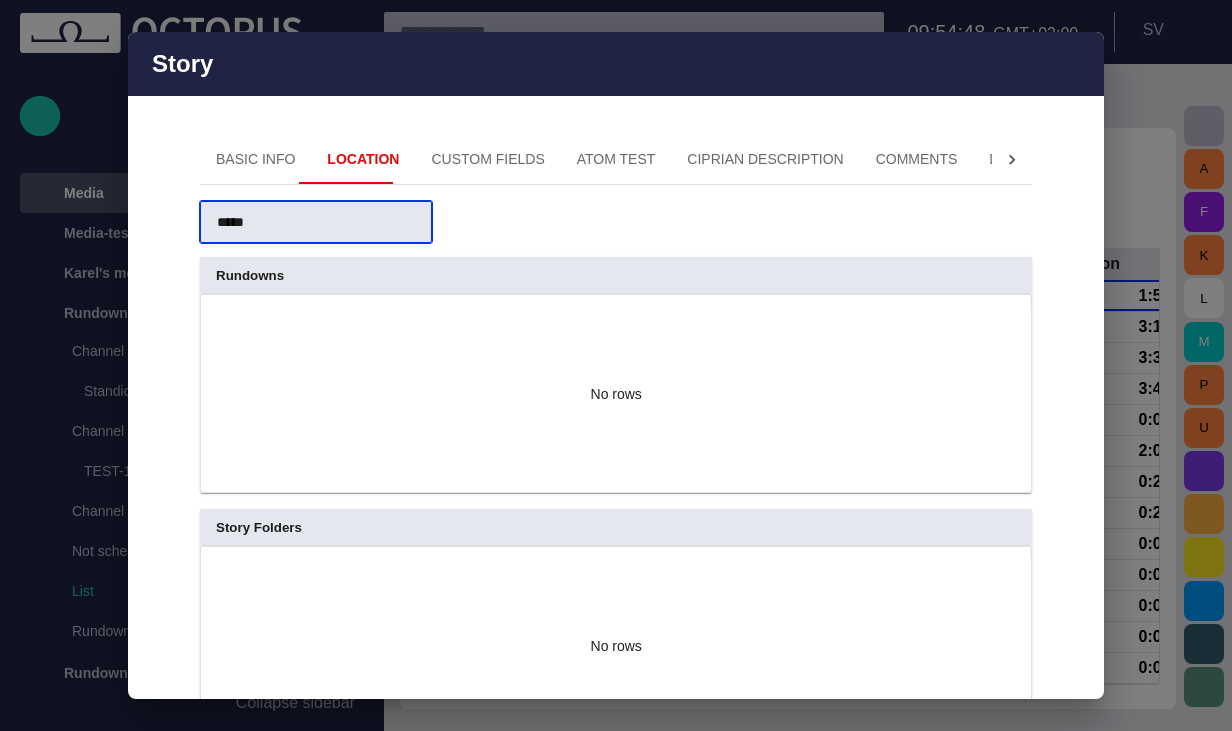 type on "*****" 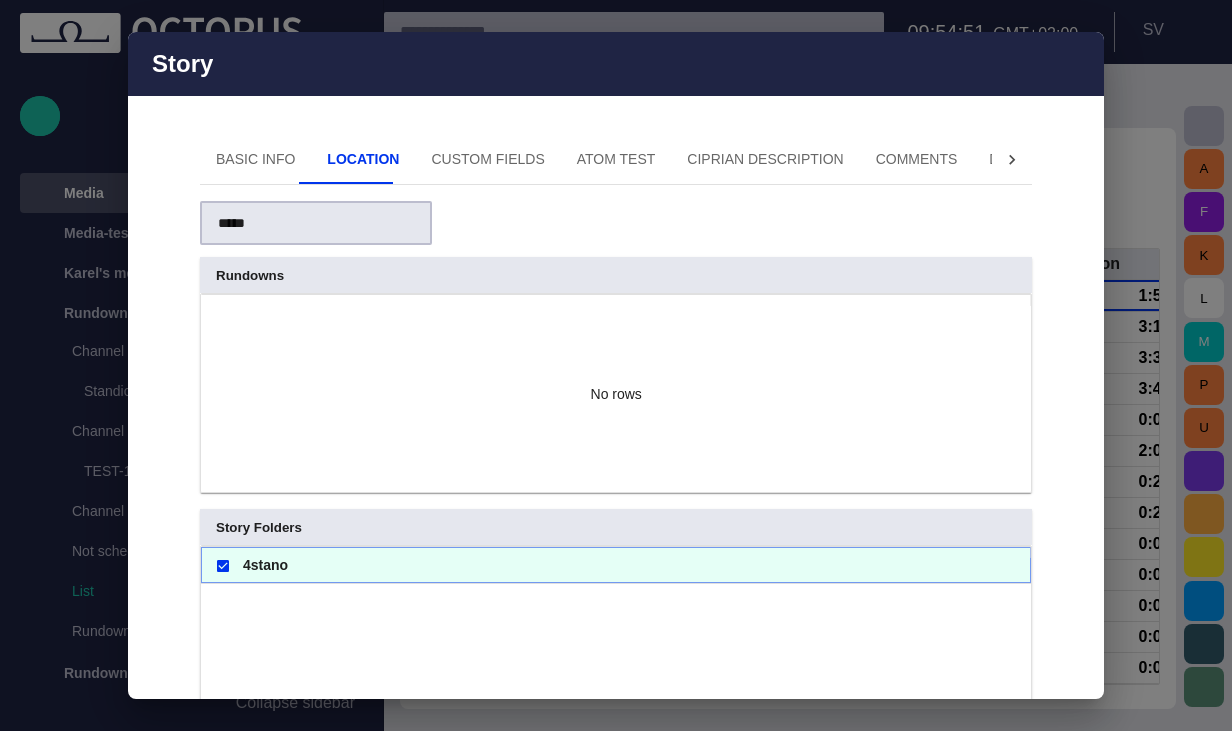 scroll, scrollTop: 0, scrollLeft: 0, axis: both 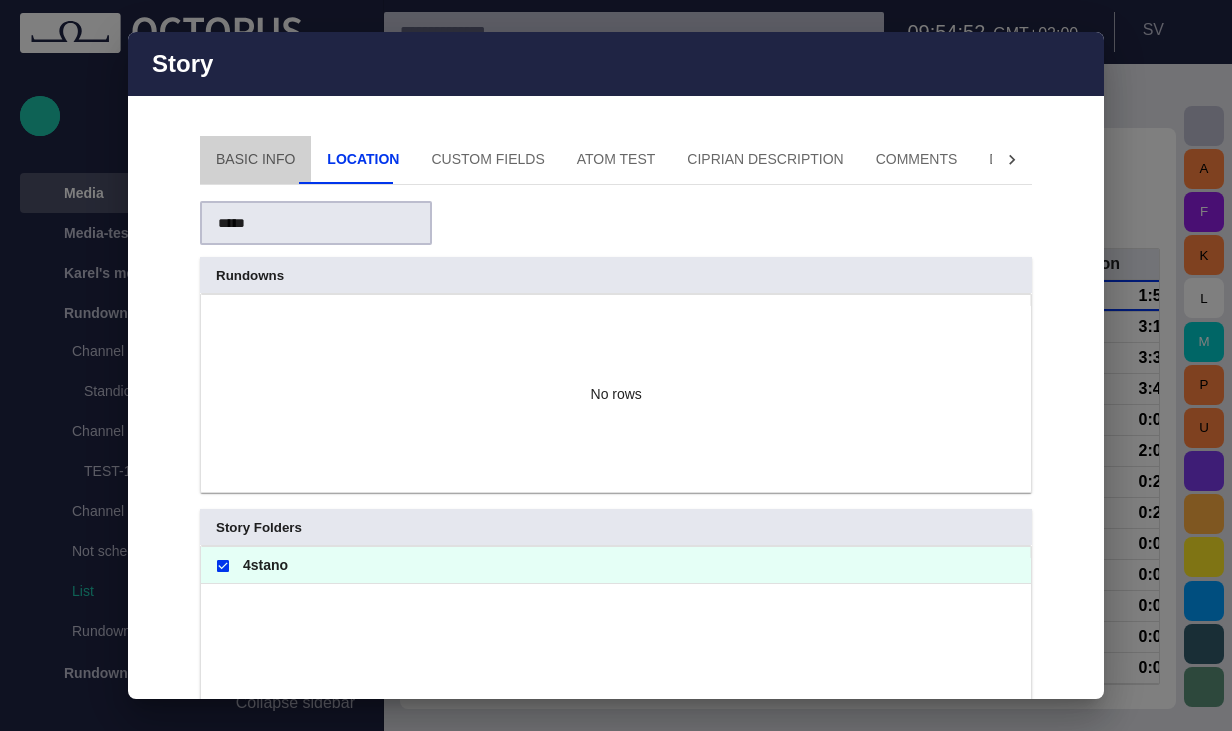 click on "Basic Info" at bounding box center (255, 160) 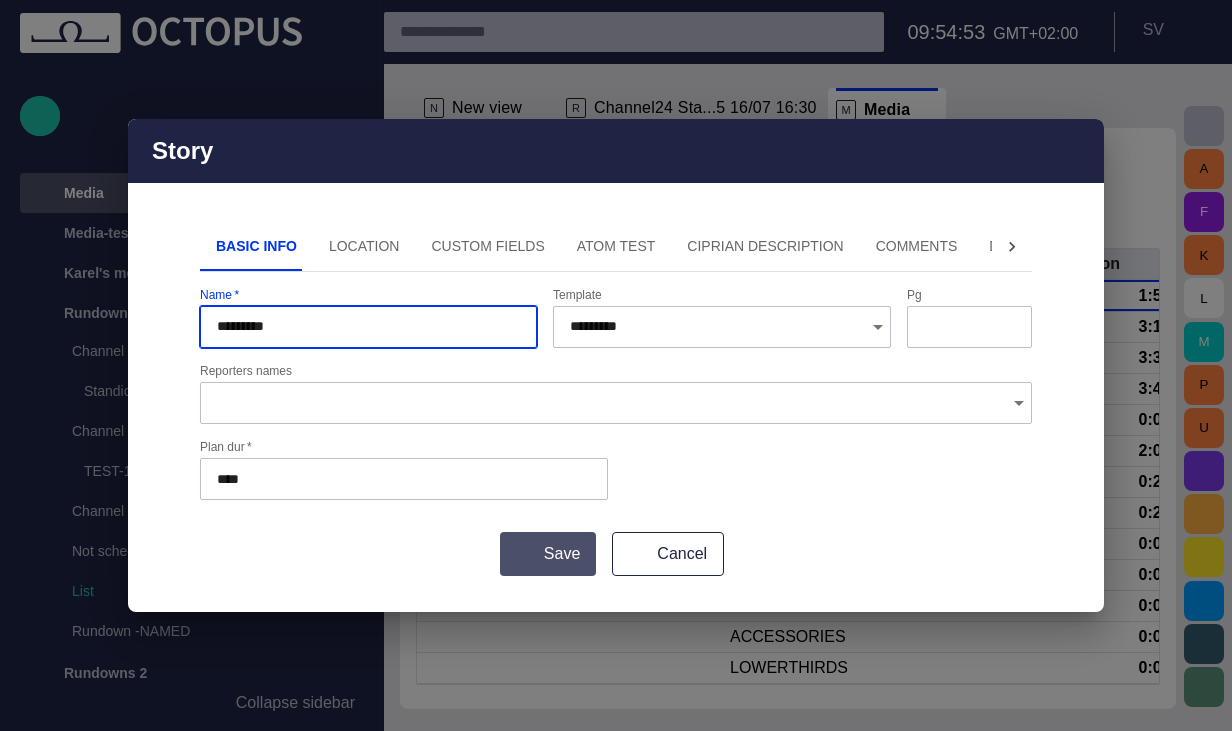 click on "Save" at bounding box center [548, 554] 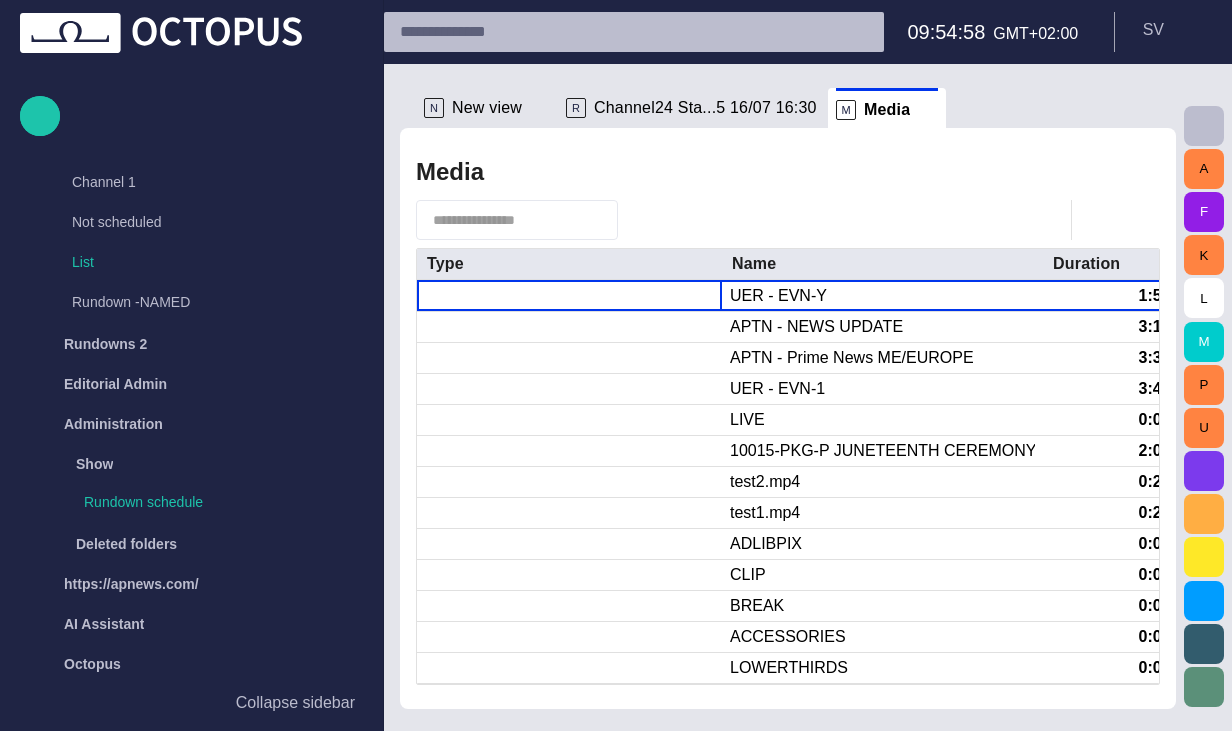 scroll, scrollTop: 0, scrollLeft: 0, axis: both 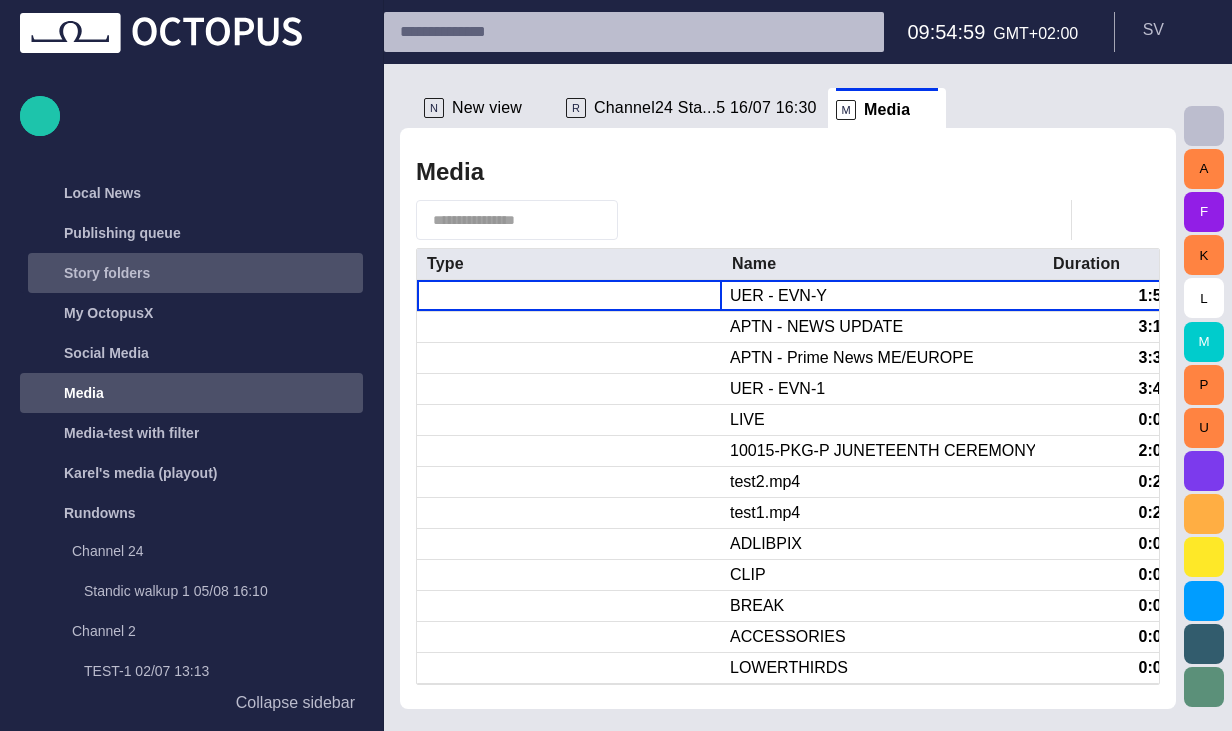 click at bounding box center [343, 273] 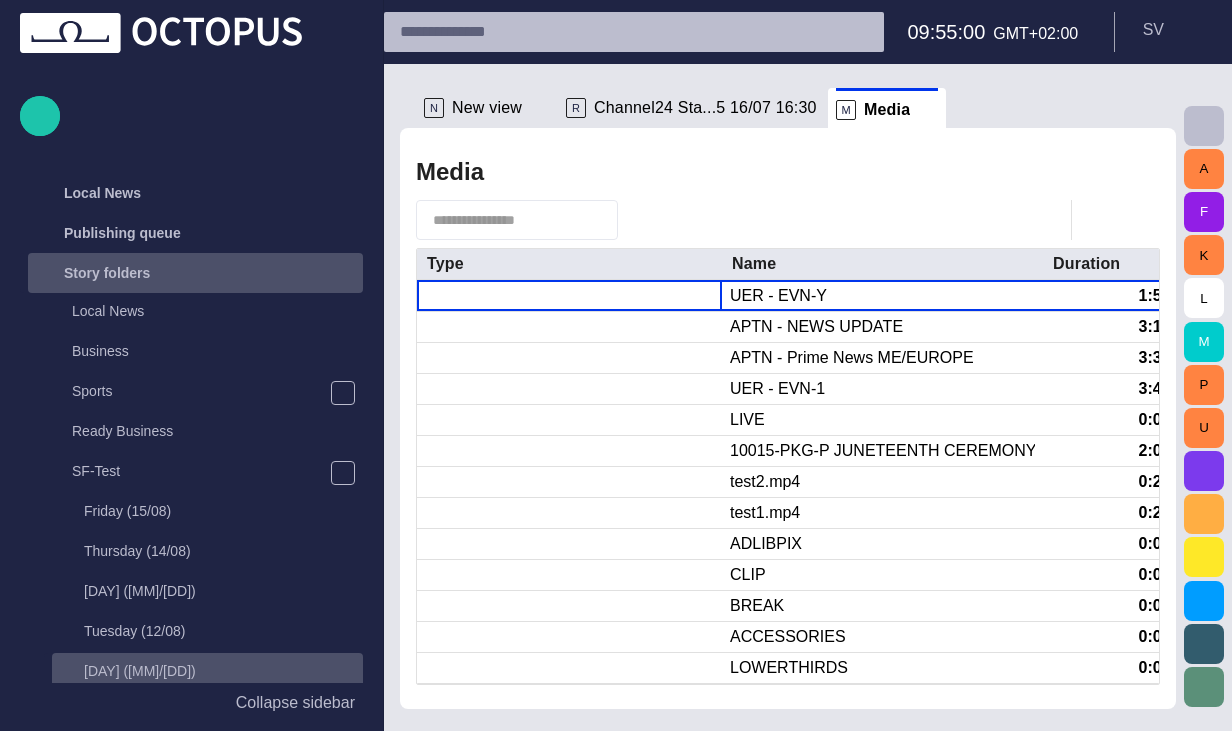 scroll, scrollTop: 240, scrollLeft: 0, axis: vertical 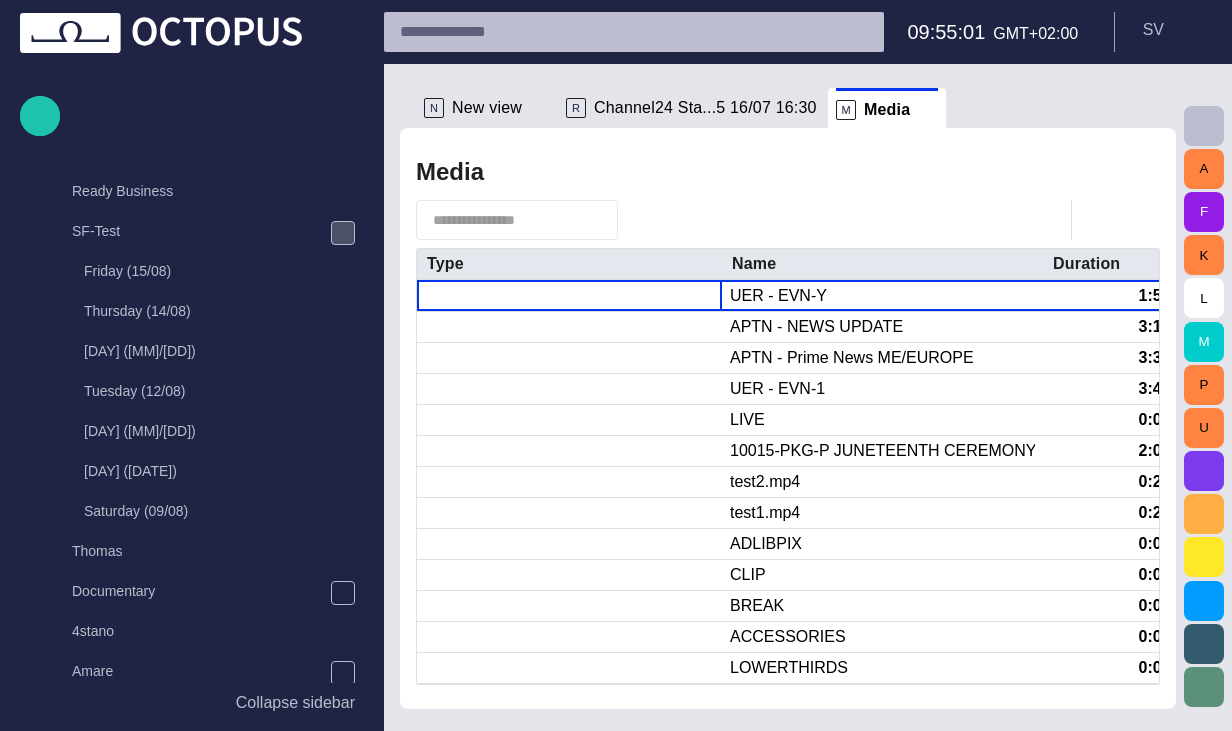 click at bounding box center [343, 233] 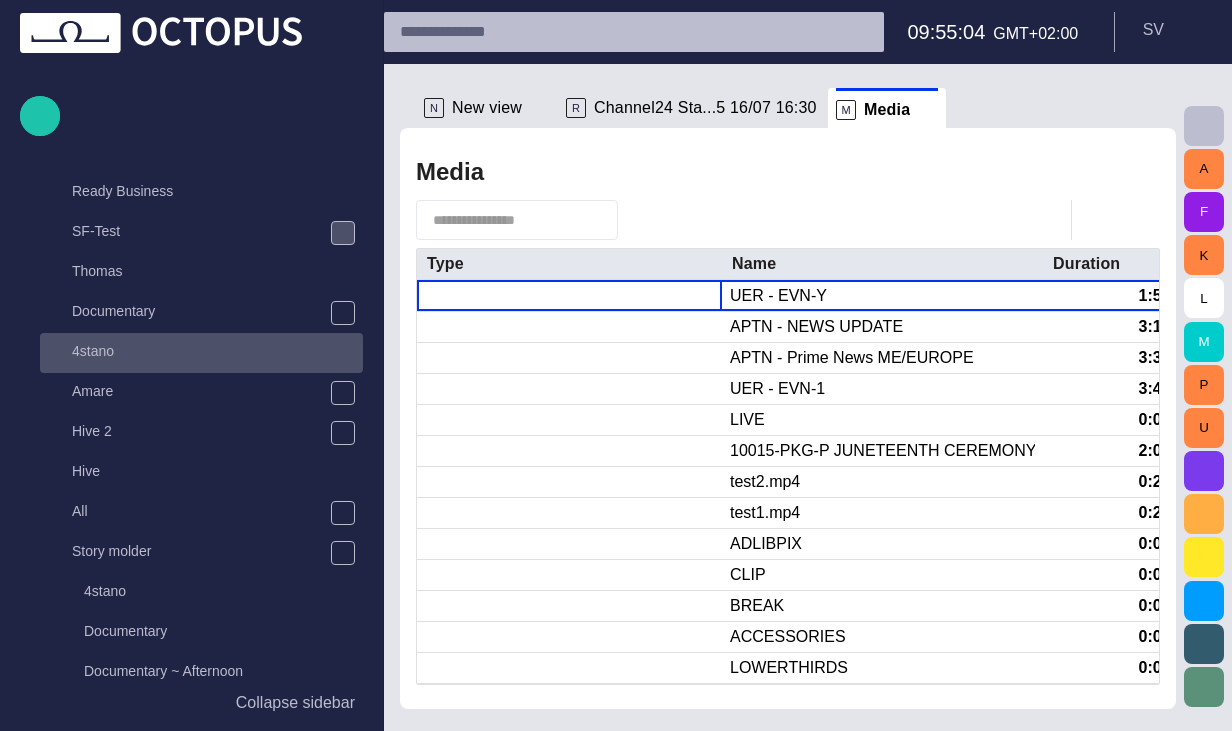 click on "4stano" at bounding box center [217, 351] 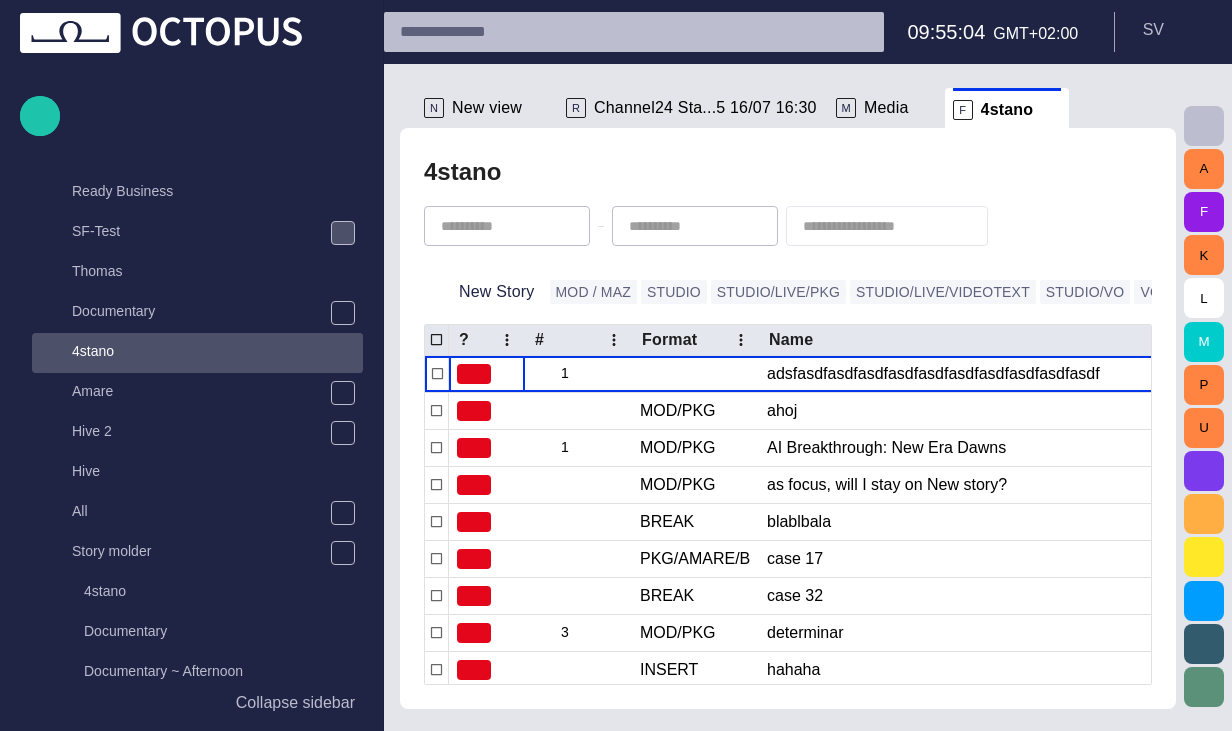 scroll, scrollTop: 80, scrollLeft: 0, axis: vertical 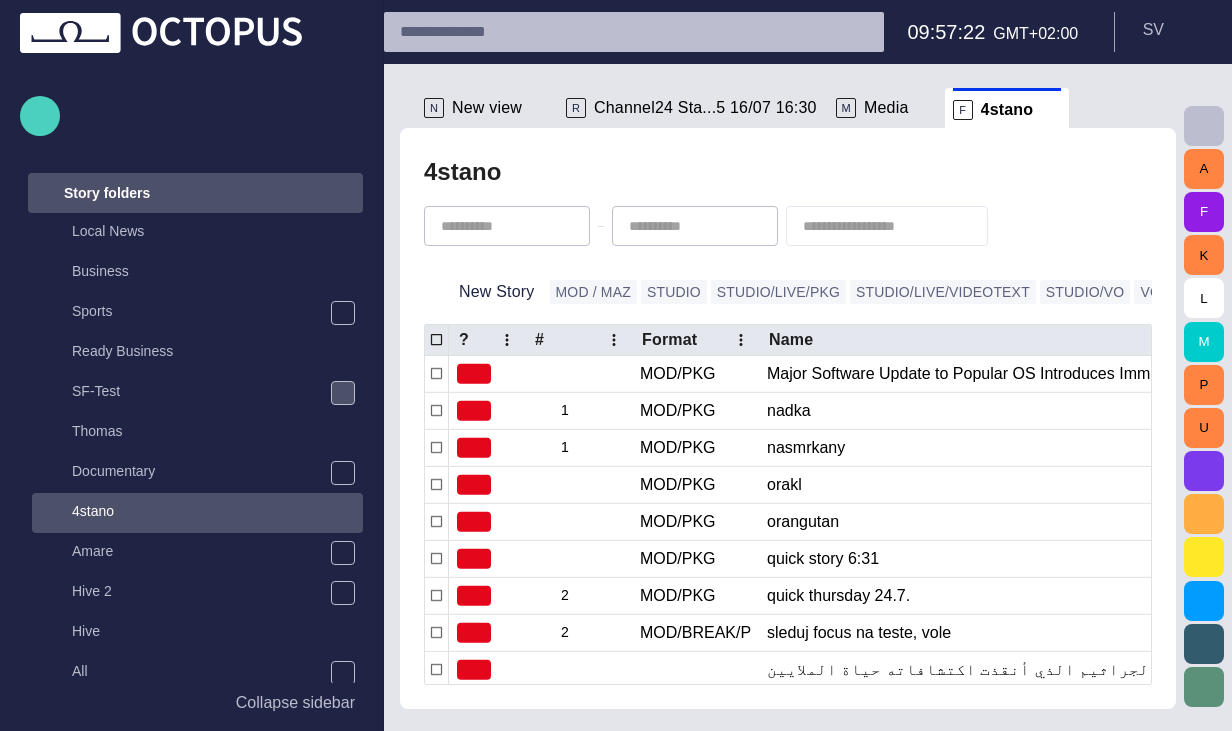 click at bounding box center (40, 116) 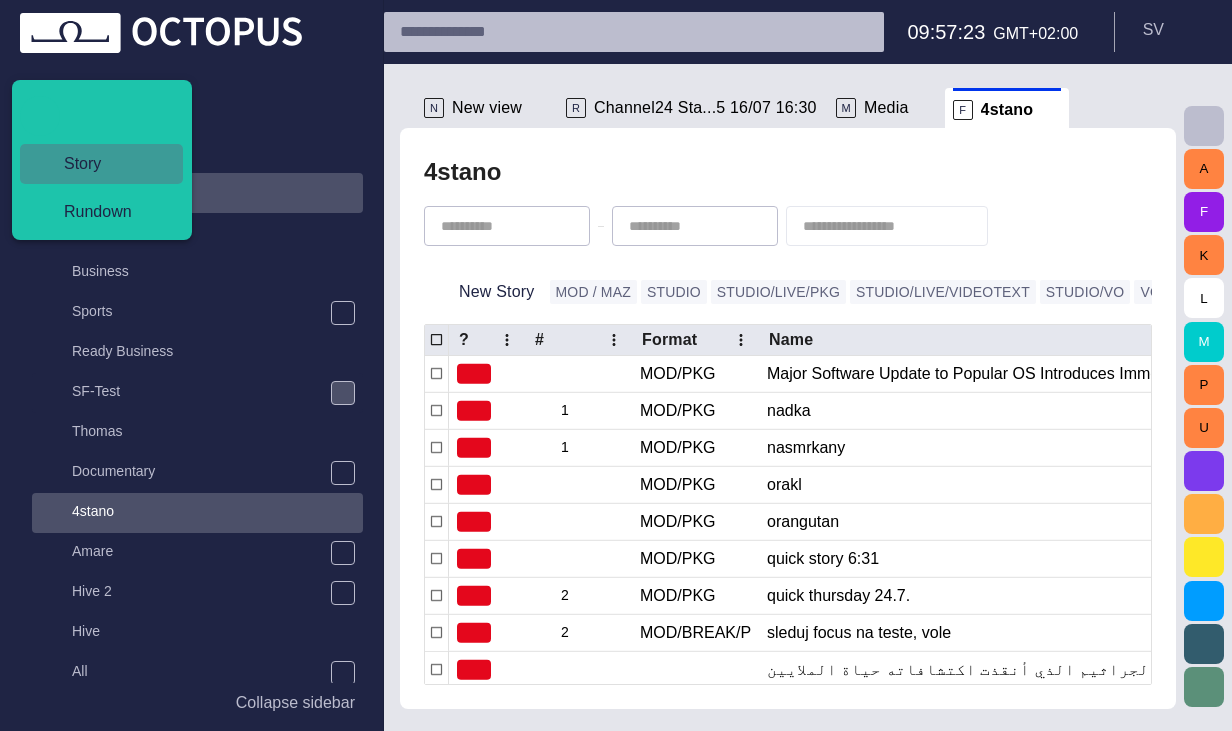 click on "Story" at bounding box center (109, 164) 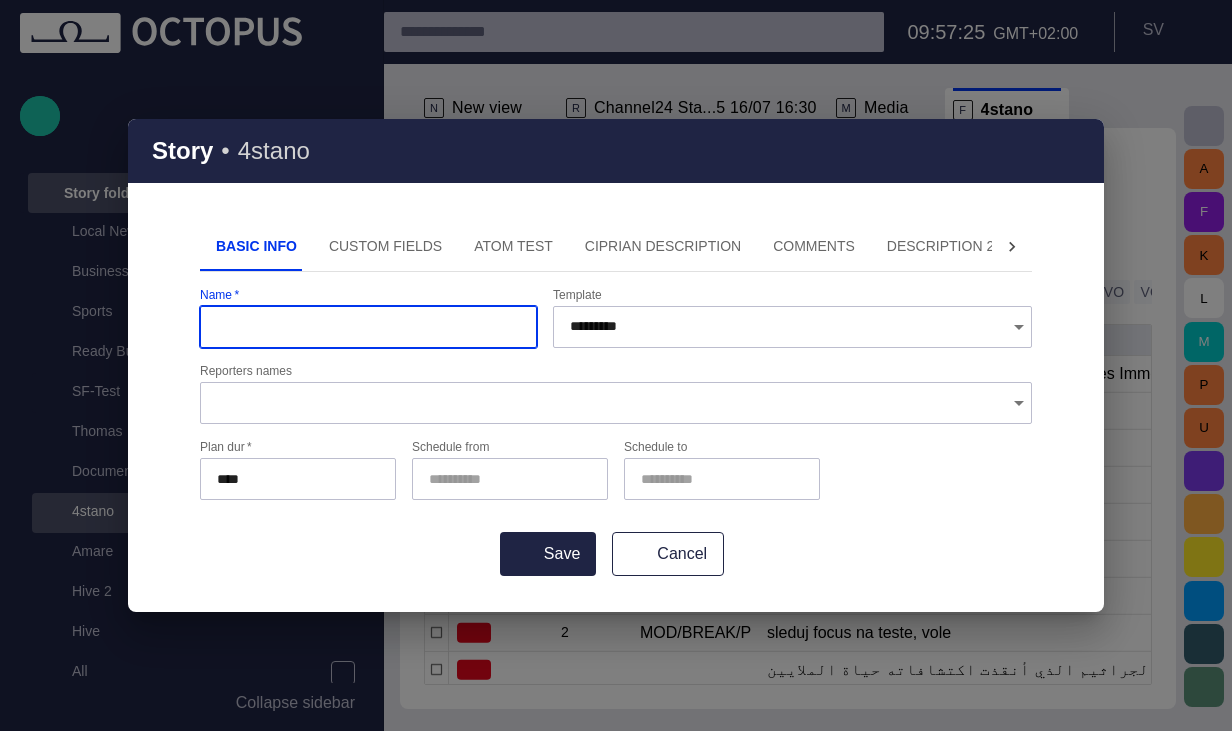 click on "Custom Fields" at bounding box center (385, 247) 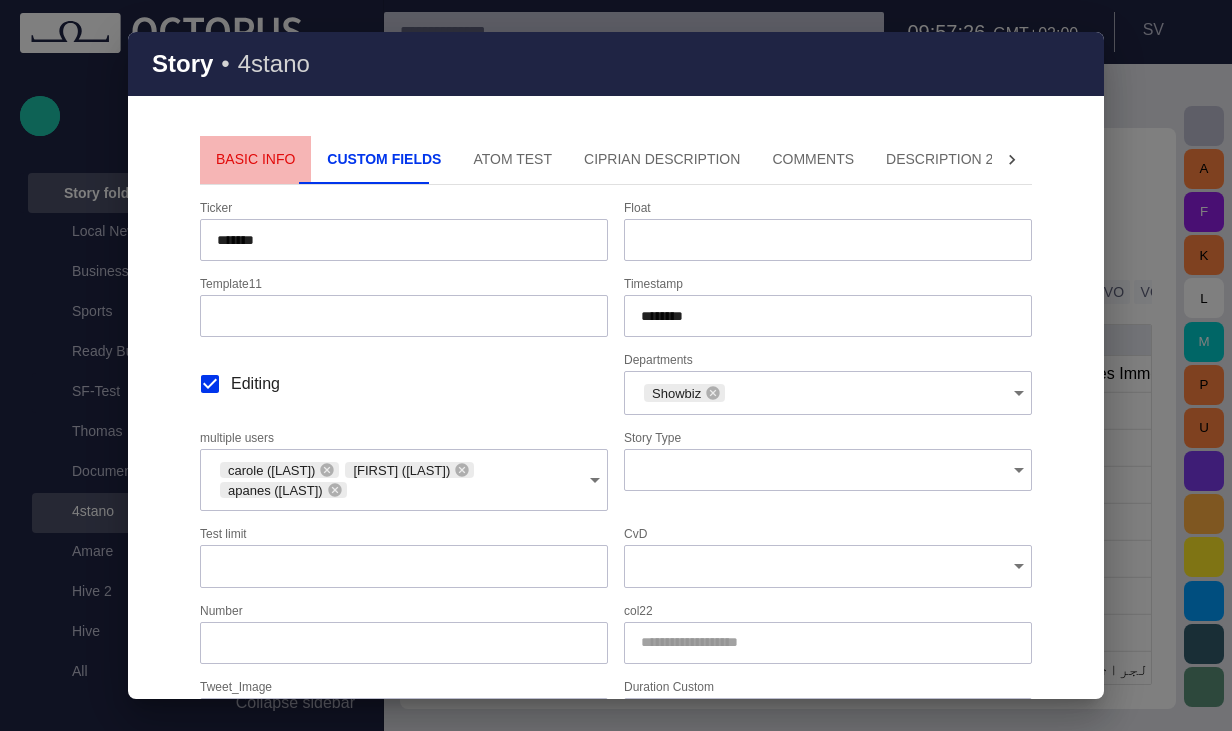 click on "Basic Info" at bounding box center (255, 160) 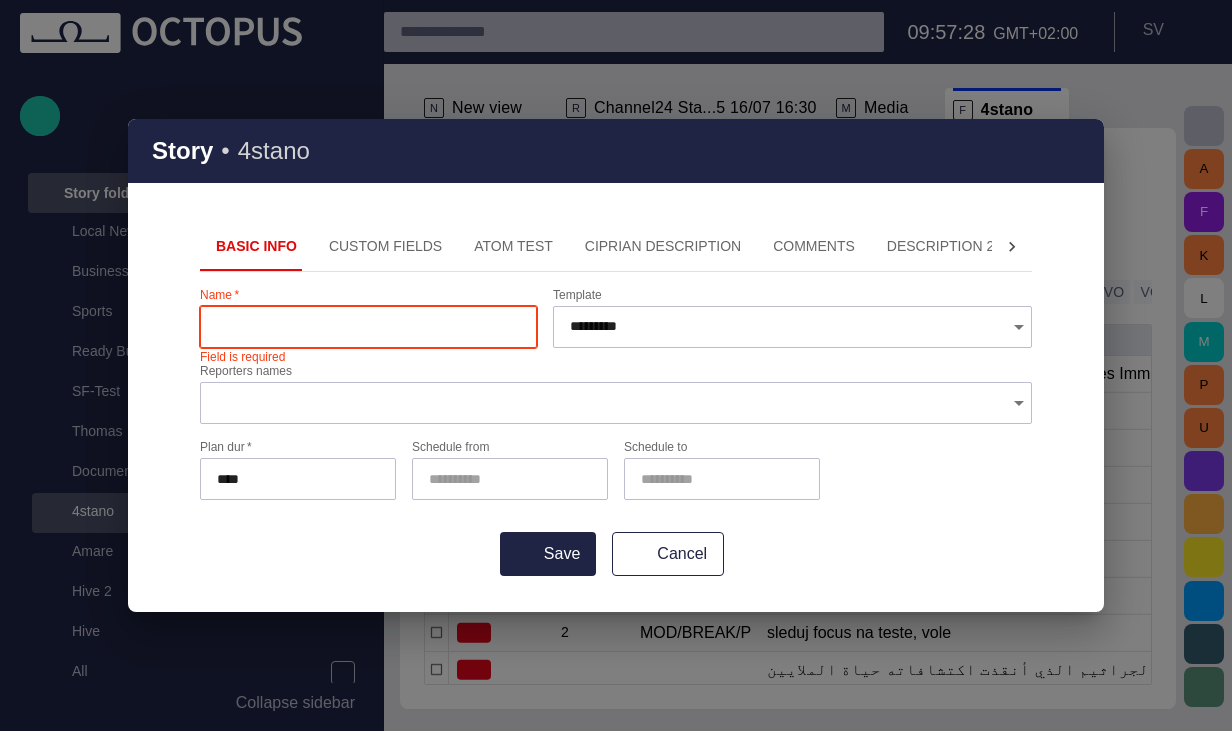 click on "Story • 4stano" at bounding box center (616, 151) 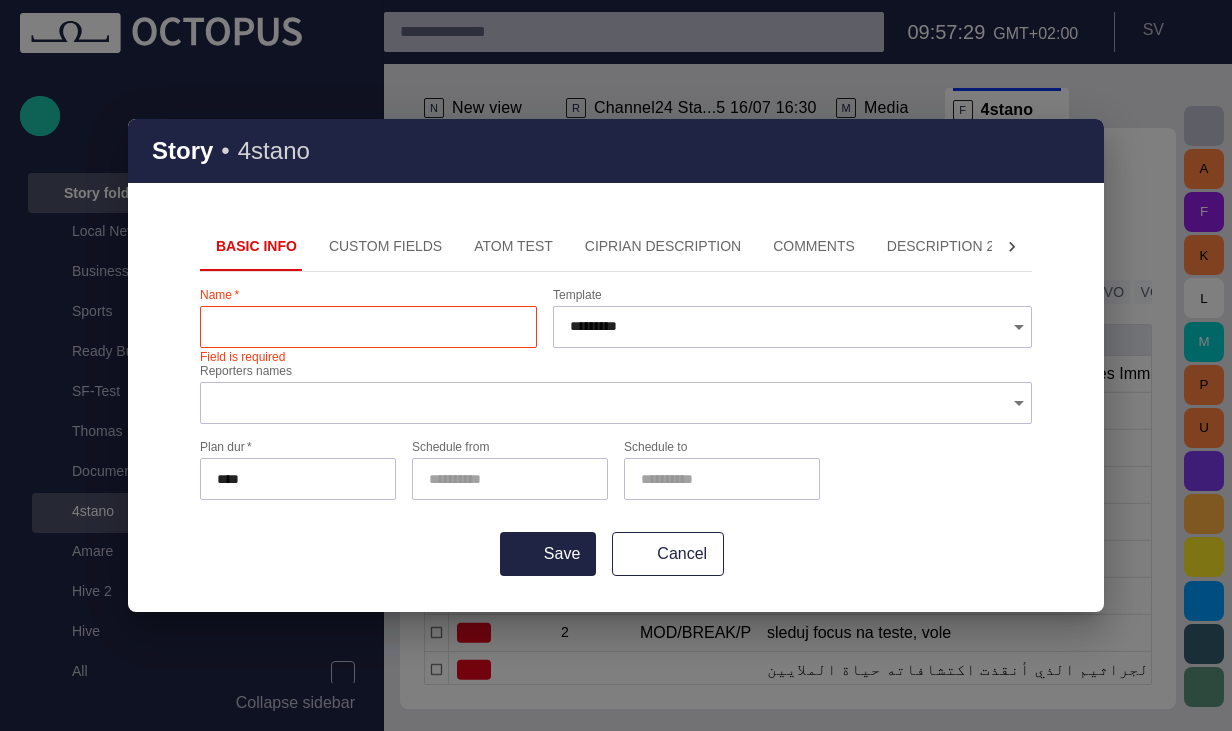 click at bounding box center [1076, 151] 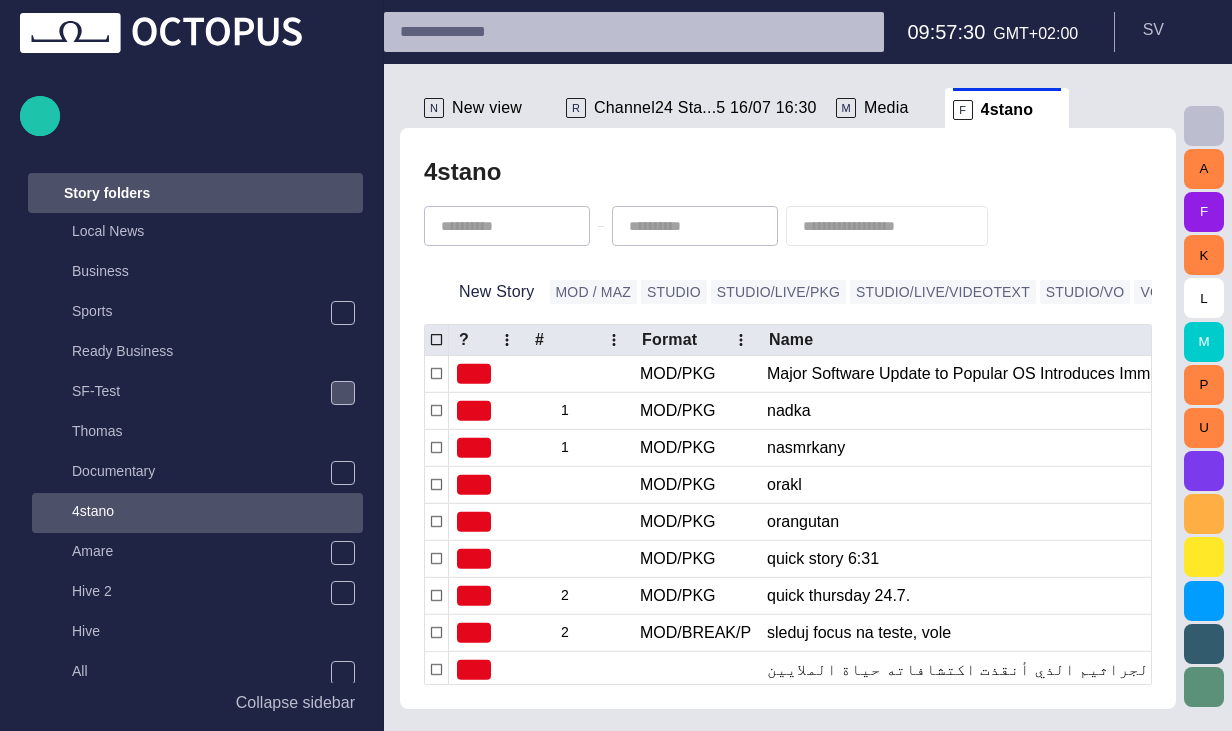 click on "New view" at bounding box center [487, 108] 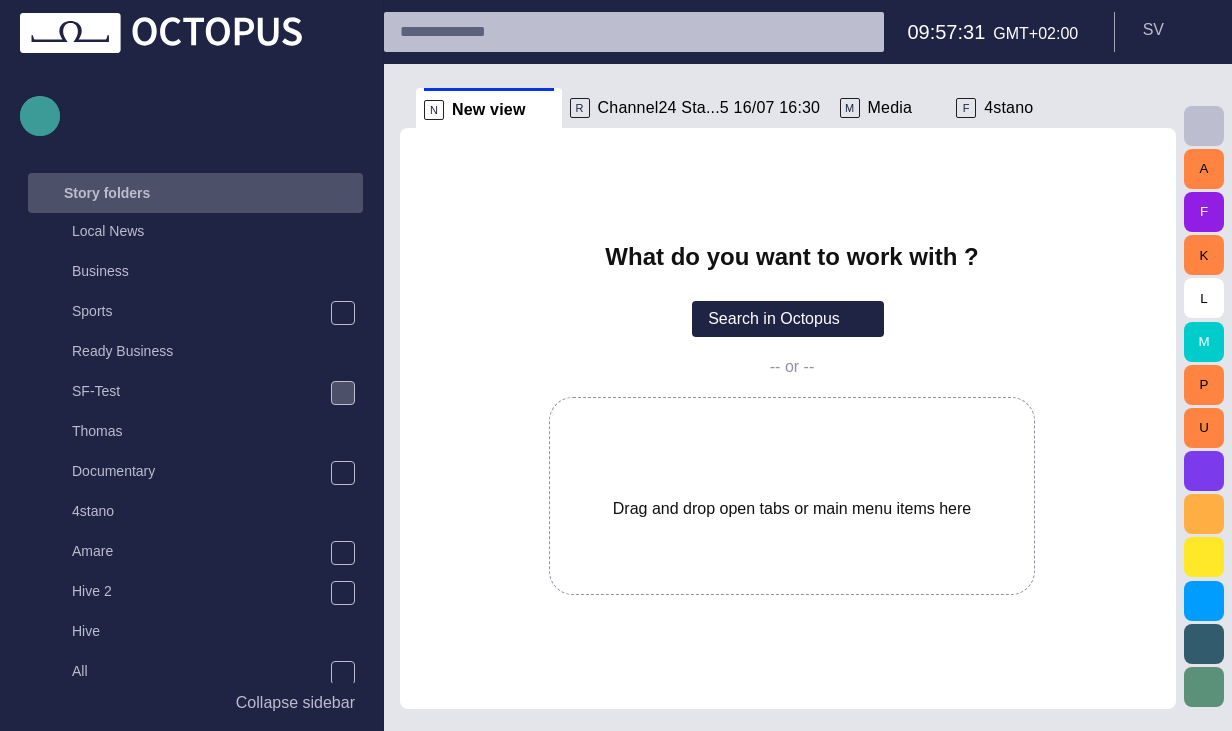 click at bounding box center (40, 116) 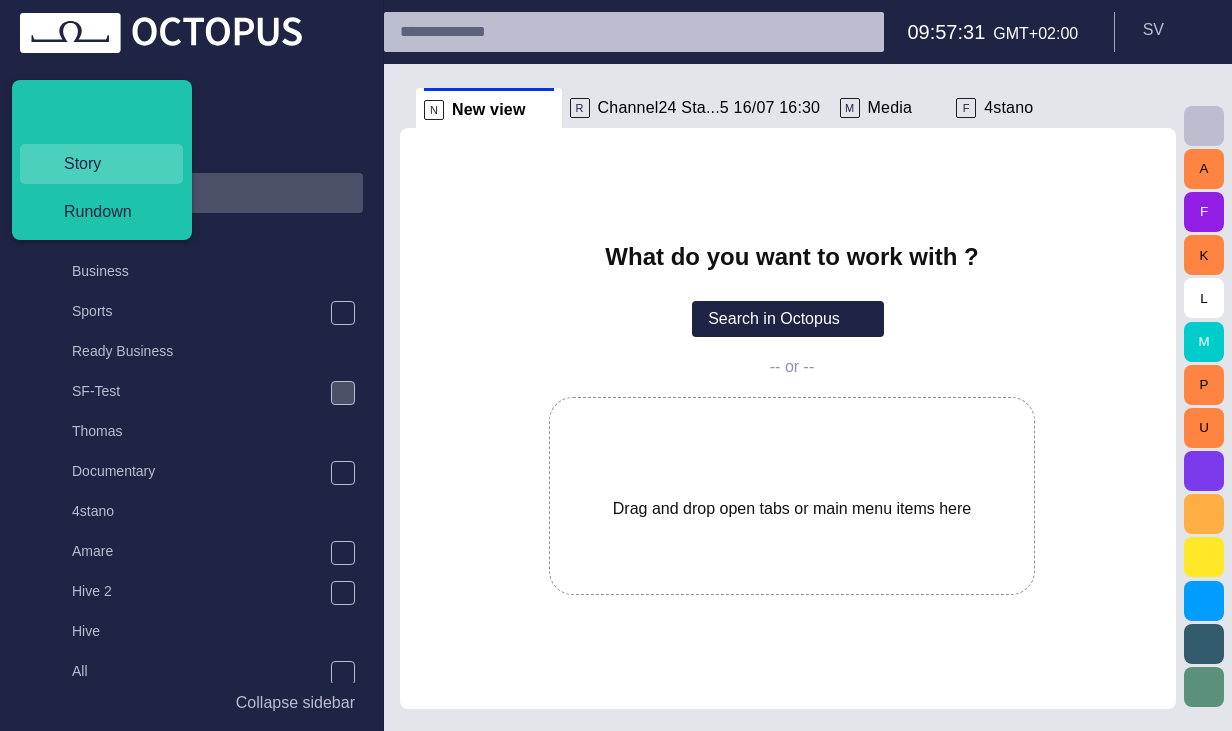 click on "Story" at bounding box center (109, 164) 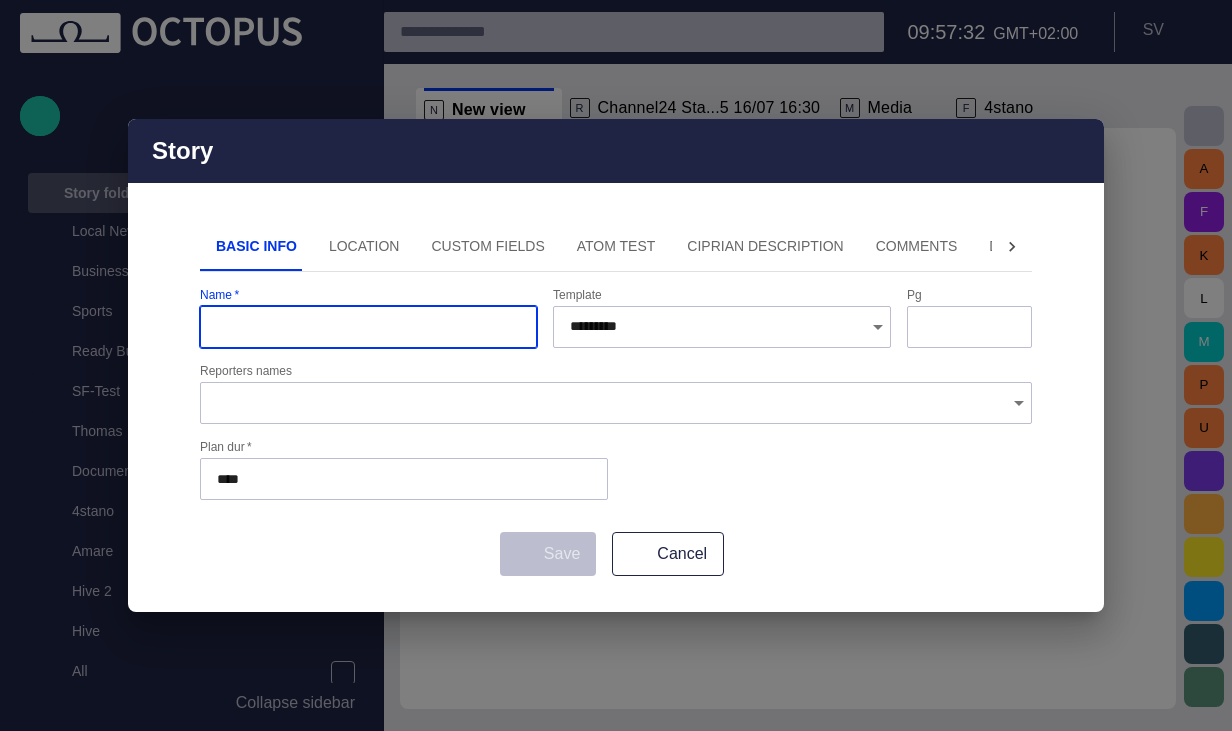 click on "Location" at bounding box center (364, 247) 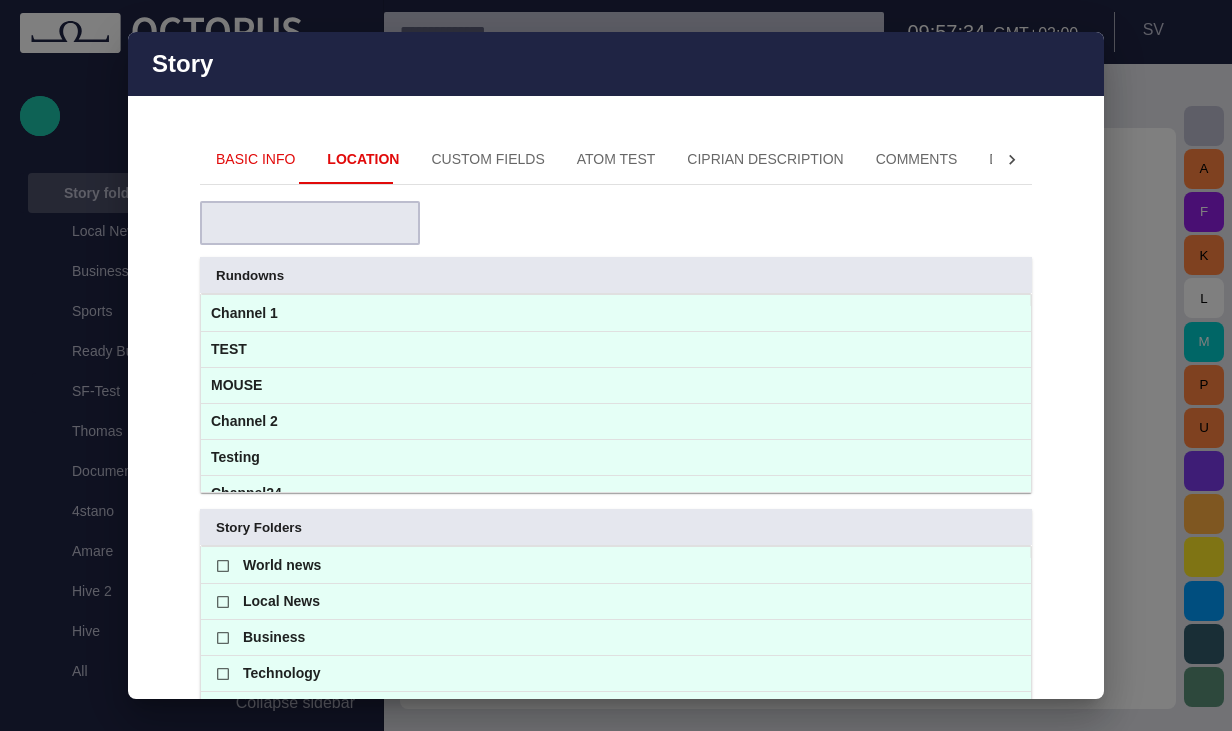 type 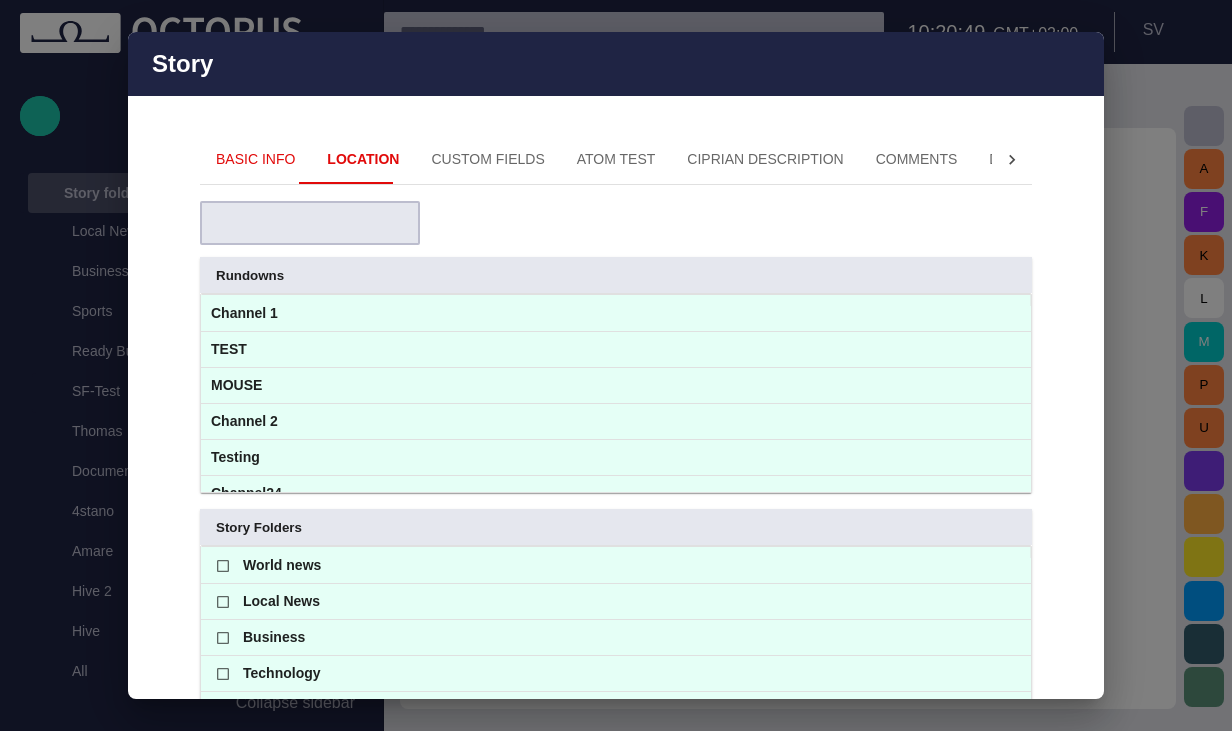 click on "Story Basic Info Location Custom Fields ATOM Test Ciprian description Comments Description 2 Description 3 HU-StoryDesc Rundowns Group Channel 1 TEST MOUSE Channel 2 Testing Channel24 VIRUS Story Folders Group World news Local News Business Technology Sports Science Top Stories TV assignment Radio assignment Weather Evergreens Save Cancel" at bounding box center (616, 365) 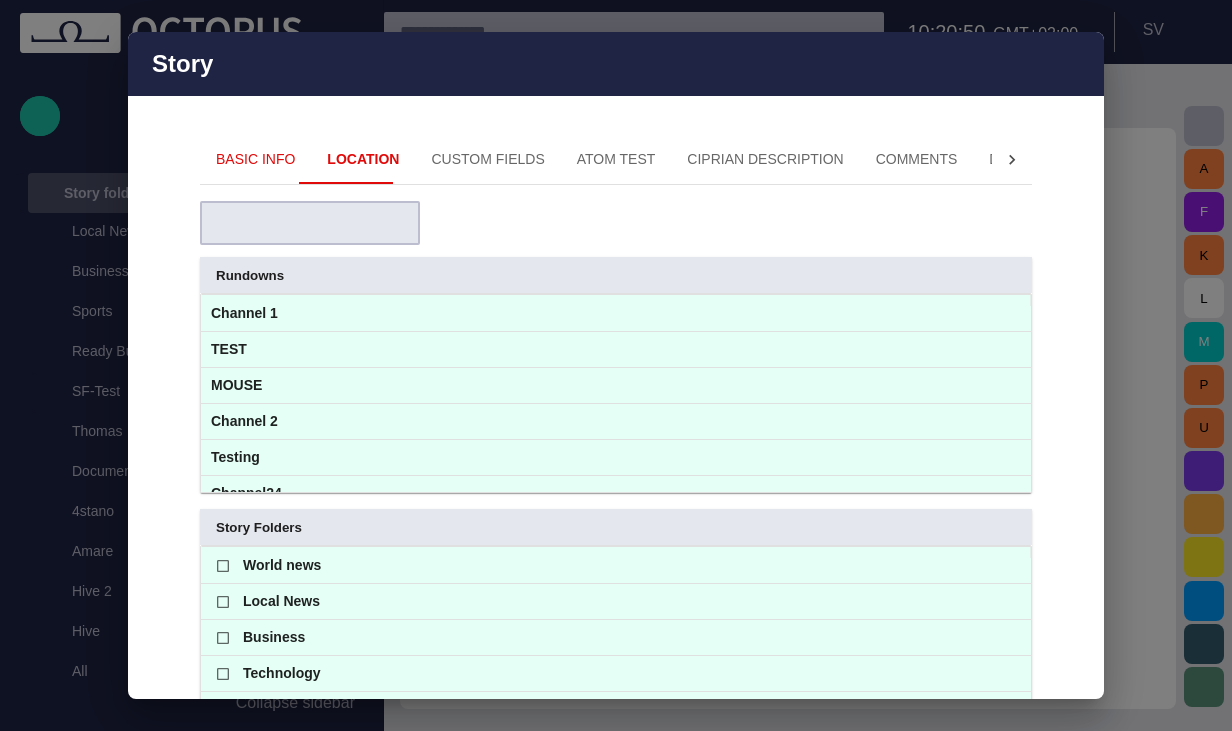 click at bounding box center (1076, 64) 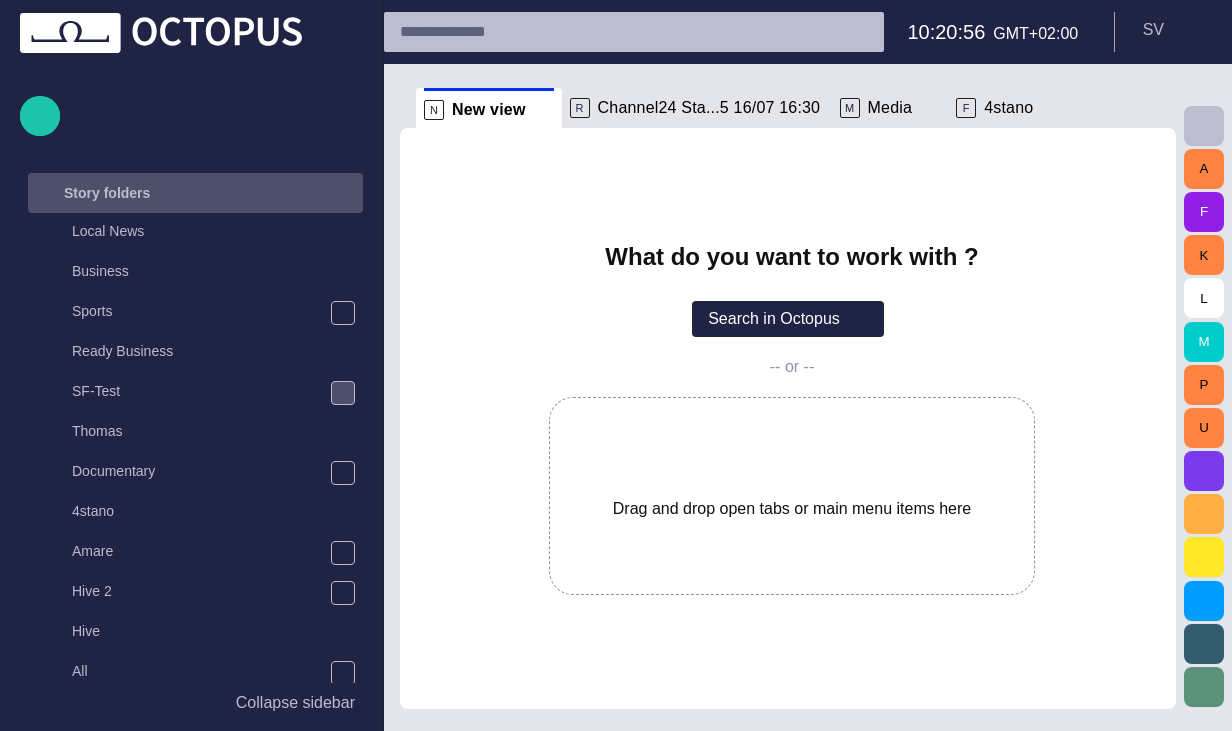 click on "Channel24 Sta...5 16/07 16:30" at bounding box center [709, 108] 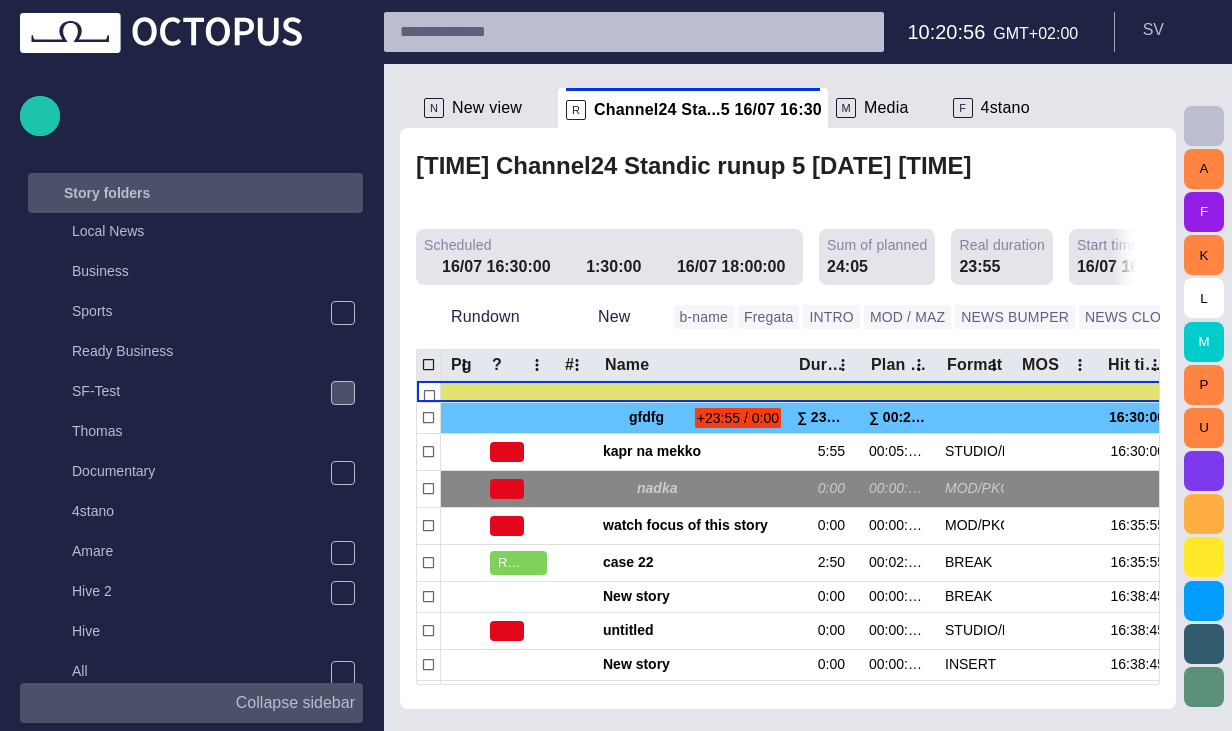 click on "Collapse sidebar" at bounding box center (295, 703) 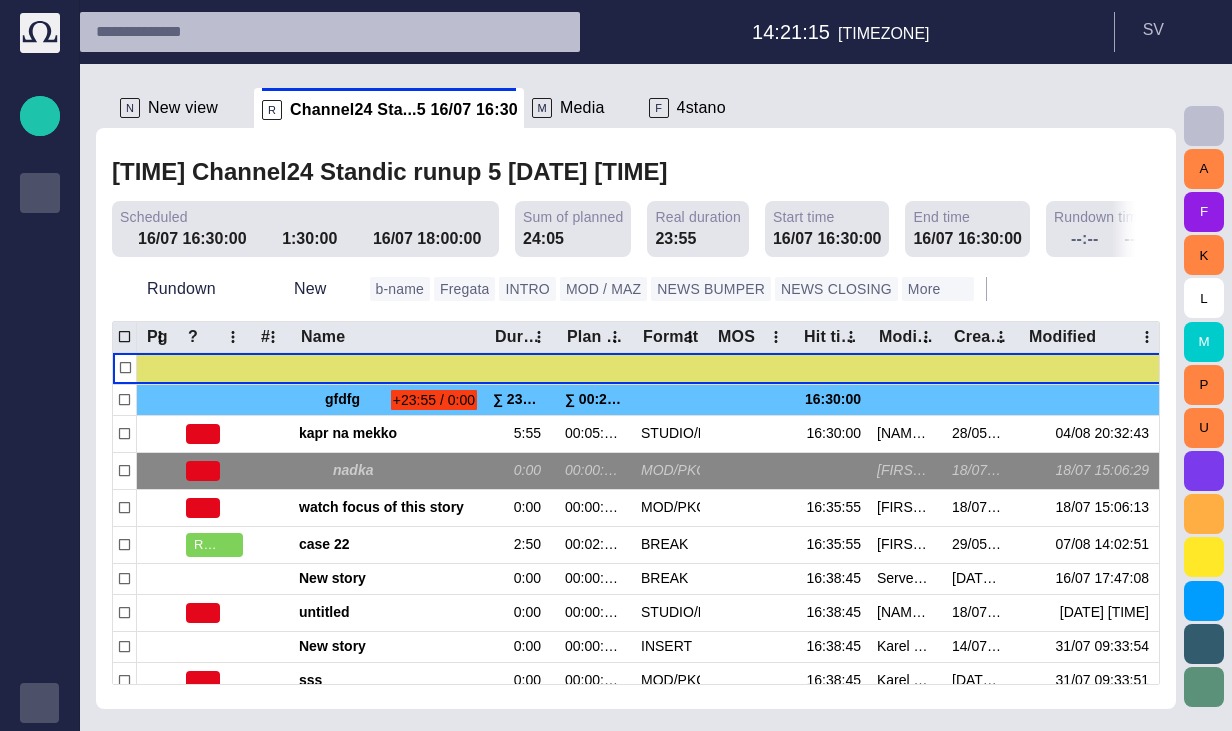 click on "Channel24 Standic runup 5 16/07 16:30" at bounding box center [636, 172] 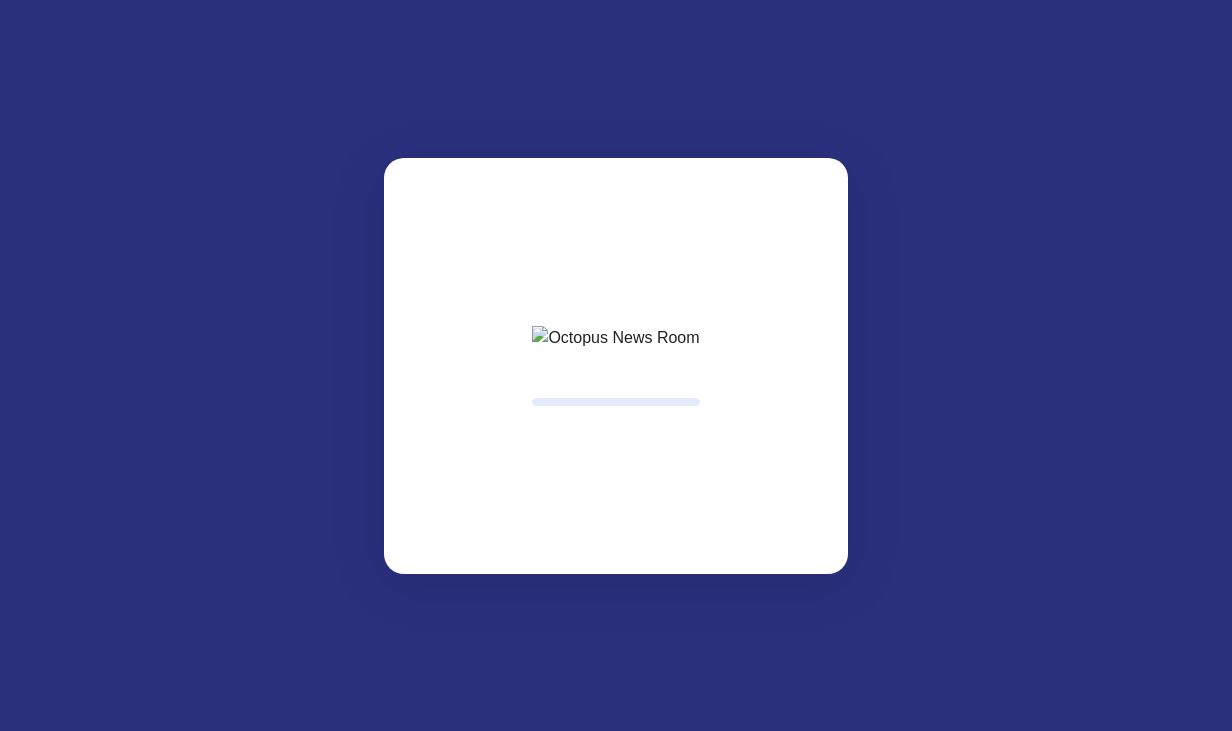 scroll, scrollTop: 0, scrollLeft: 0, axis: both 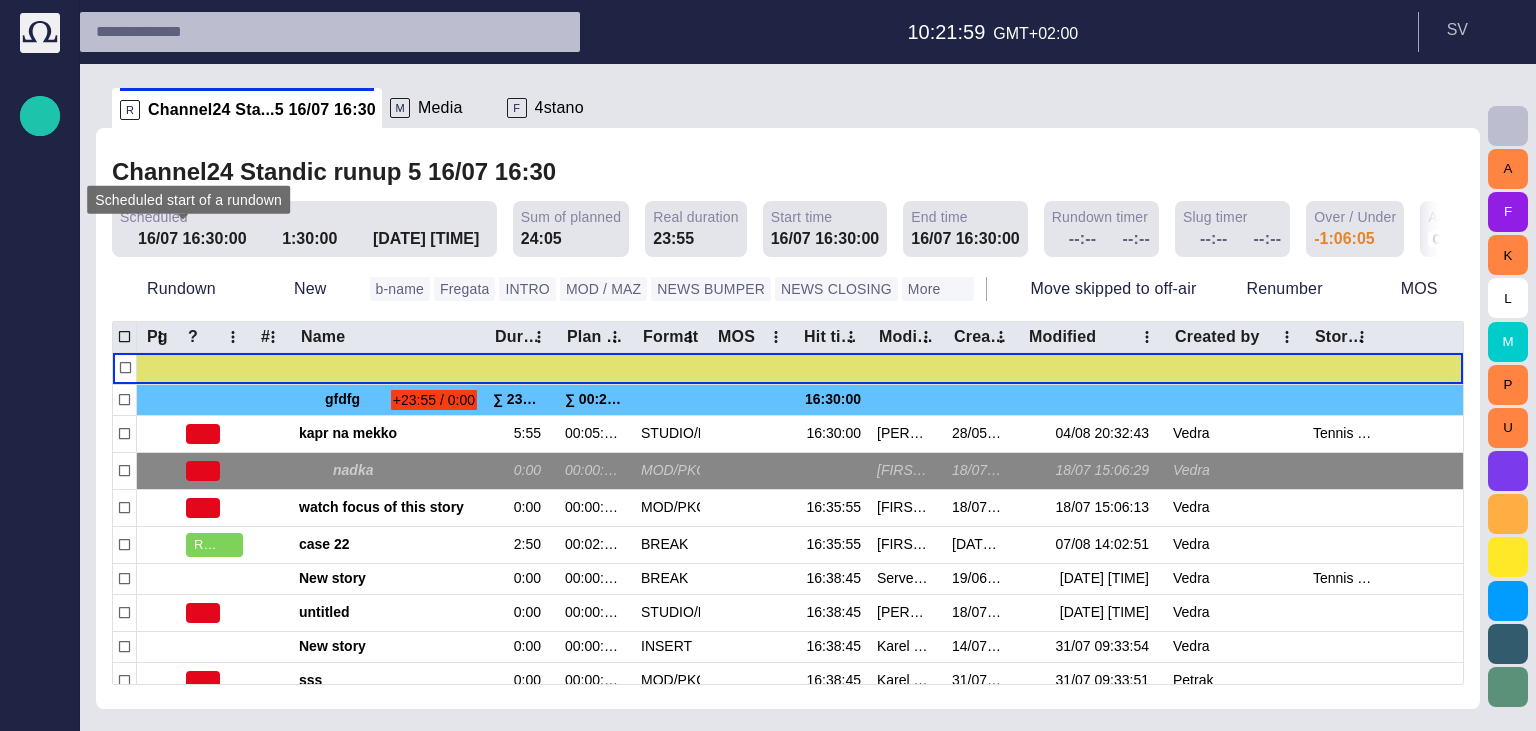 click at bounding box center (255, 239) 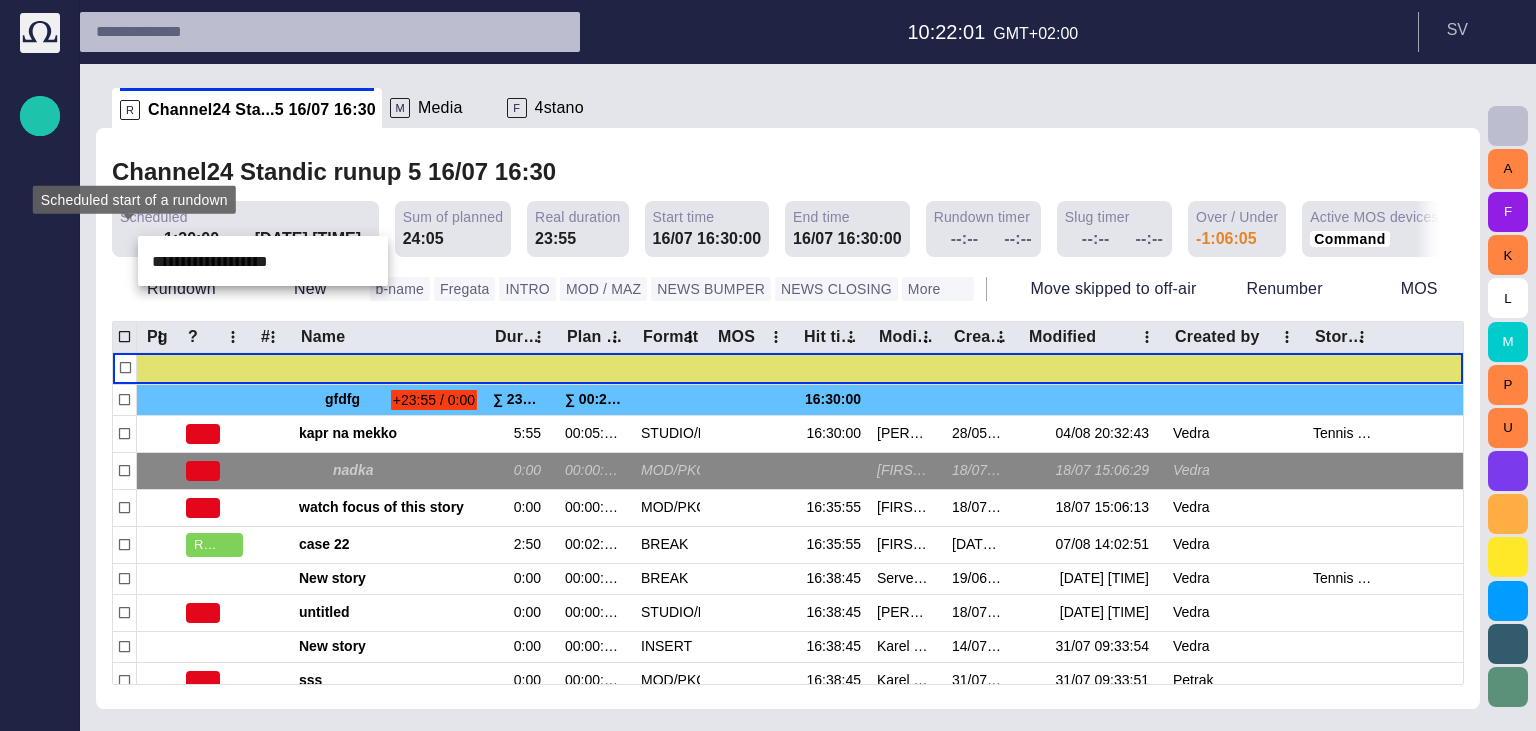 click at bounding box center [768, 365] 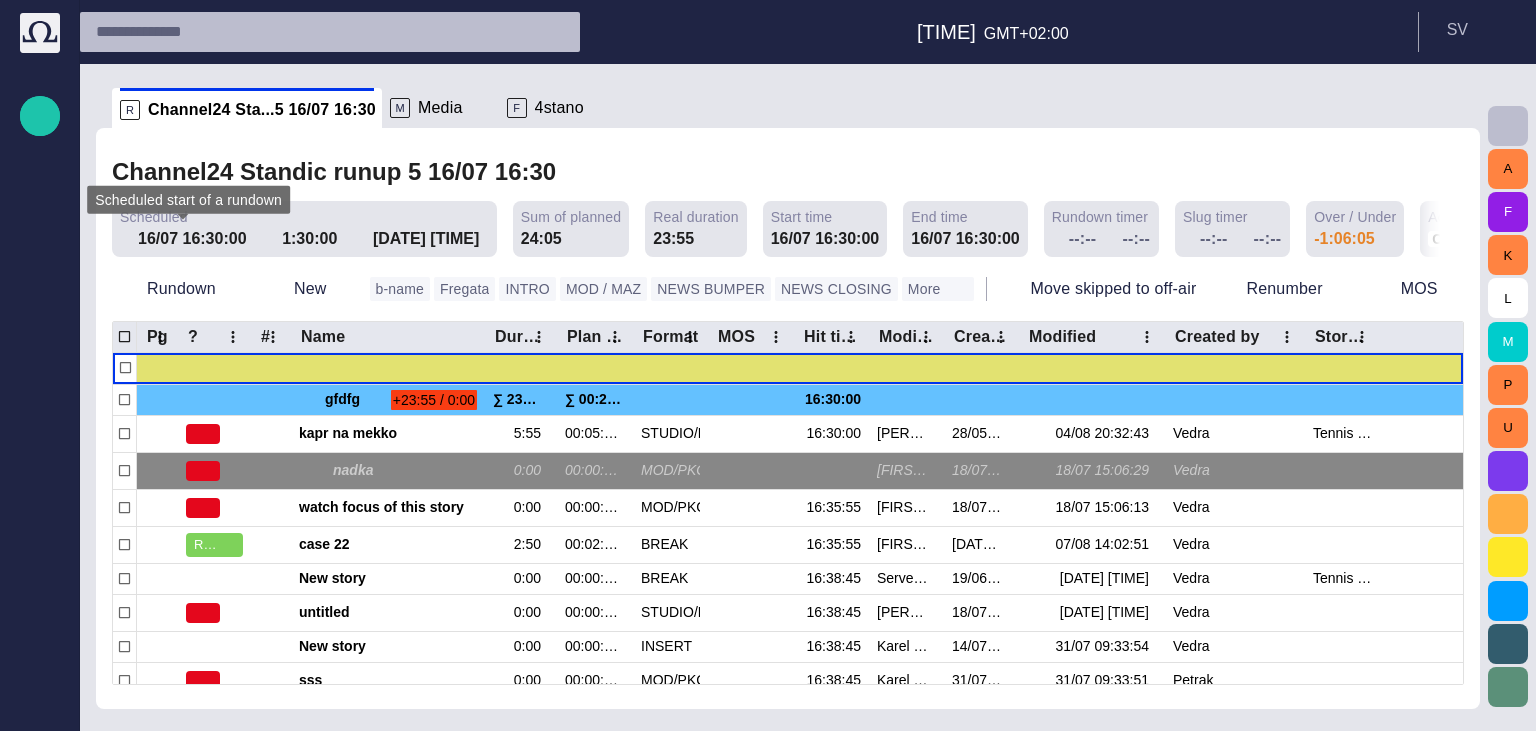 click on "16/07 16:30:00" at bounding box center [197, 239] 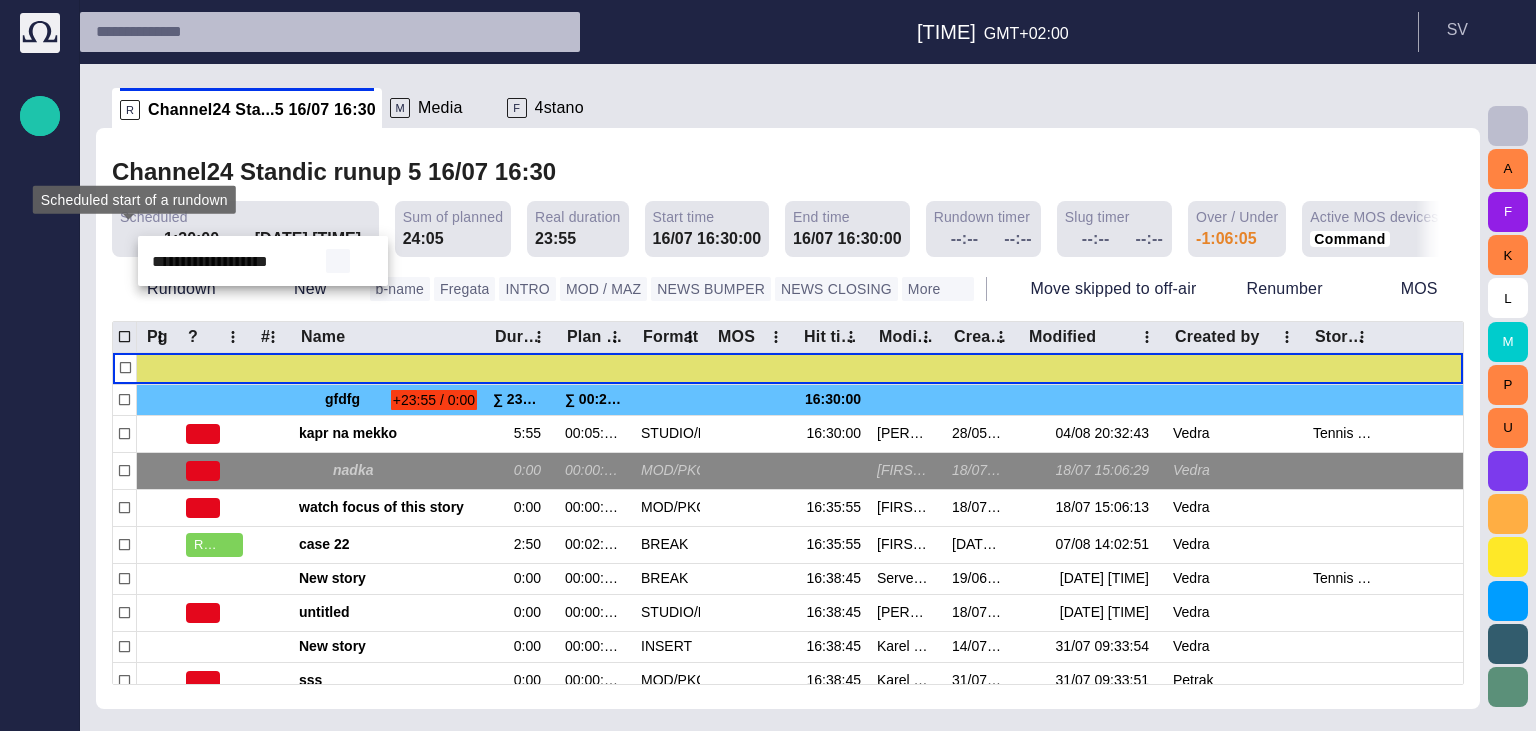 click at bounding box center (338, 261) 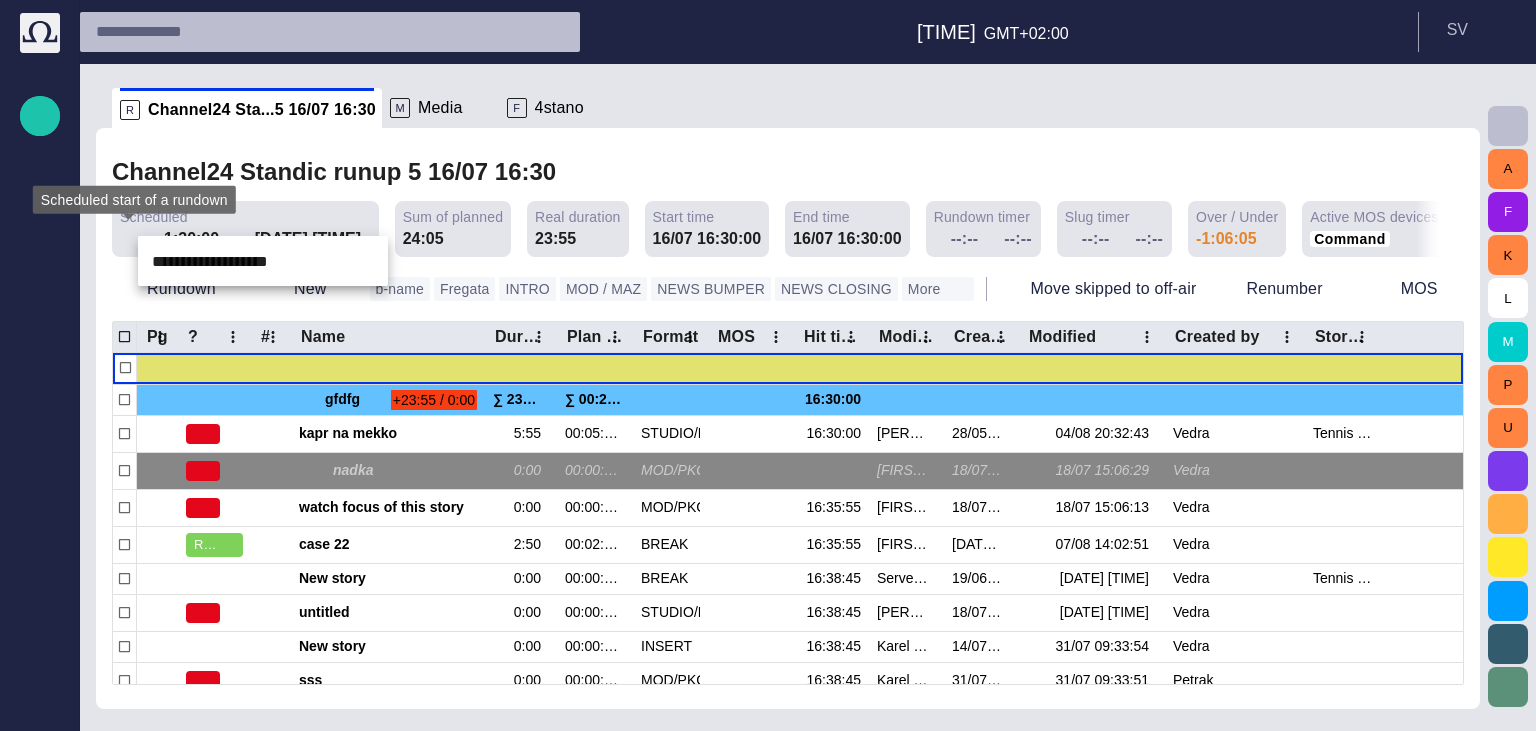 click at bounding box center (768, 365) 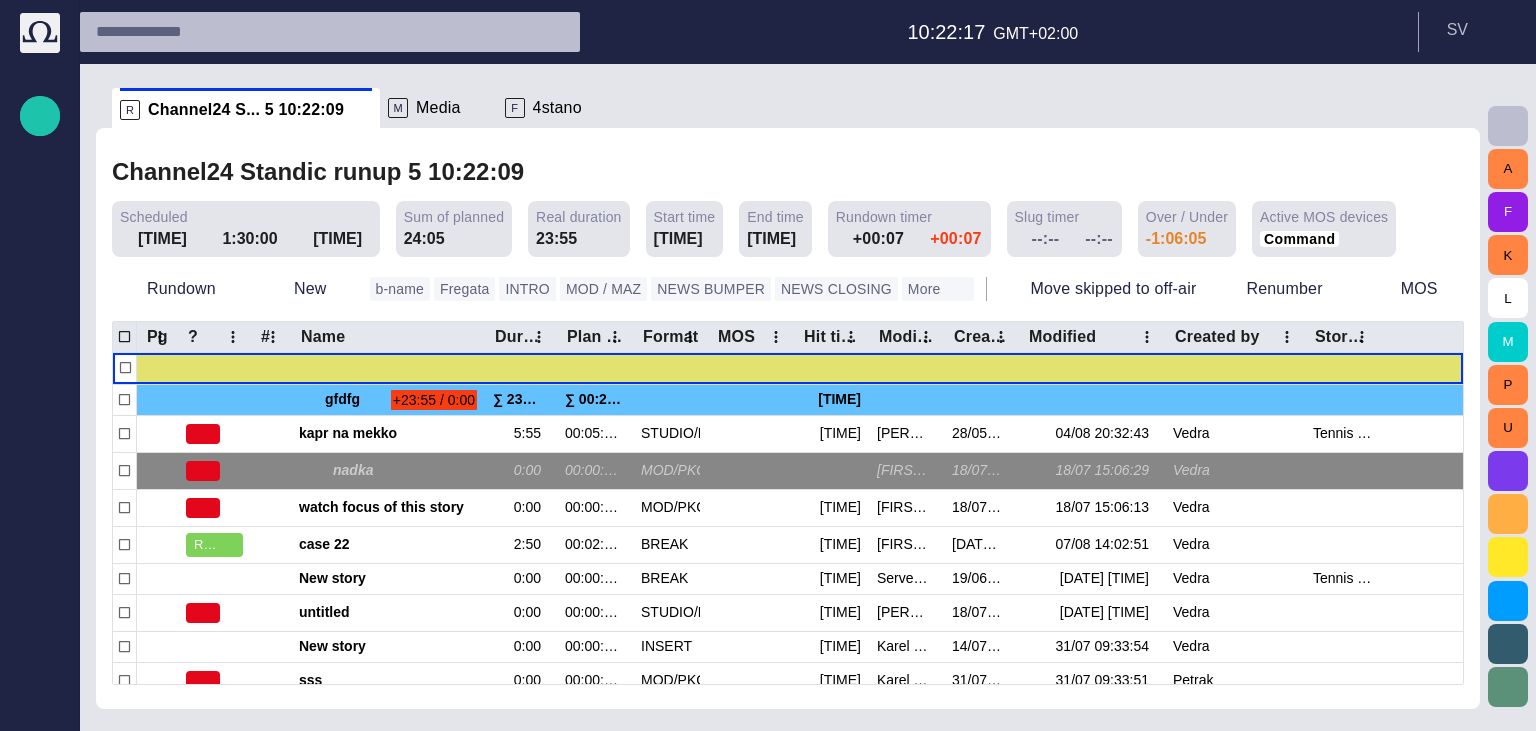 click at bounding box center (195, 239) 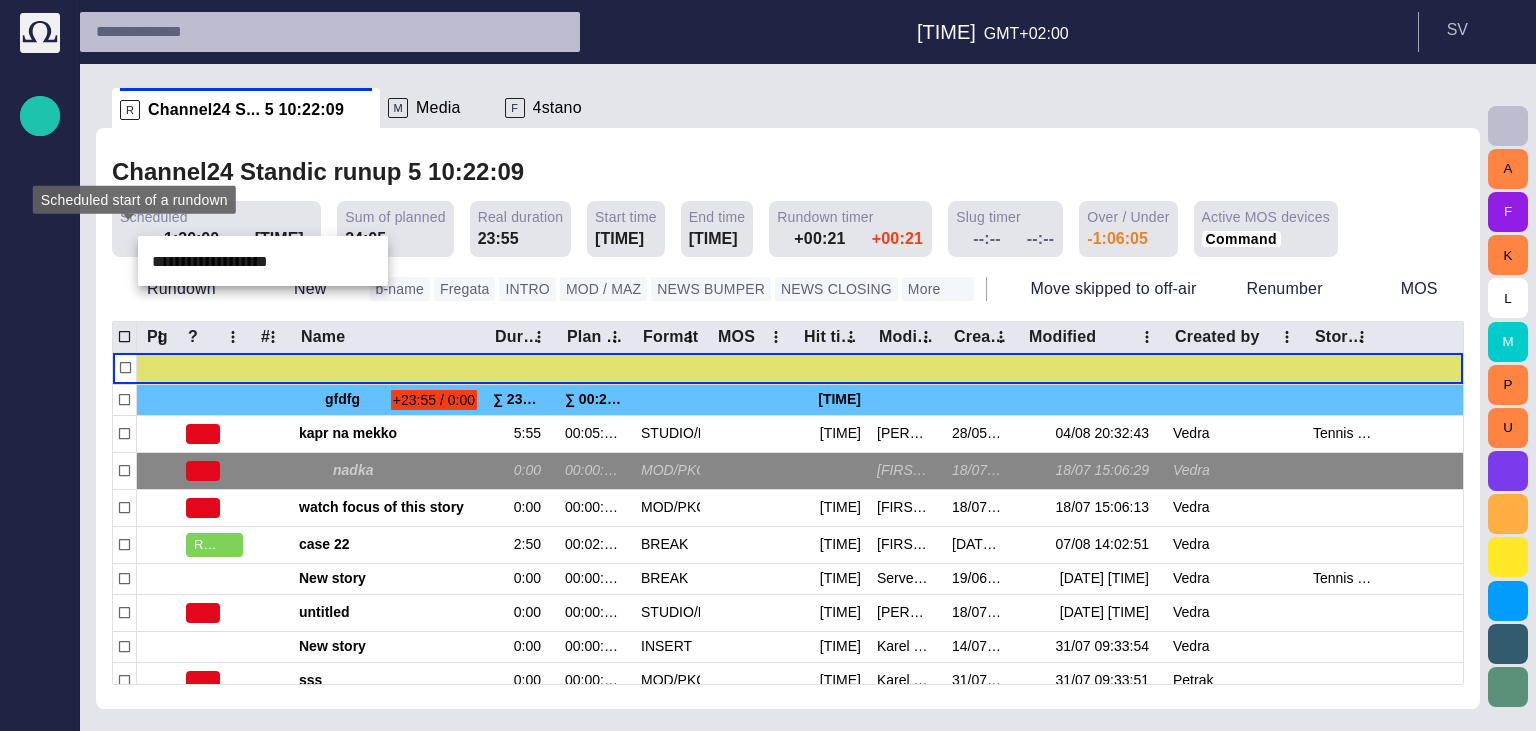 click at bounding box center [768, 365] 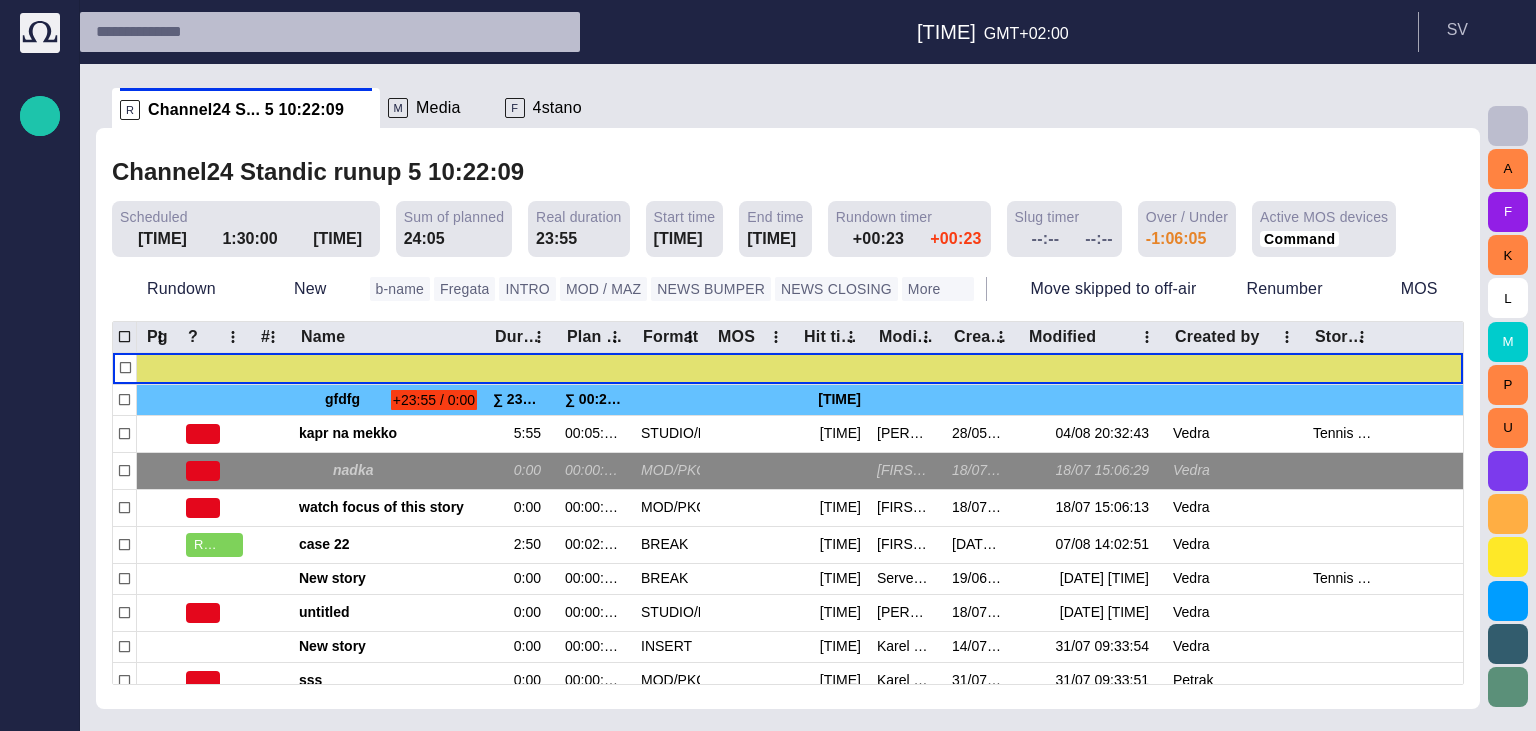 click at bounding box center (195, 239) 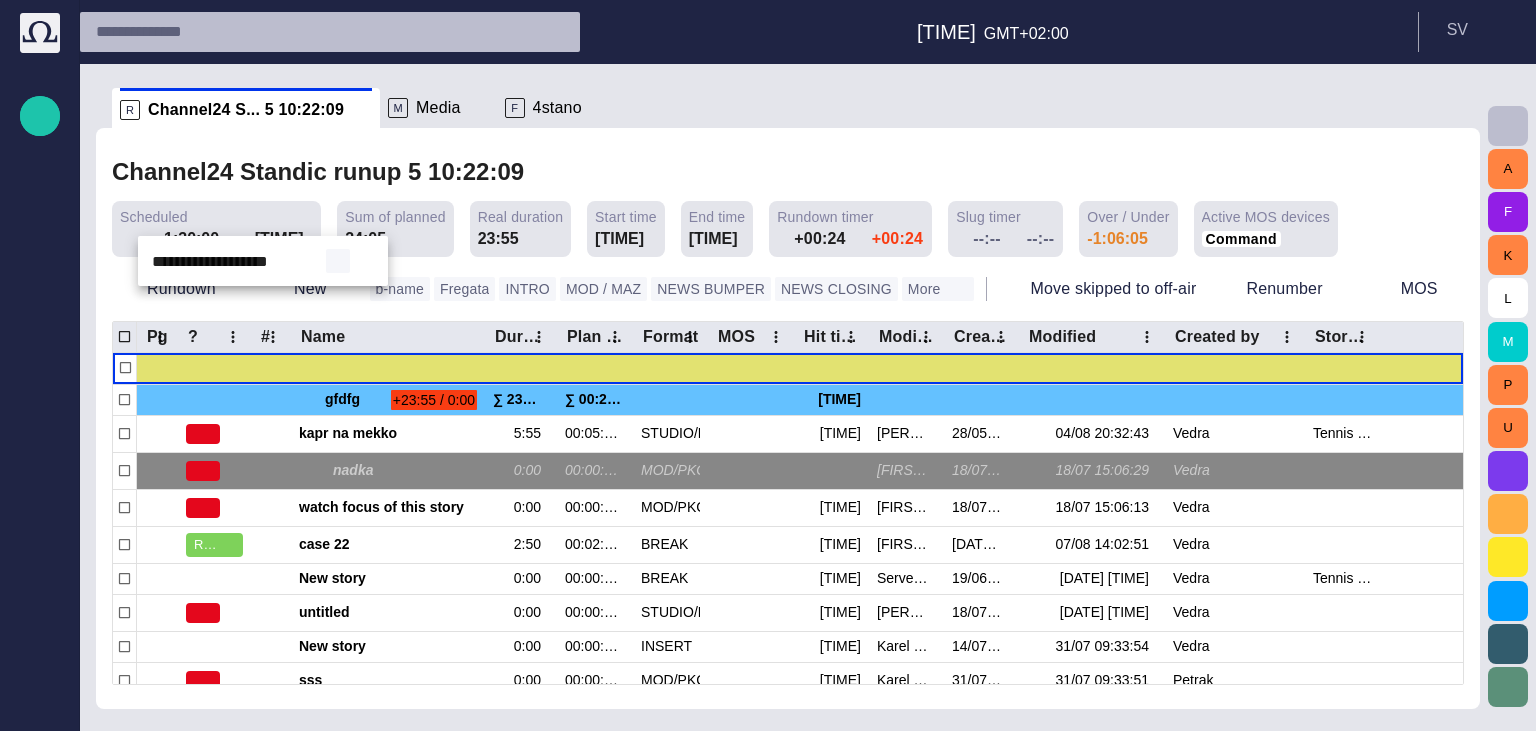 click at bounding box center [338, 261] 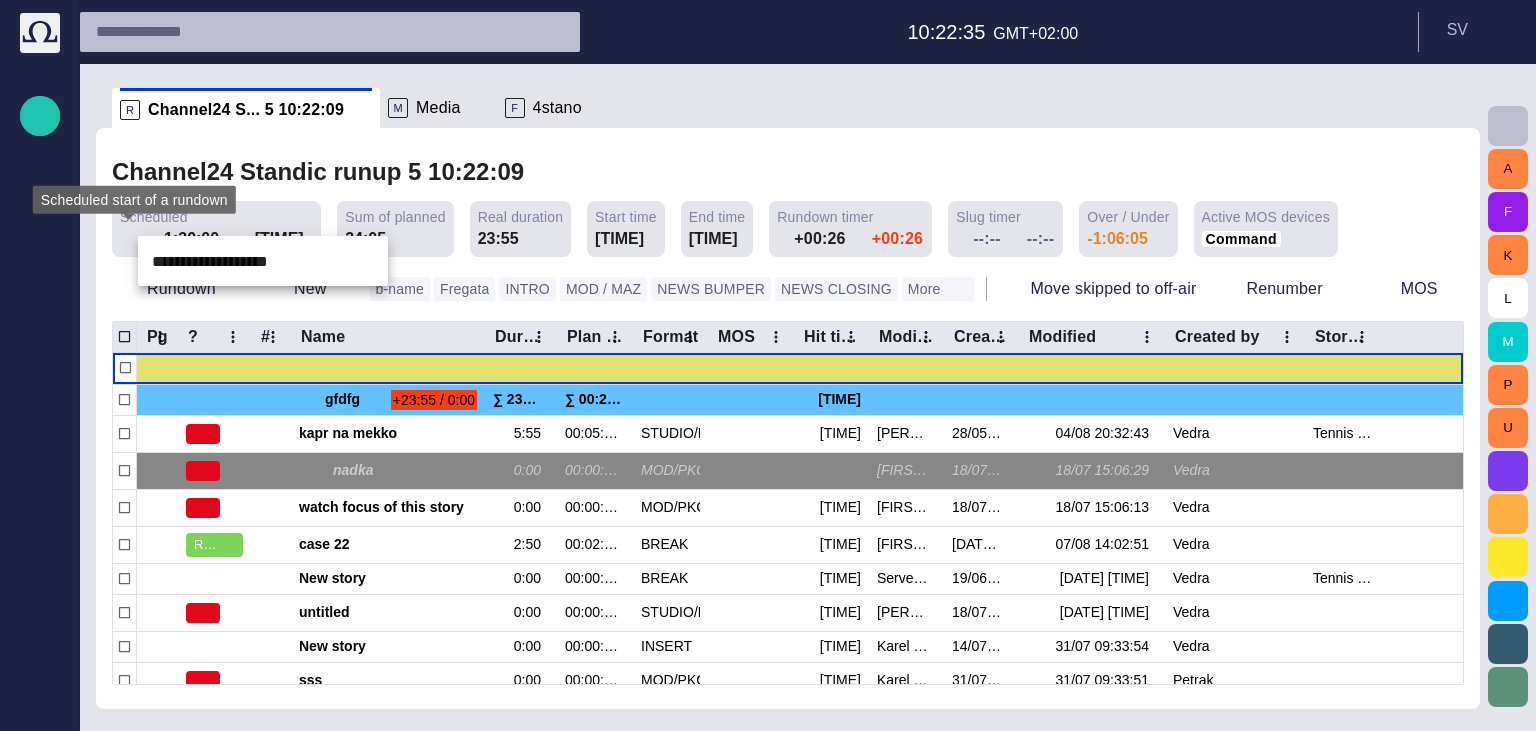 click at bounding box center [768, 365] 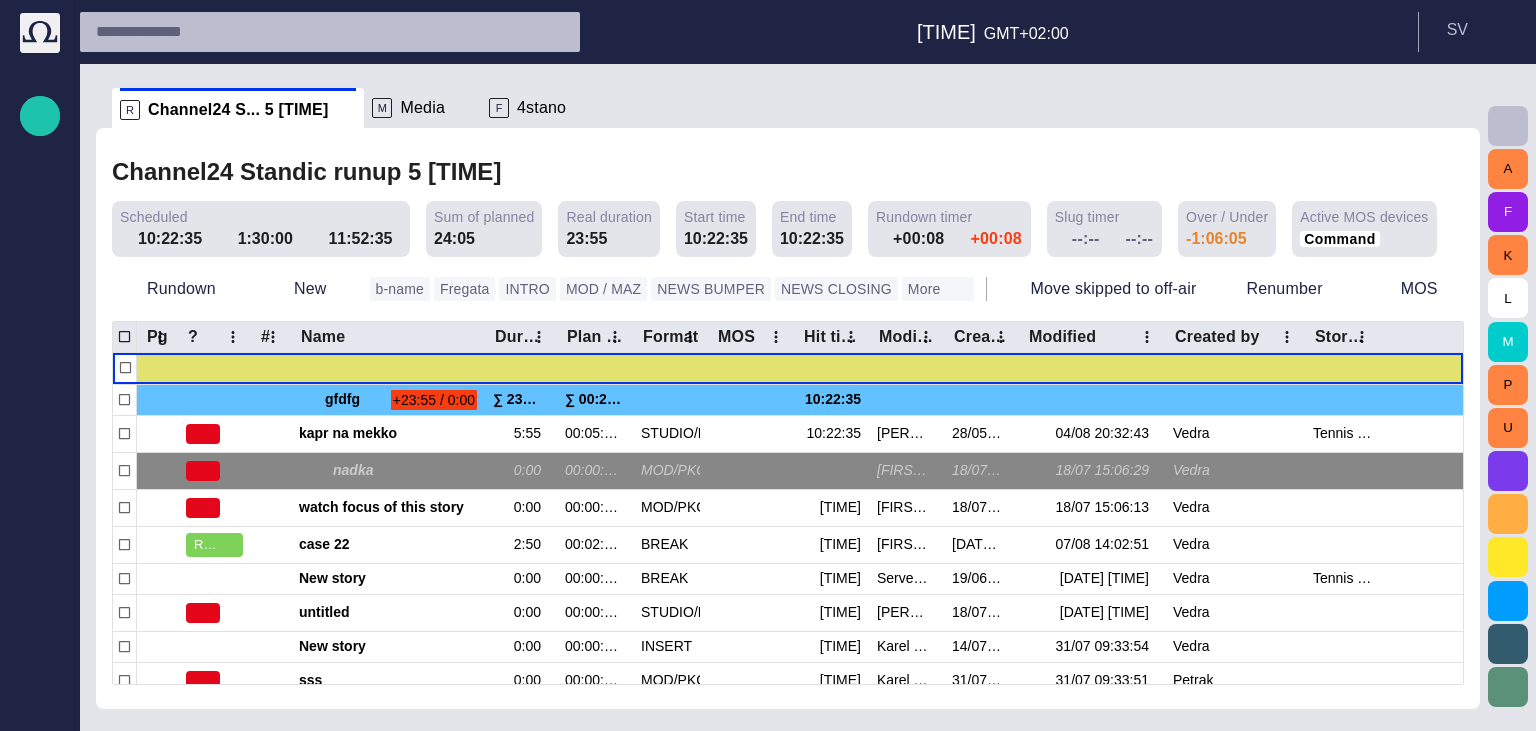 click at bounding box center (210, 239) 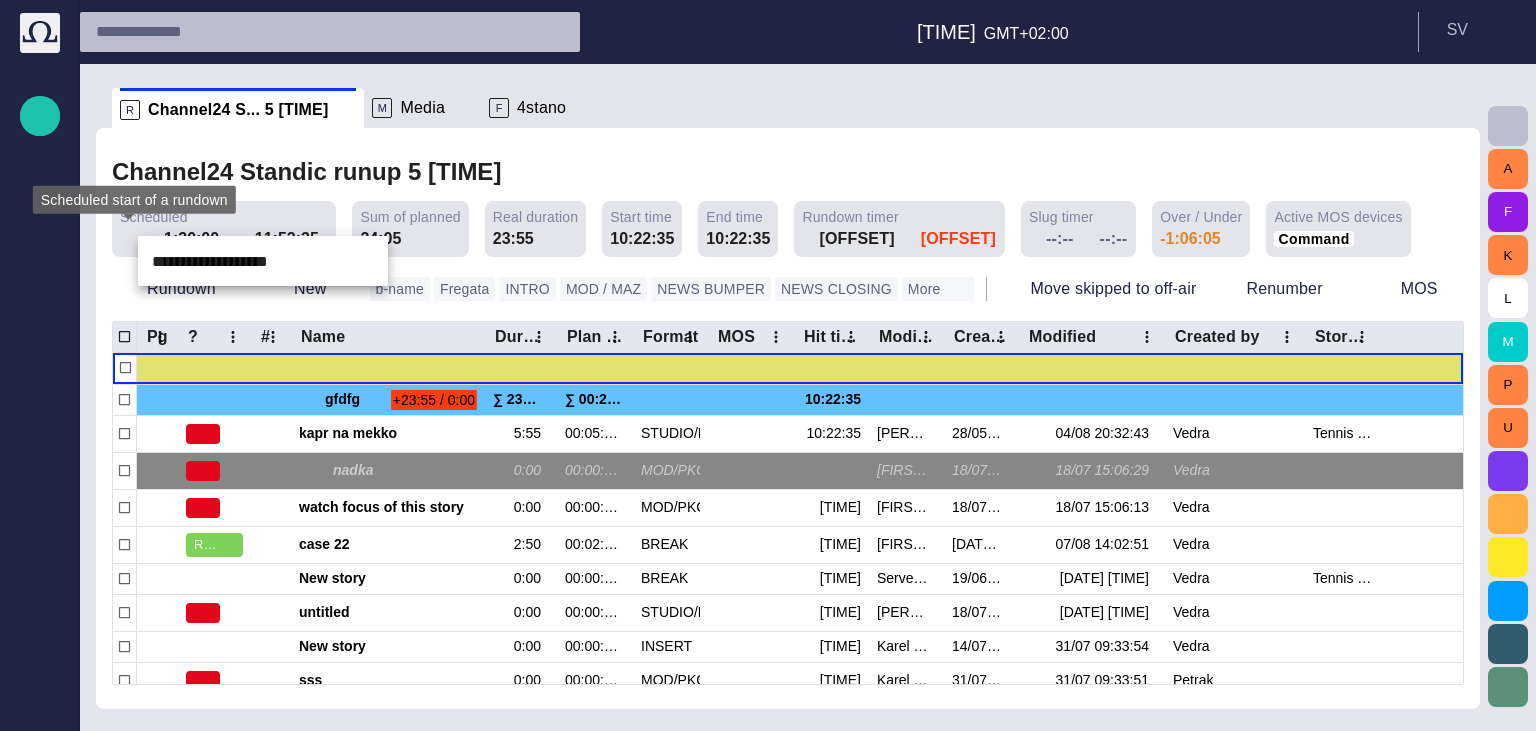 click at bounding box center (768, 365) 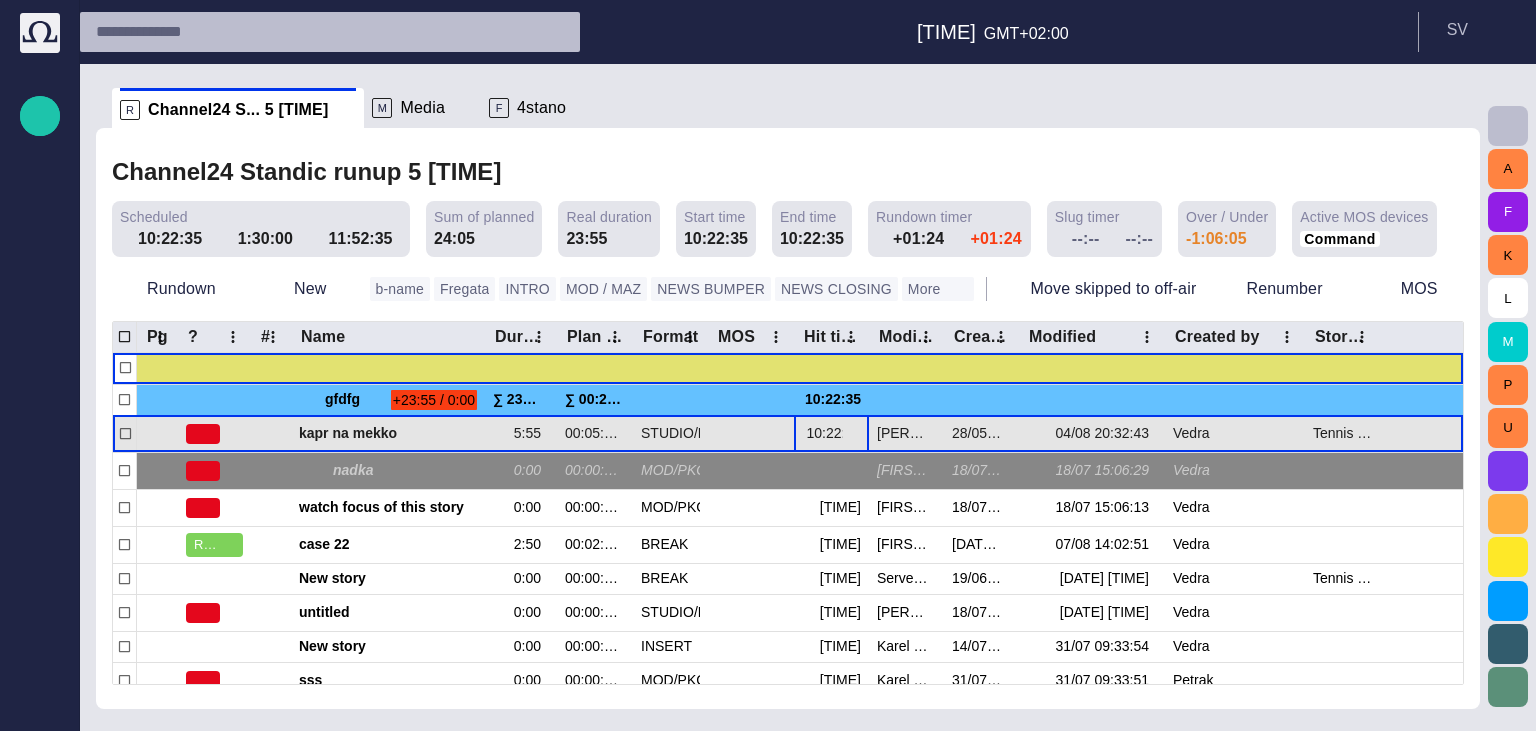 click at bounding box center [855, 434] 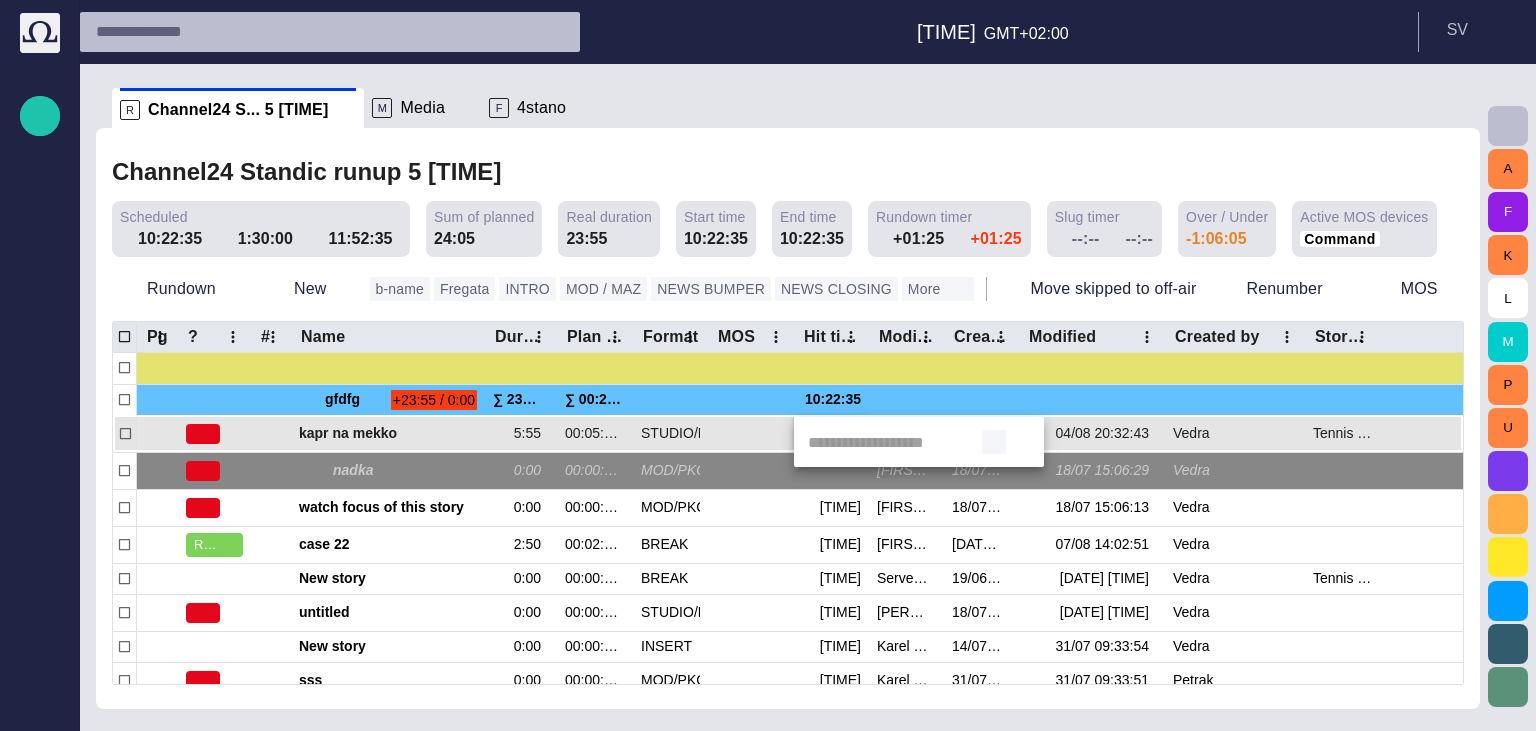 click at bounding box center (994, 442) 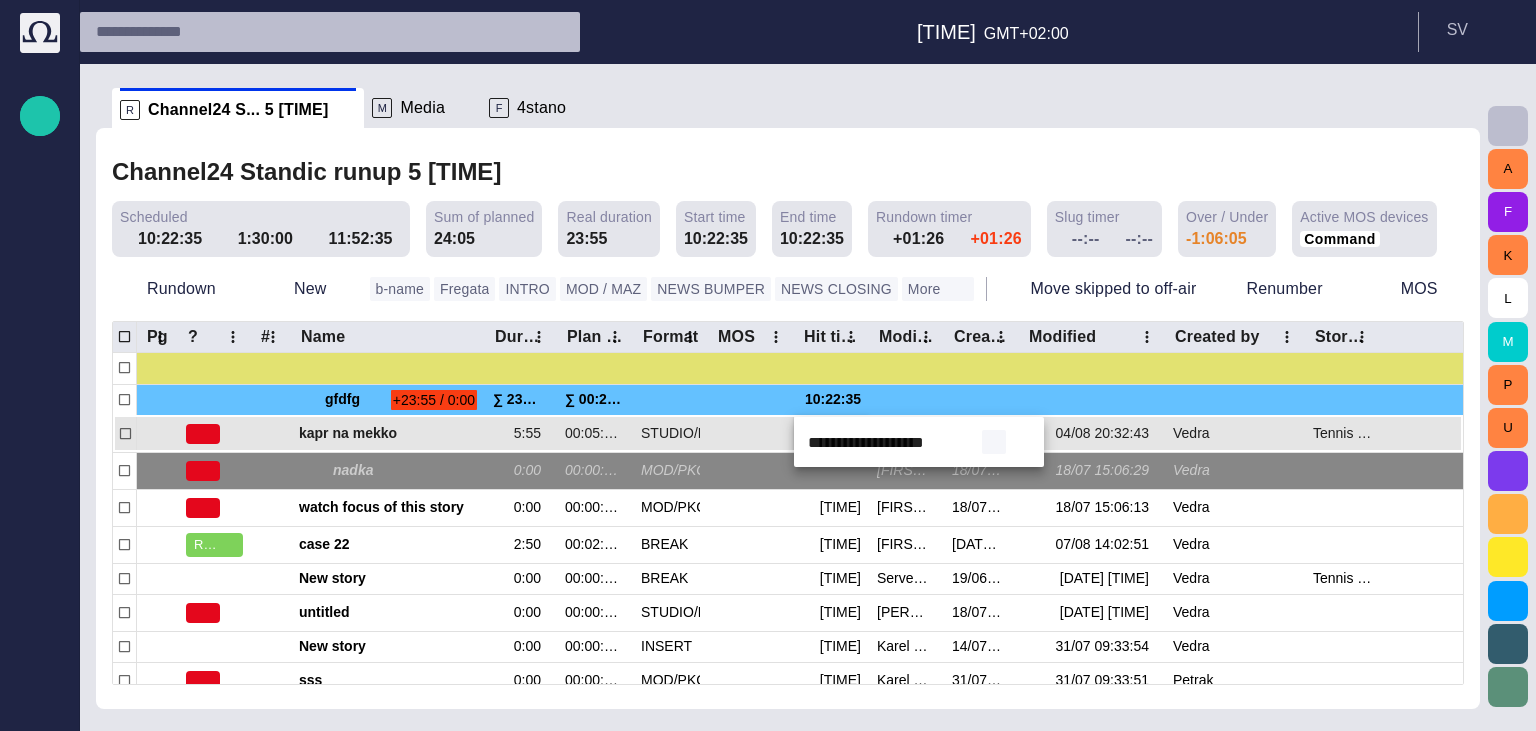 type on "**********" 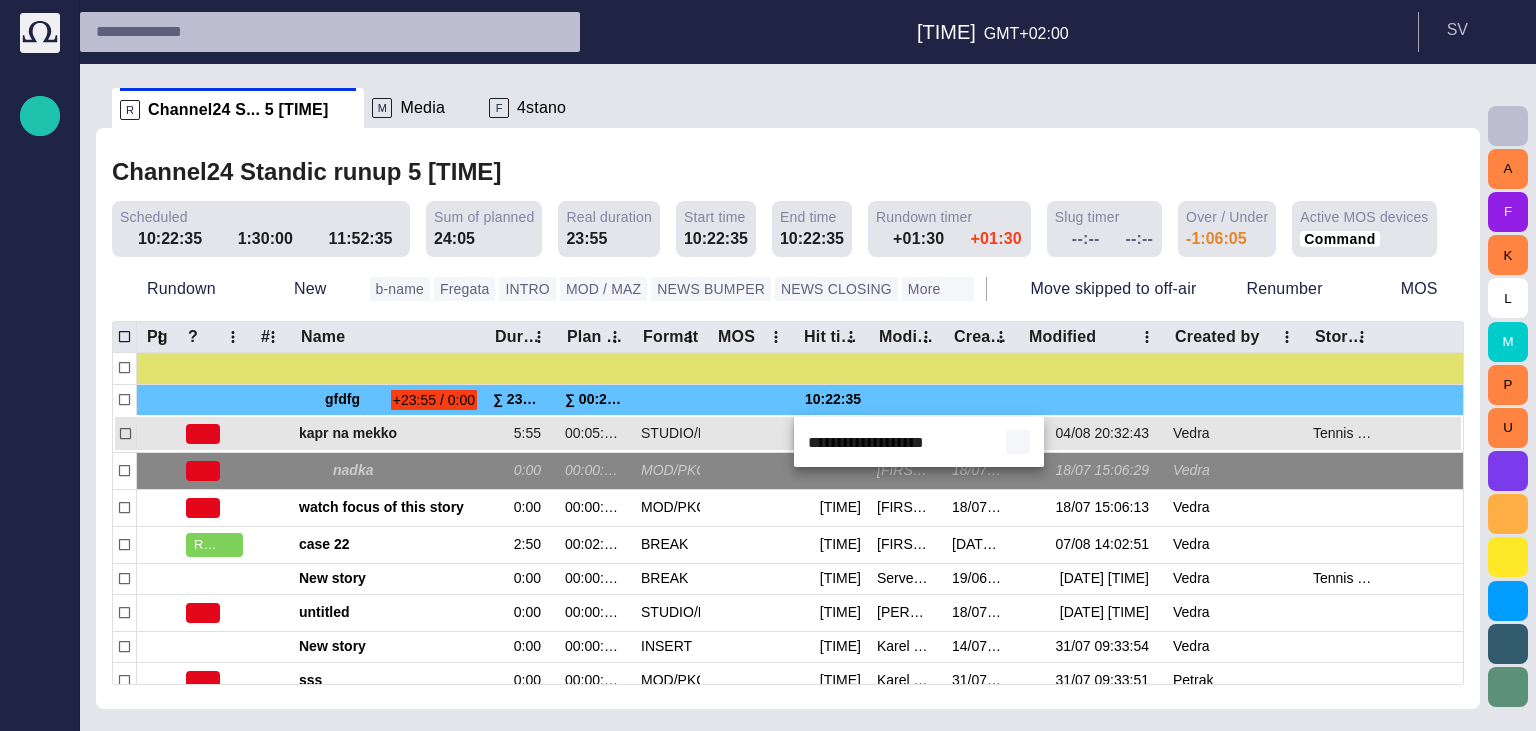 click at bounding box center [1018, 442] 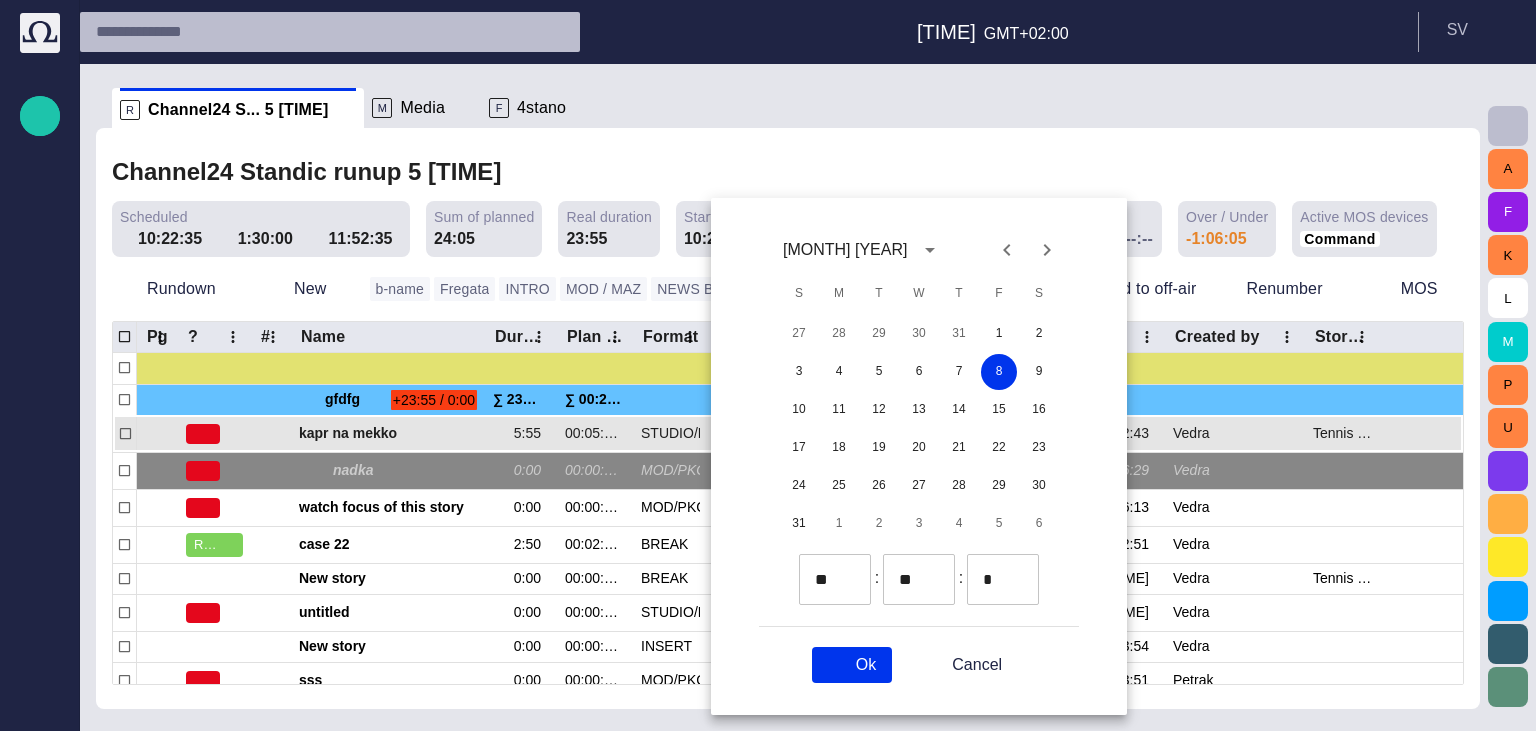 click on "Cancel" at bounding box center [963, 665] 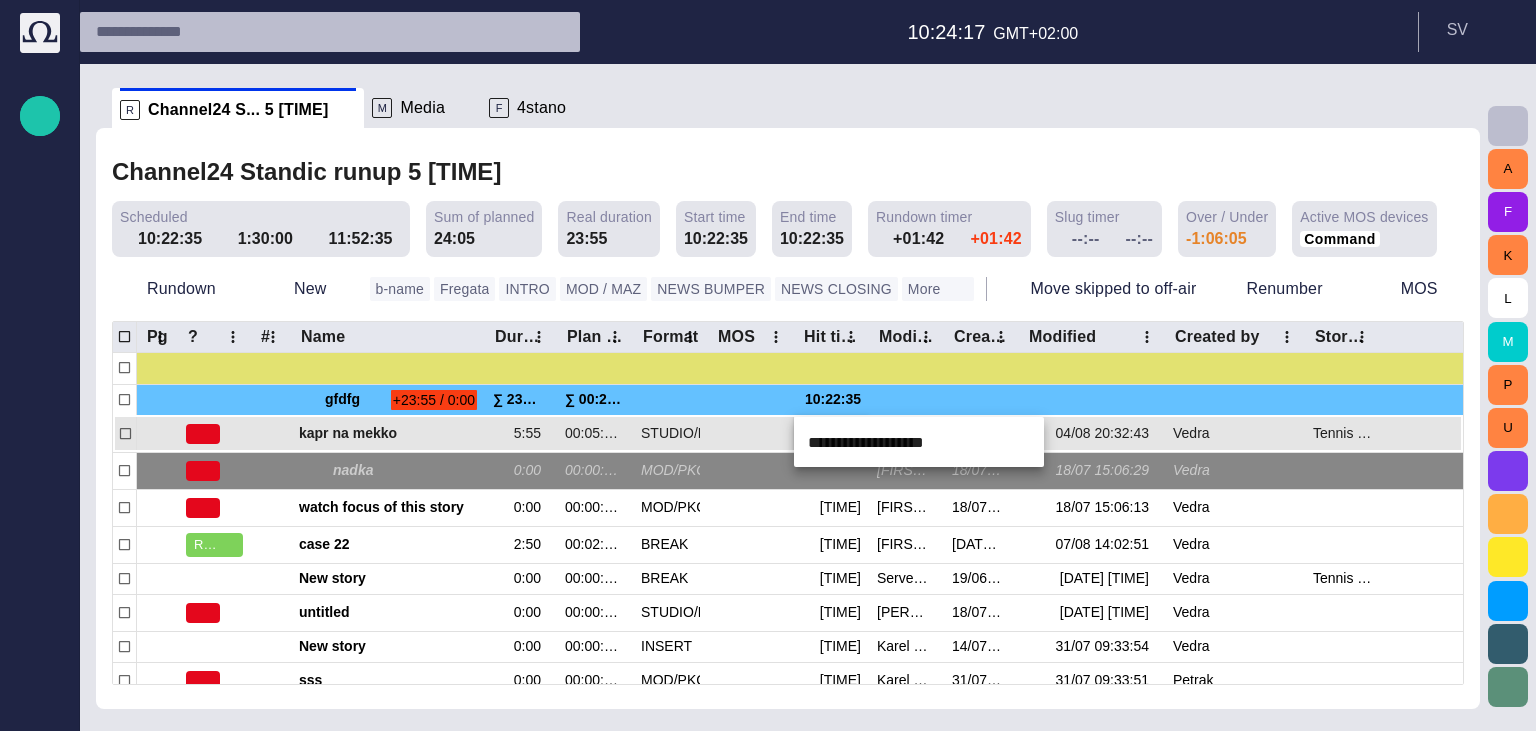 click at bounding box center (768, 365) 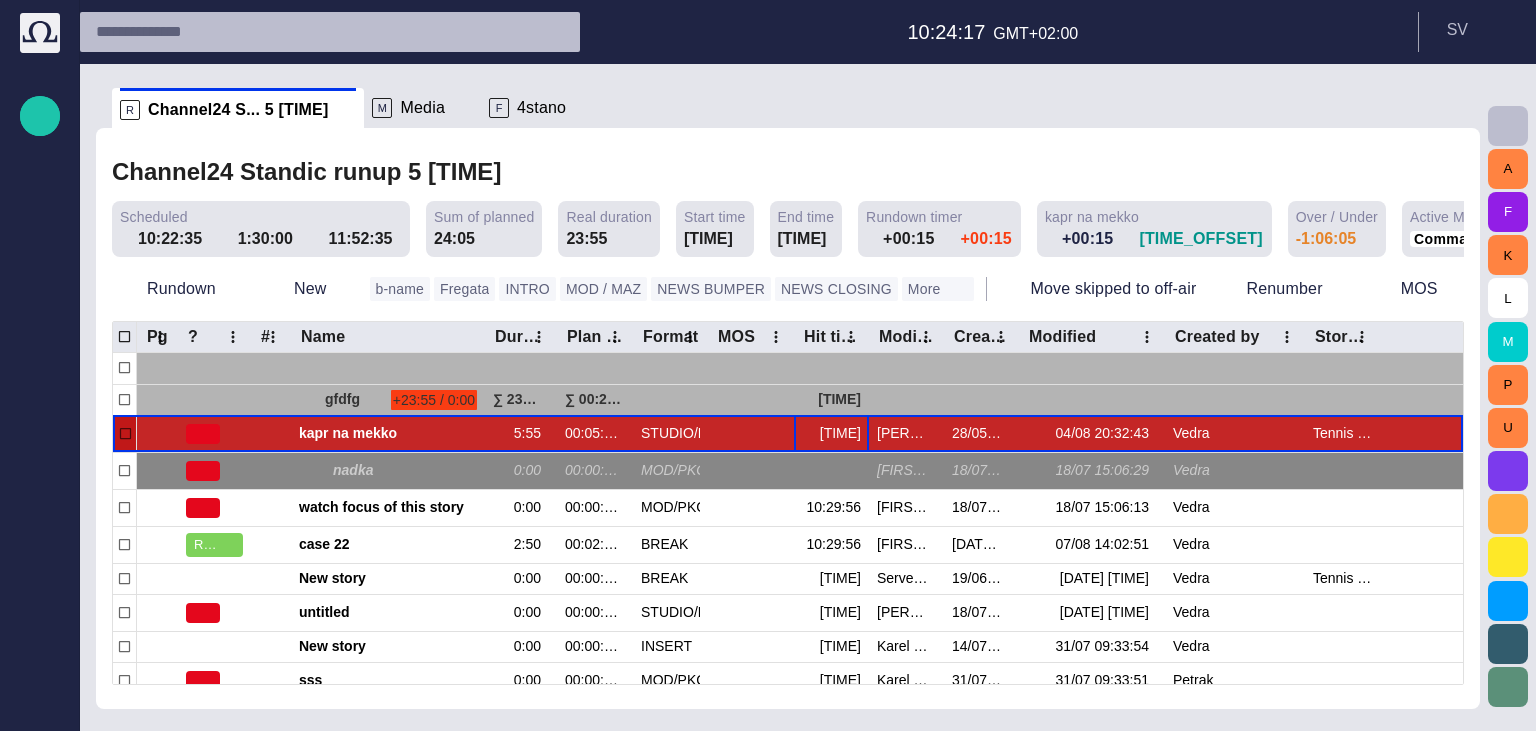 click on "R Channel24 S... 5 10:22:35 M Media F 4stano" at bounding box center [776, 108] 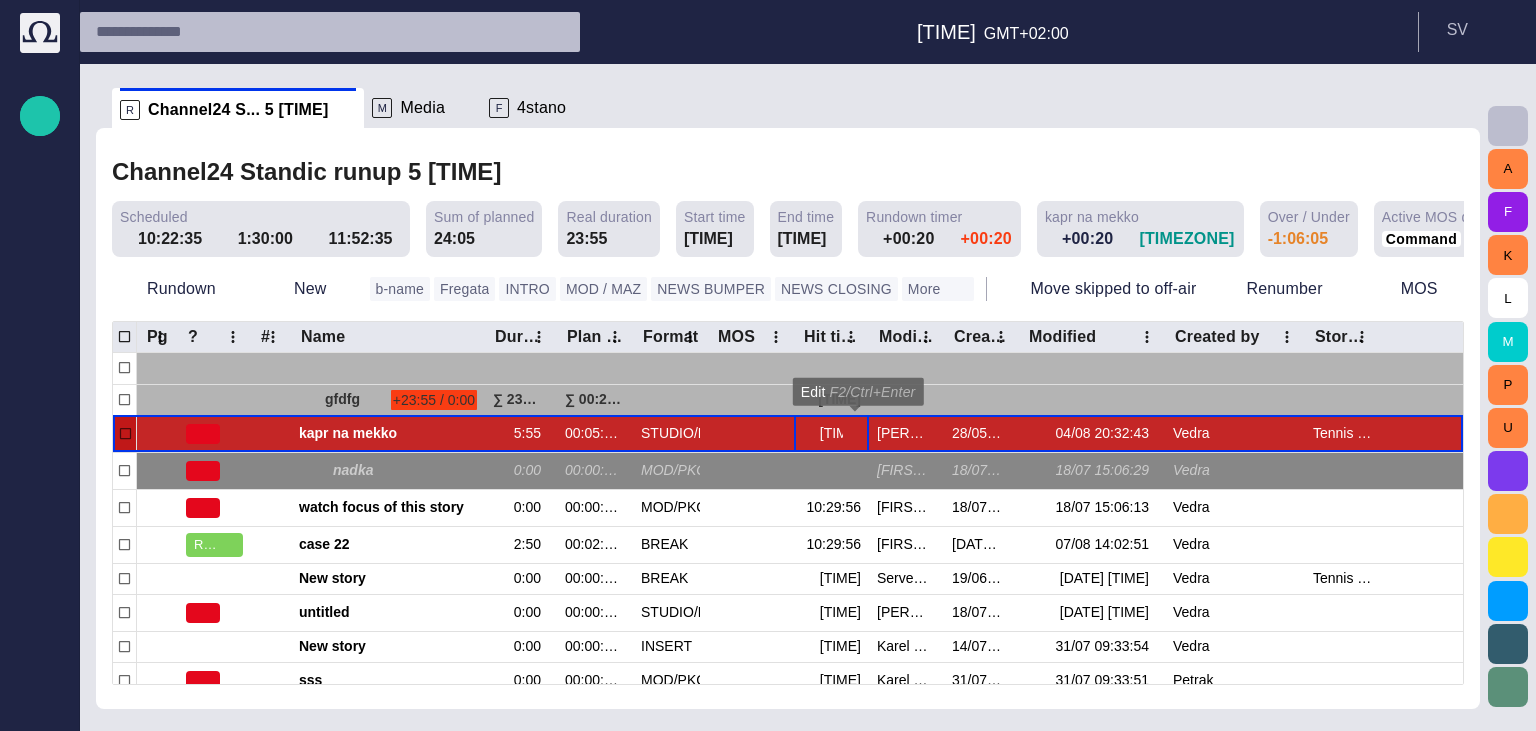 click at bounding box center (855, 434) 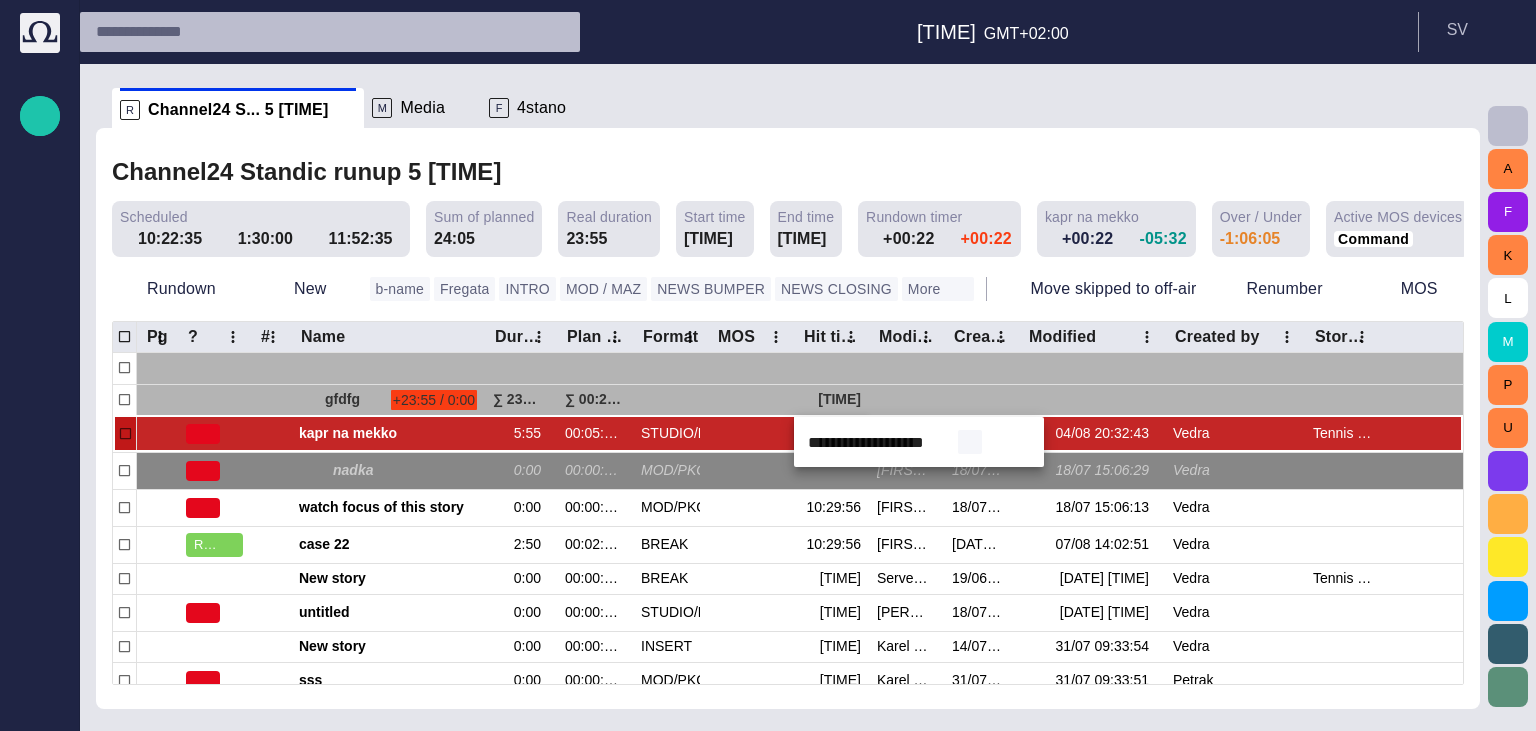 click at bounding box center (970, 442) 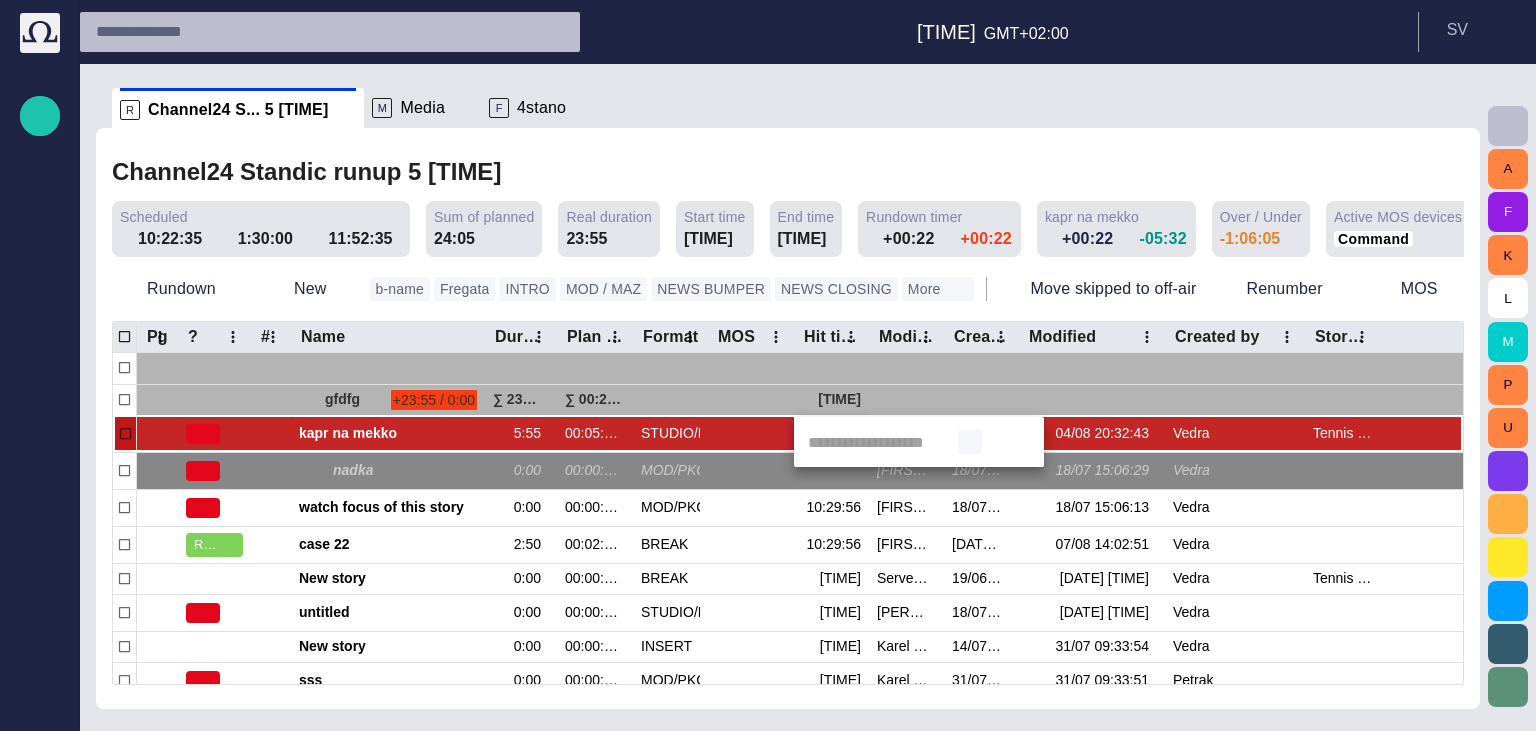 type 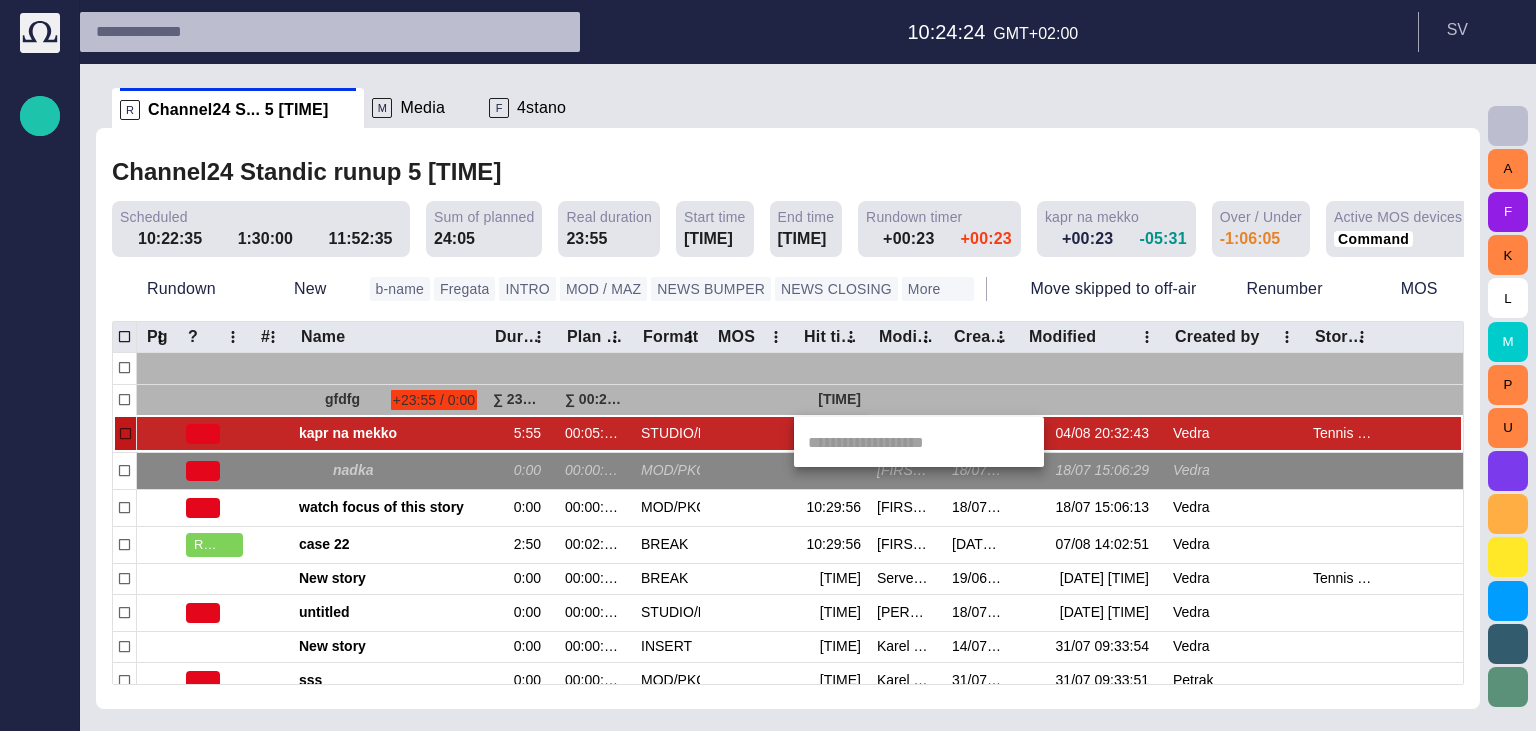 click at bounding box center (768, 365) 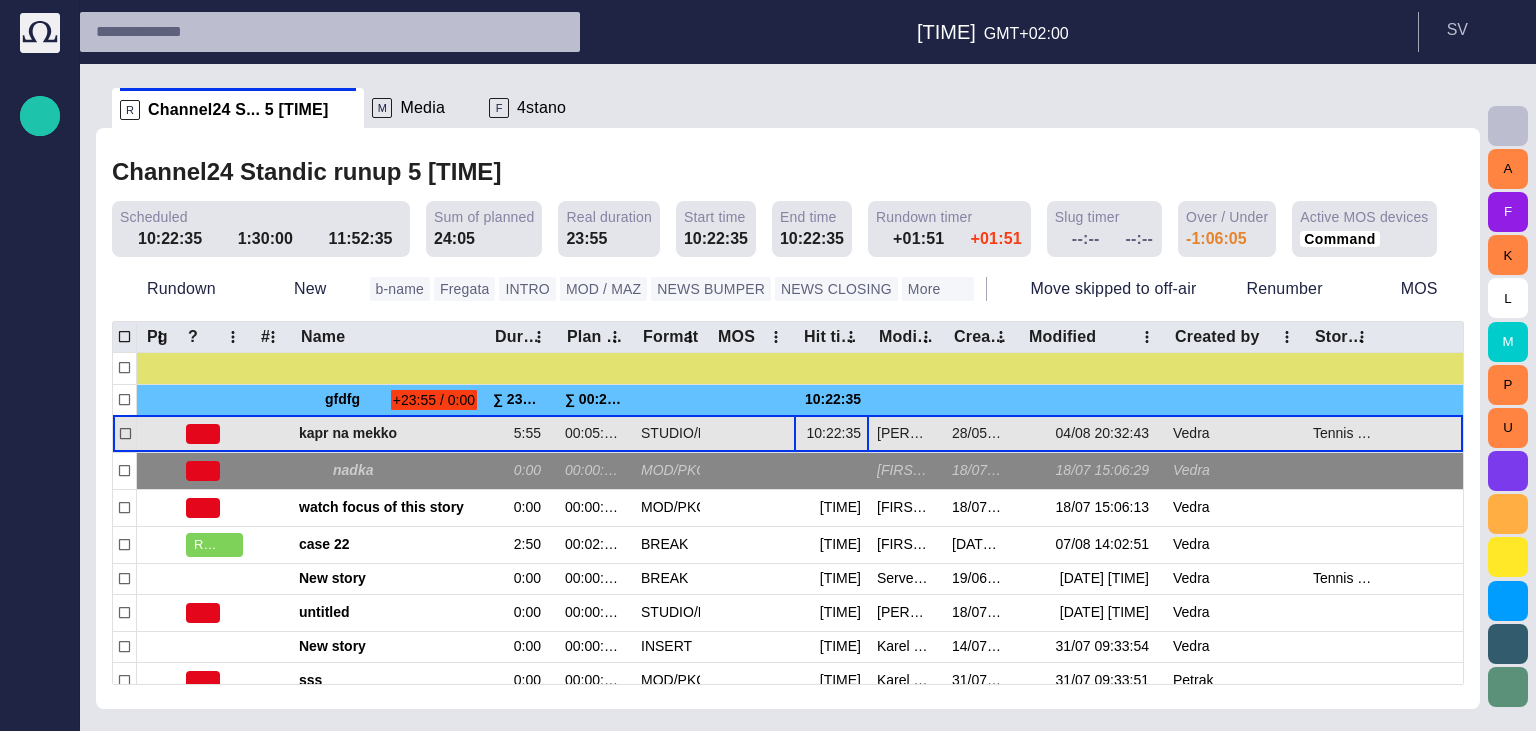 click at bounding box center [210, 239] 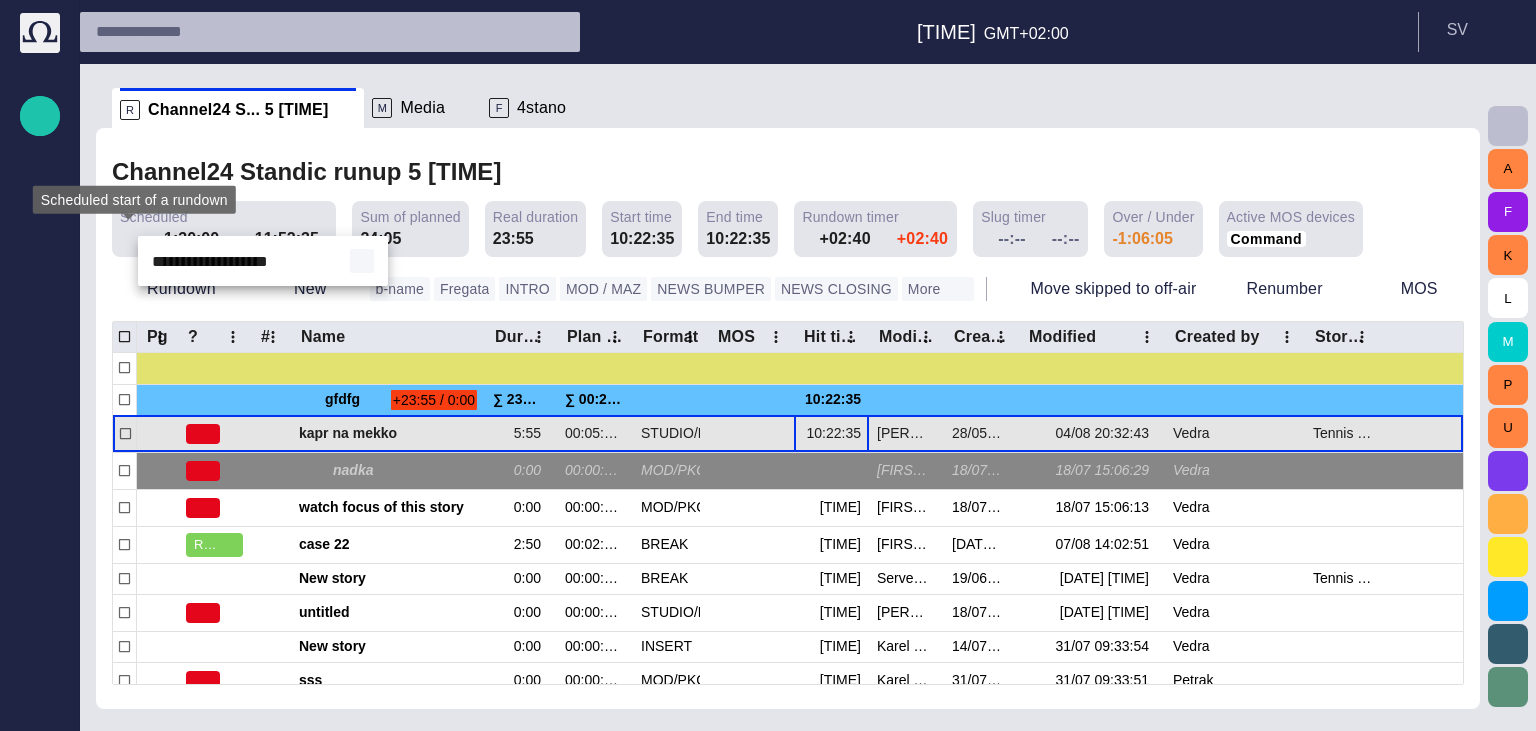 click at bounding box center [362, 261] 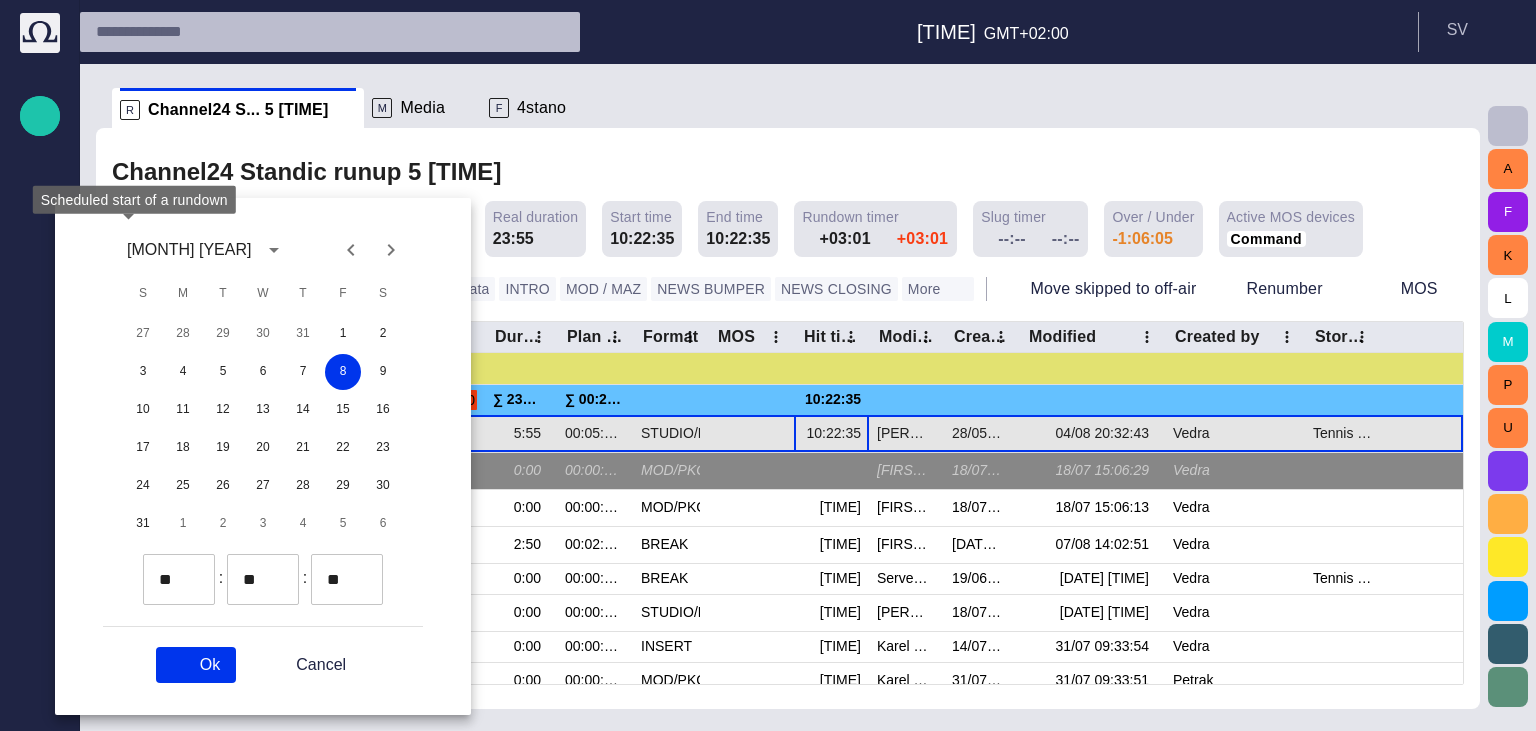 click at bounding box center (193, 572) 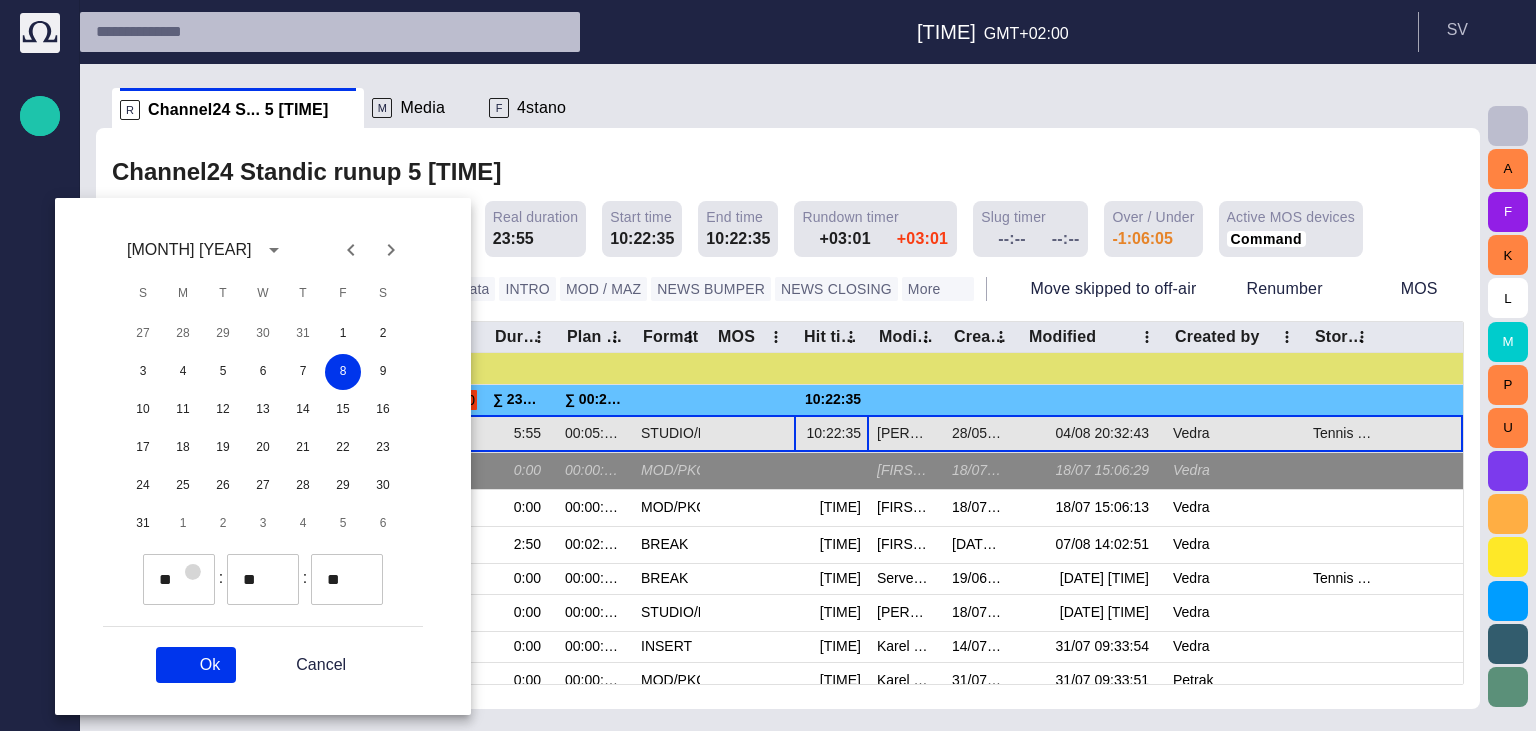 click at bounding box center [193, 572] 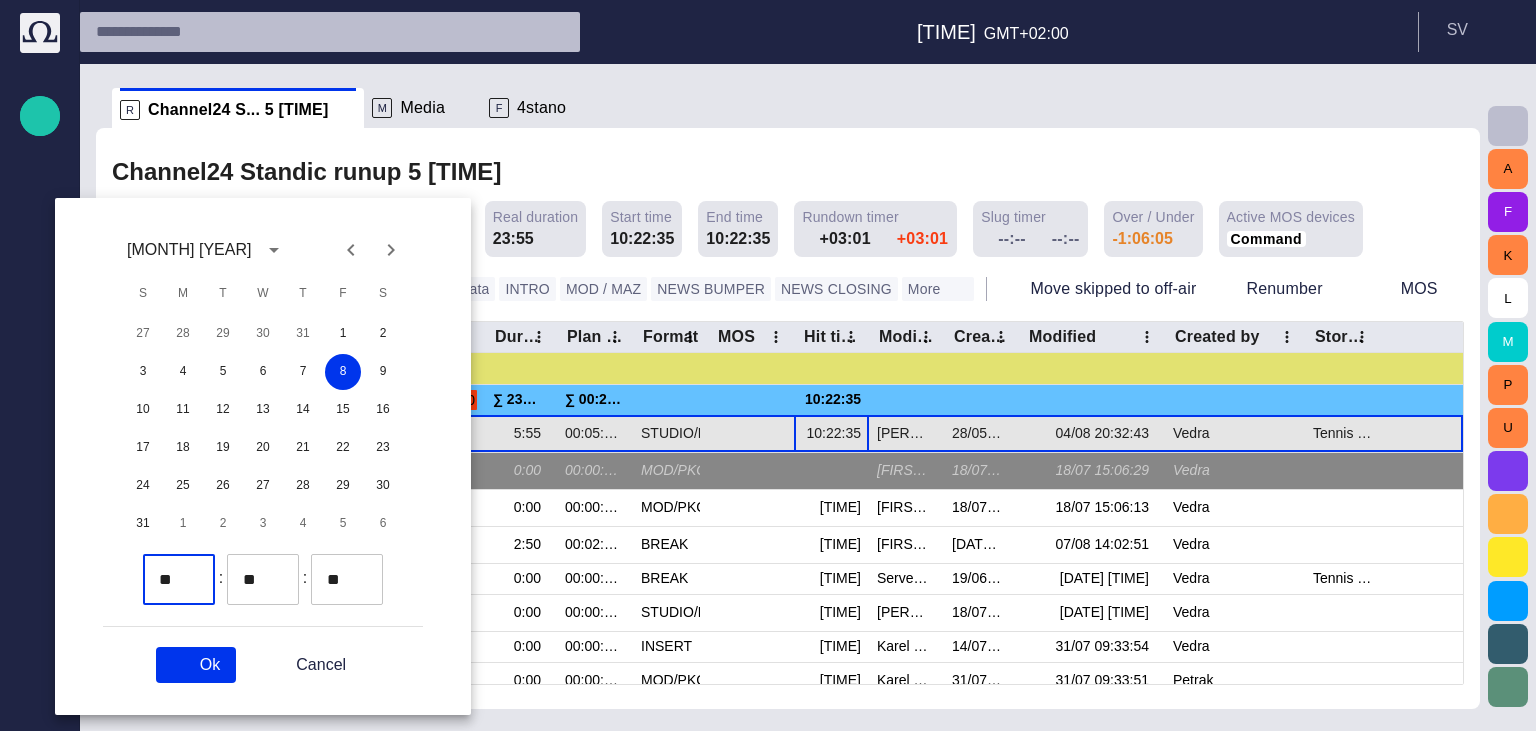 click at bounding box center [193, 572] 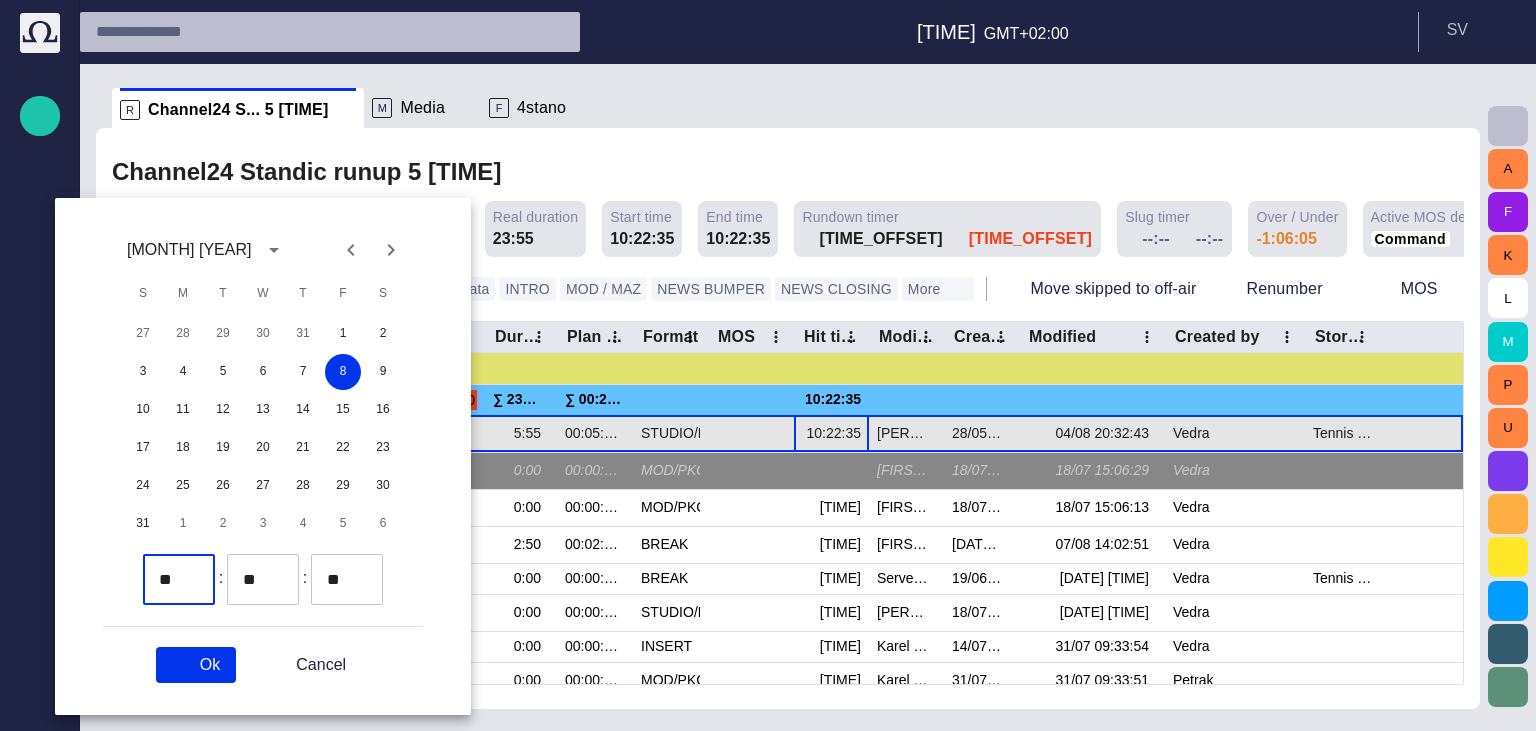 click at bounding box center [193, 572] 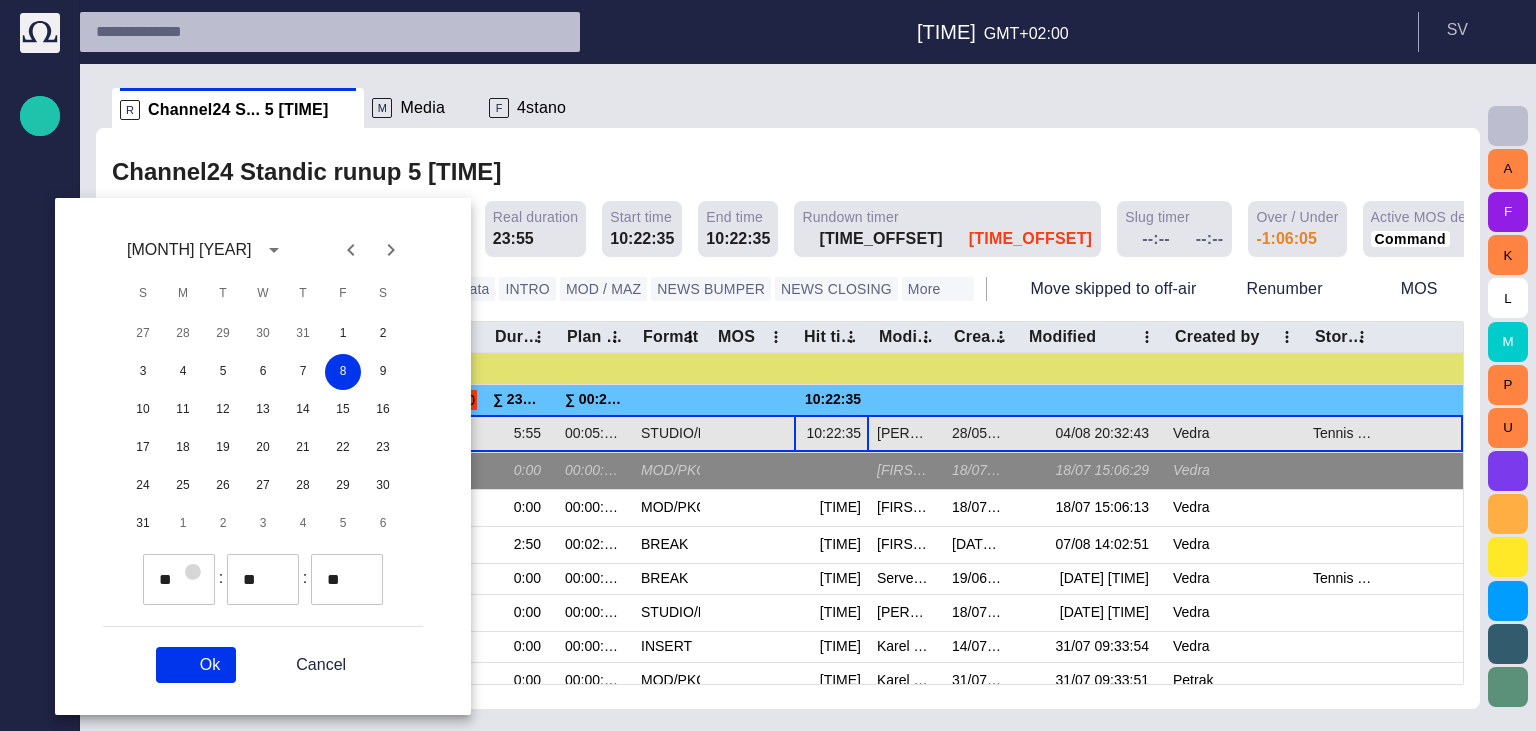 click at bounding box center [193, 572] 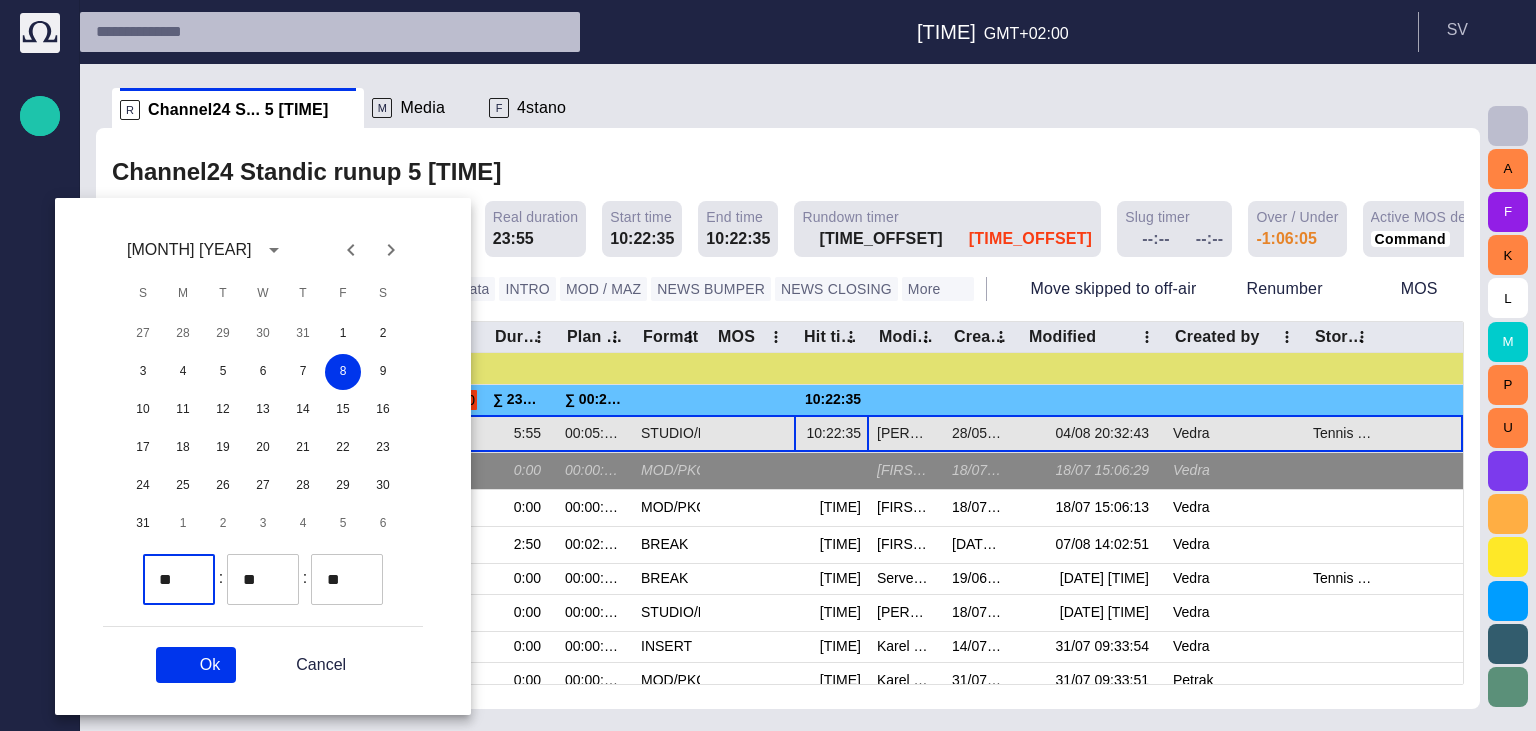 click at bounding box center [193, 572] 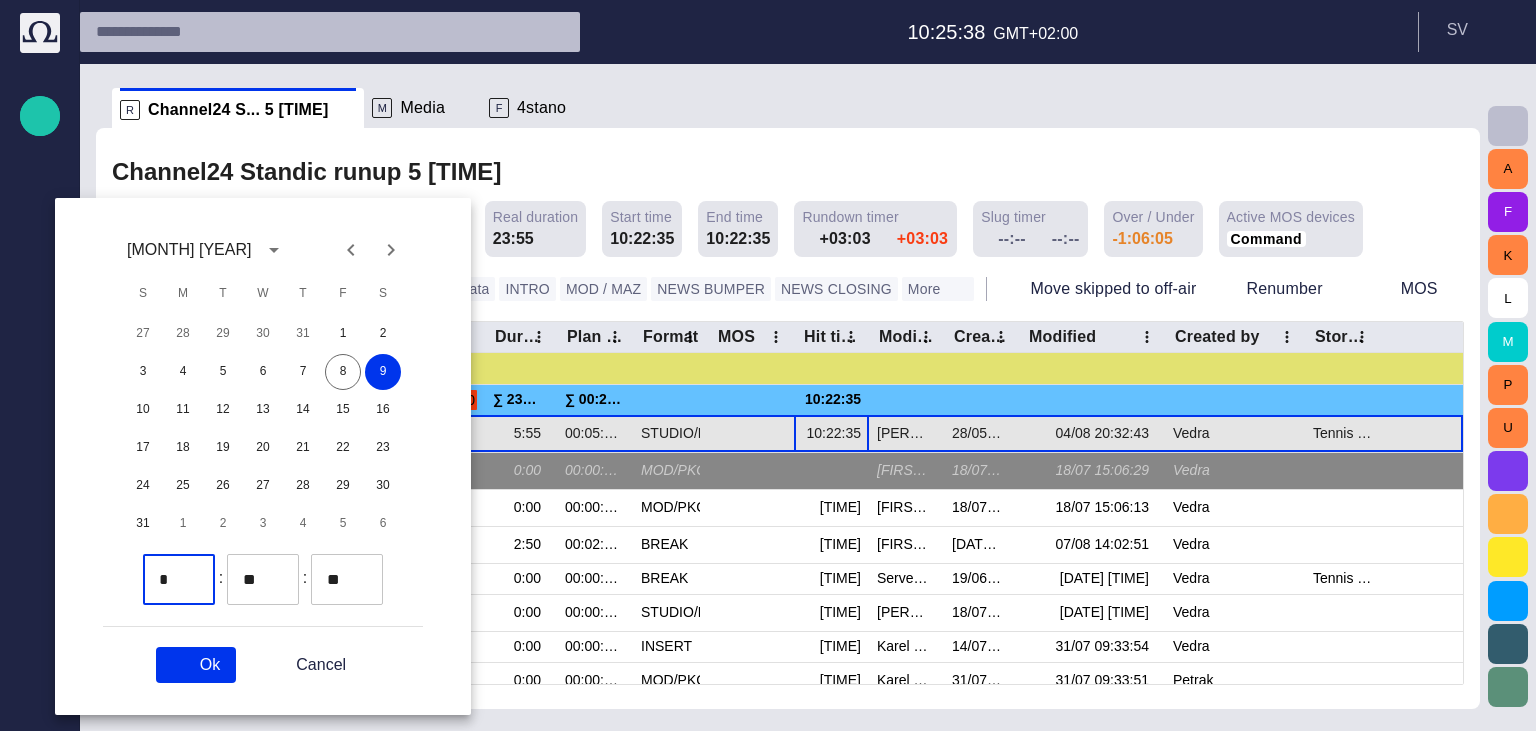 click at bounding box center (193, 588) 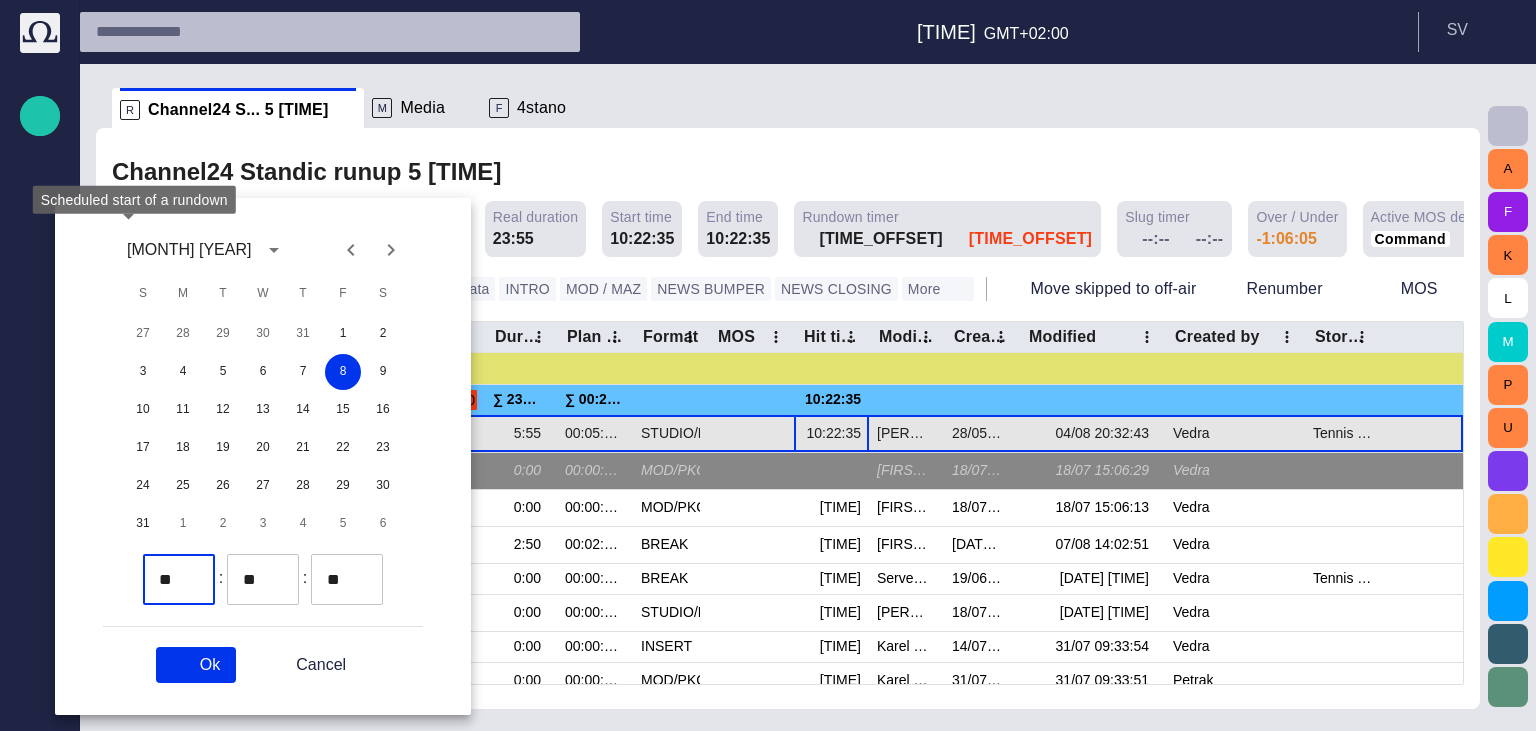 click at bounding box center [193, 572] 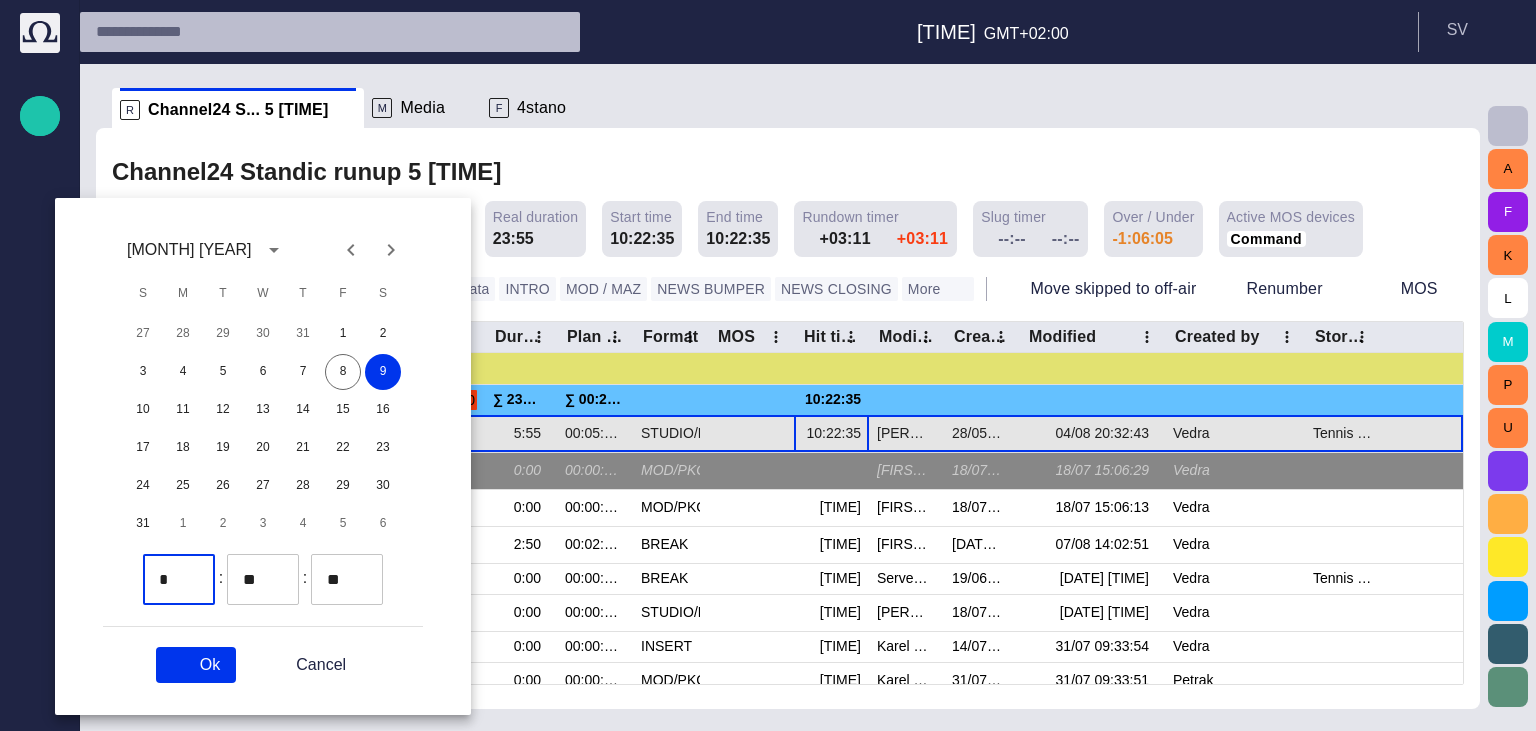 click at bounding box center (193, 588) 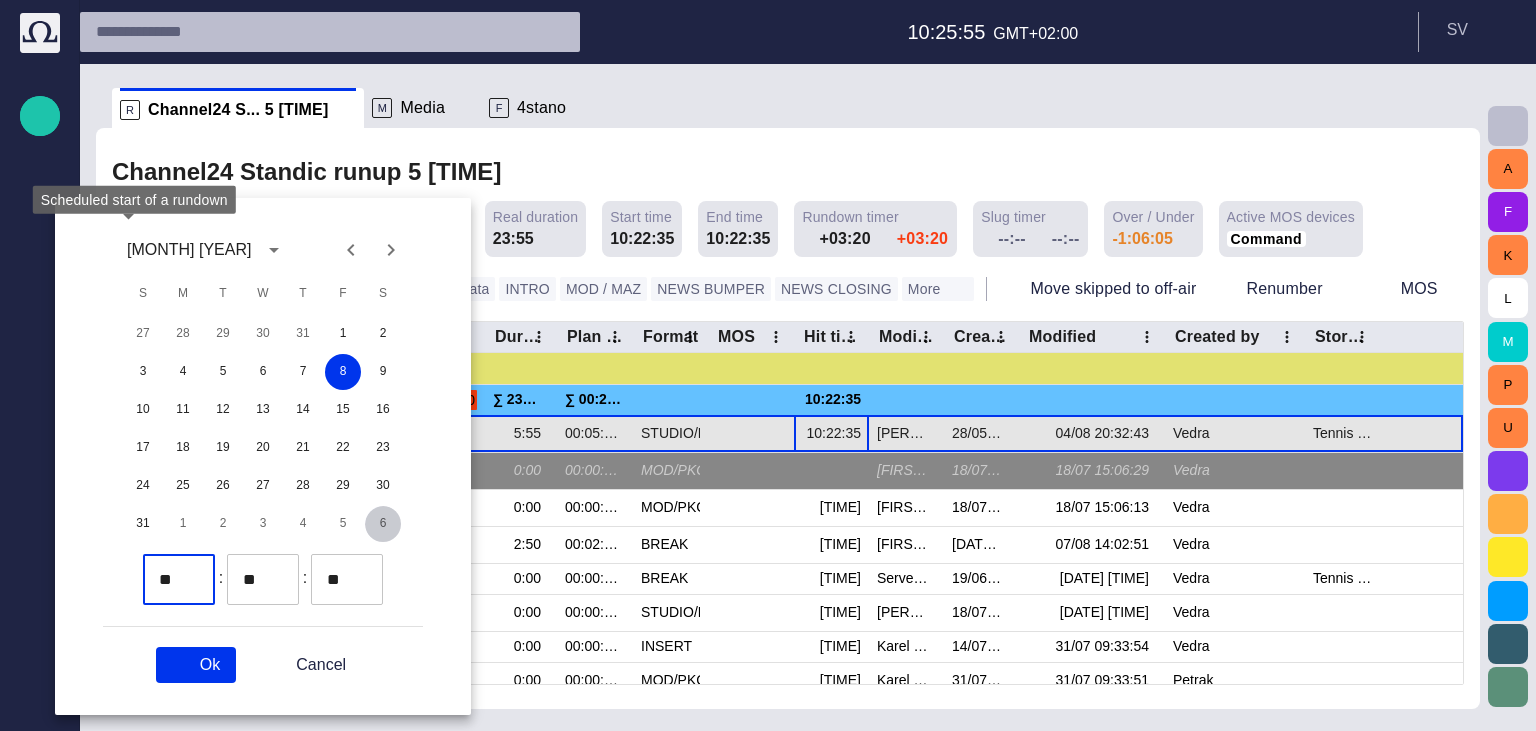 click on "6" at bounding box center (383, 524) 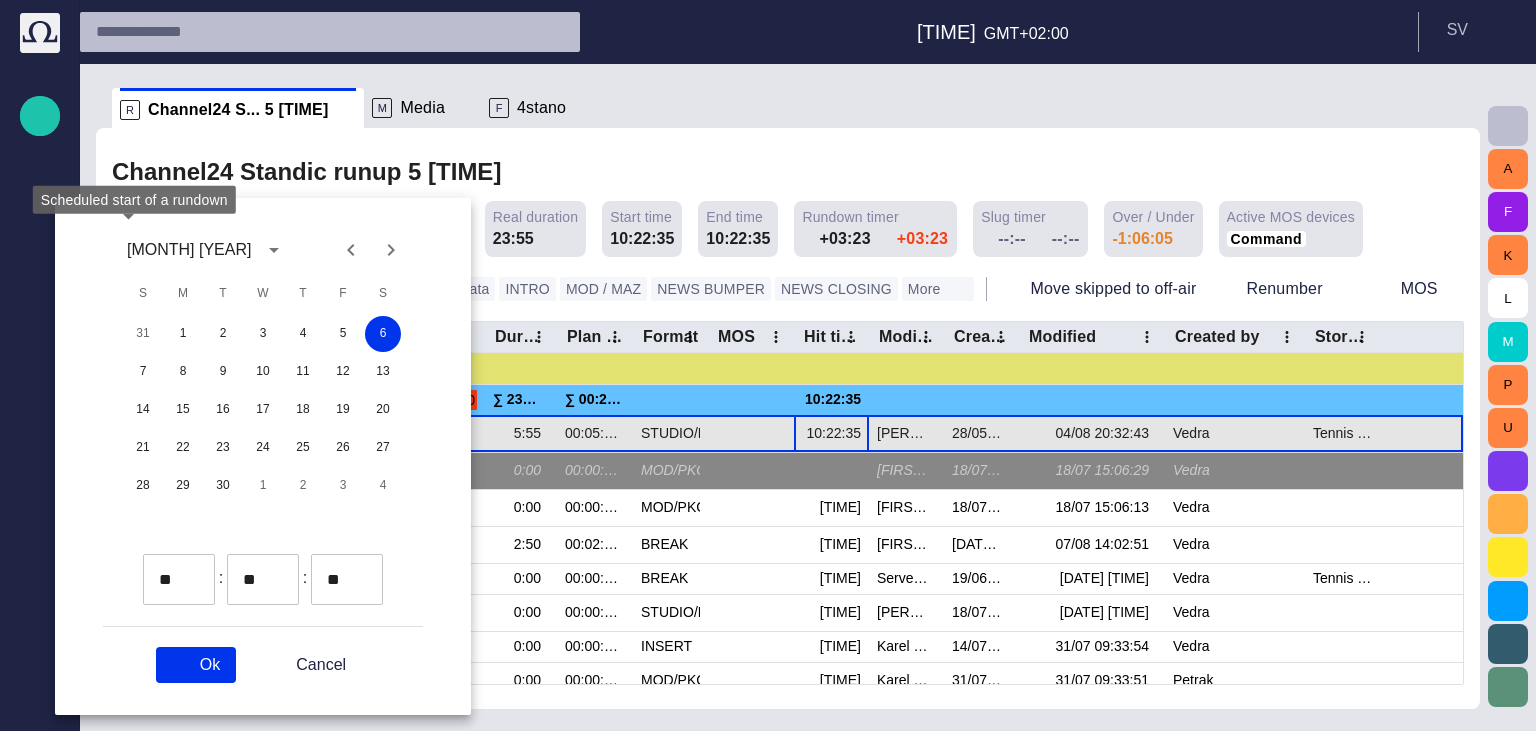 click 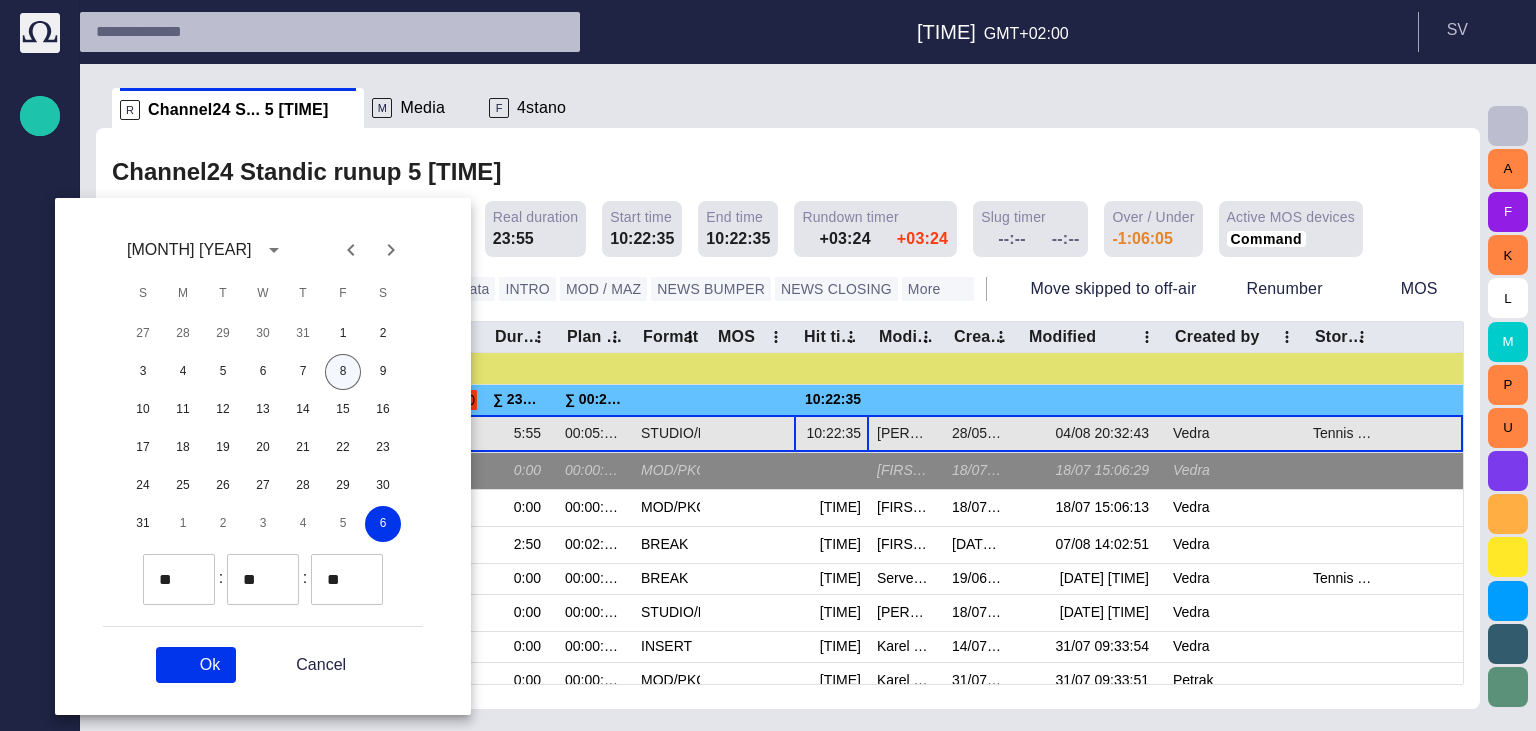 click on "8" at bounding box center [343, 372] 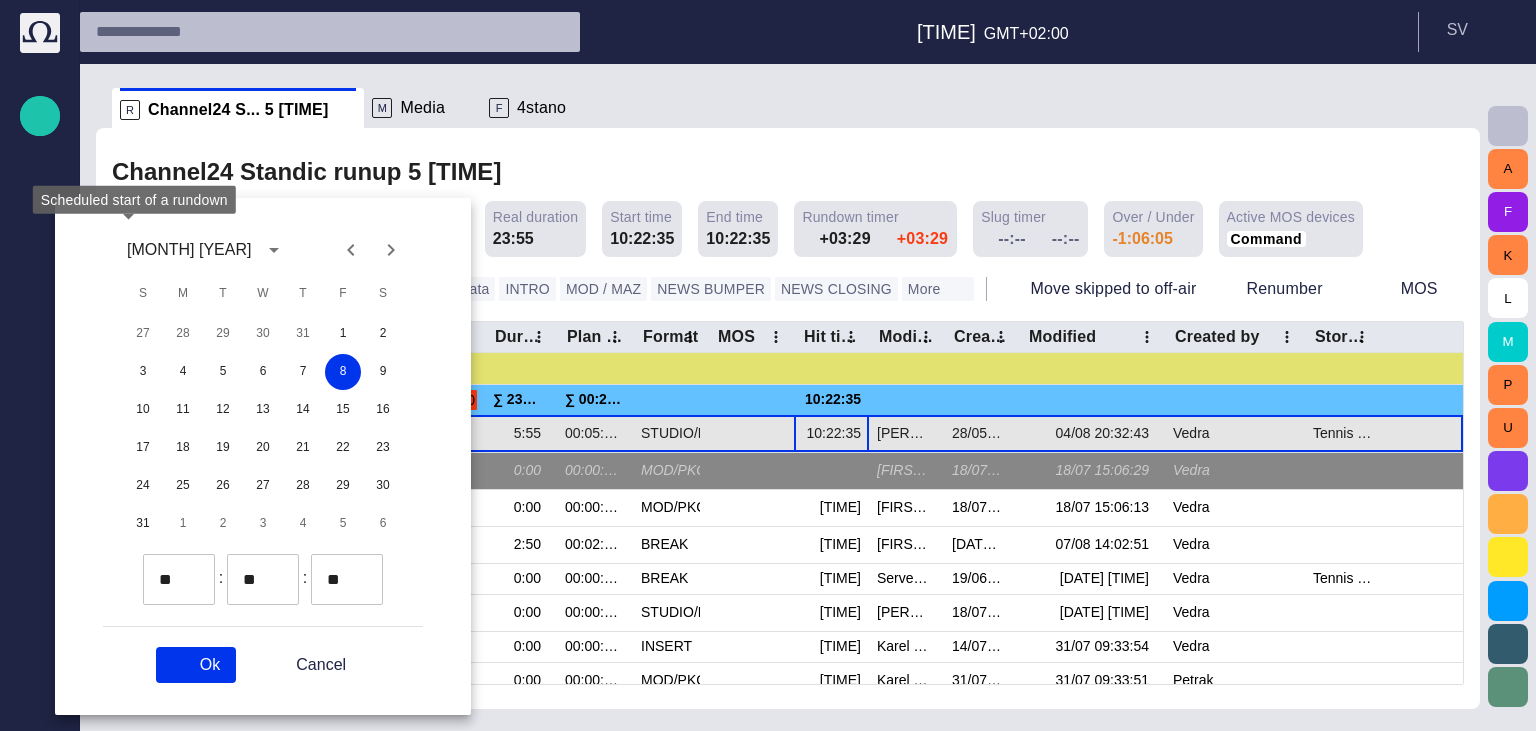 click on "Ok" at bounding box center (196, 665) 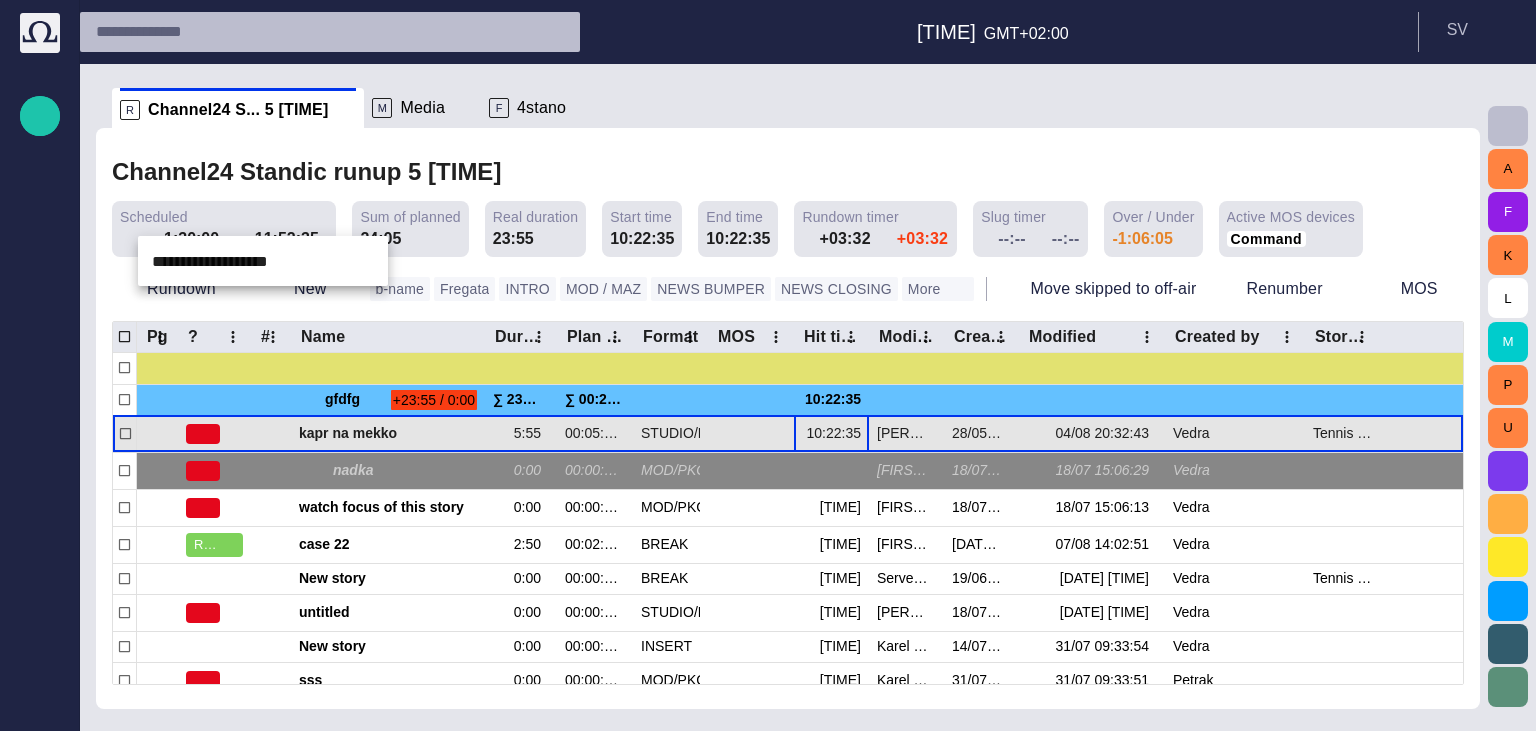 click at bounding box center (768, 365) 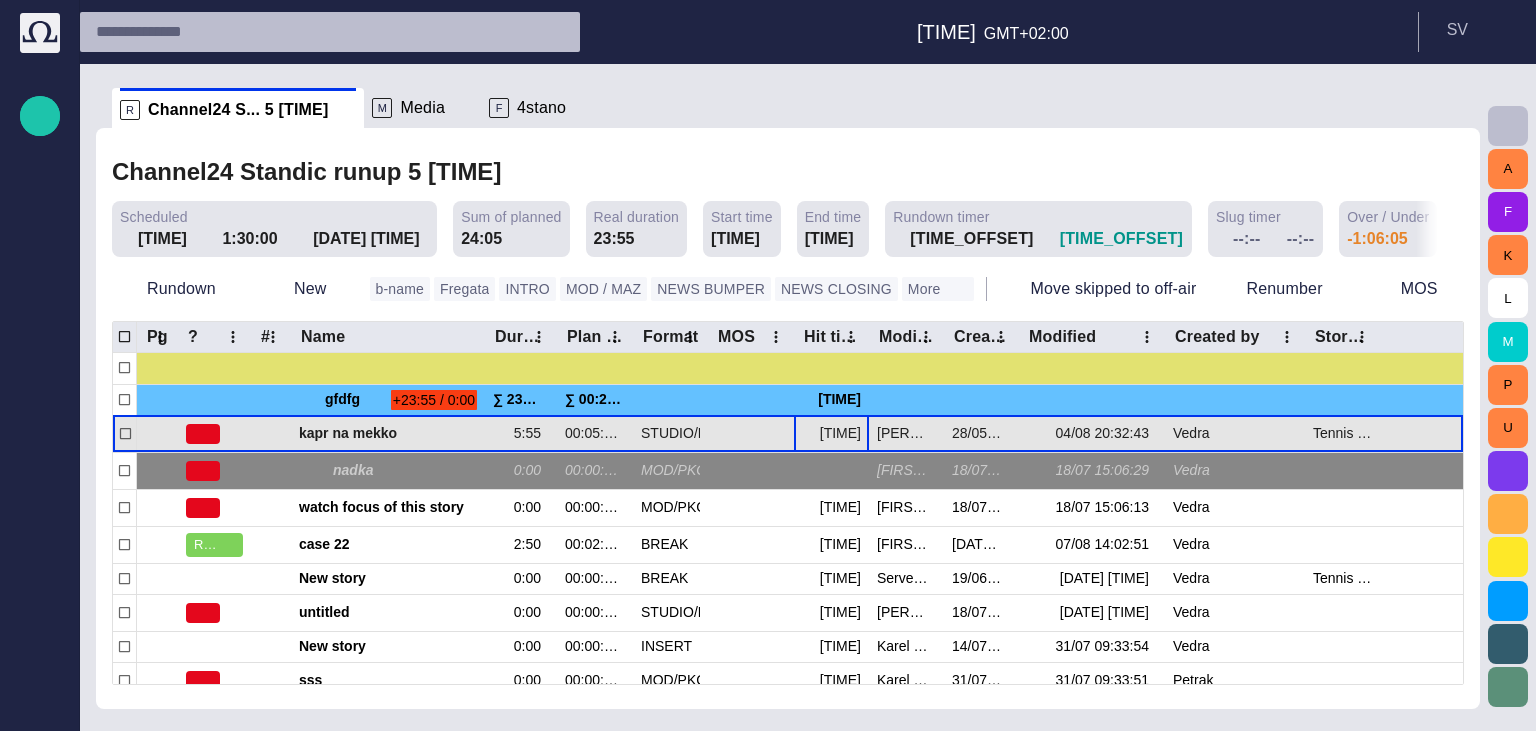 click at bounding box center (195, 239) 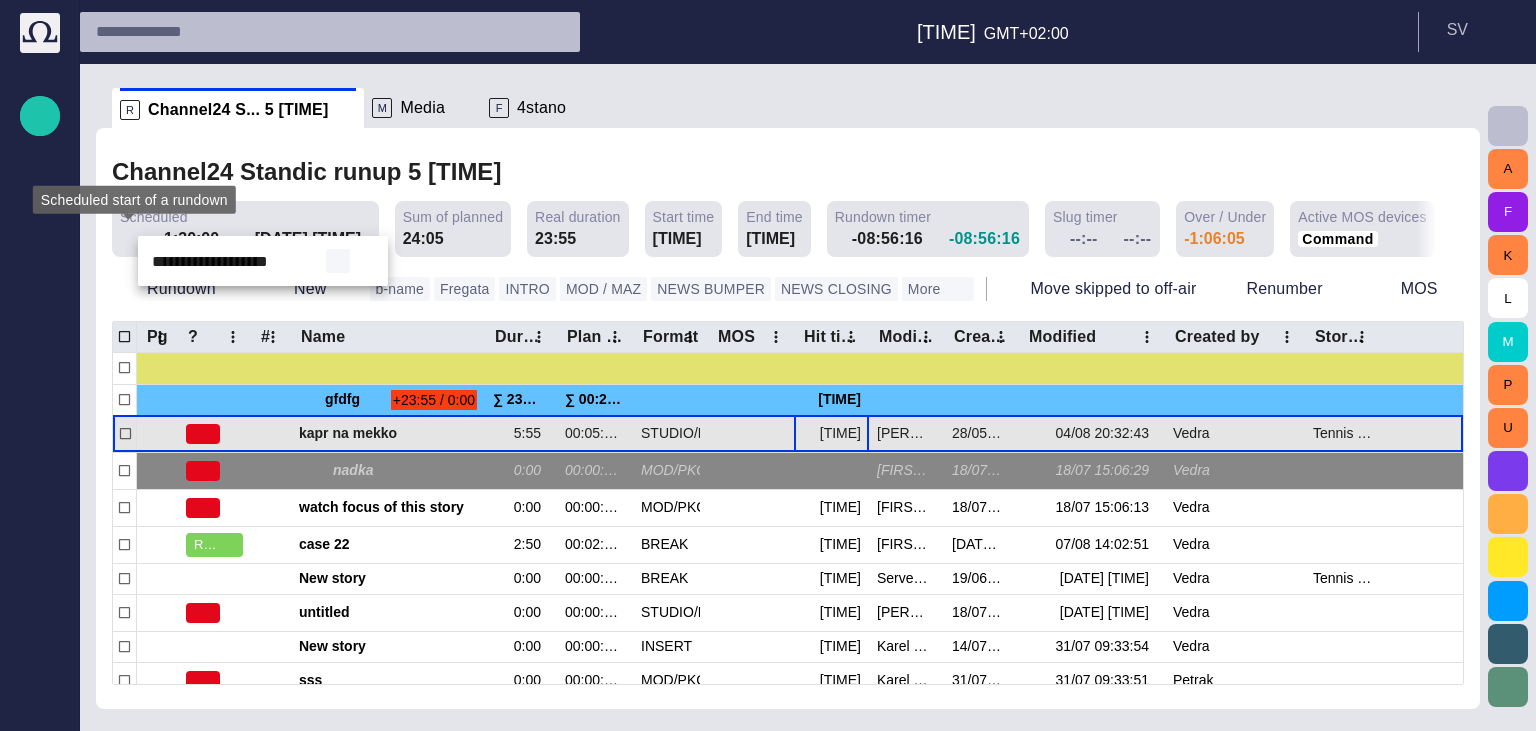 click at bounding box center [338, 261] 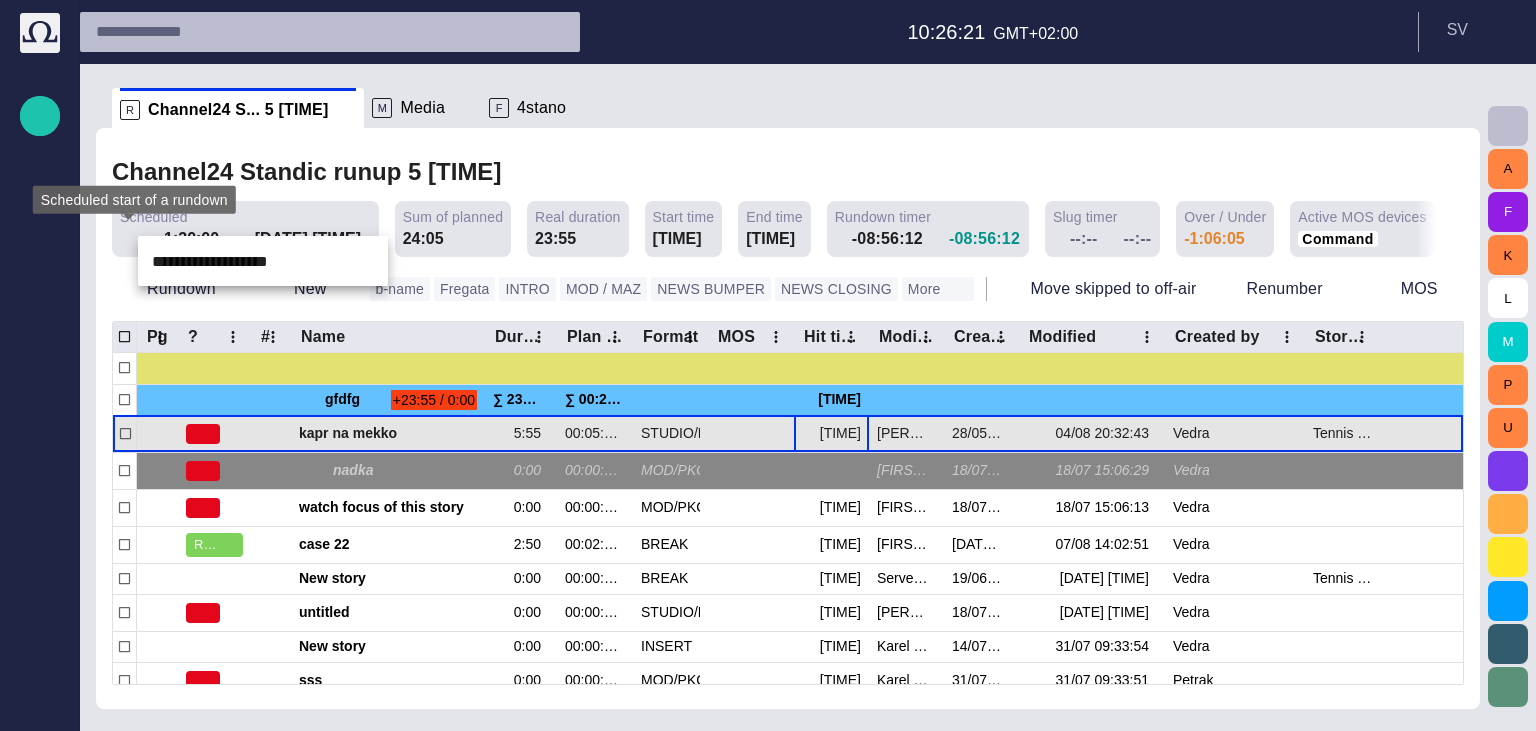 click at bounding box center [768, 365] 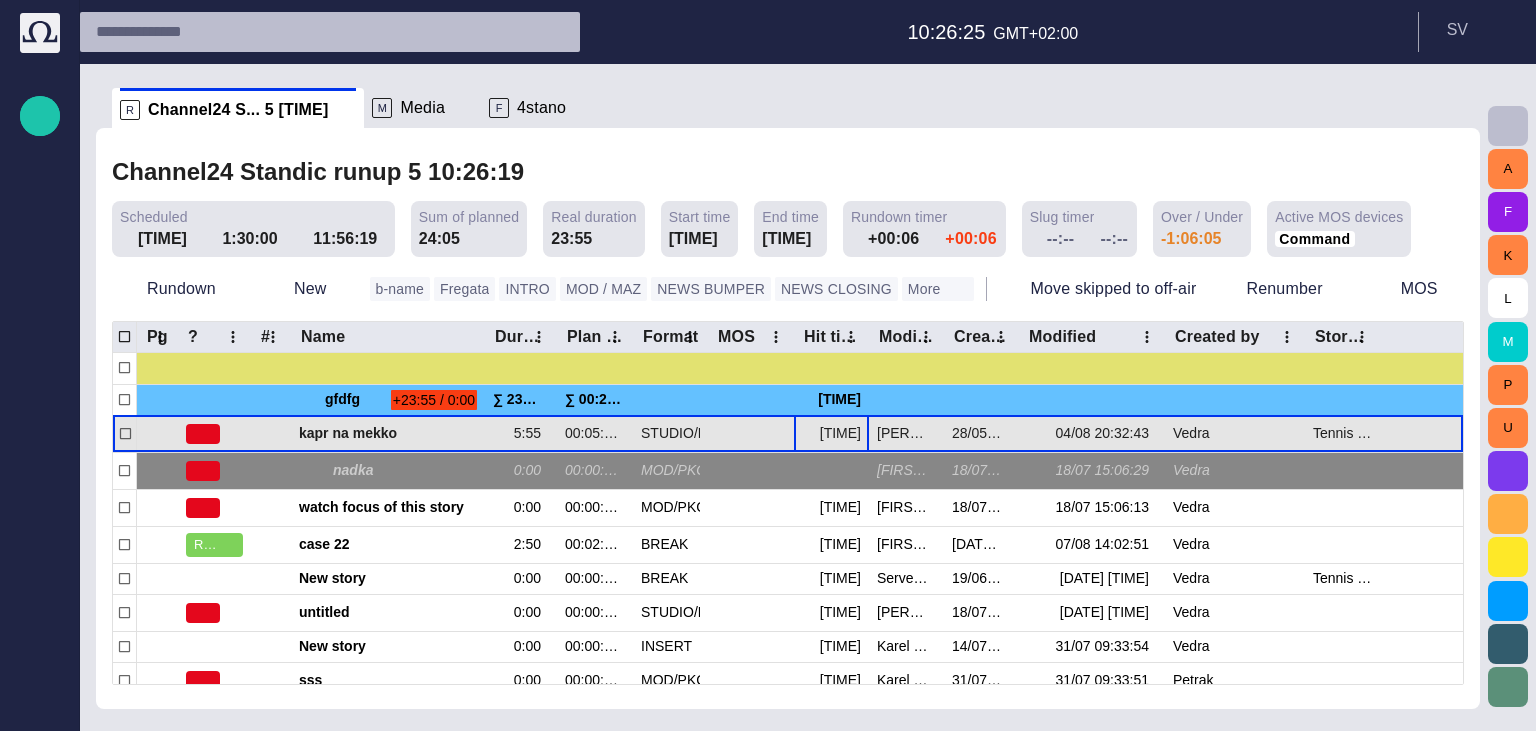 click at bounding box center [195, 239] 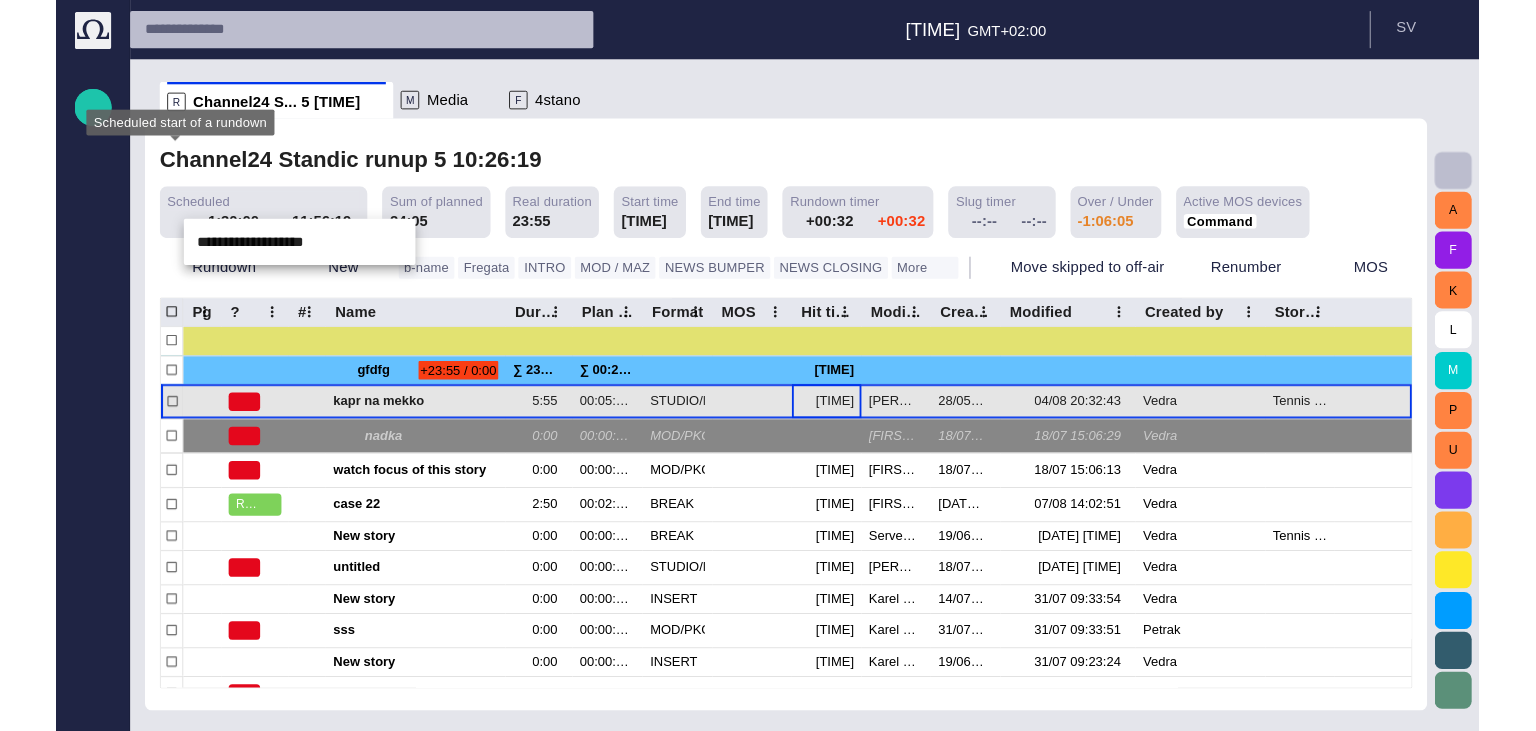scroll, scrollTop: 0, scrollLeft: 0, axis: both 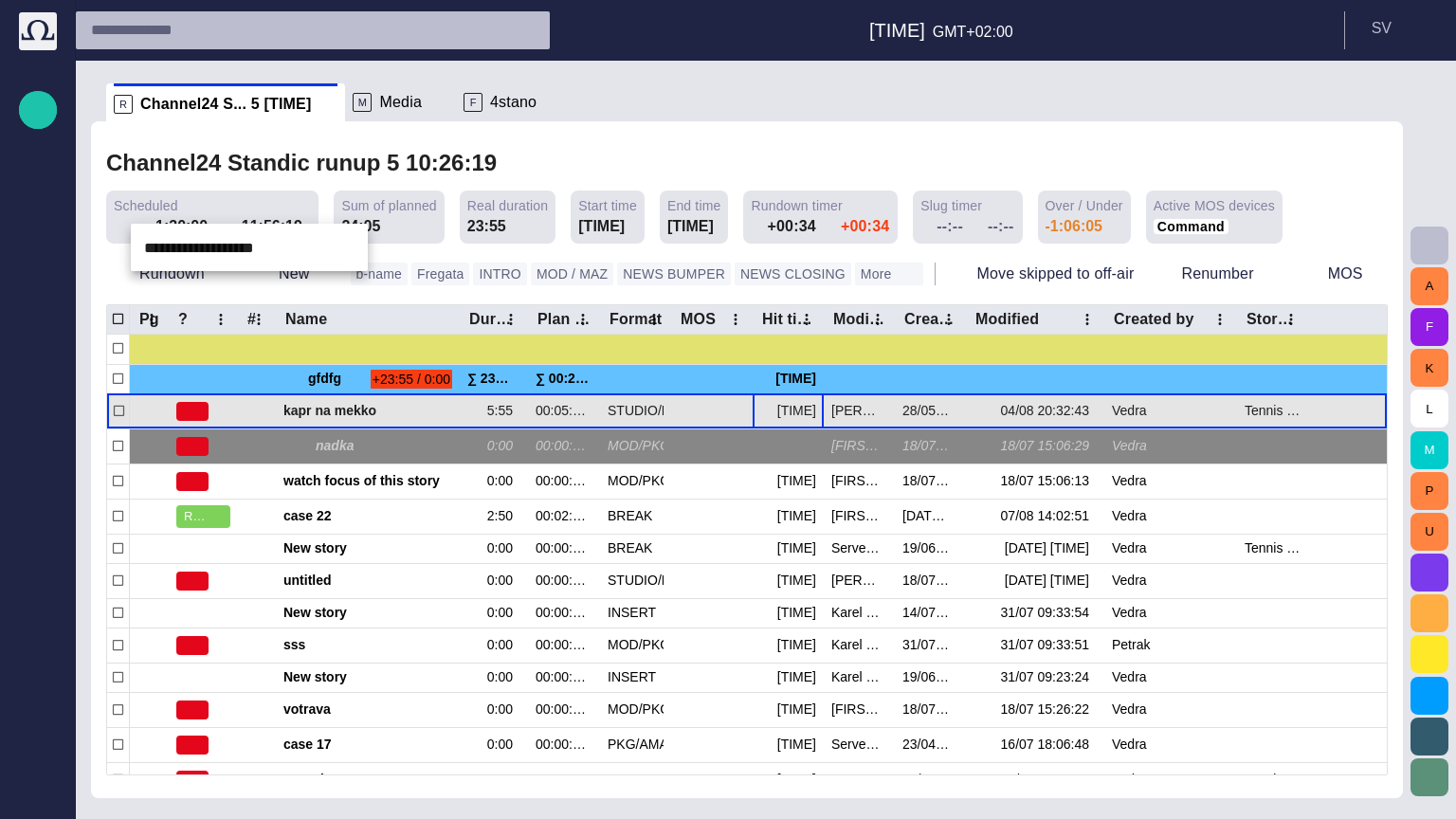 click at bounding box center (728, 410) 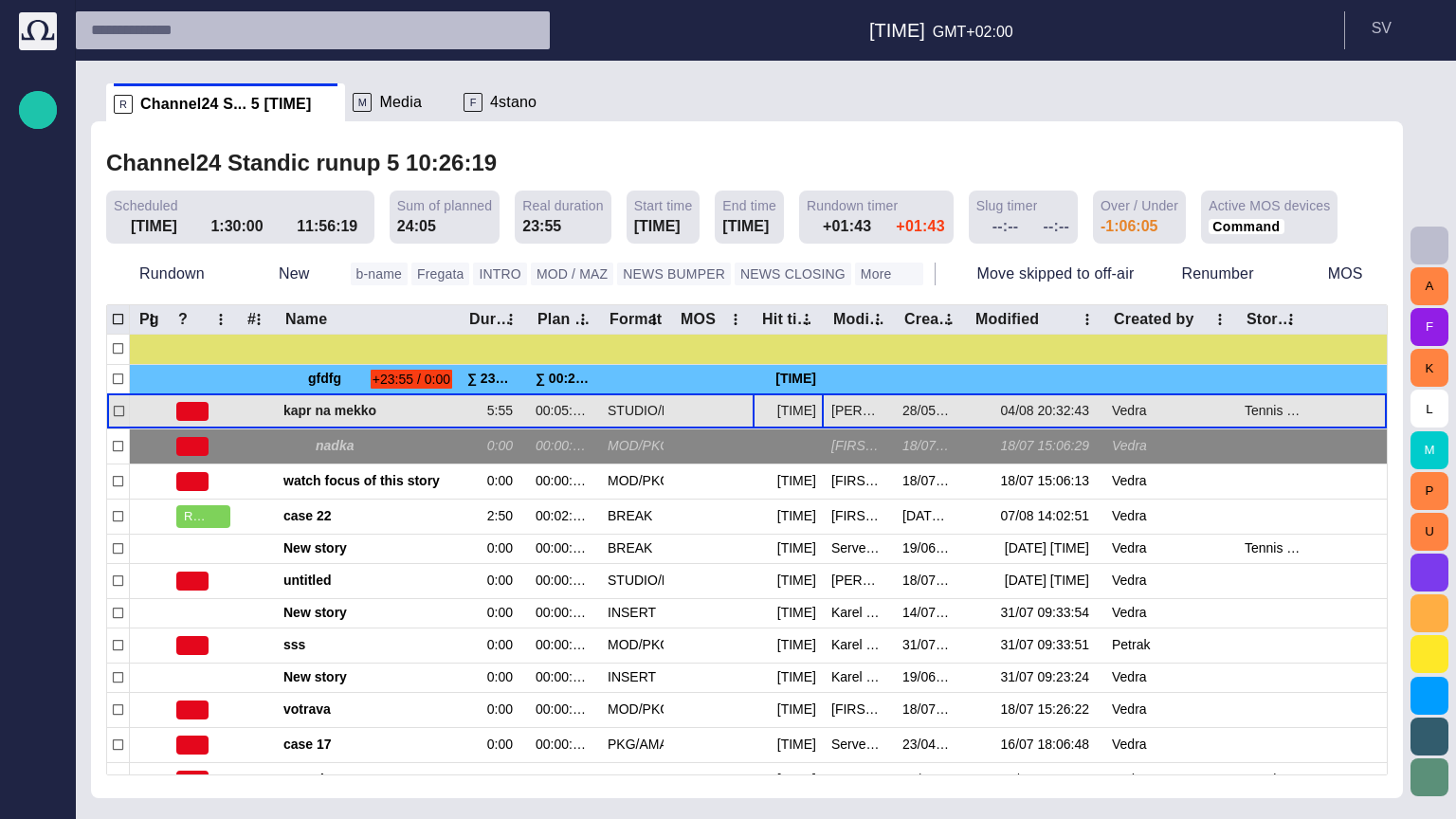 click at bounding box center [185, 227] 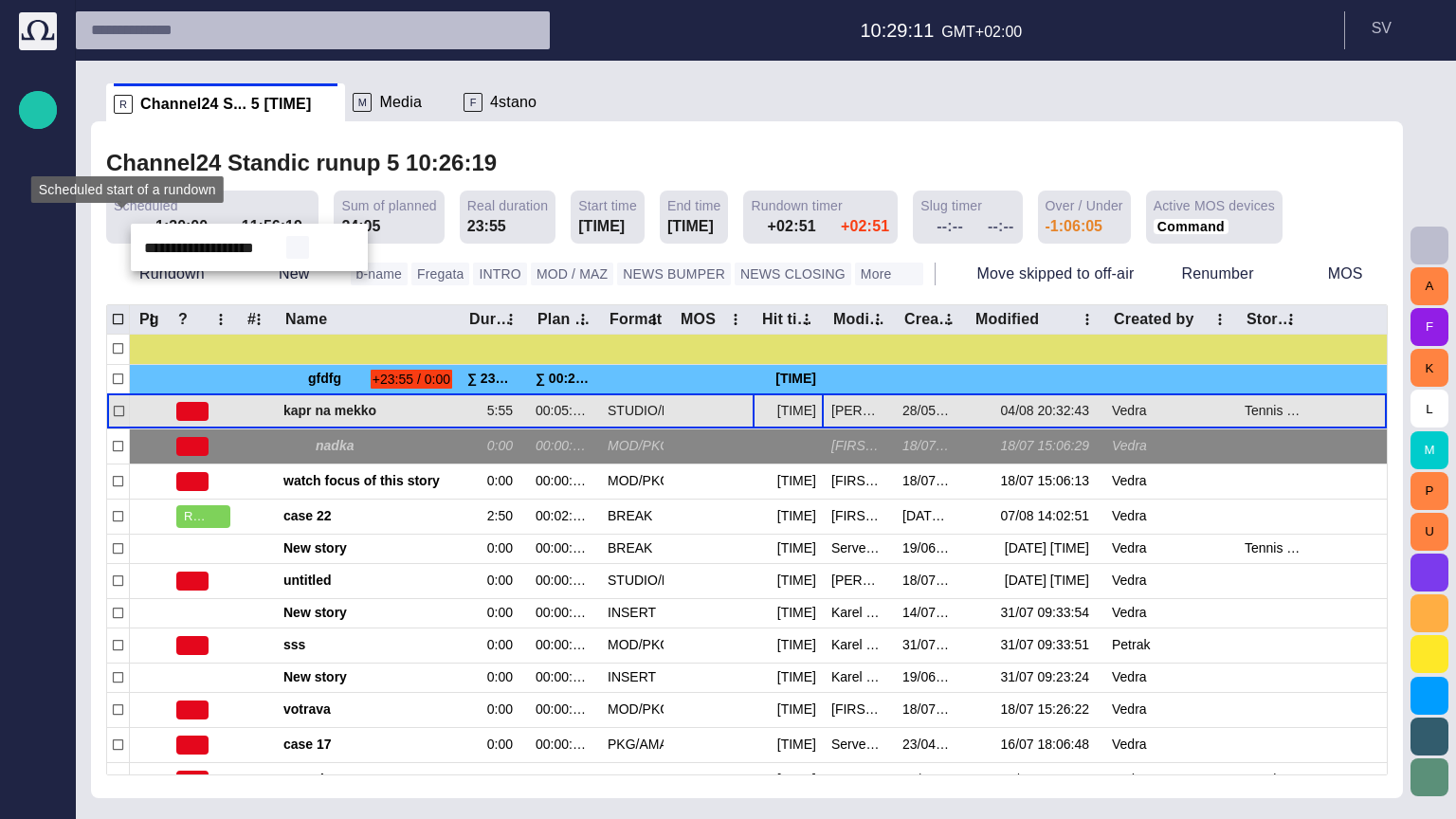 click at bounding box center [298, 247] 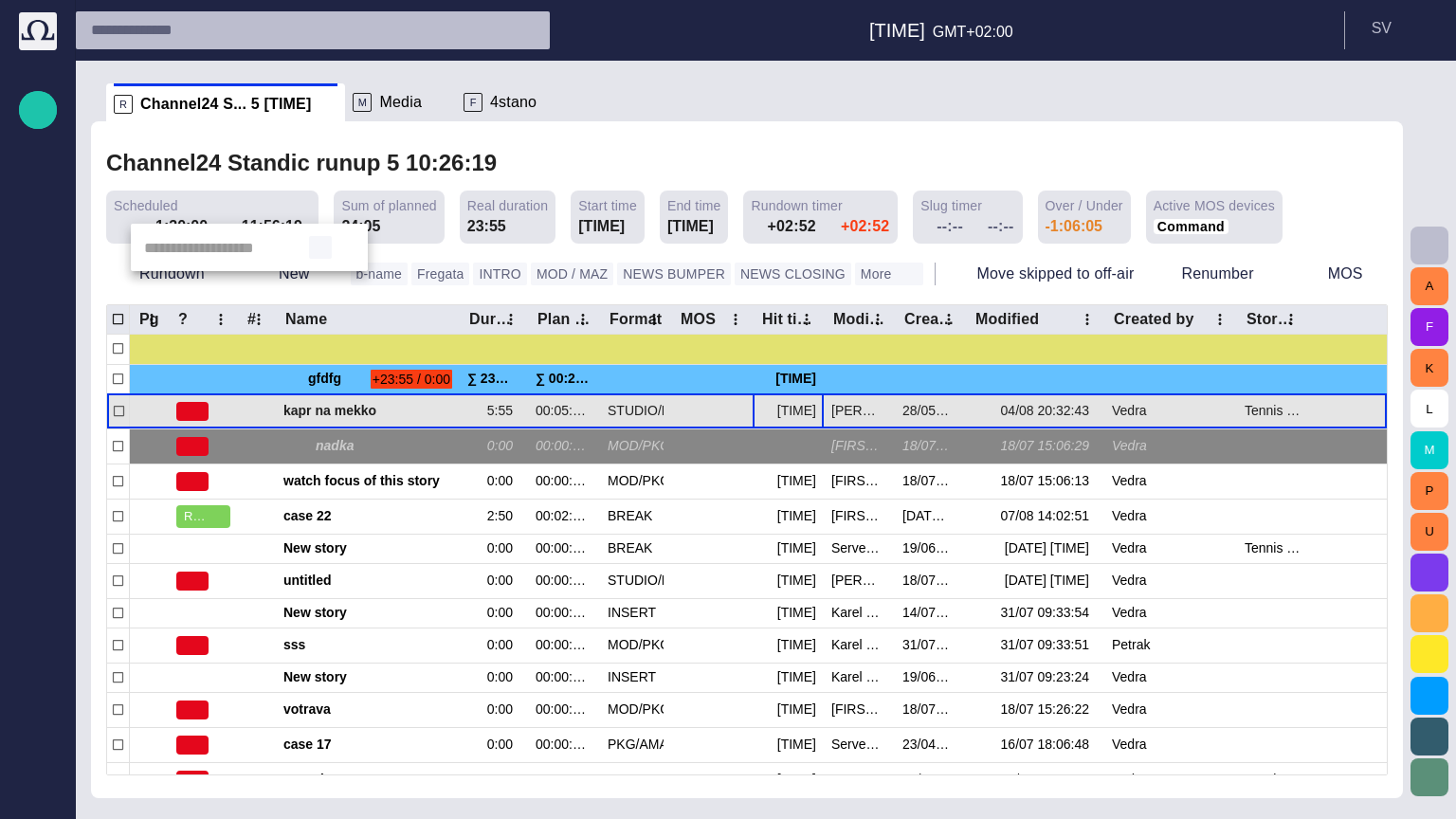 click at bounding box center (320, 247) 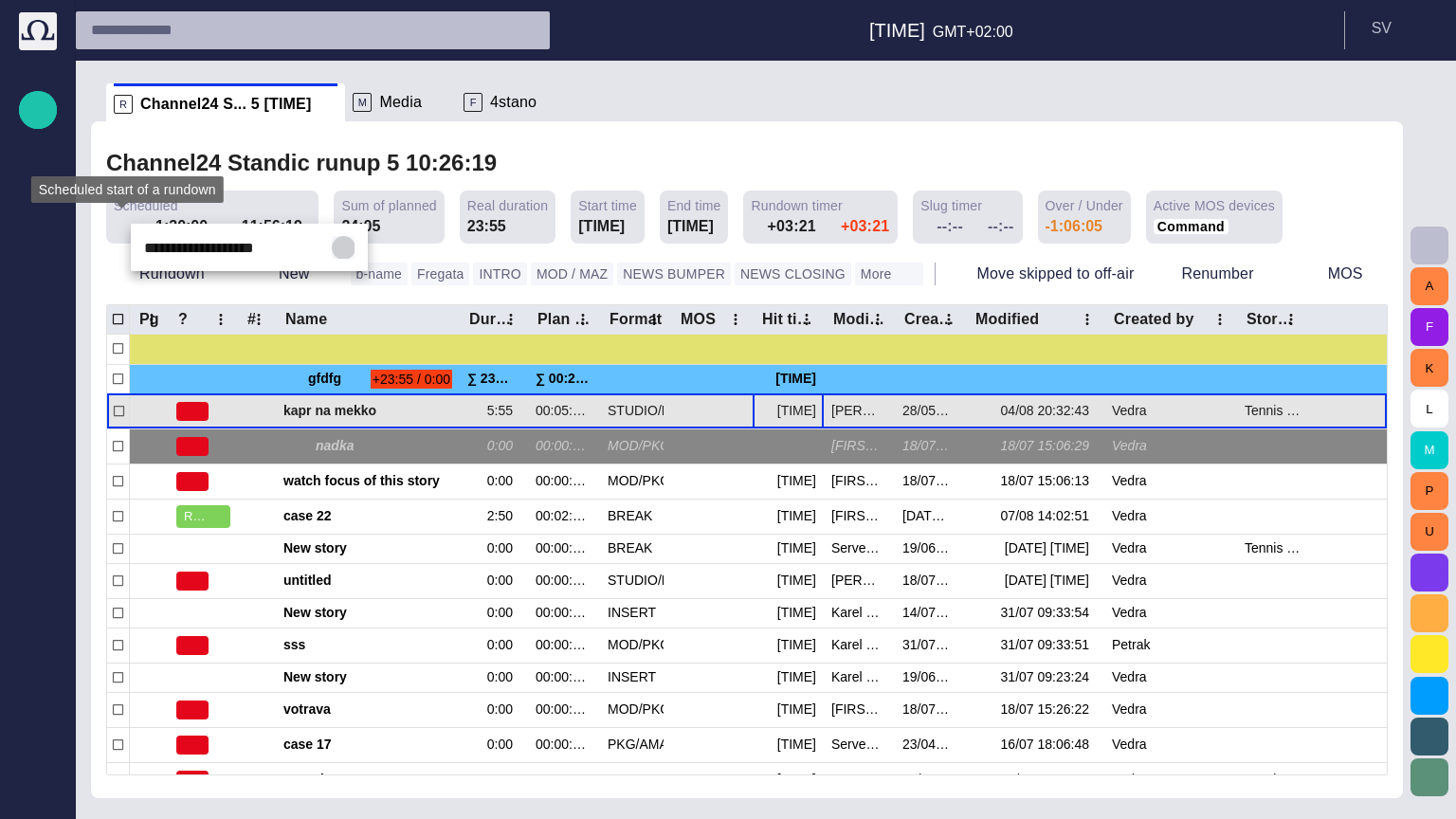 click at bounding box center (343, 247) 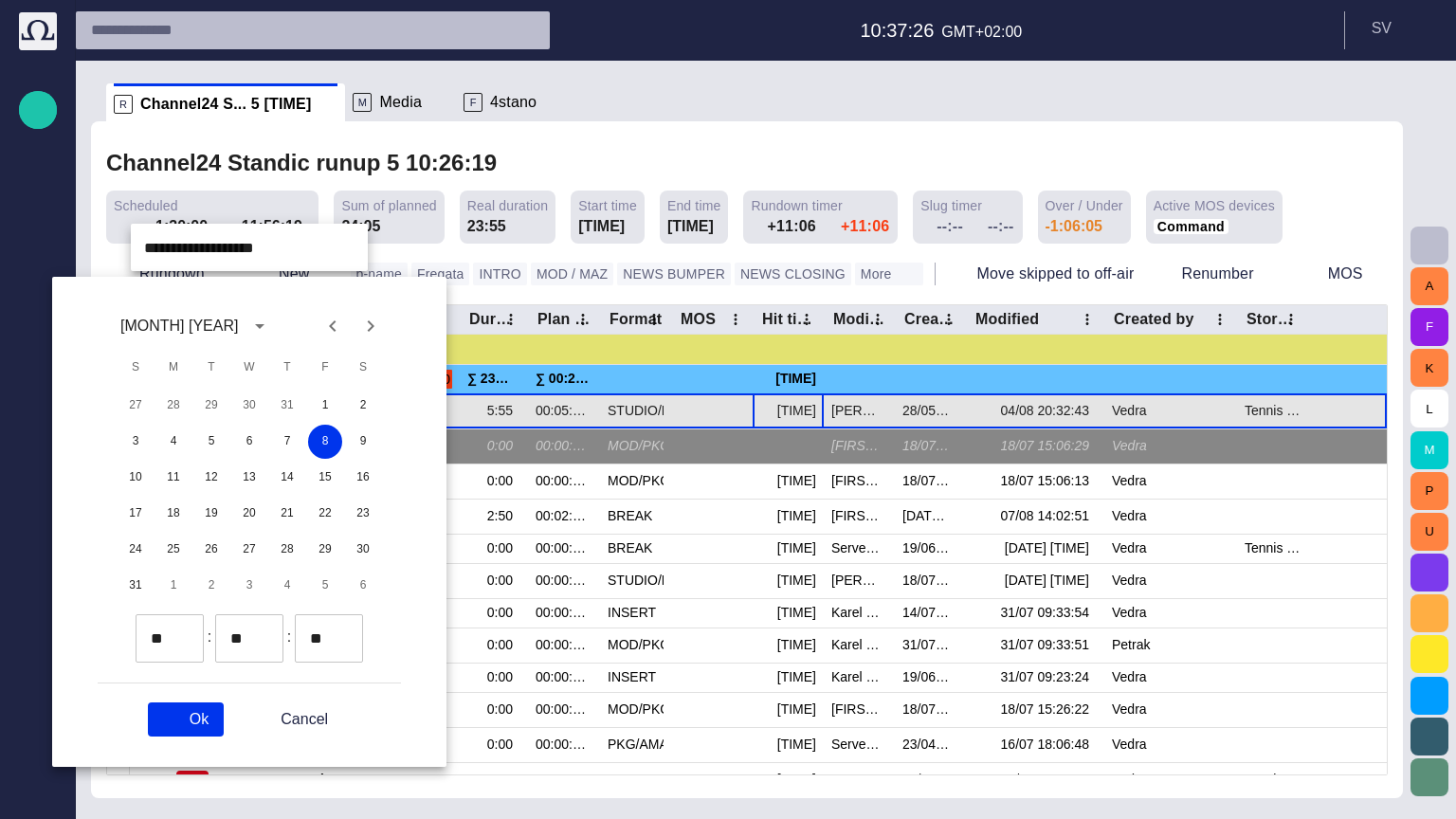 click at bounding box center (728, 410) 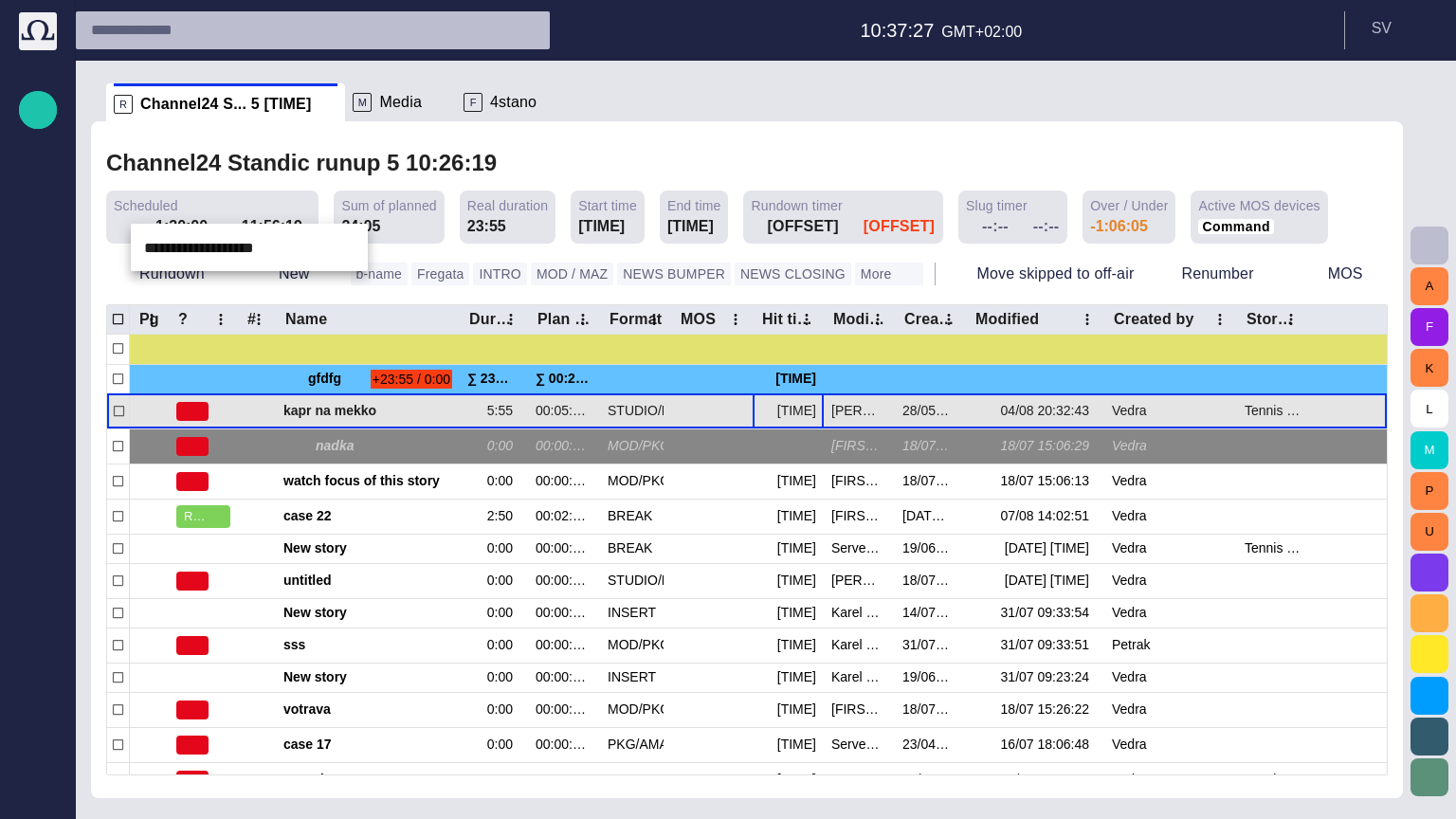 click at bounding box center (728, 410) 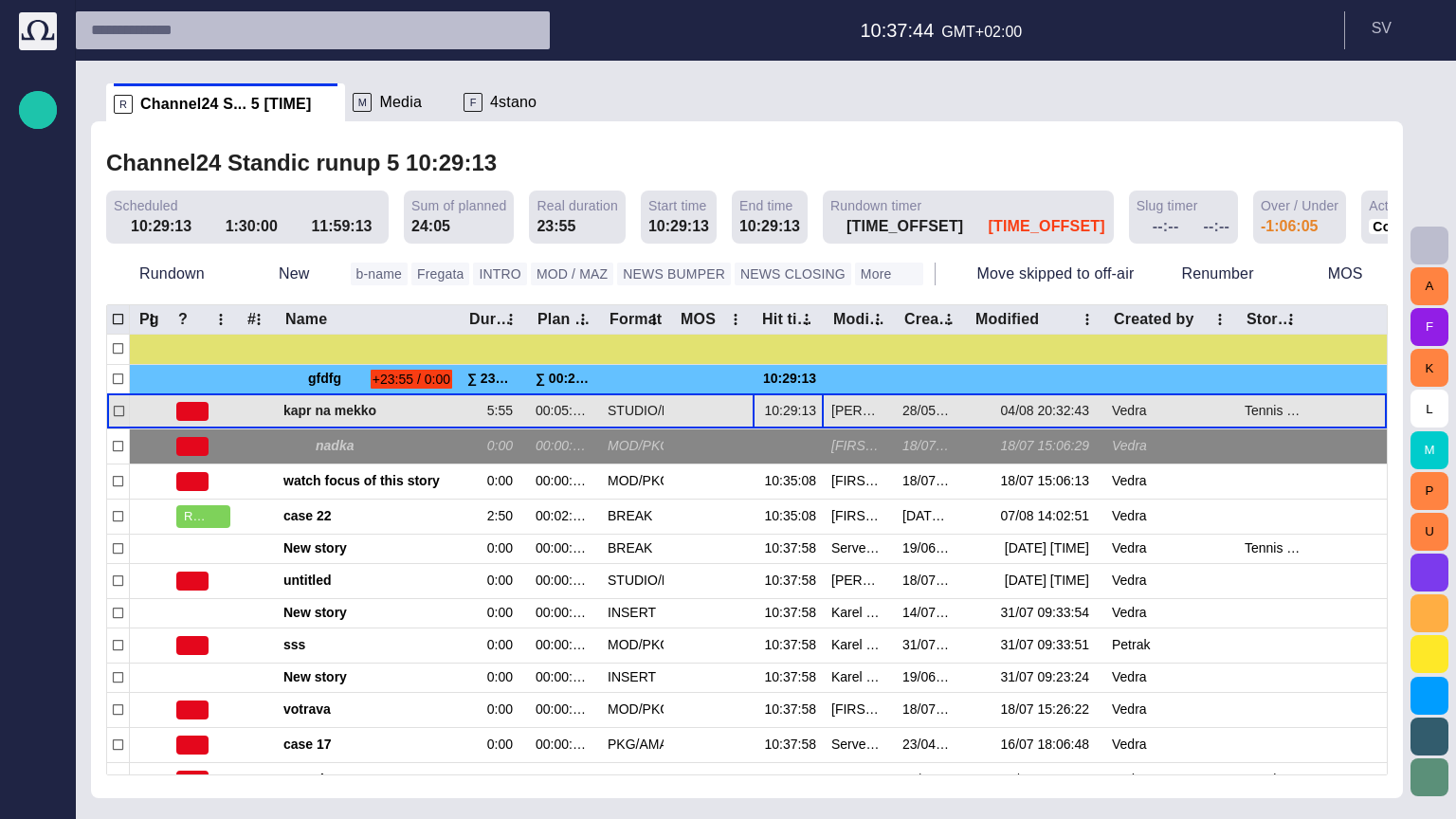 click on "R Channel24 S... 5 10:29:13 M Media F 4stano" at bounding box center (736, 102) 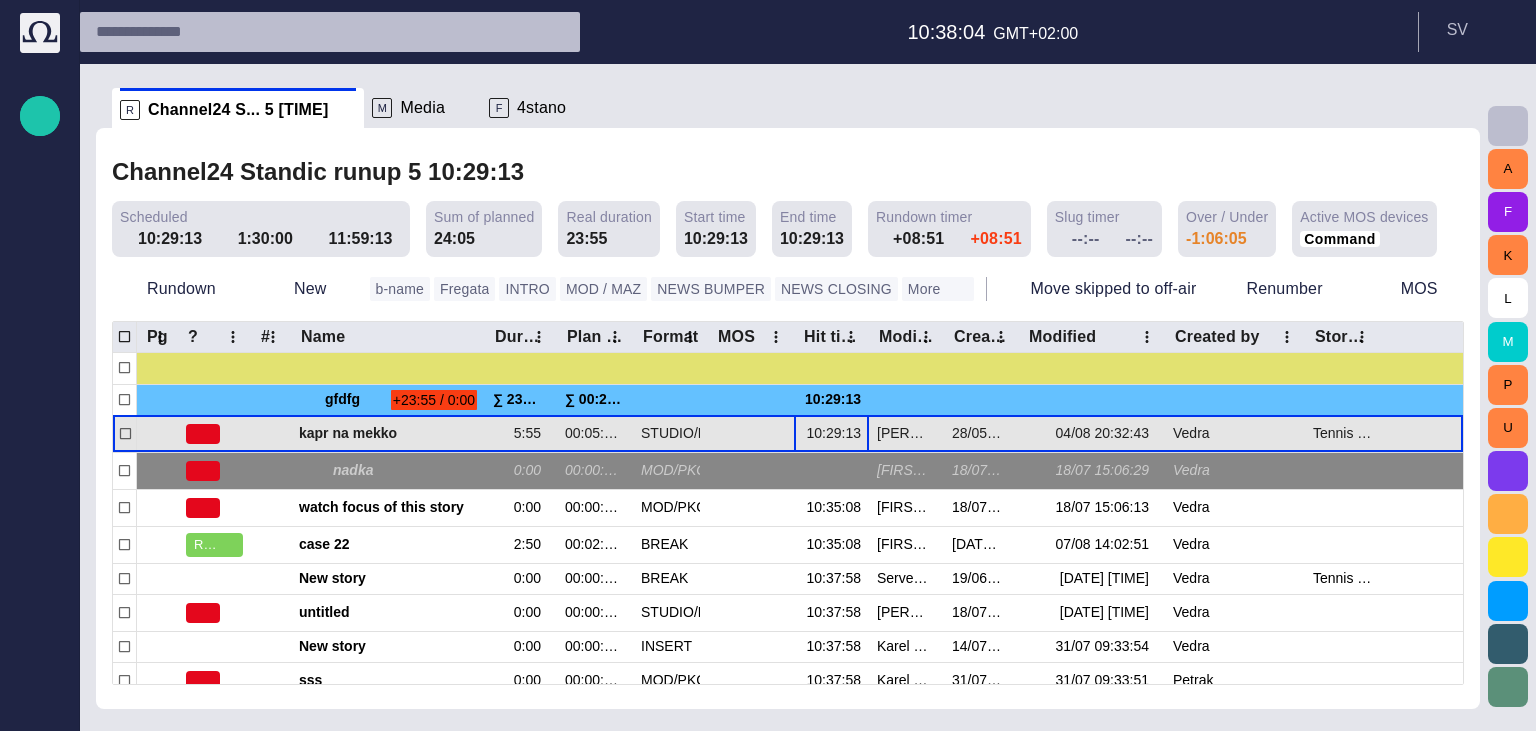 click on "R Channel24 S... 5 10:29:13 M Media F 4stano Channel24 Standic runup 5 10:29:13 Scheduled 10:29:13 1:30:00 11:59:13 Sum of planned 24:05 Real duration 23:55 Start time 10:29:13 End time 10:29:13 Rundown timer +08:51 +08:51 Slug timer --:-- --:-- Over / Under -1:06:05 Active MOS devices Command Rundown New b-name Fregata INTRO MOD / MAZ NEWS BUMPER NEWS CLOSING More Move skipped to off-air Renumber MOS Pg ? # Name Duration Plan dur Format MOS Hit time Modified by Created Modified Created by Story locations sdfsdf gfdfg +23:55 / 0:00 ∑ 23:55 ∑ 00:24:05:00 10:29:13 1 kapr na mekko 5:55 00:05:55:00 STUDIO/LIVE/PKG 10:29:13 Petr Höhn (phohn) 28/05 10:43:22 04/08 20:32:43 Vedra Tennis ~ Hive nadka 0:00 00:00:00:00 MOD/PKG Stanislav Vedra (svedra) 18/07 15:06:29 18/07 15:06:29 Vedra watch focus of this story 0:00 00:00:00:00 MOD/PKG 10:35:08 Stanislav Vedra (svedra) 18/07 15:06:13 18/07 15:06:13 Vedra READY case 22 2:50 00:02:50:00 BREAK 10:35:08 Stanislav Vedra (svedra) 29/05 12:38:18 07/08 14:02:51 Vedra 0:00" at bounding box center [788, 386] 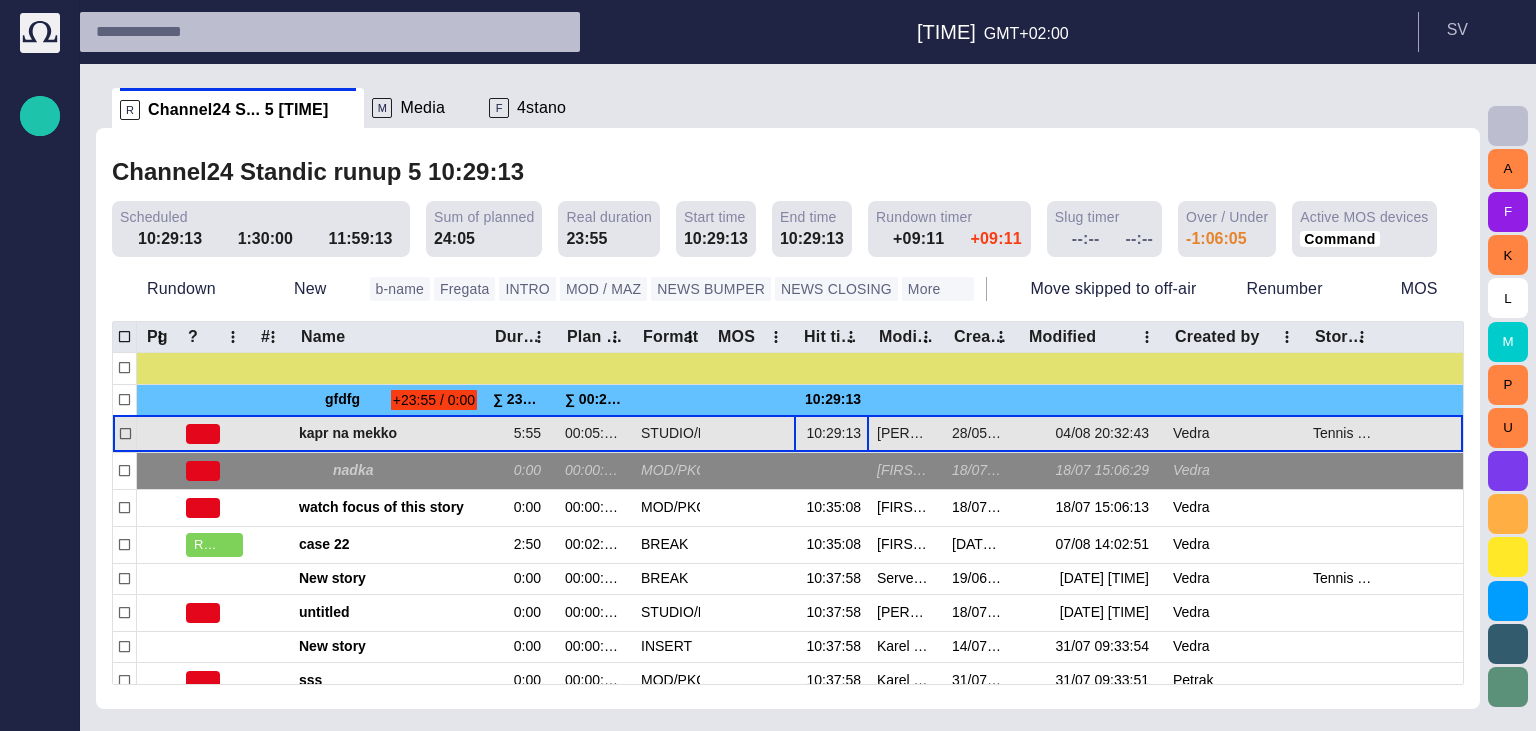 click on "Channel24 Standic runup 5 10:29:13 Scheduled 10:29:13 1:30:00 11:59:13 Sum of planned 24:05 Real duration 23:55 Start time 10:29:13 End time 10:29:13 Rundown timer +09:11 +09:11 Slug timer --:-- --:-- Over / Under -1:06:05 Active MOS devices Command Rundown New b-name Fregata INTRO MOD / MAZ NEWS BUMPER NEWS CLOSING More Move skipped to off-air Renumber MOS Pg ? # Name Duration Plan dur Format MOS Hit time Modified by Created Modified Created by Story locations sdfsdf gfdfg +23:55 / 0:00 ∑ 23:55 ∑ 00:24:05:00 10:29:13 1 kapr na mekko 5:55 00:05:55:00 STUDIO/LIVE/PKG 10:29:13 Petr Höhn (phohn) 28/05 10:43:22 04/08 20:32:43 Vedra Tennis ~ Hive nadka 0:00 00:00:00:00 MOD/PKG Stanislav Vedra (svedra) 18/07 15:06:29 18/07 15:06:29 Vedra watch focus of this story 0:00 00:00:00:00 MOD/PKG 10:35:08 Stanislav Vedra (svedra) 18/07 15:06:13 18/07 15:06:13 Vedra READY case 22 2:50 00:02:50:00 BREAK 10:35:08 Stanislav Vedra (svedra) 29/05 12:38:18 07/08 14:02:51 Vedra New story 0:00 00:00:00:00 BREAK 10:37:58 Vedra 1" at bounding box center [788, 418] 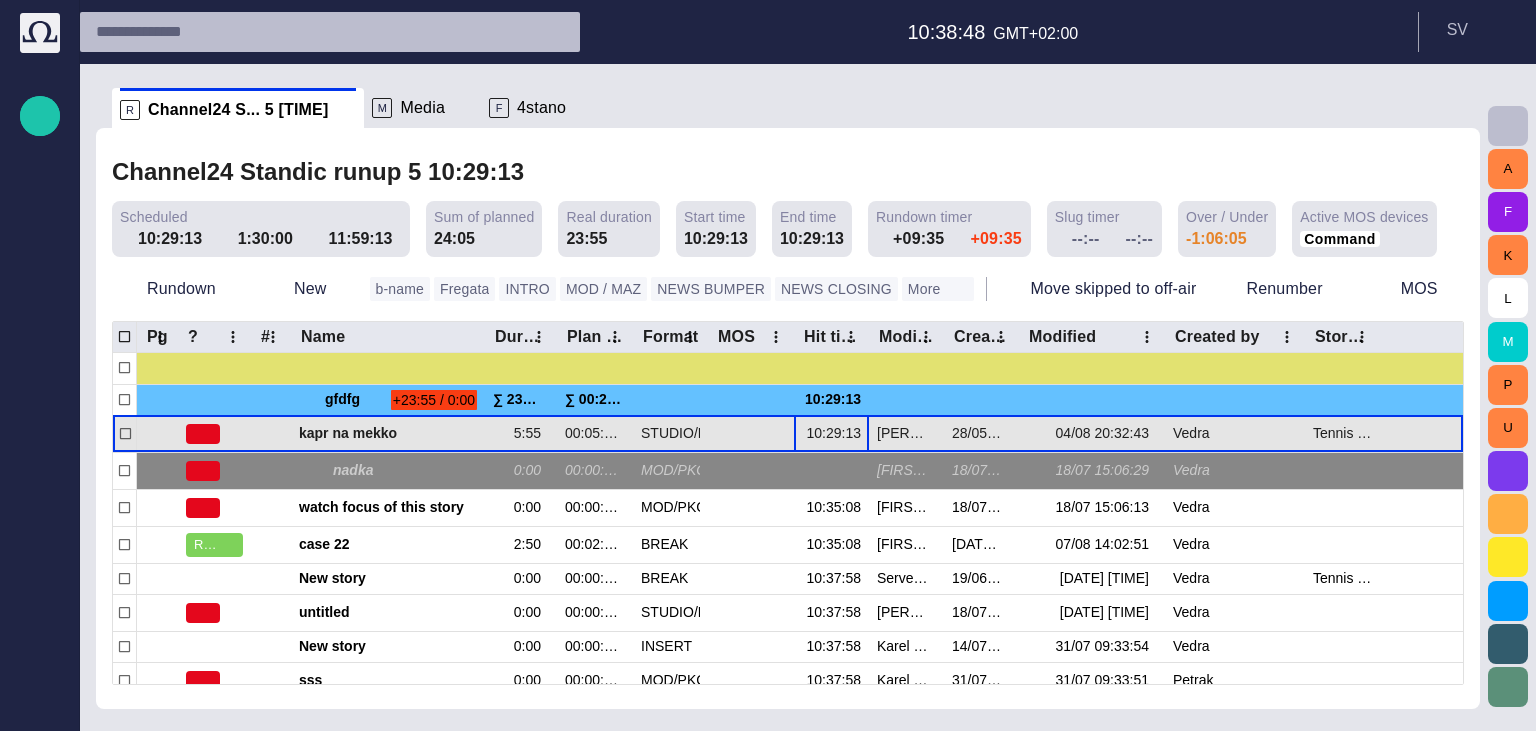 click at bounding box center (210, 239) 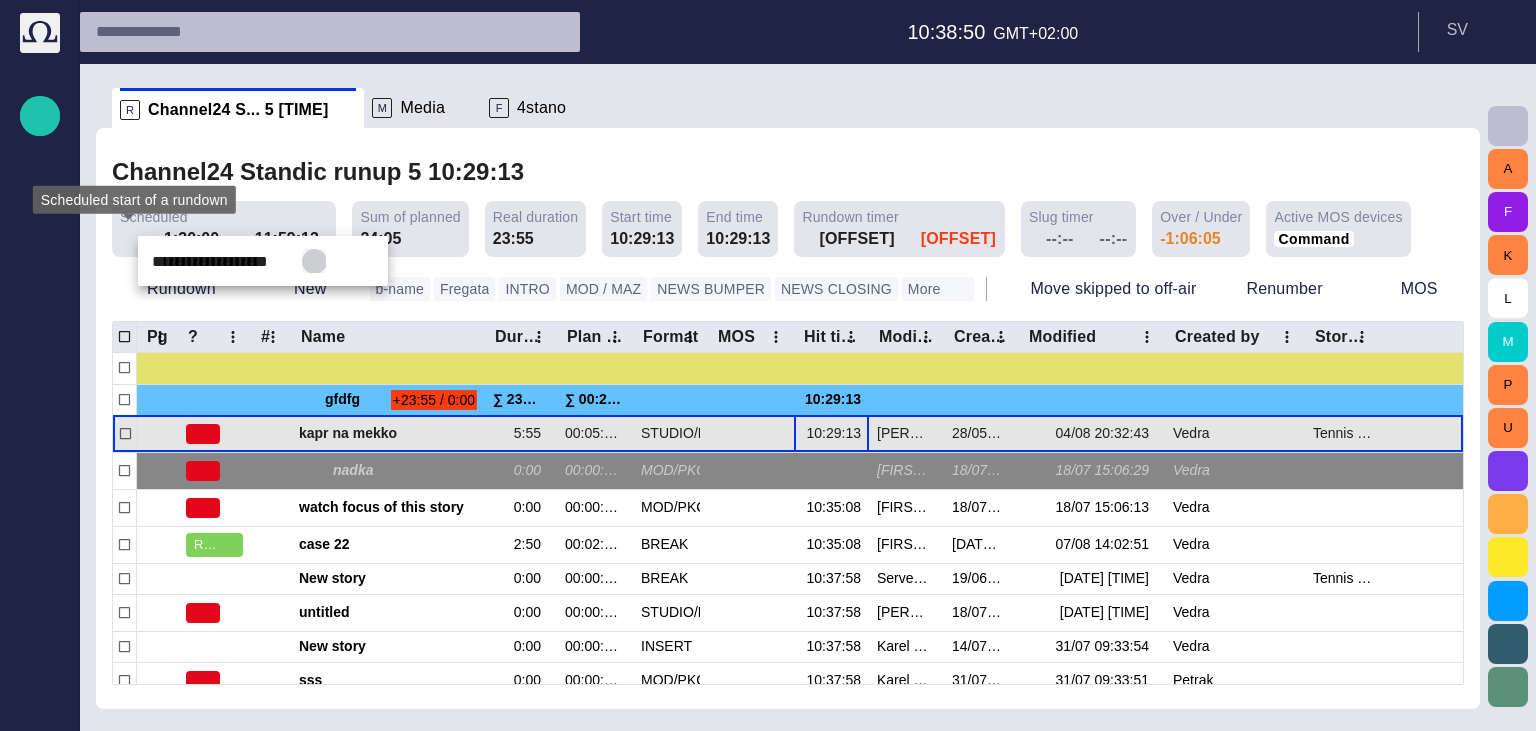 click at bounding box center (314, 261) 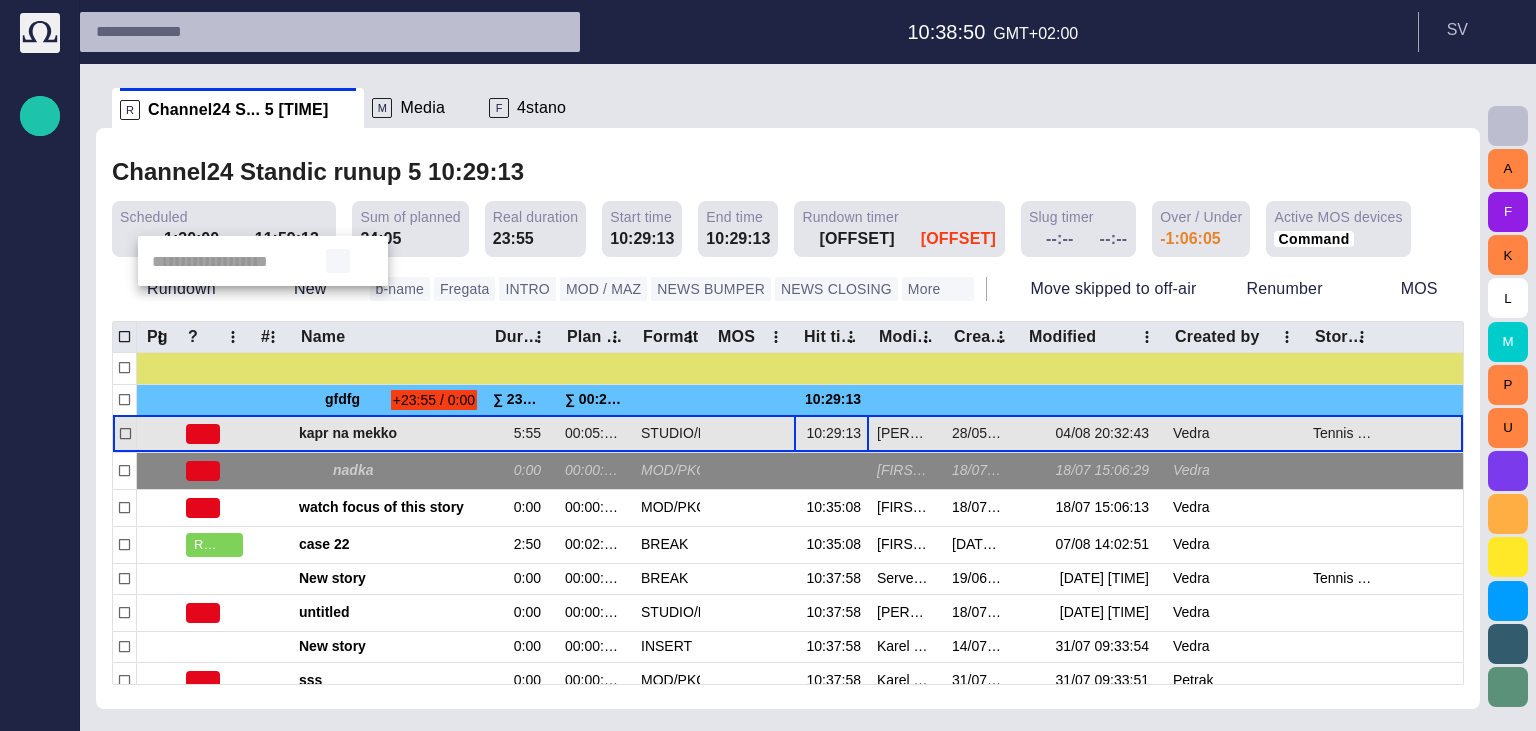 click at bounding box center (338, 261) 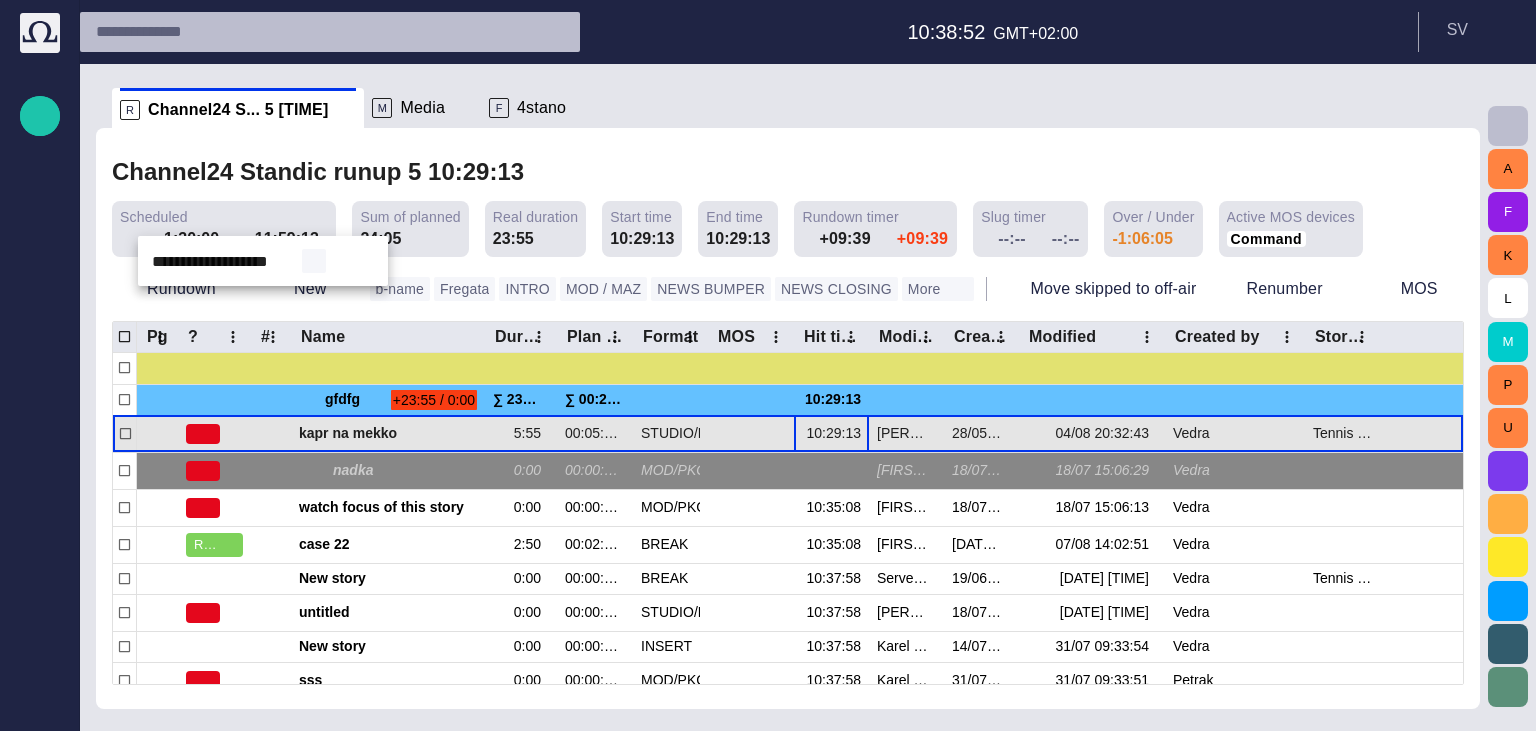 click at bounding box center (314, 261) 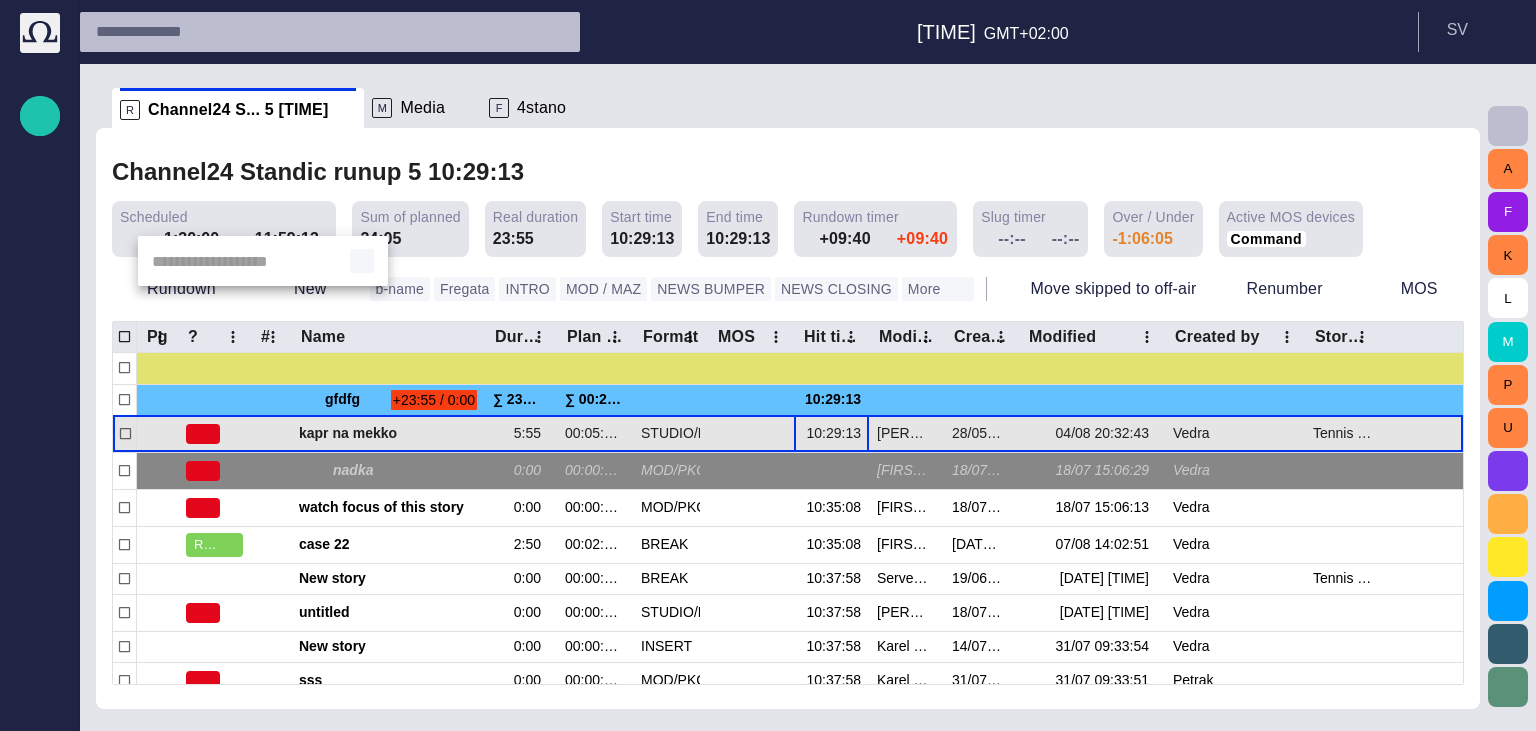 click at bounding box center [362, 261] 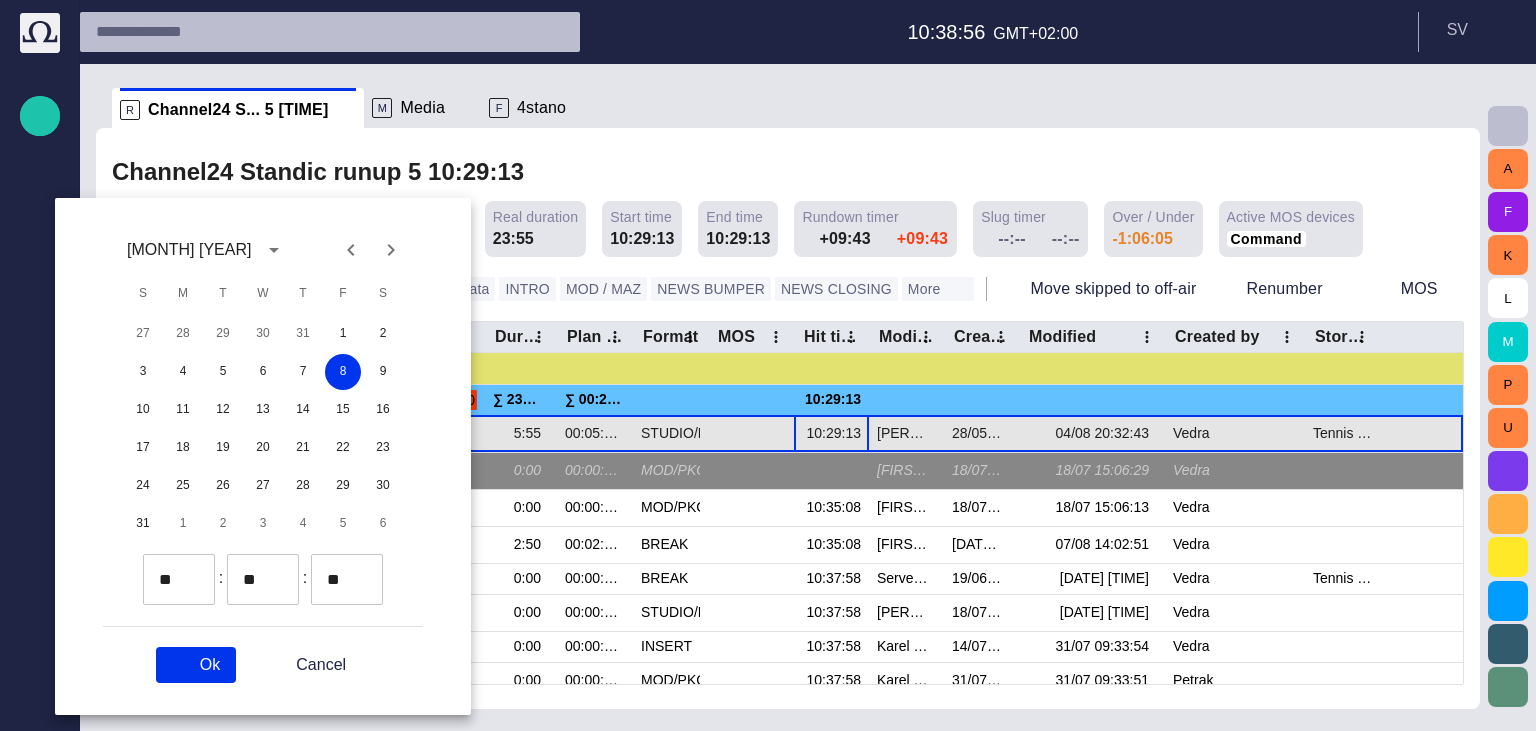 click on "Cancel" at bounding box center (307, 665) 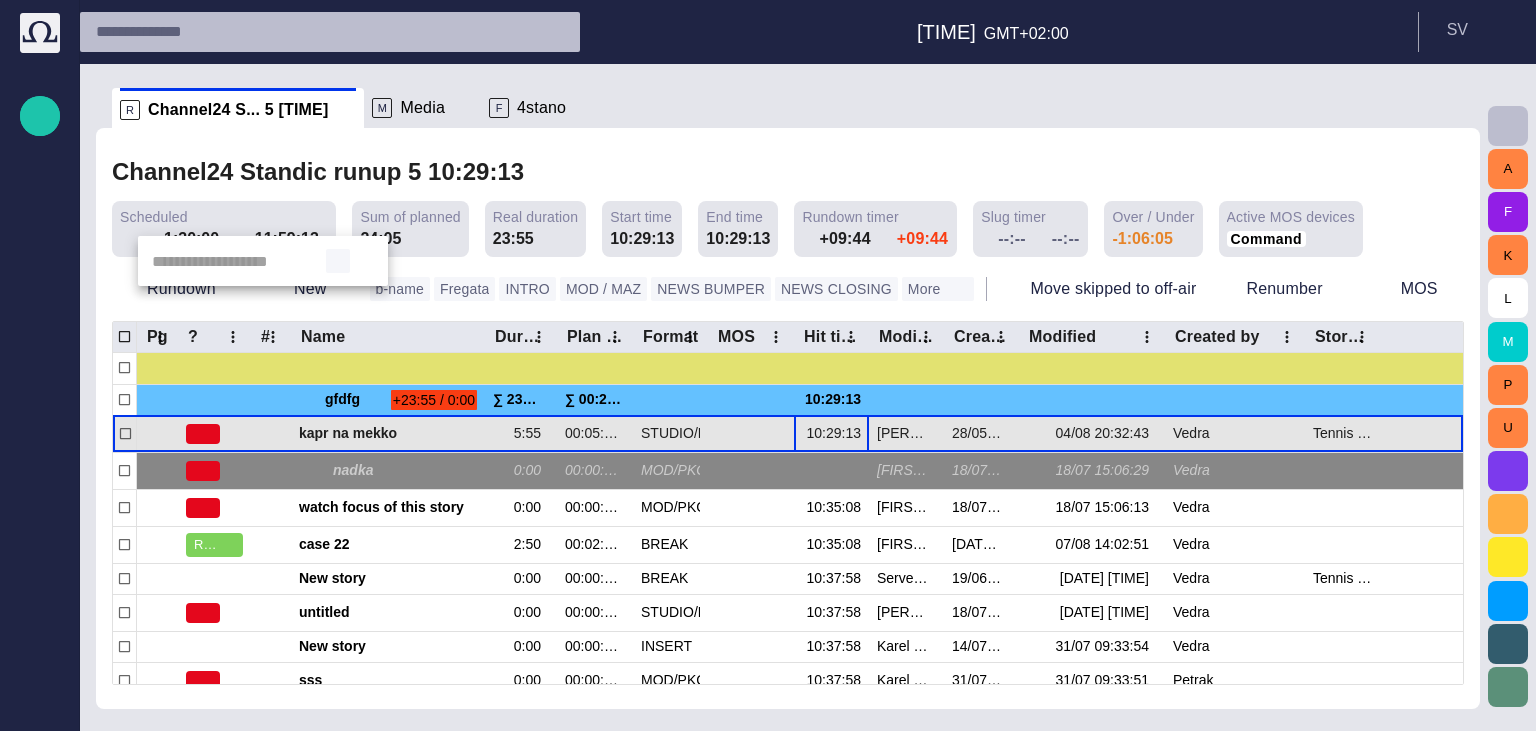 click at bounding box center [338, 261] 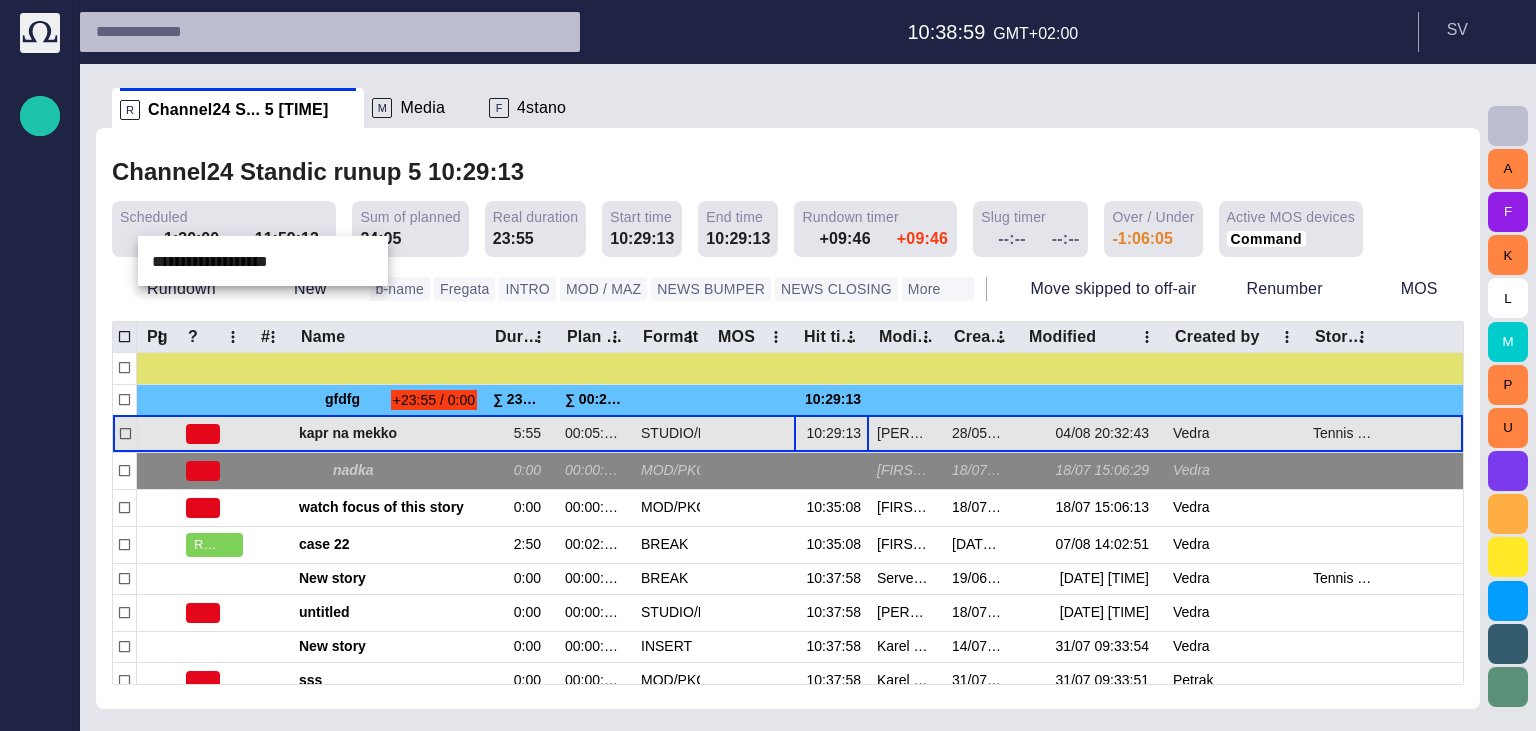 click at bounding box center [768, 365] 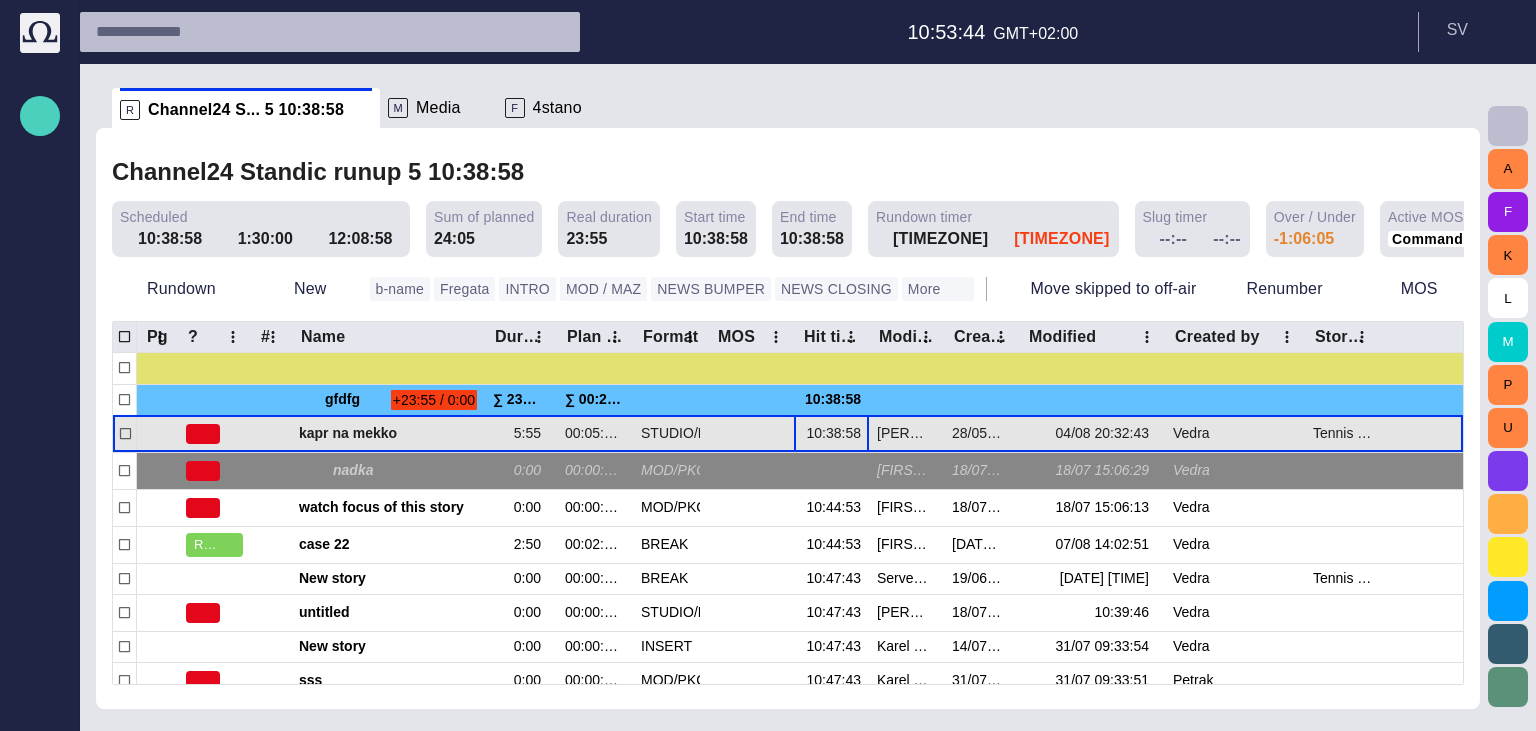 click at bounding box center [40, 116] 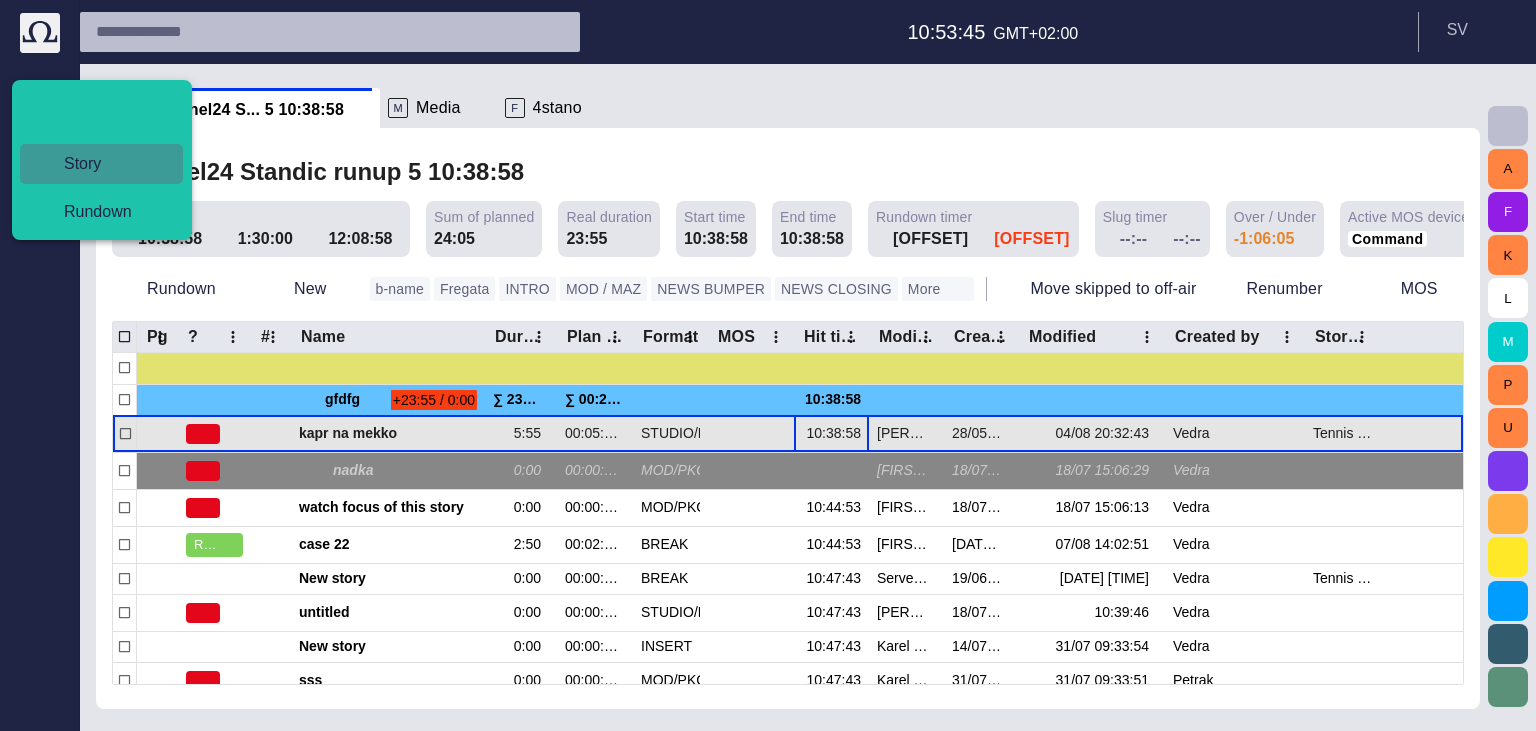 click on "Story" at bounding box center [101, 164] 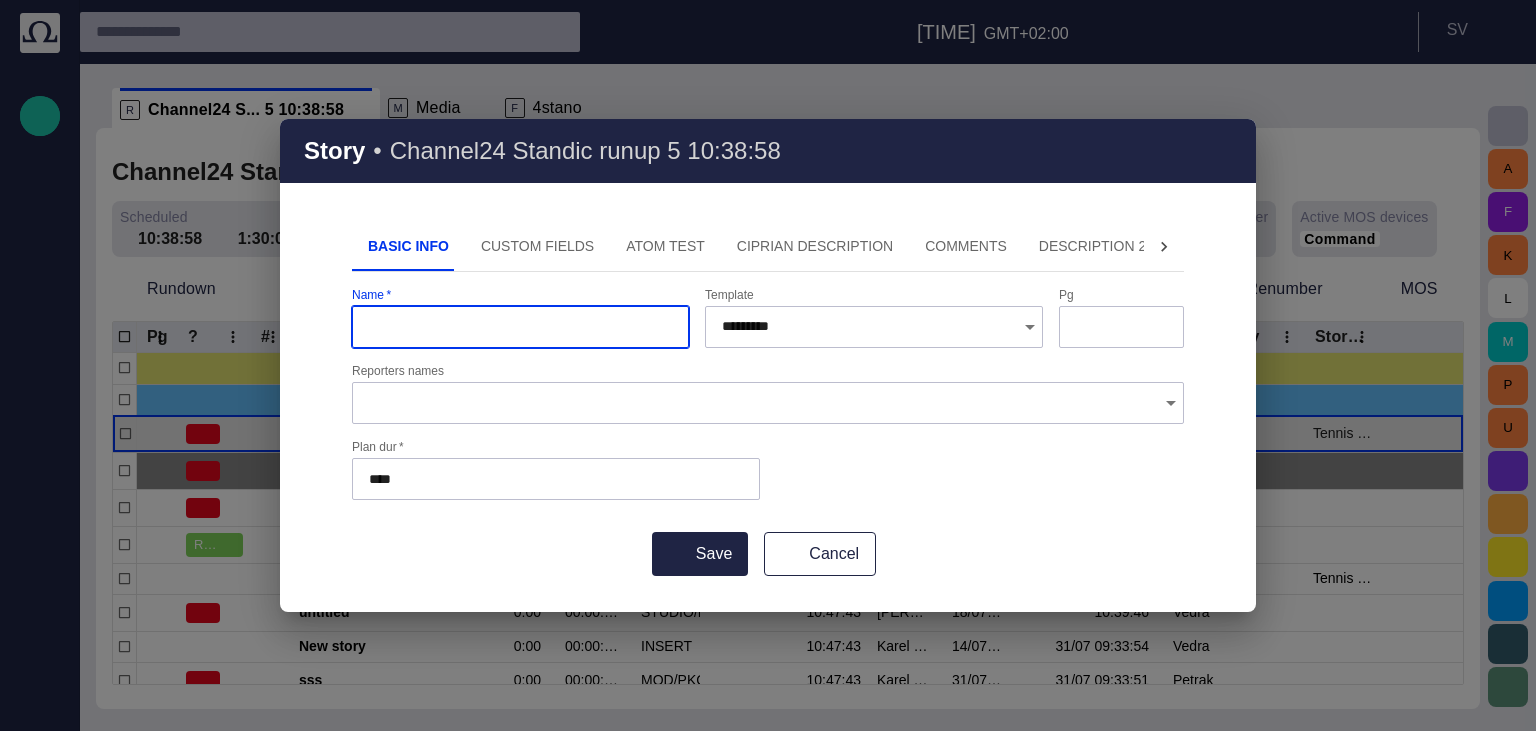 click at bounding box center (1228, 151) 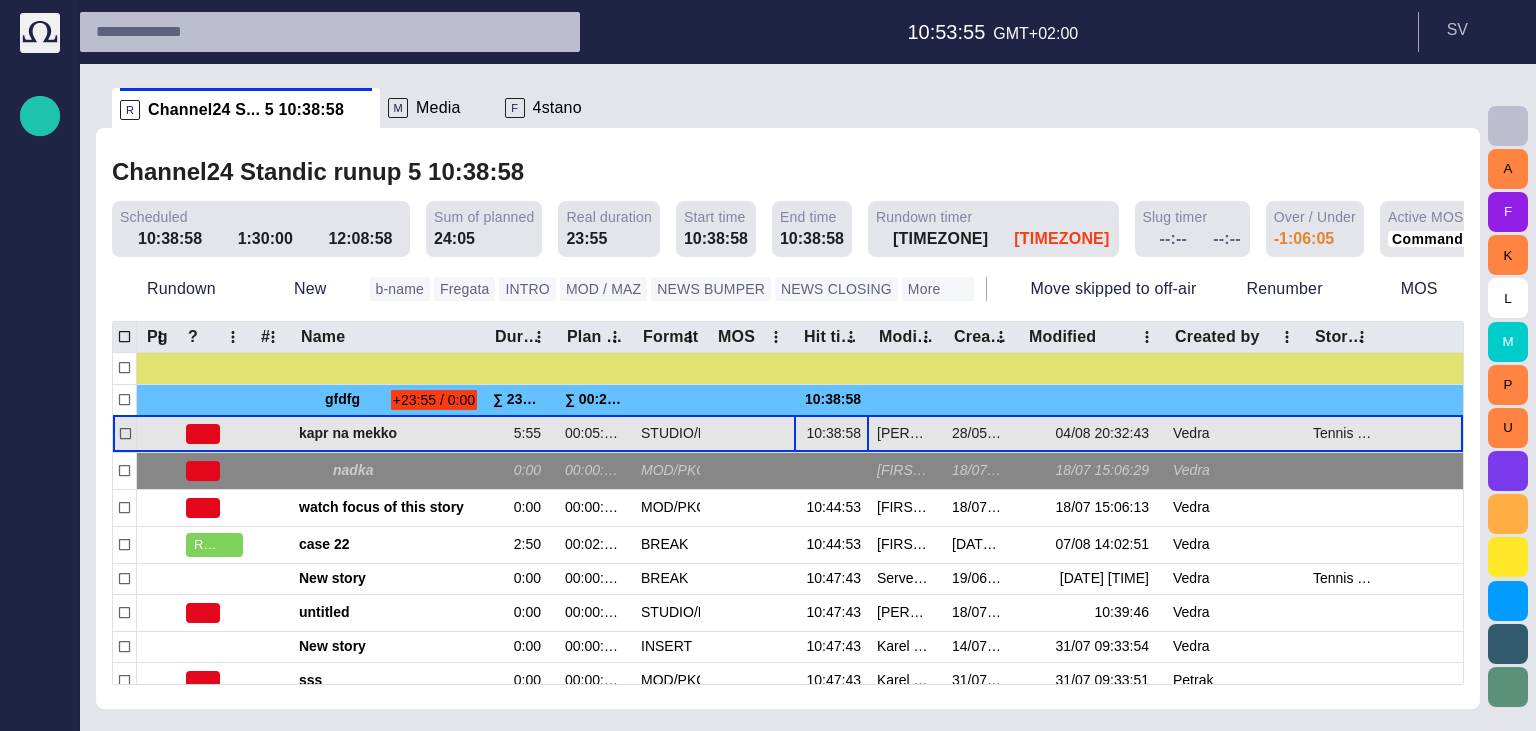 click on "Media" at bounding box center (438, 108) 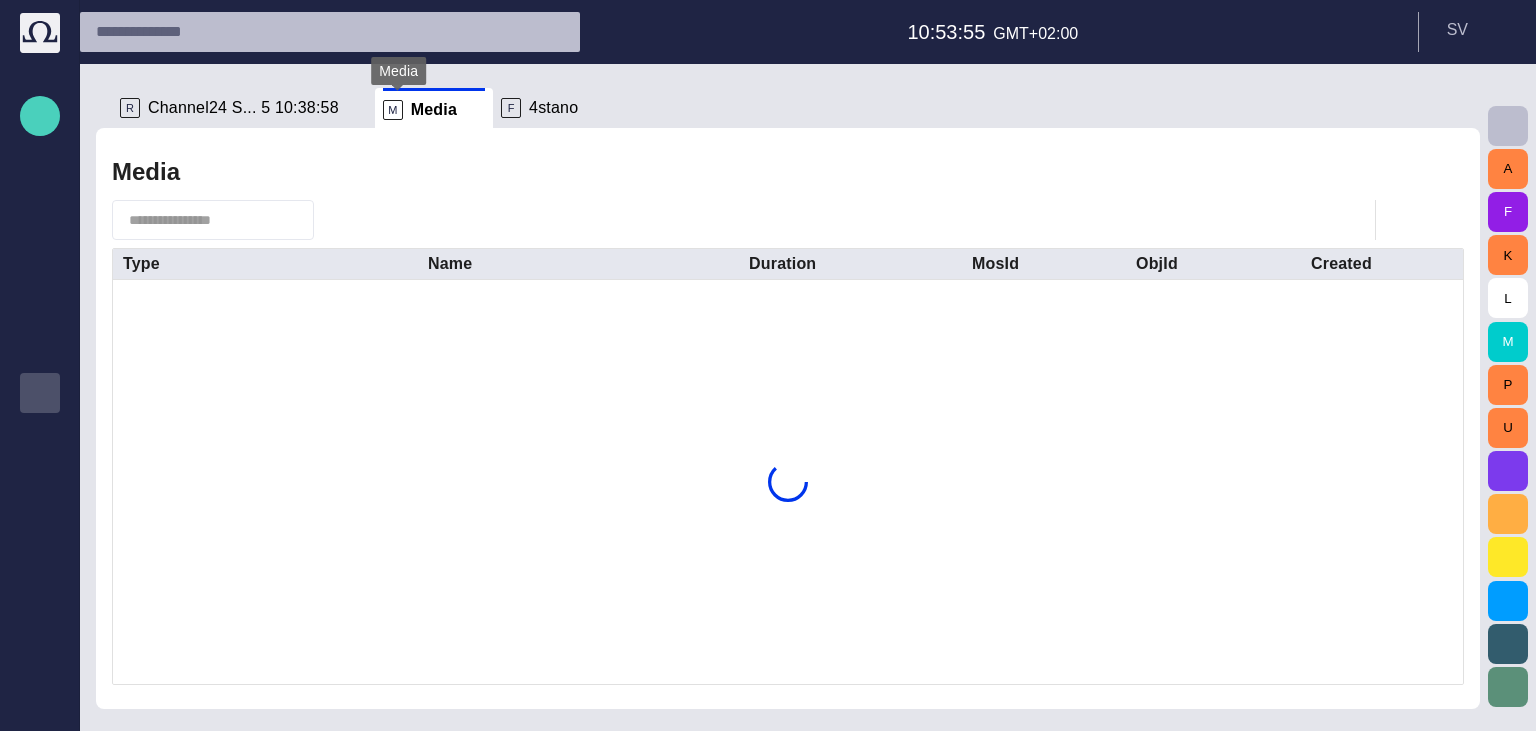 click at bounding box center [40, 116] 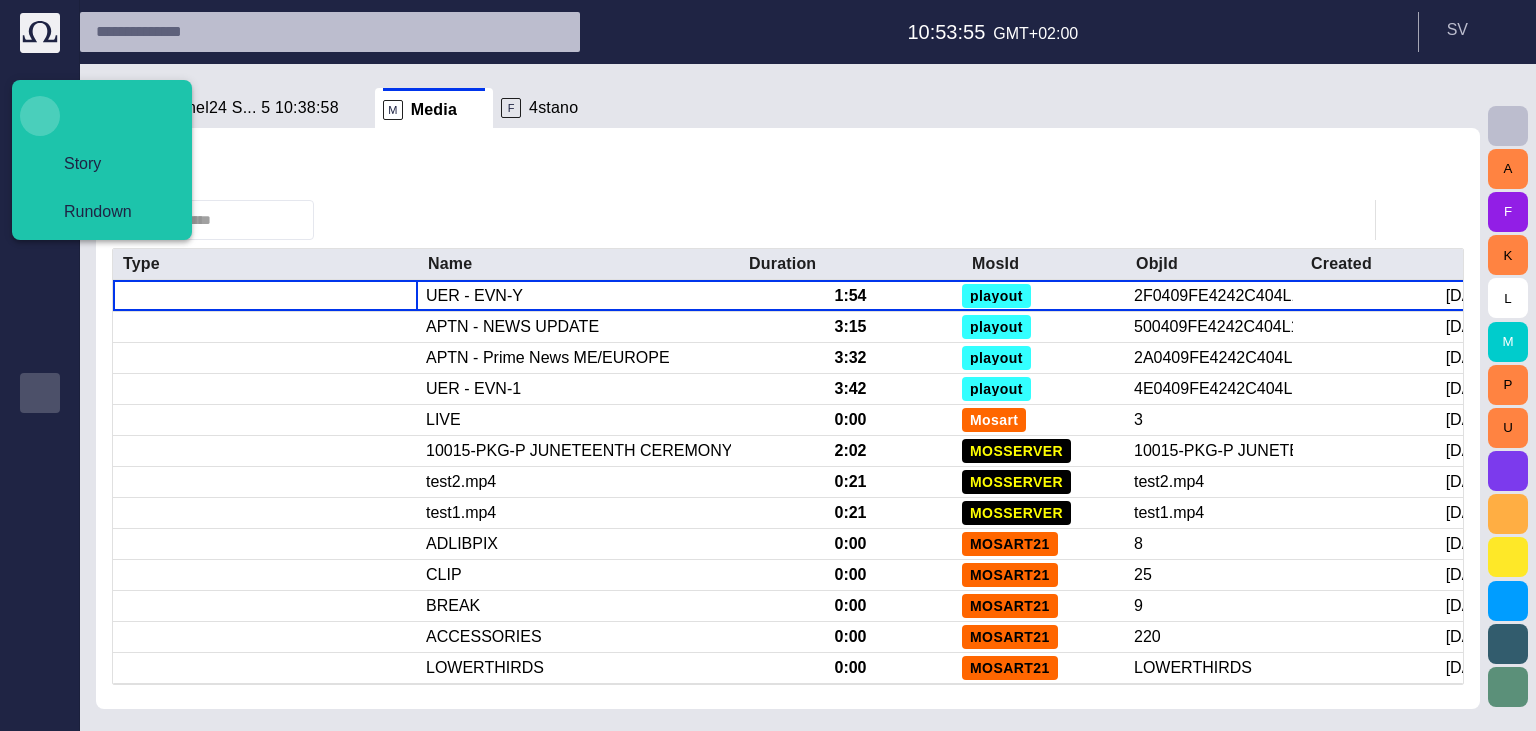 scroll, scrollTop: 89, scrollLeft: 0, axis: vertical 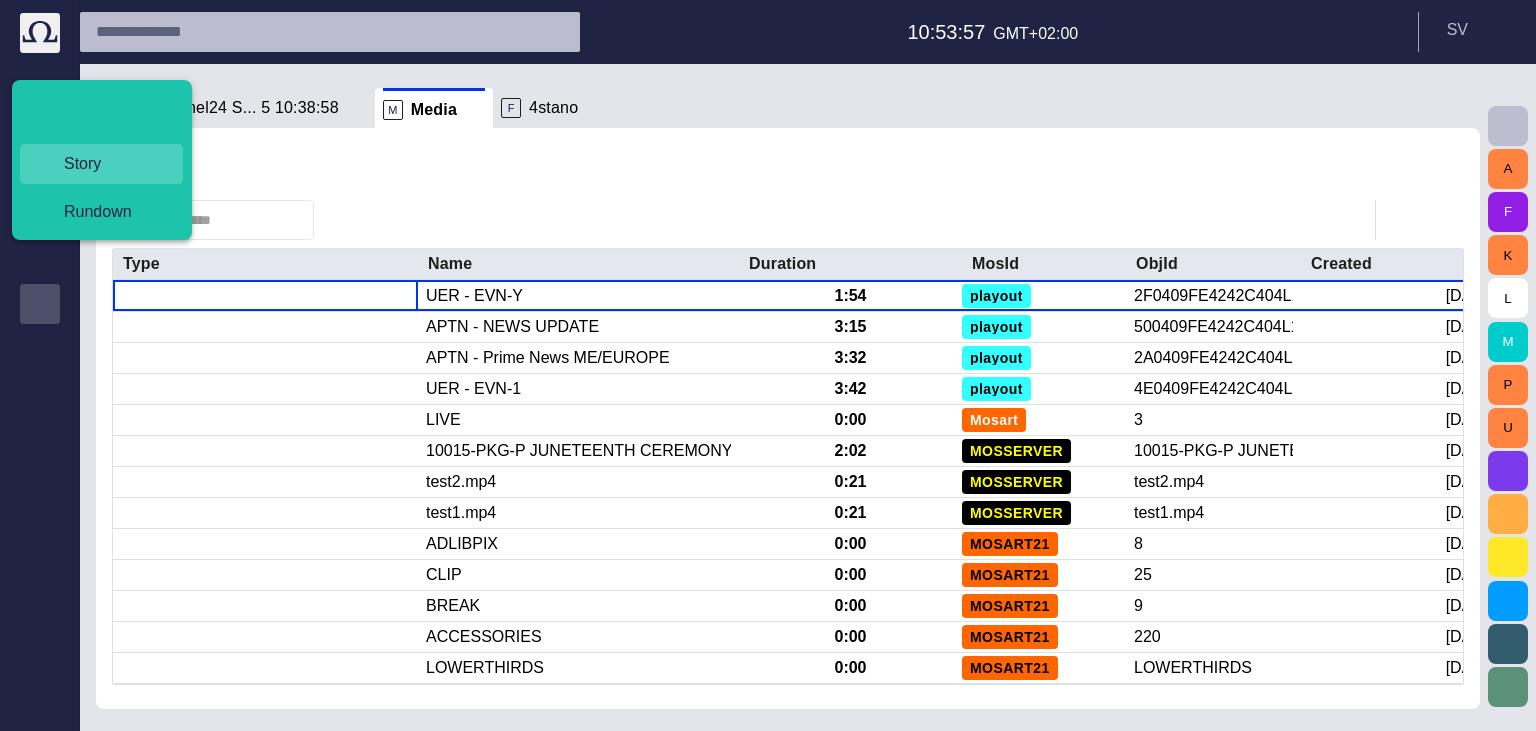 click on "Story" at bounding box center [109, 164] 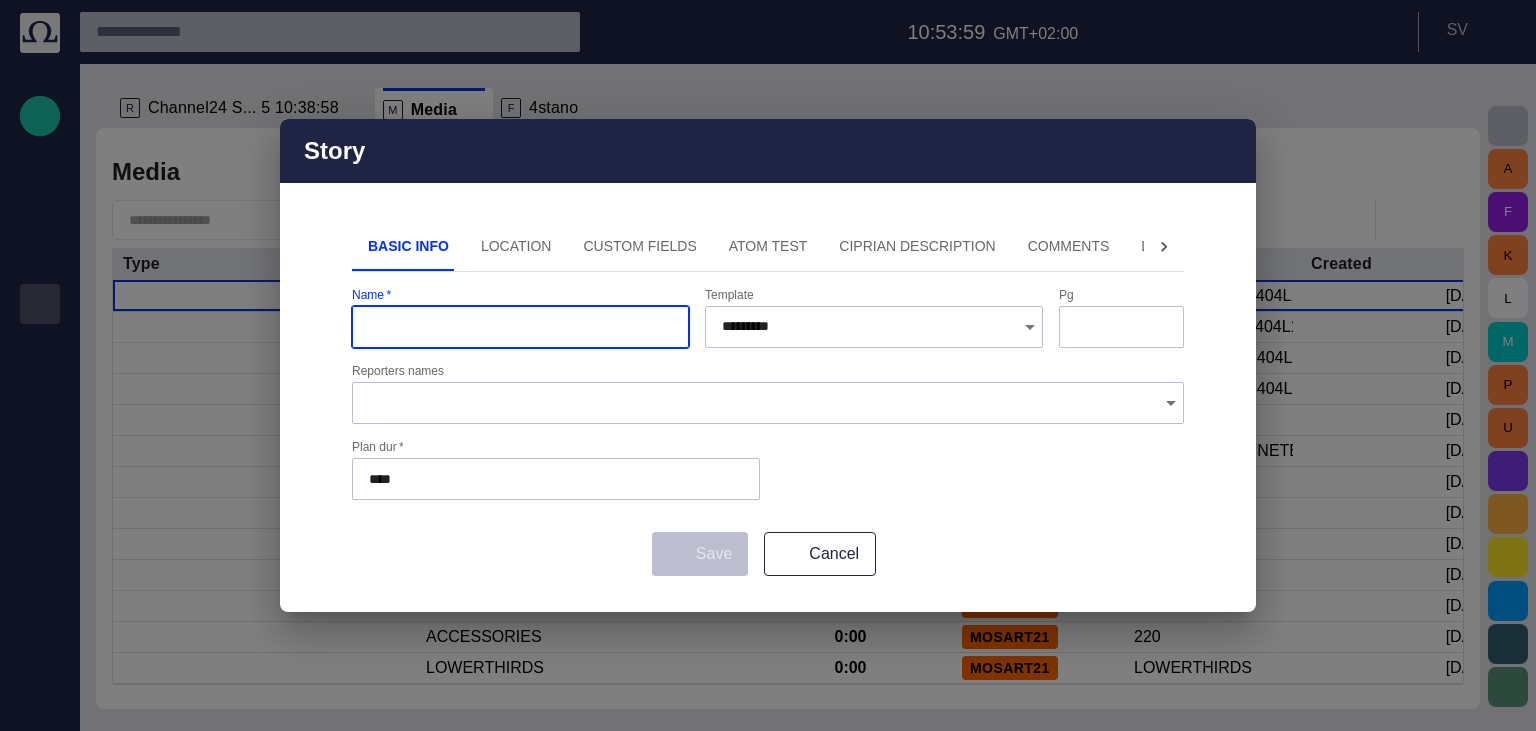 click at bounding box center (1228, 151) 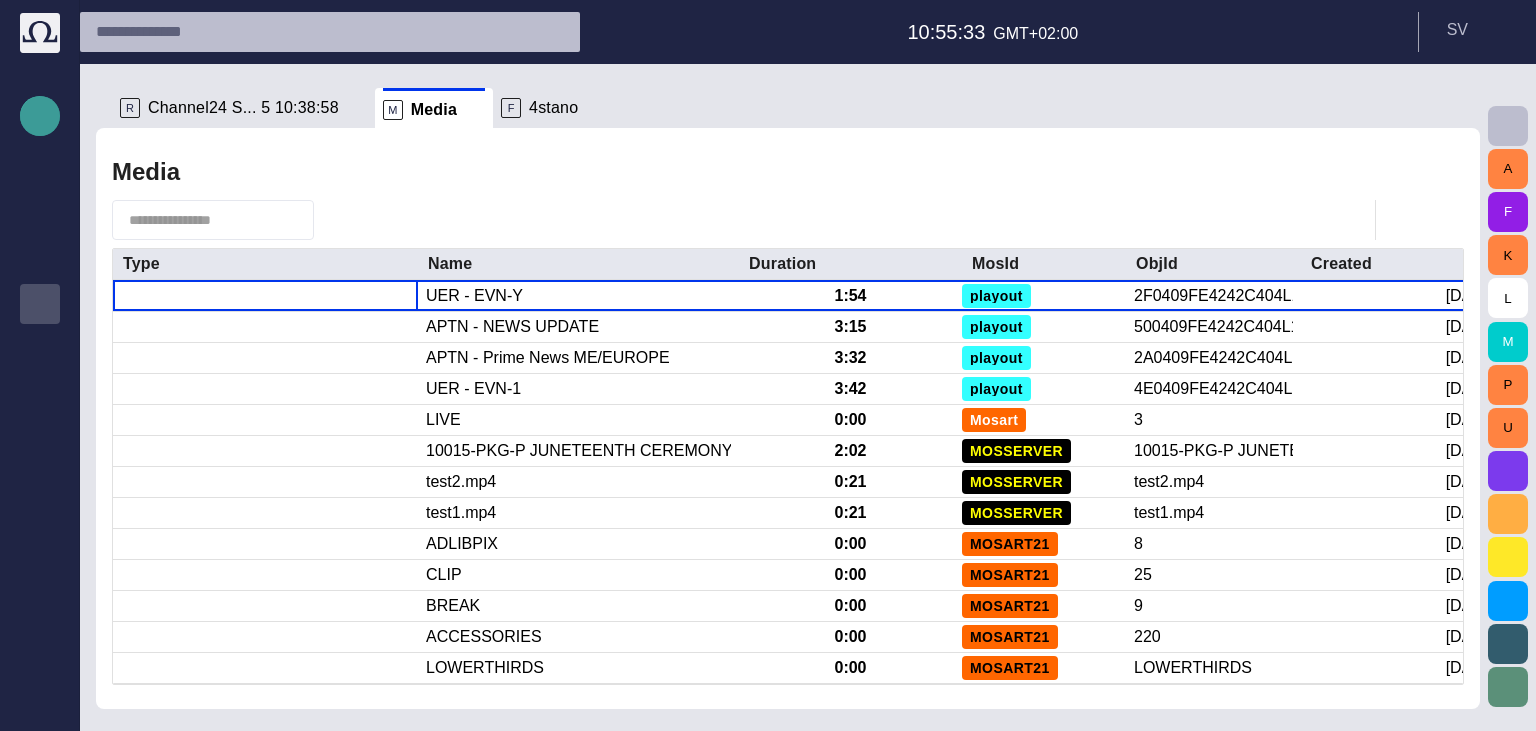 click at bounding box center [40, 116] 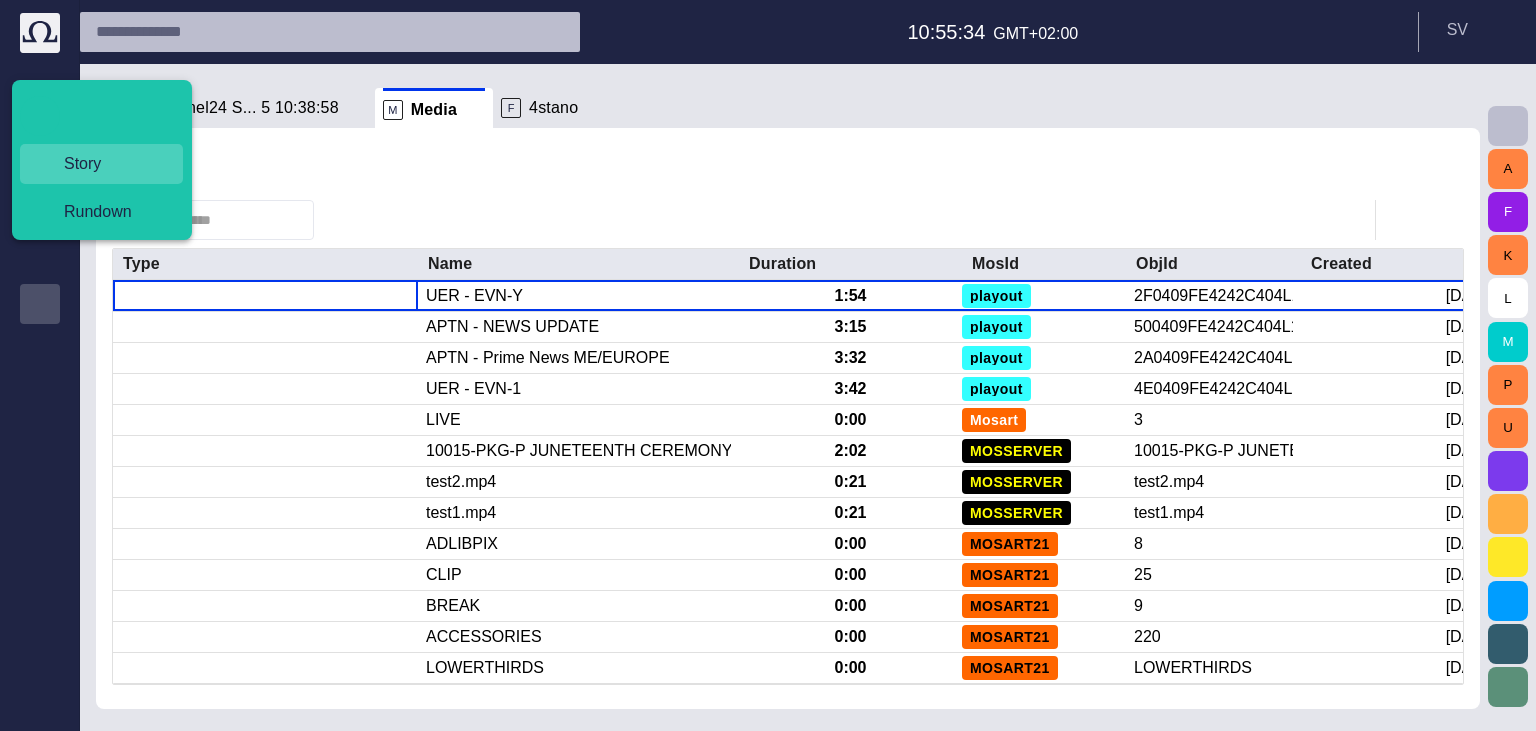 click on "Story" at bounding box center [109, 164] 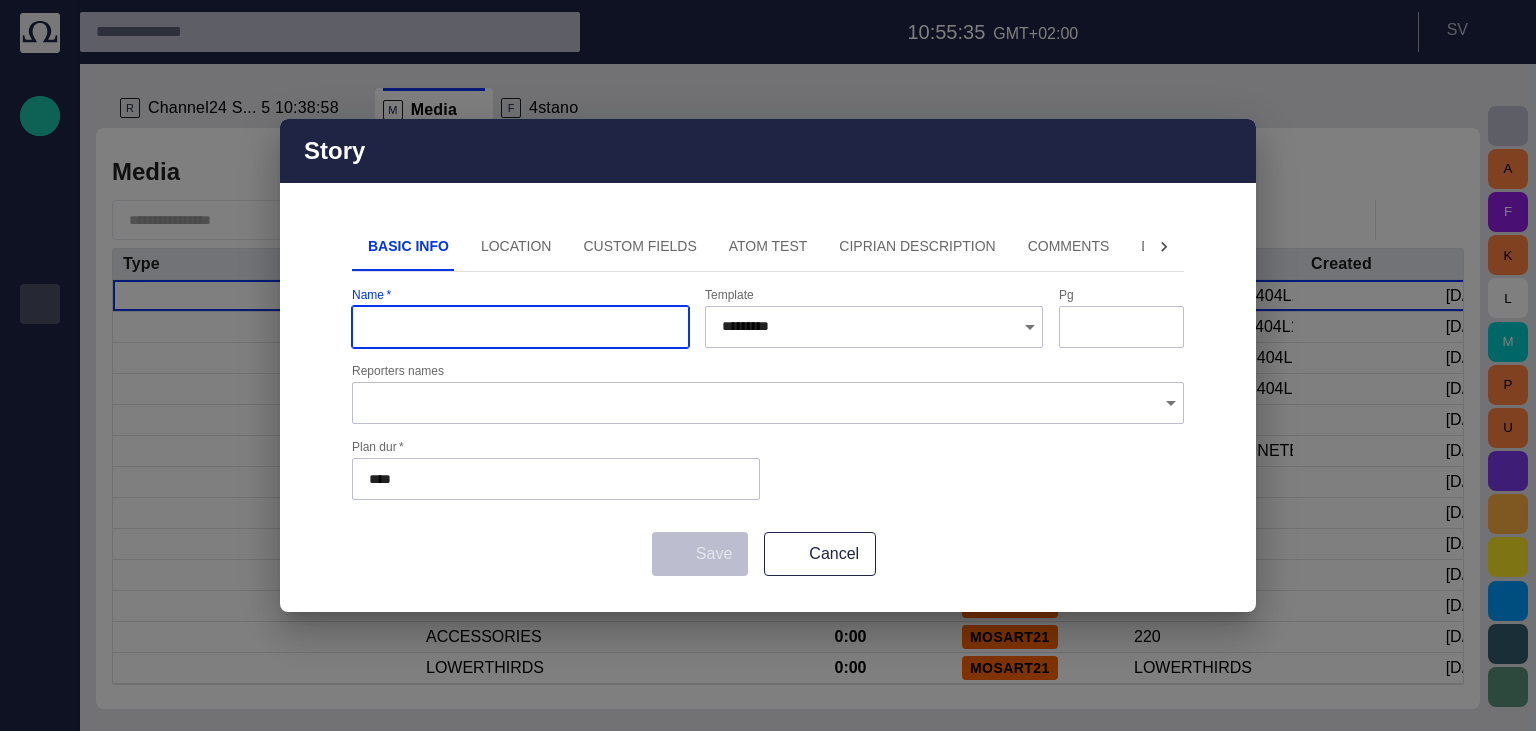 type on "*********" 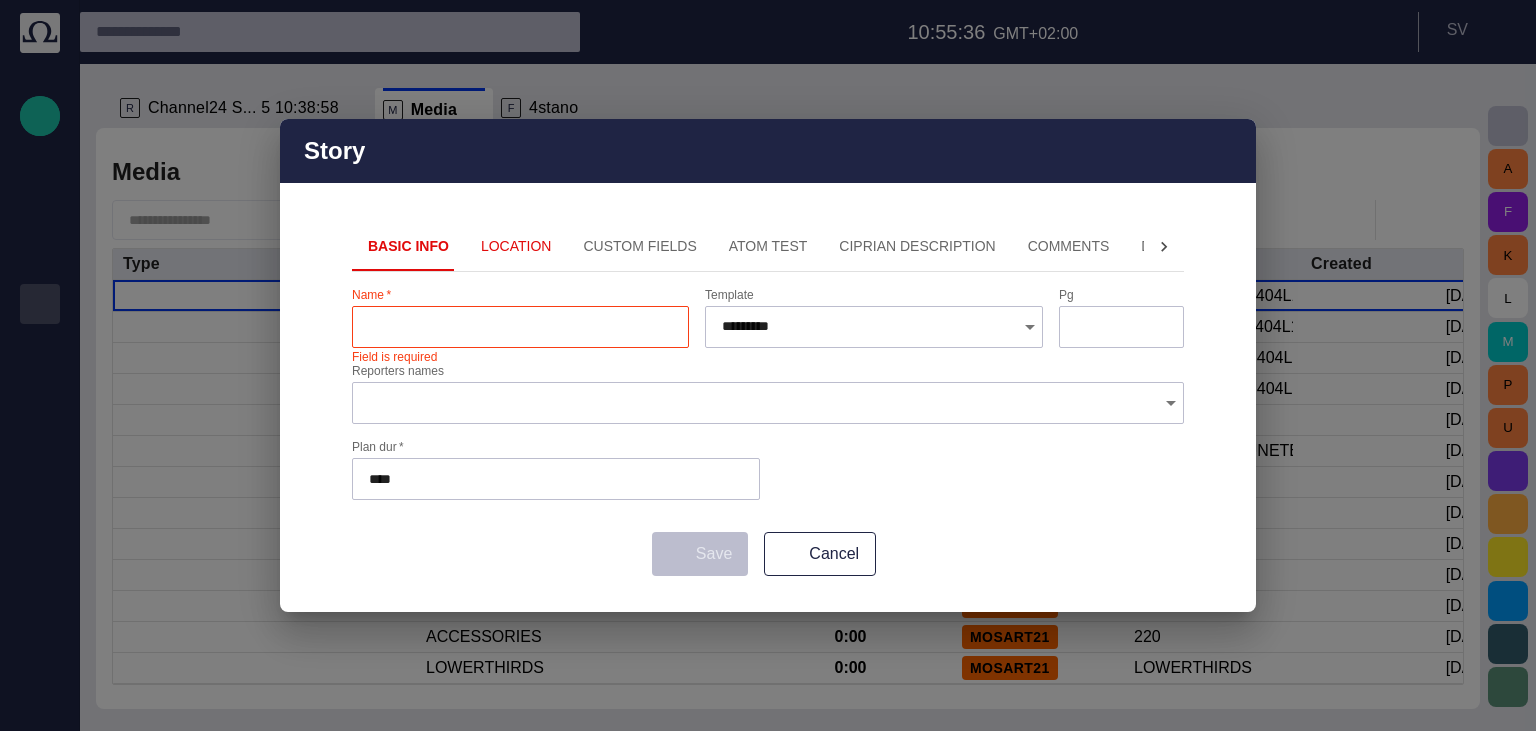 click on "Story Basic Info Location Custom Fields ATOM Test Ciprian description Comments Description 2 Description 3 HU-StoryDesc Name   * Field is required Template ********* Pg Reporters names Plan dur   * **** Save Cancel" at bounding box center (768, 365) 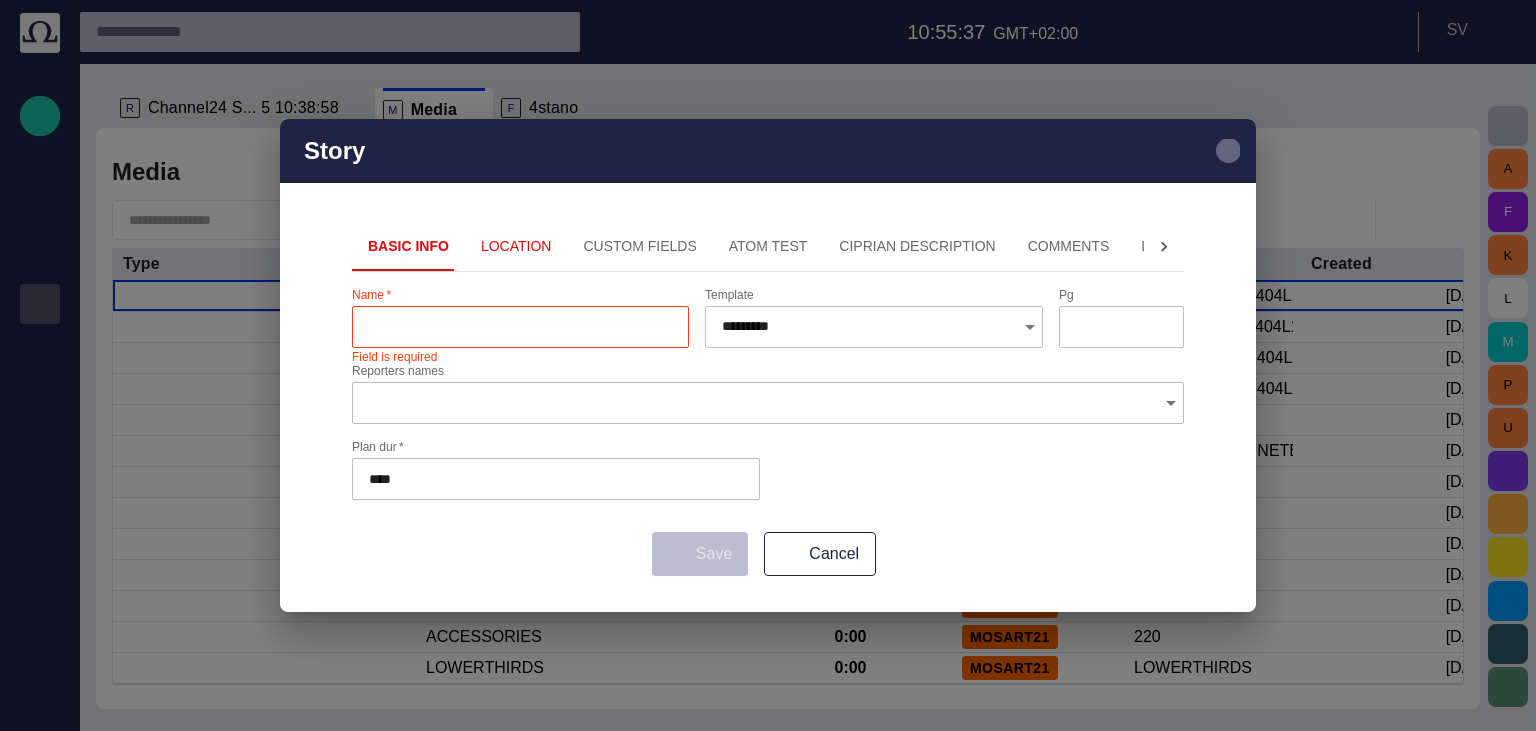 click at bounding box center [1228, 151] 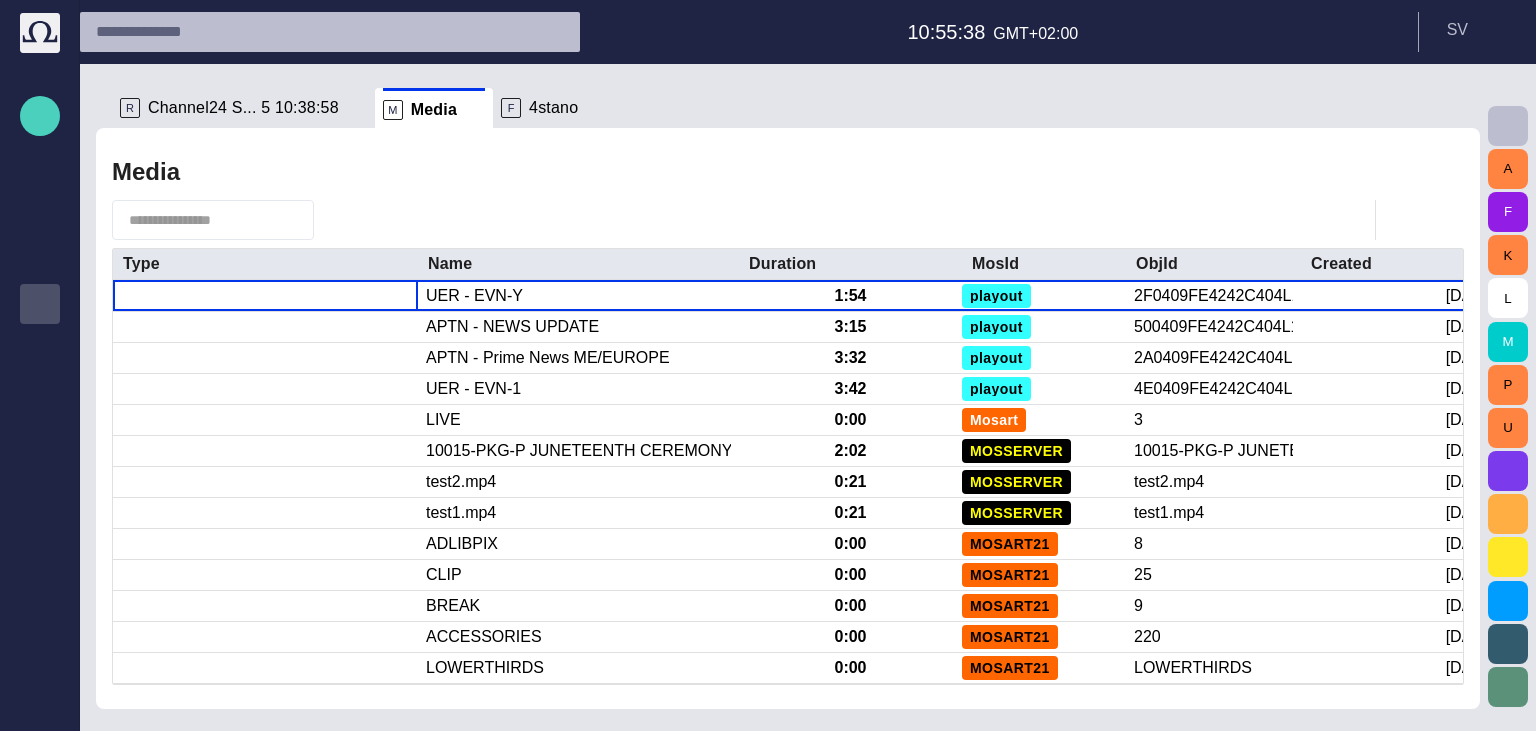 click at bounding box center [40, 116] 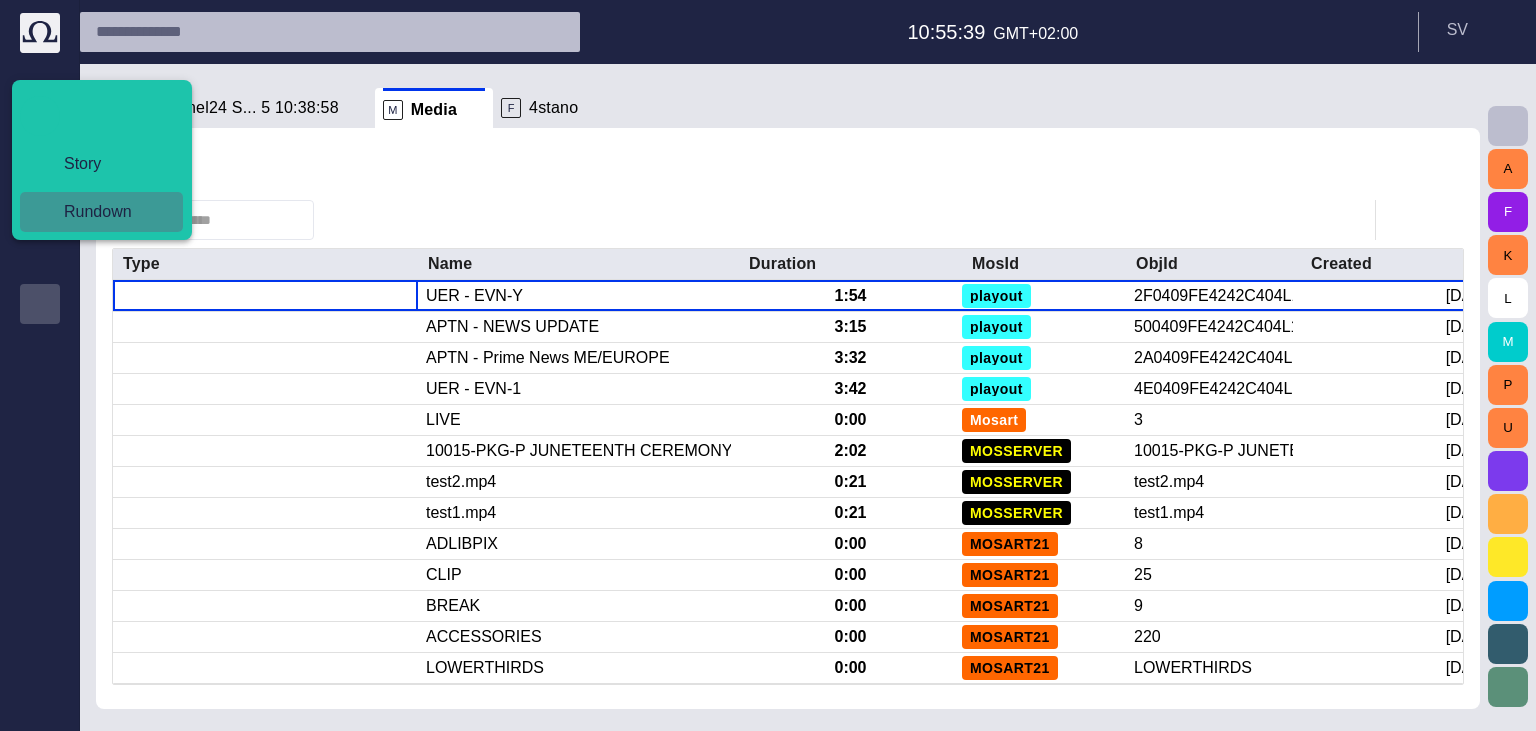 click on "Rundown" at bounding box center [109, 212] 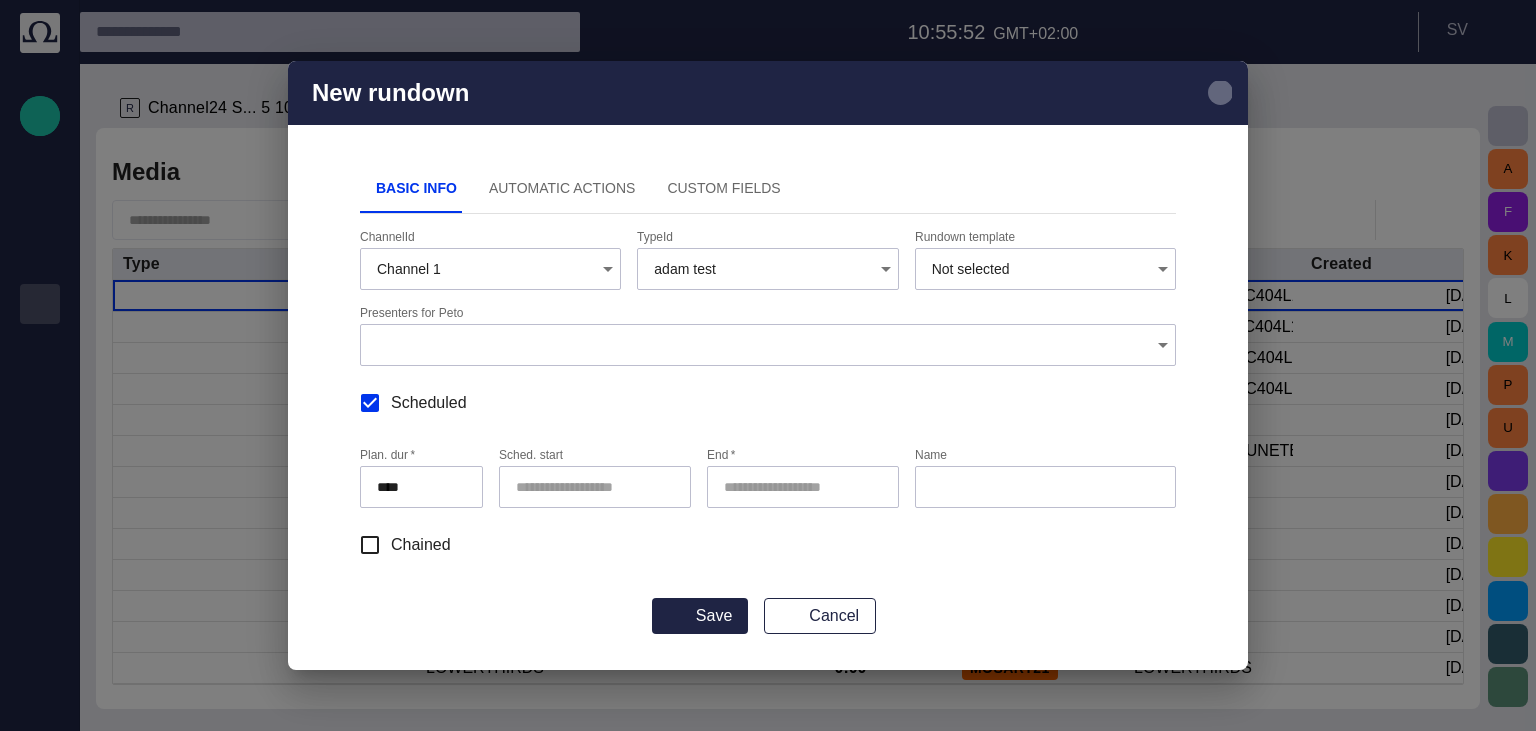 click at bounding box center [1220, 93] 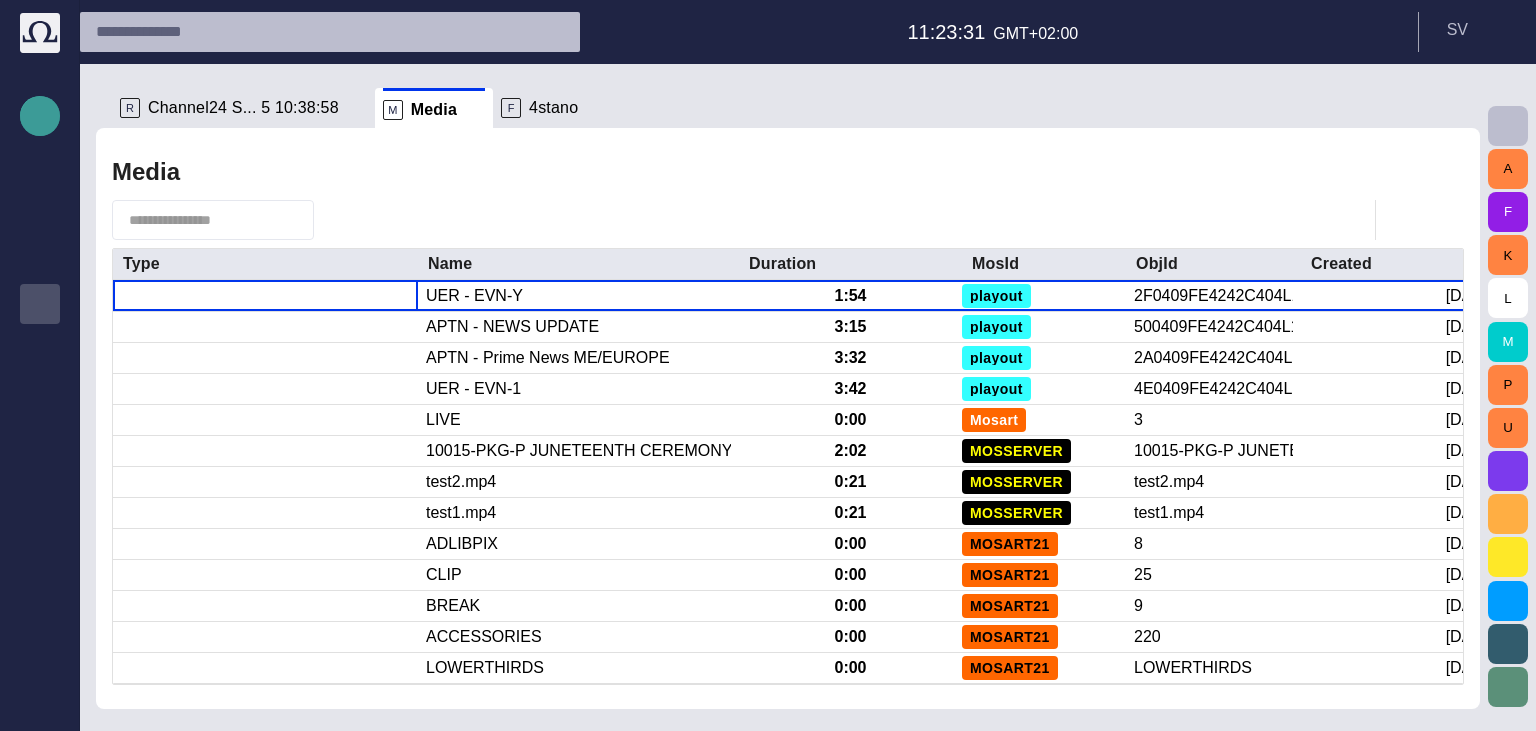 click at bounding box center [40, 116] 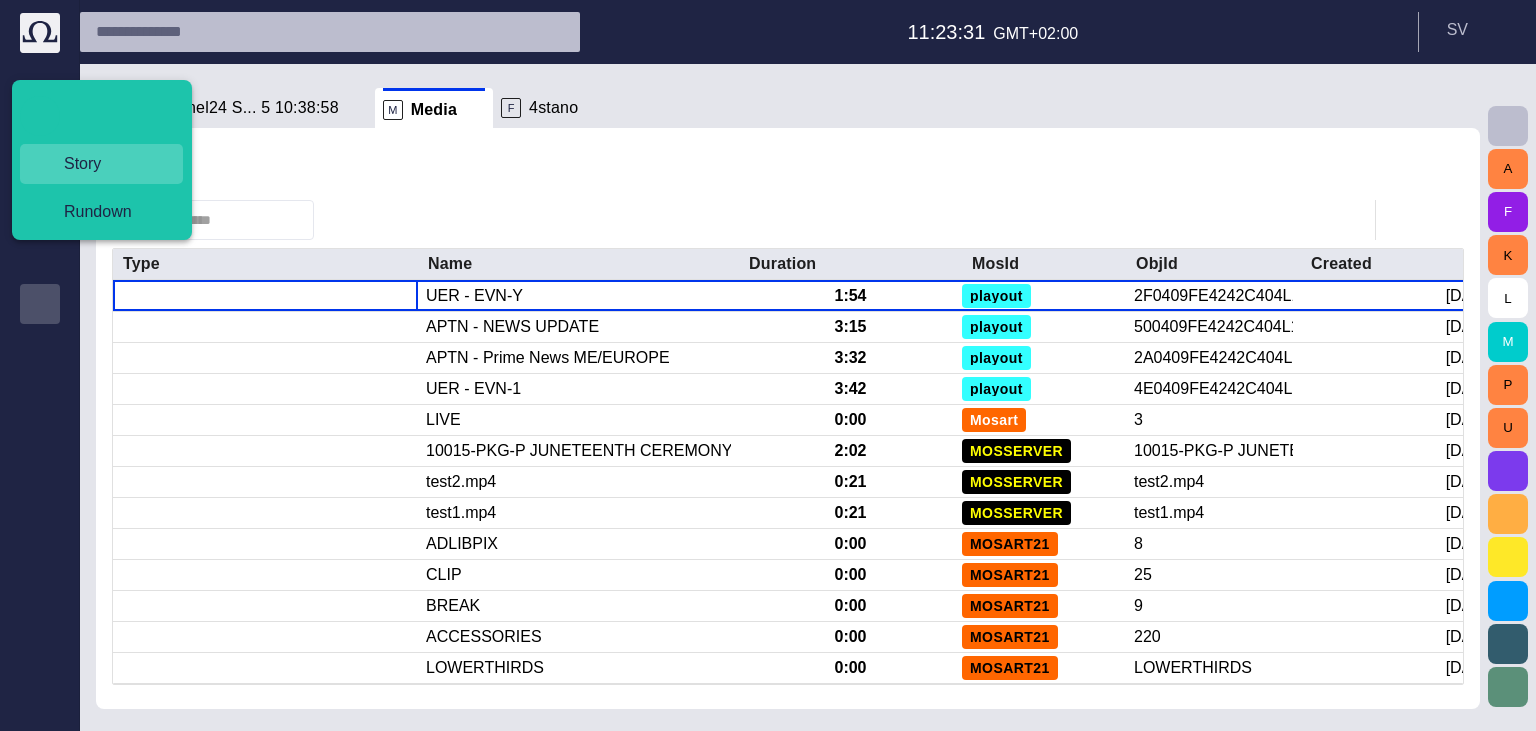 click on "Story" at bounding box center [101, 164] 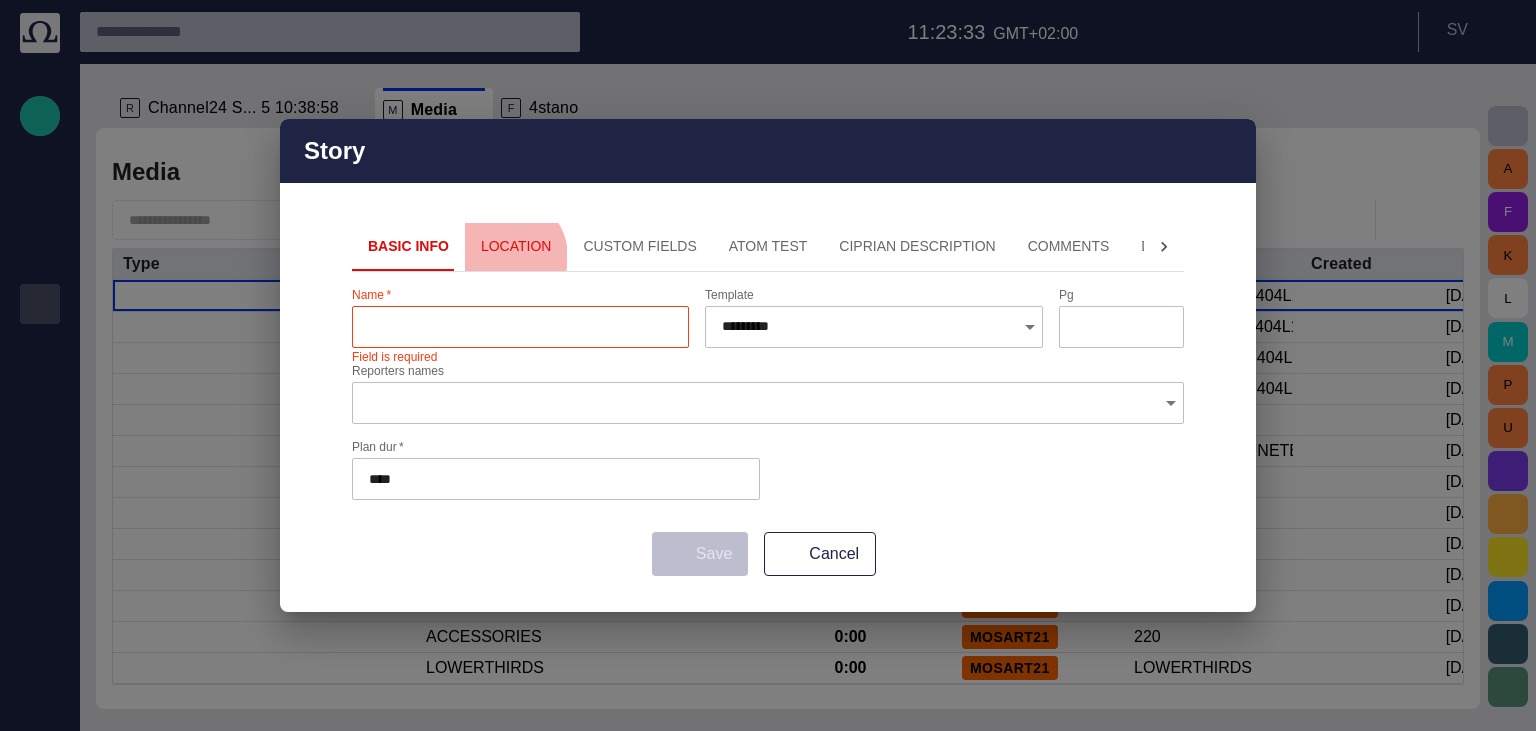 click on "Location" at bounding box center (516, 247) 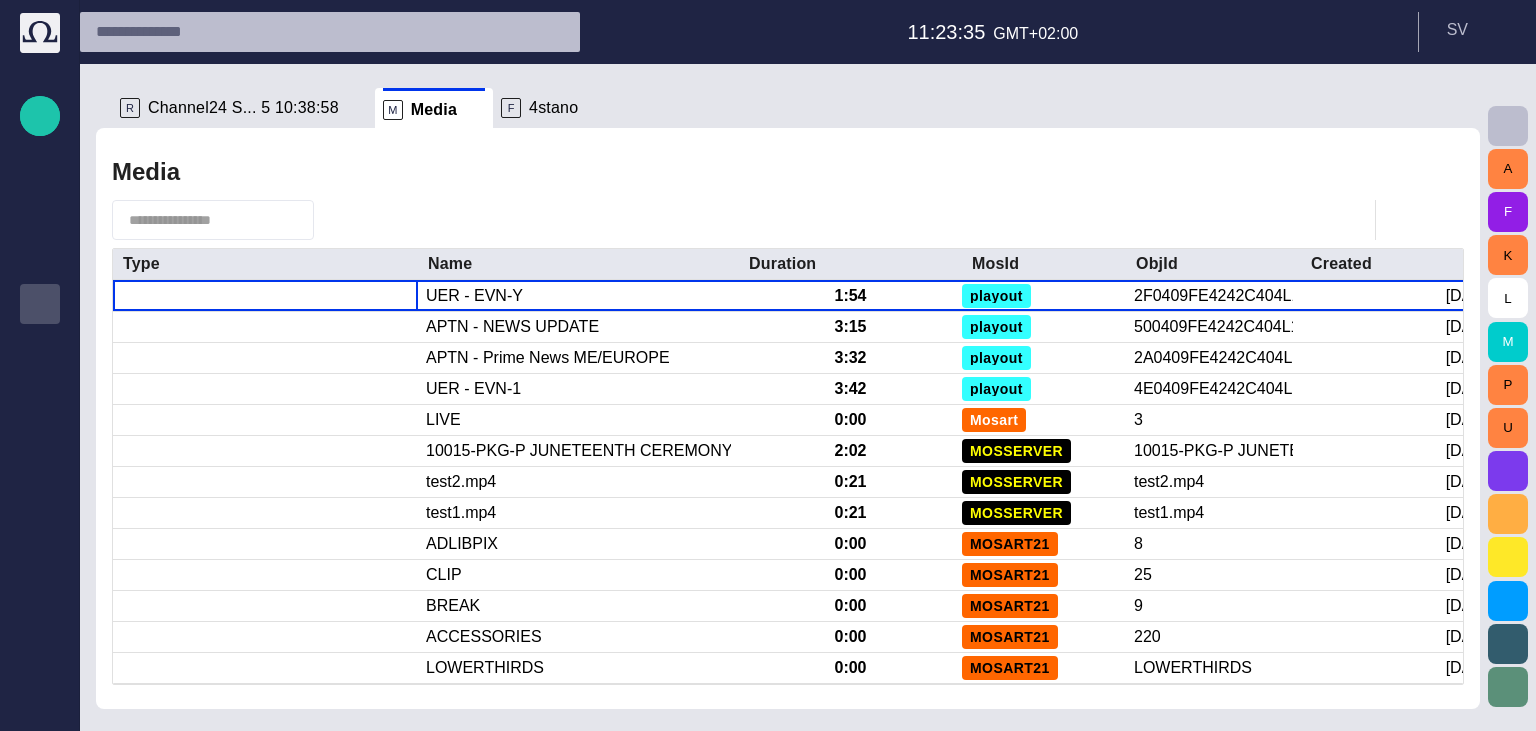 click on "F 4stano" at bounding box center (553, 108) 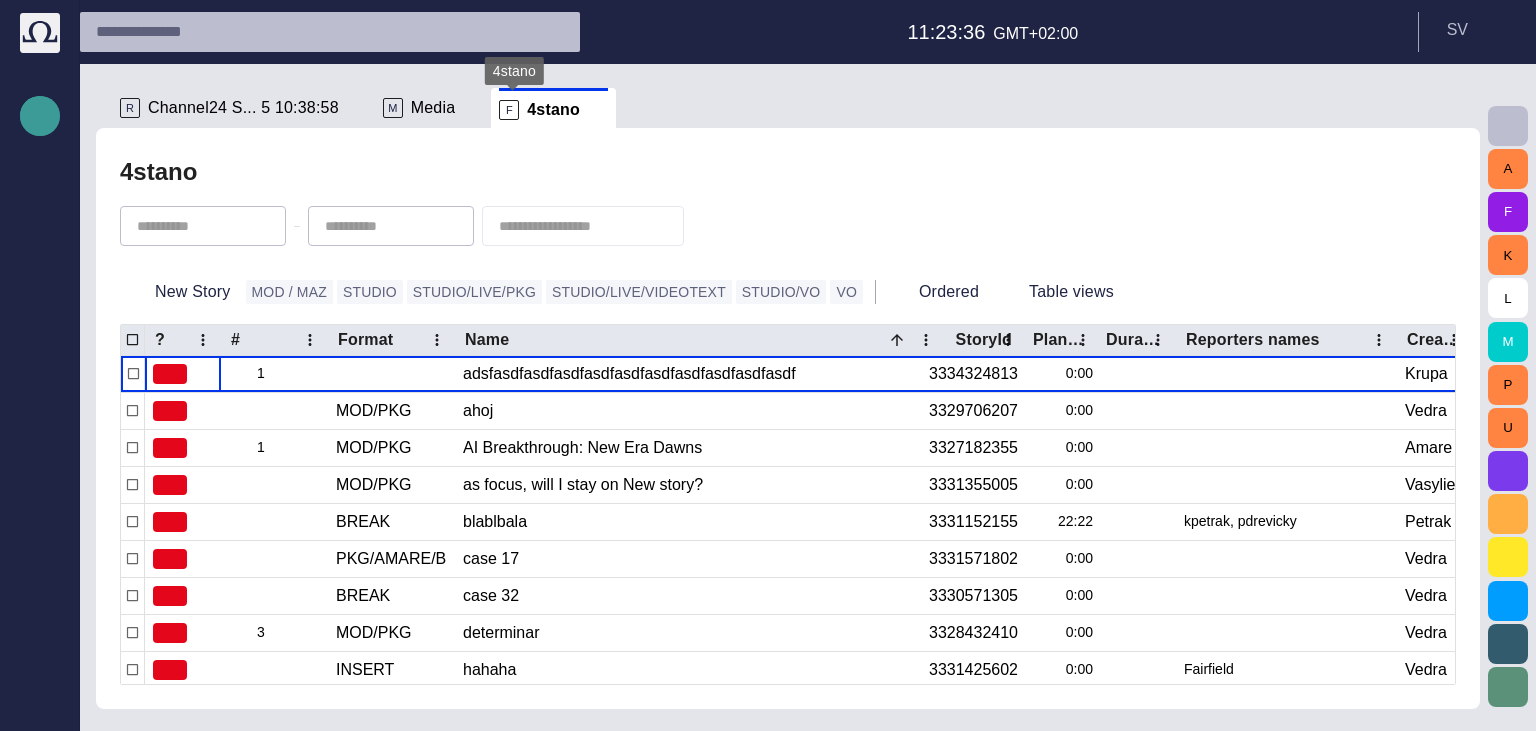 click at bounding box center [40, 116] 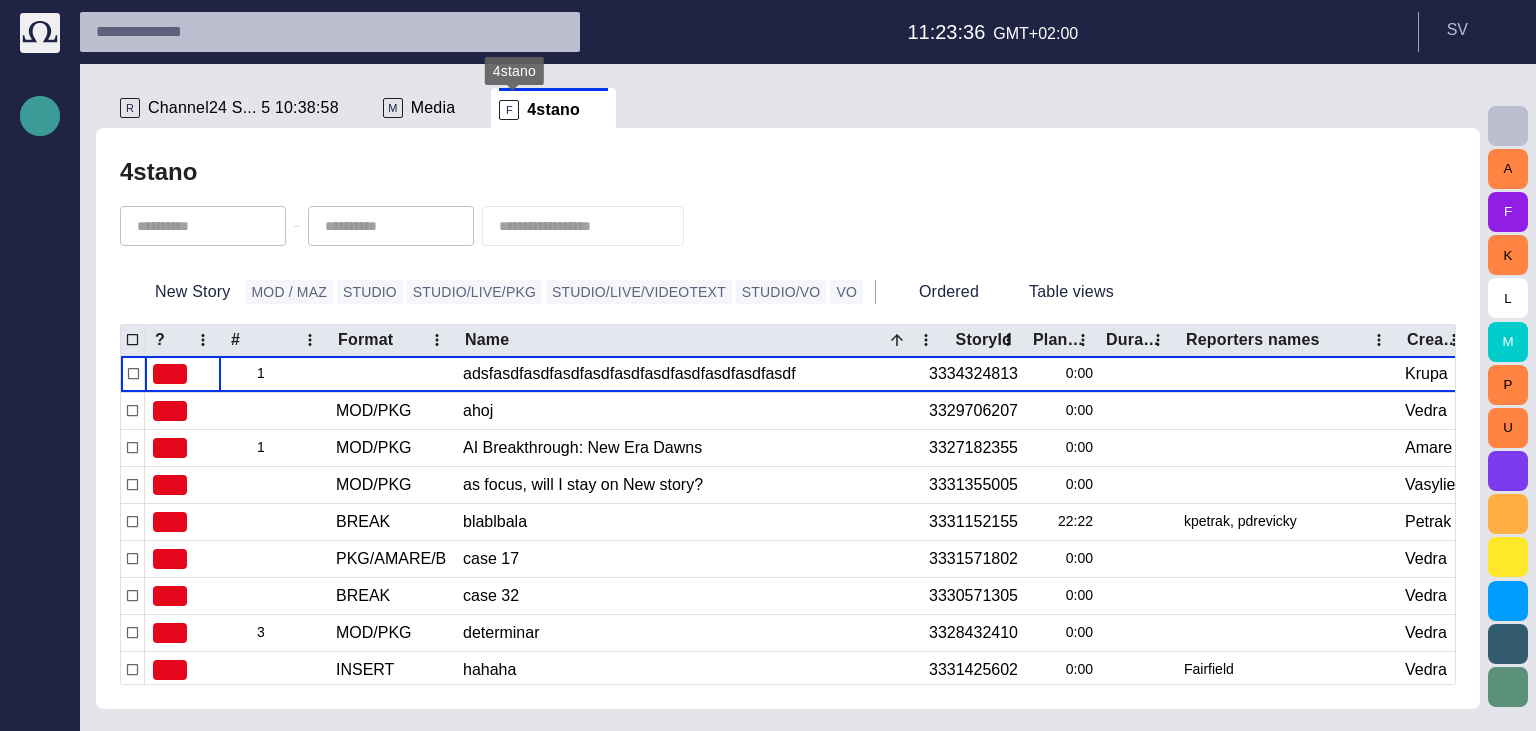 scroll, scrollTop: 80, scrollLeft: 0, axis: vertical 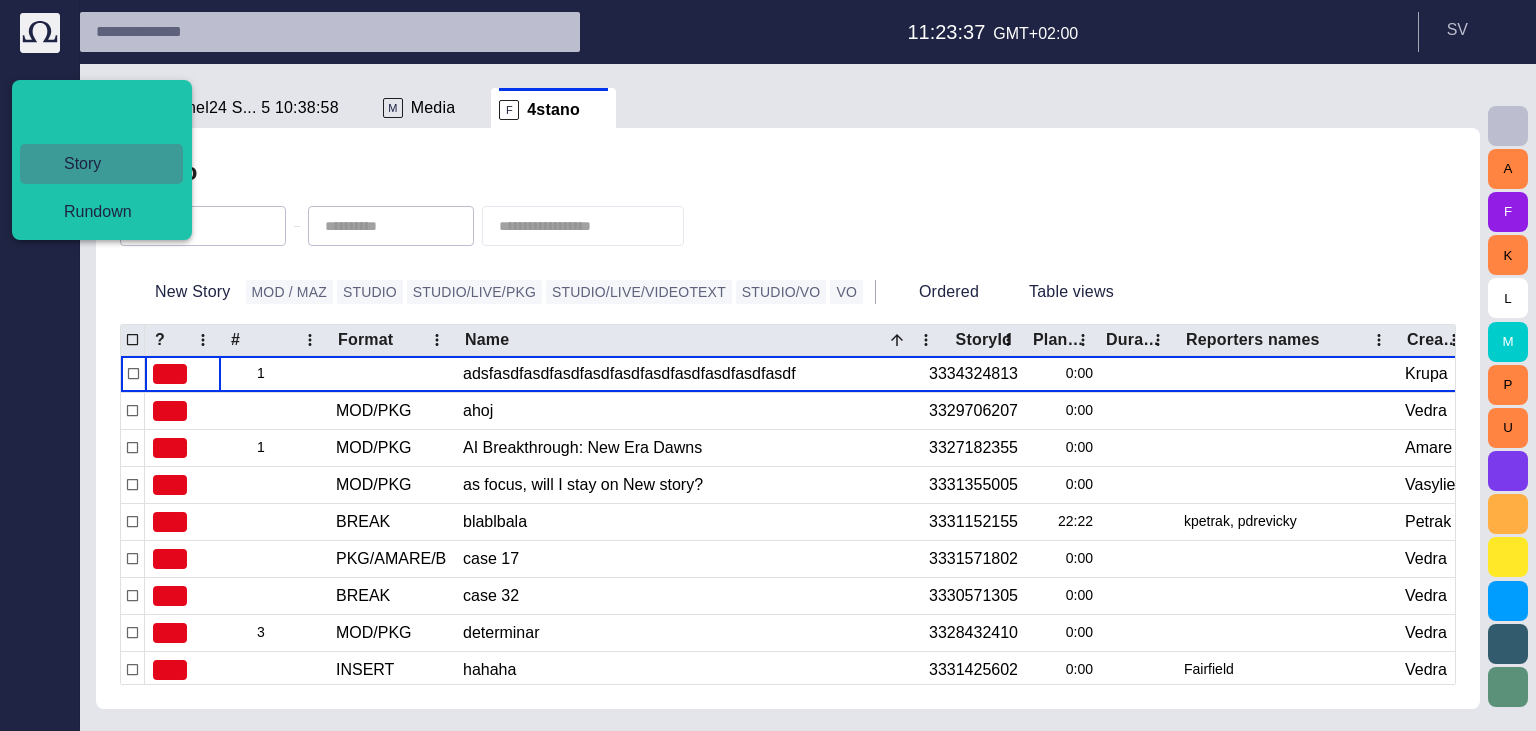 click on "Story" at bounding box center (101, 164) 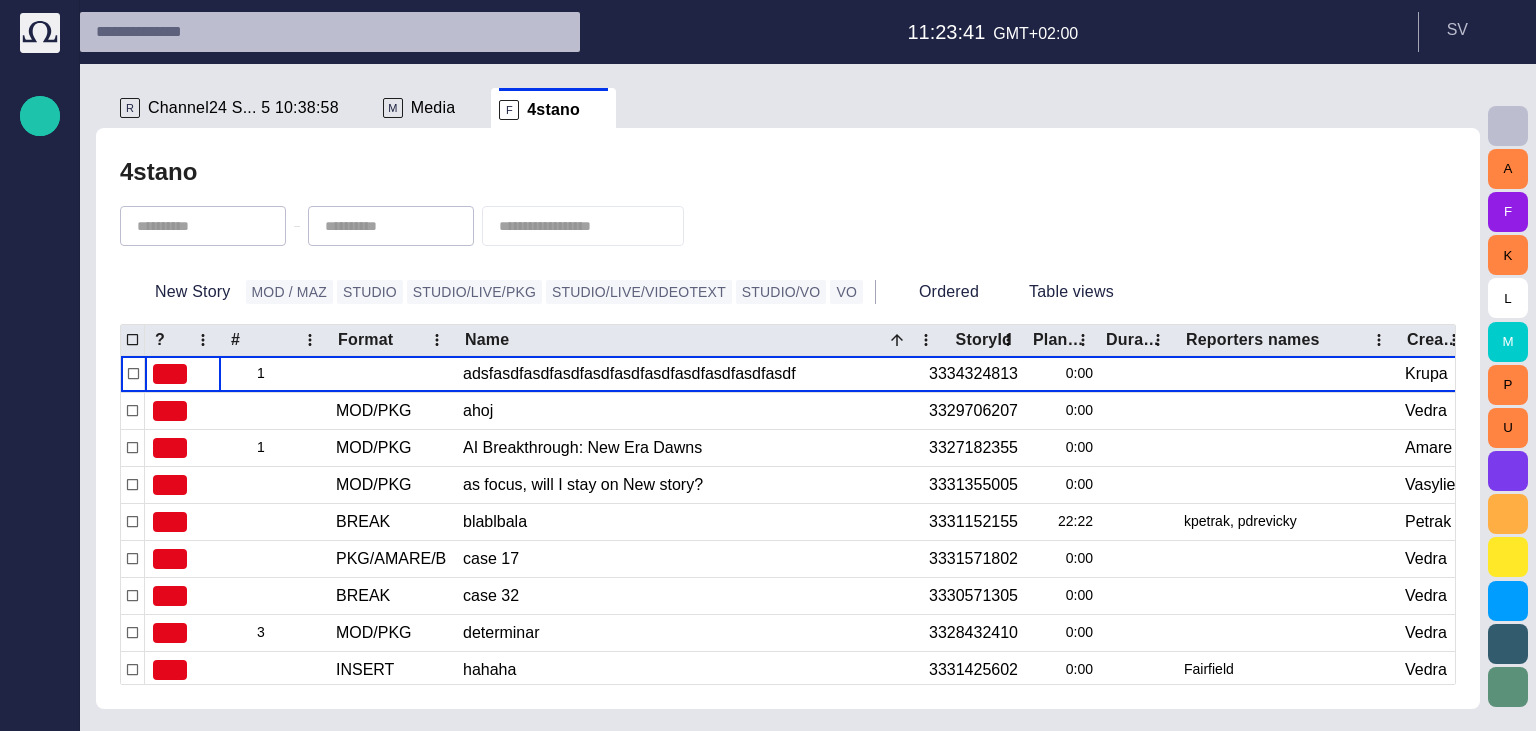 click on "Channel24 S... 5 10:38:58" at bounding box center [243, 108] 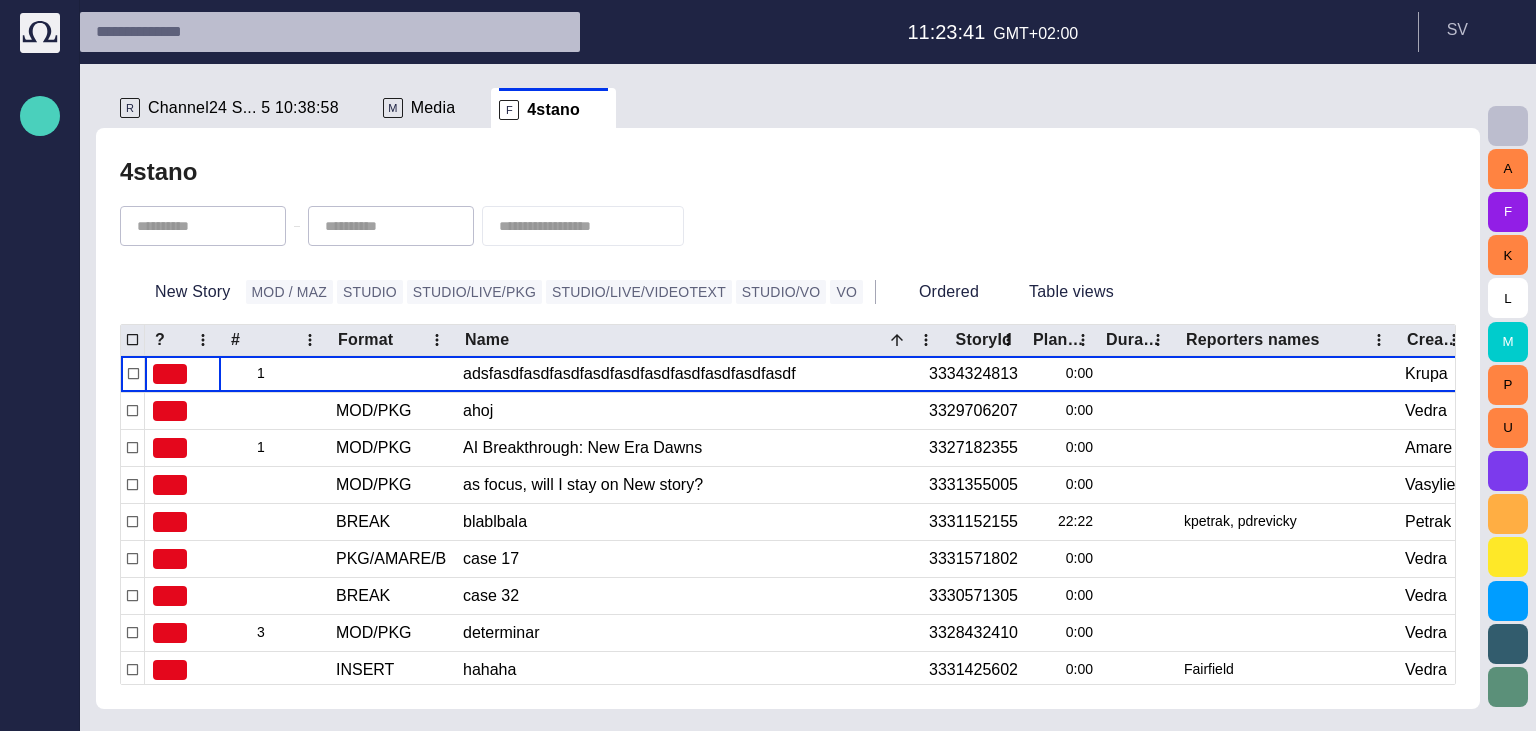 click at bounding box center [40, 116] 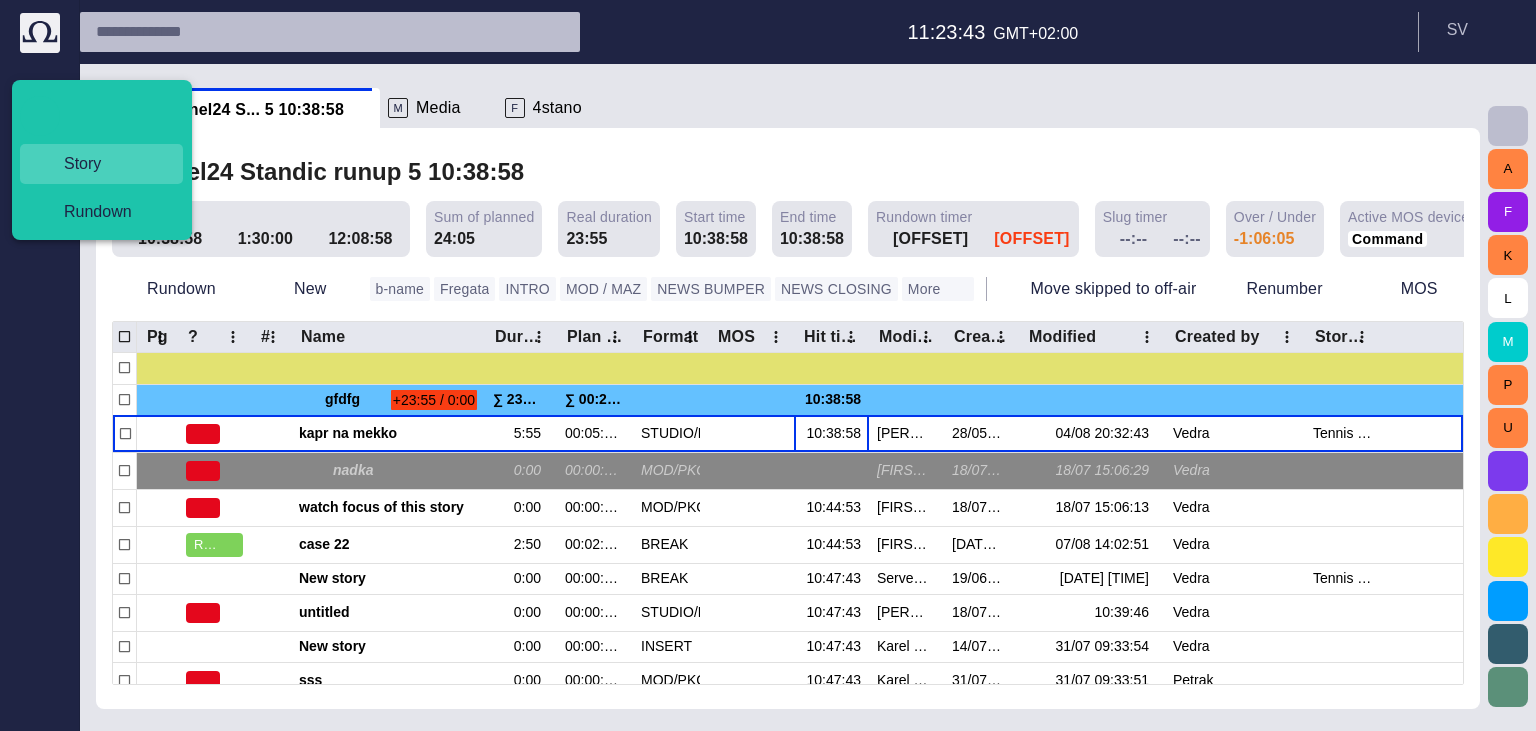 click on "Story" at bounding box center (101, 164) 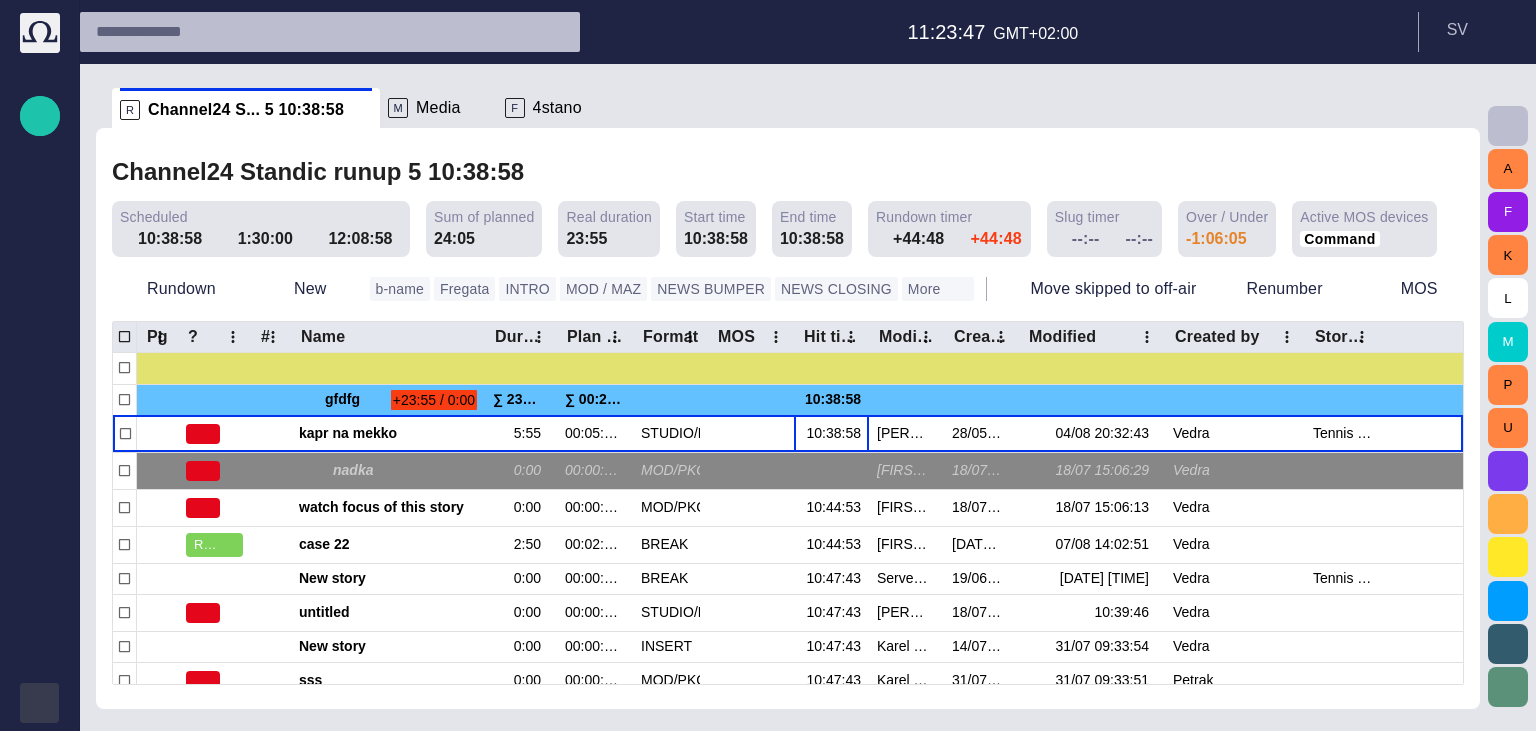 click at bounding box center (40, 703) 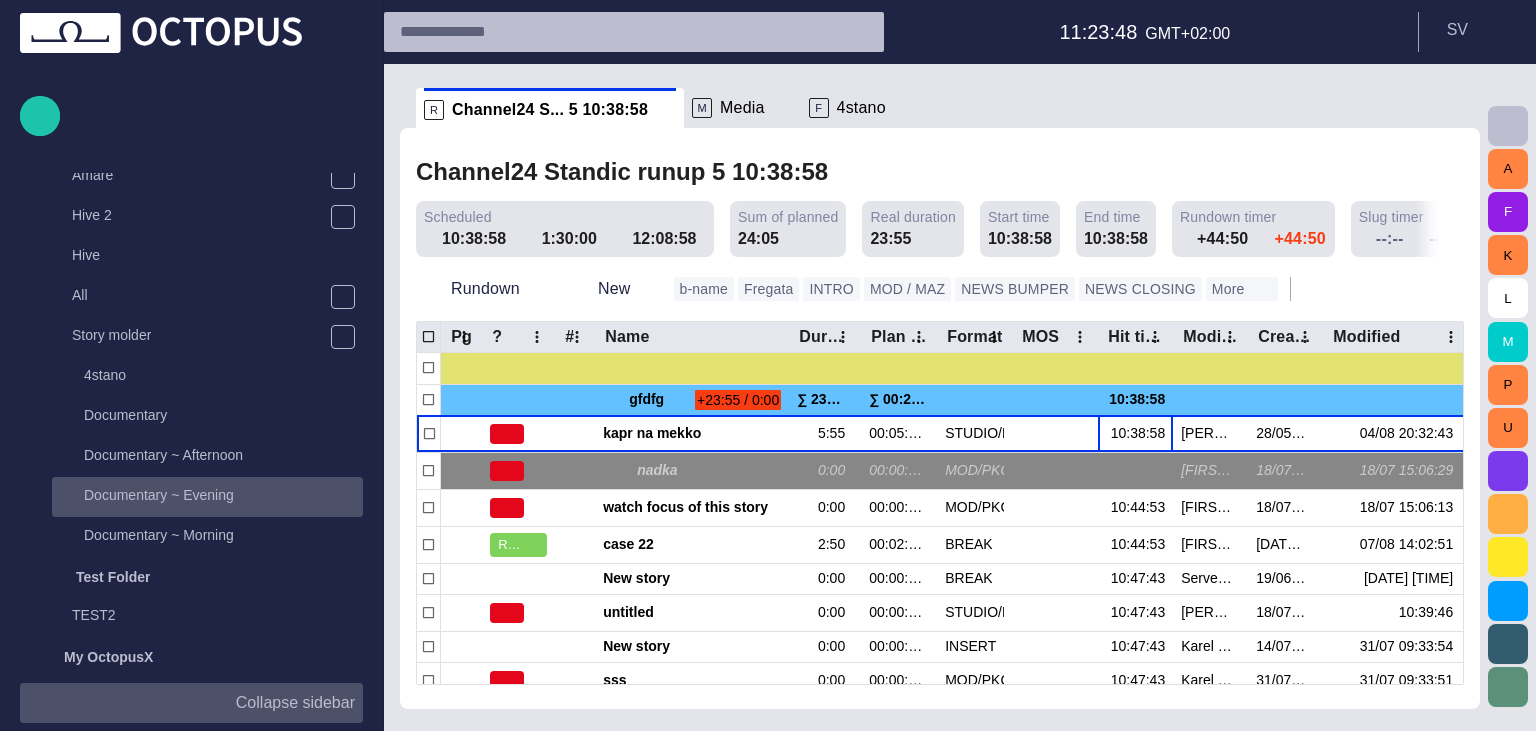 scroll, scrollTop: 440, scrollLeft: 0, axis: vertical 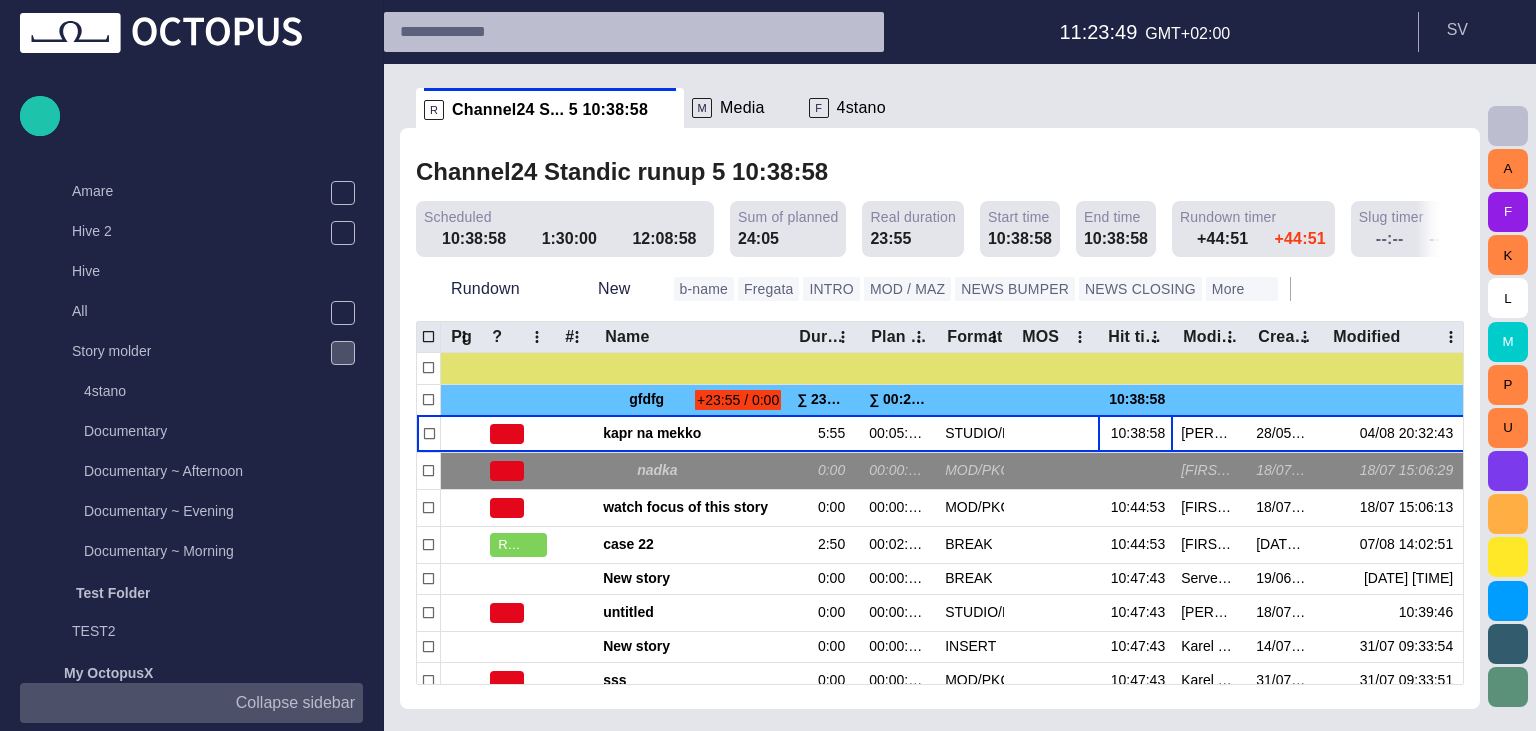 click at bounding box center (343, 353) 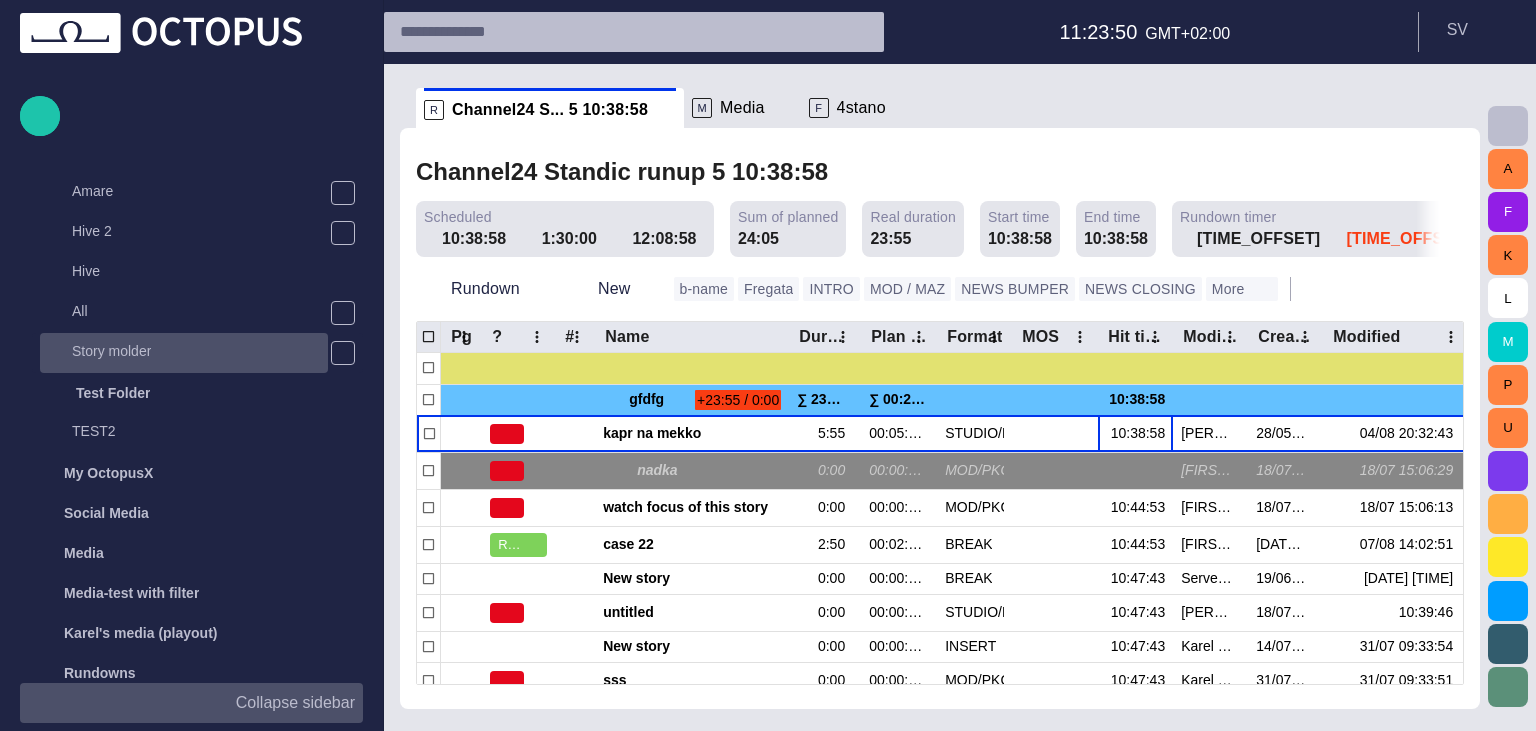 click on "Story molder" at bounding box center [186, 351] 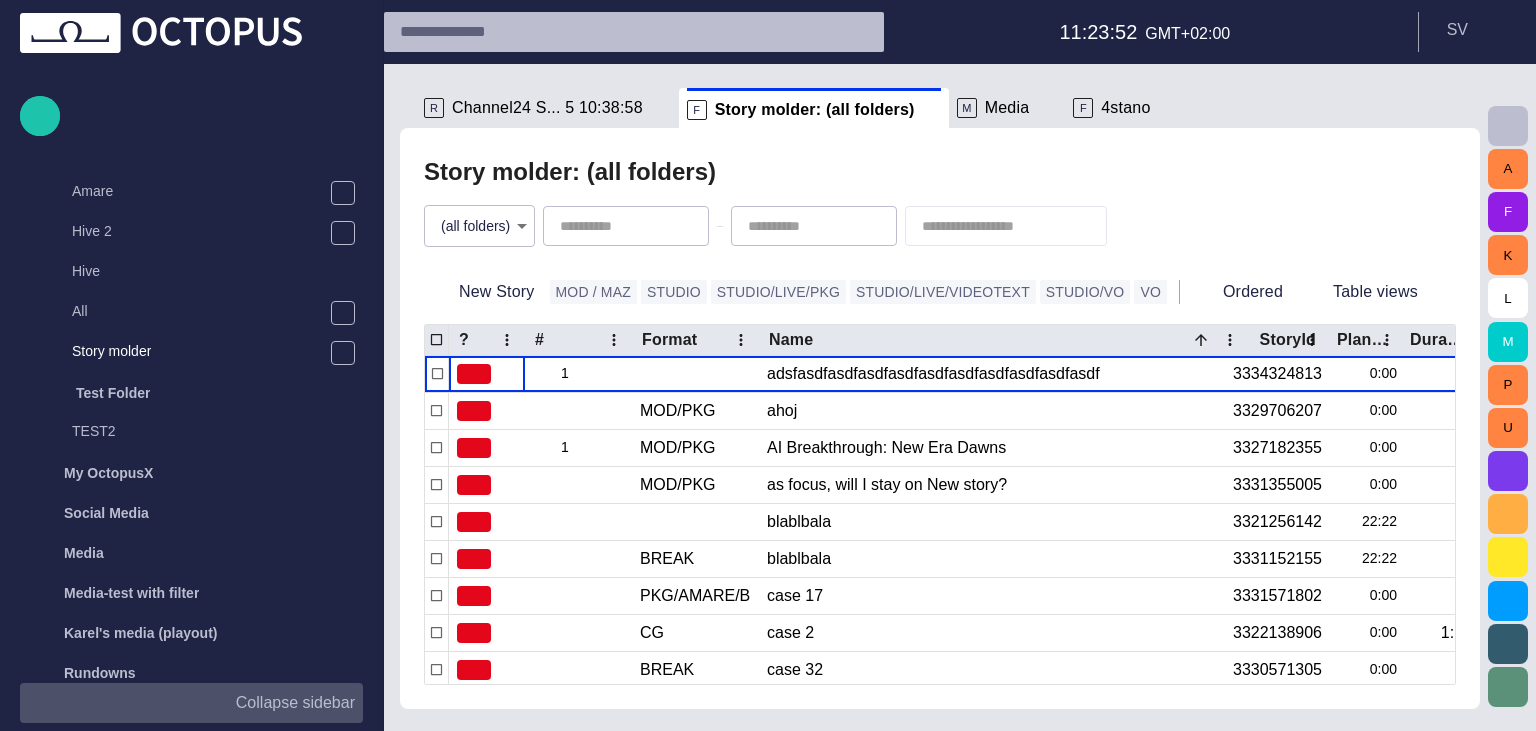 scroll, scrollTop: 80, scrollLeft: 0, axis: vertical 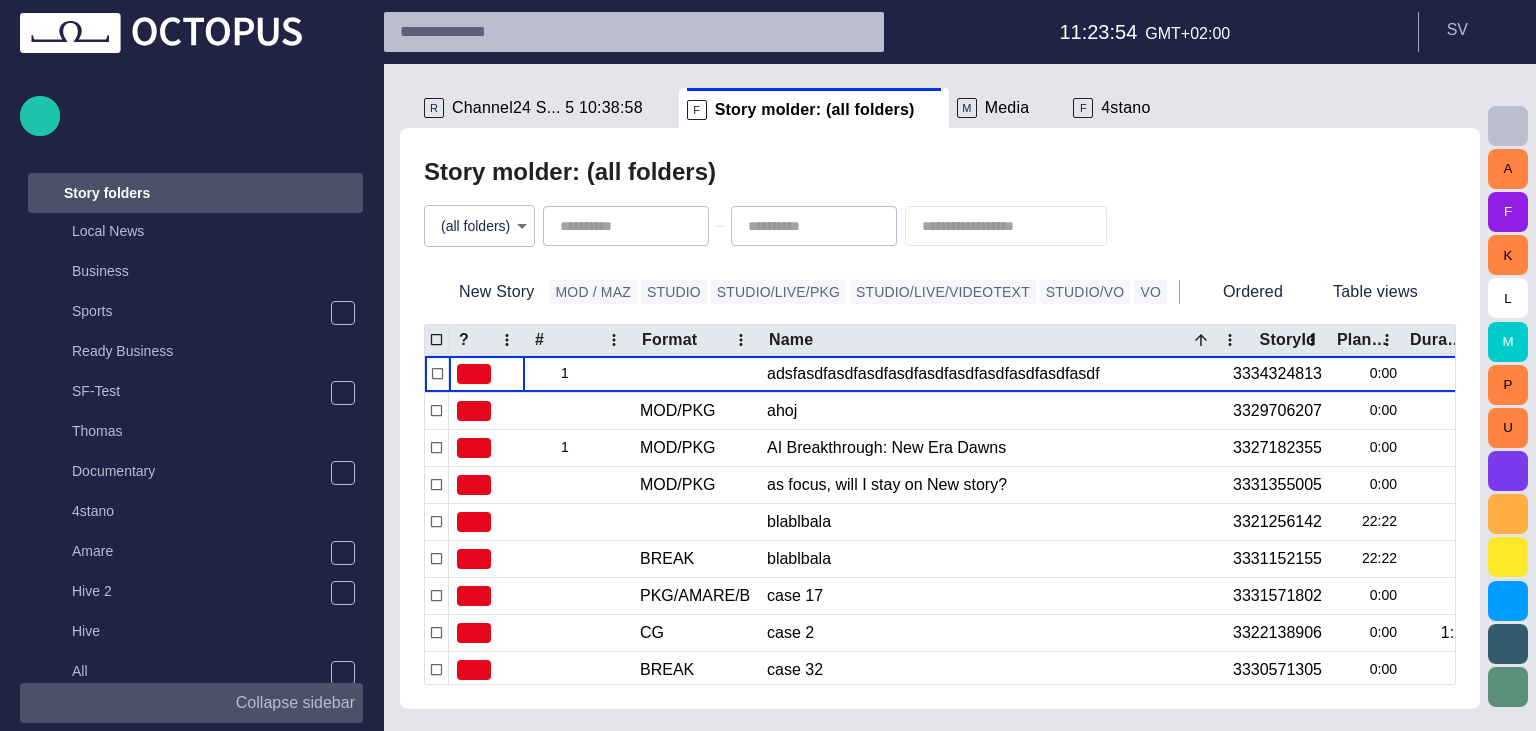 click at bounding box center (343, 193) 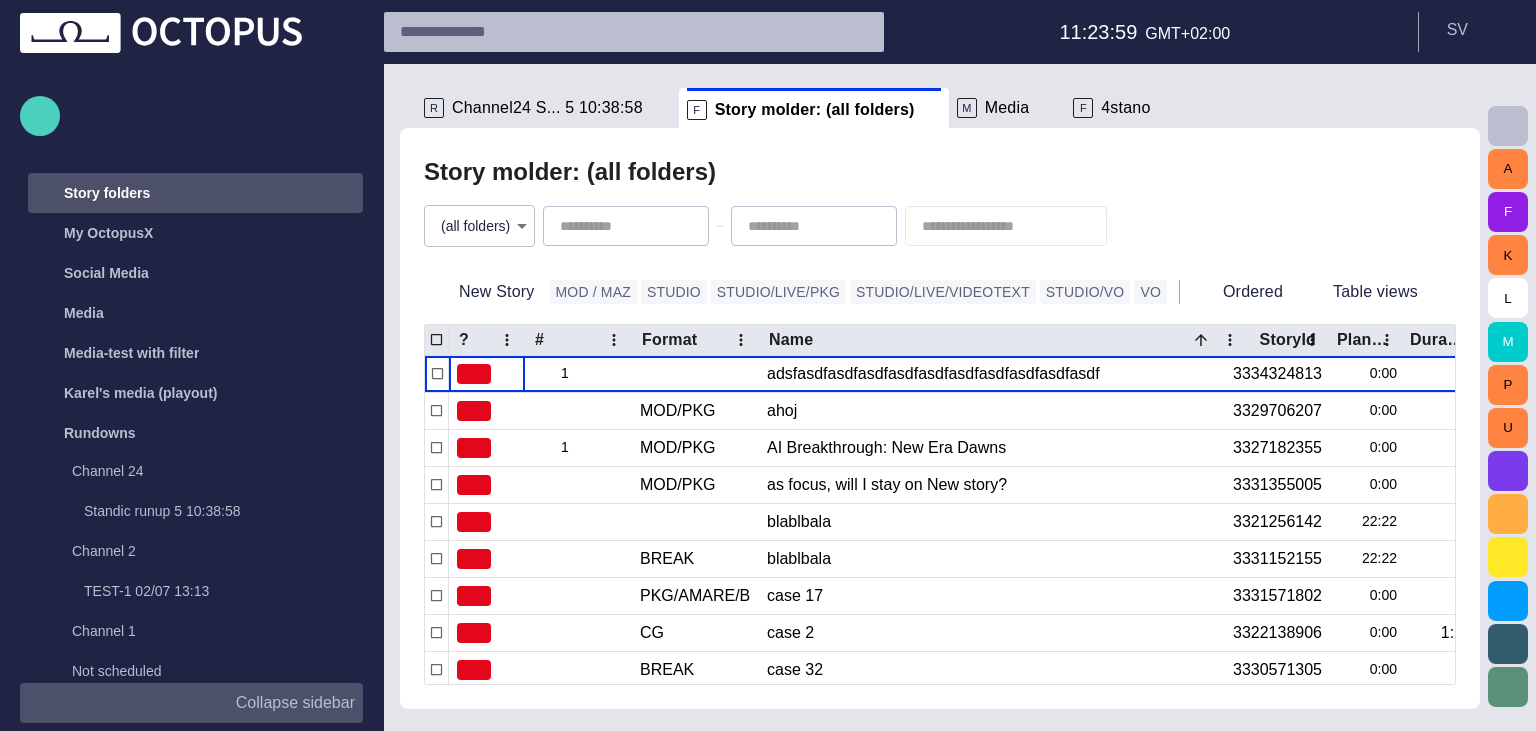 click at bounding box center (40, 116) 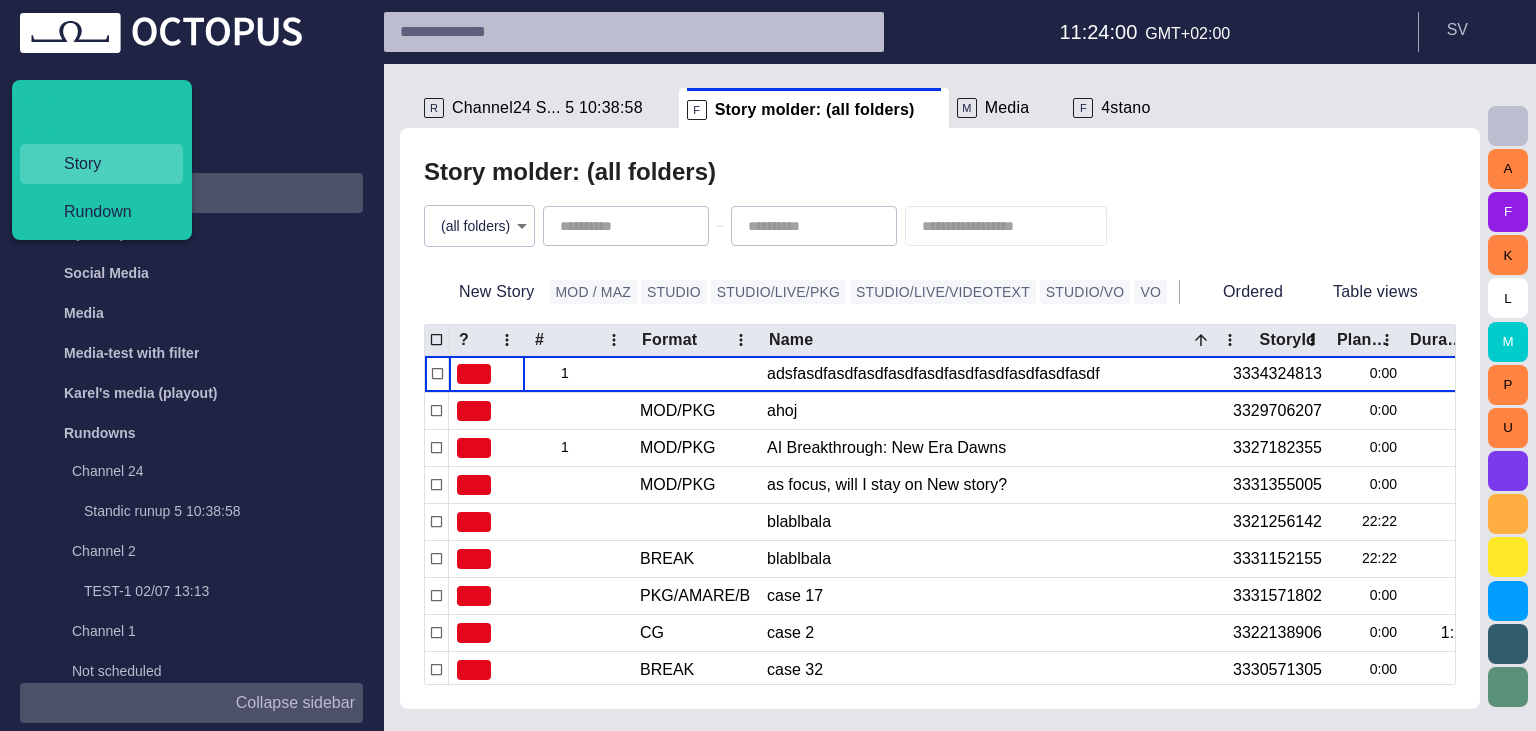 drag, startPoint x: 74, startPoint y: 141, endPoint x: 78, endPoint y: 153, distance: 12.649111 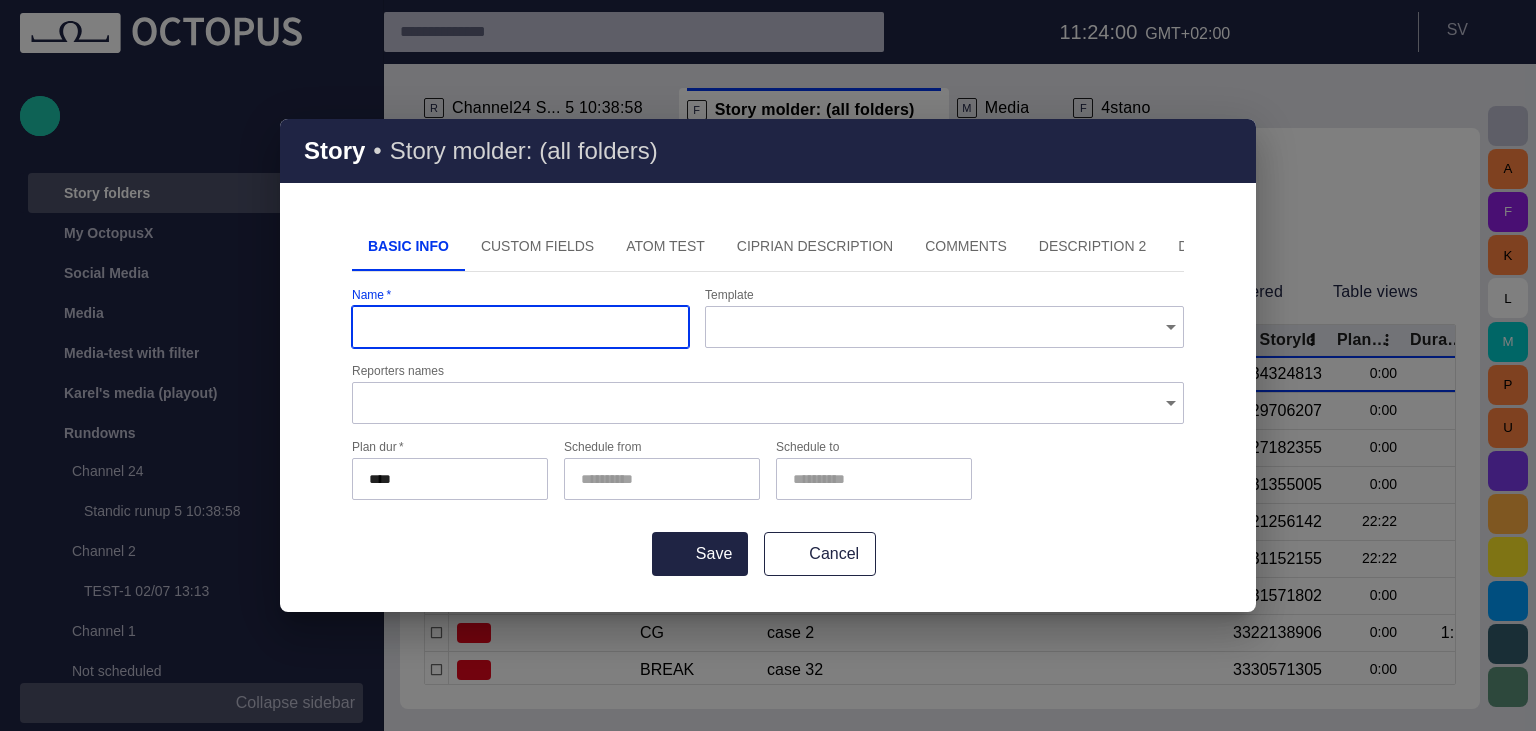 type on "*********" 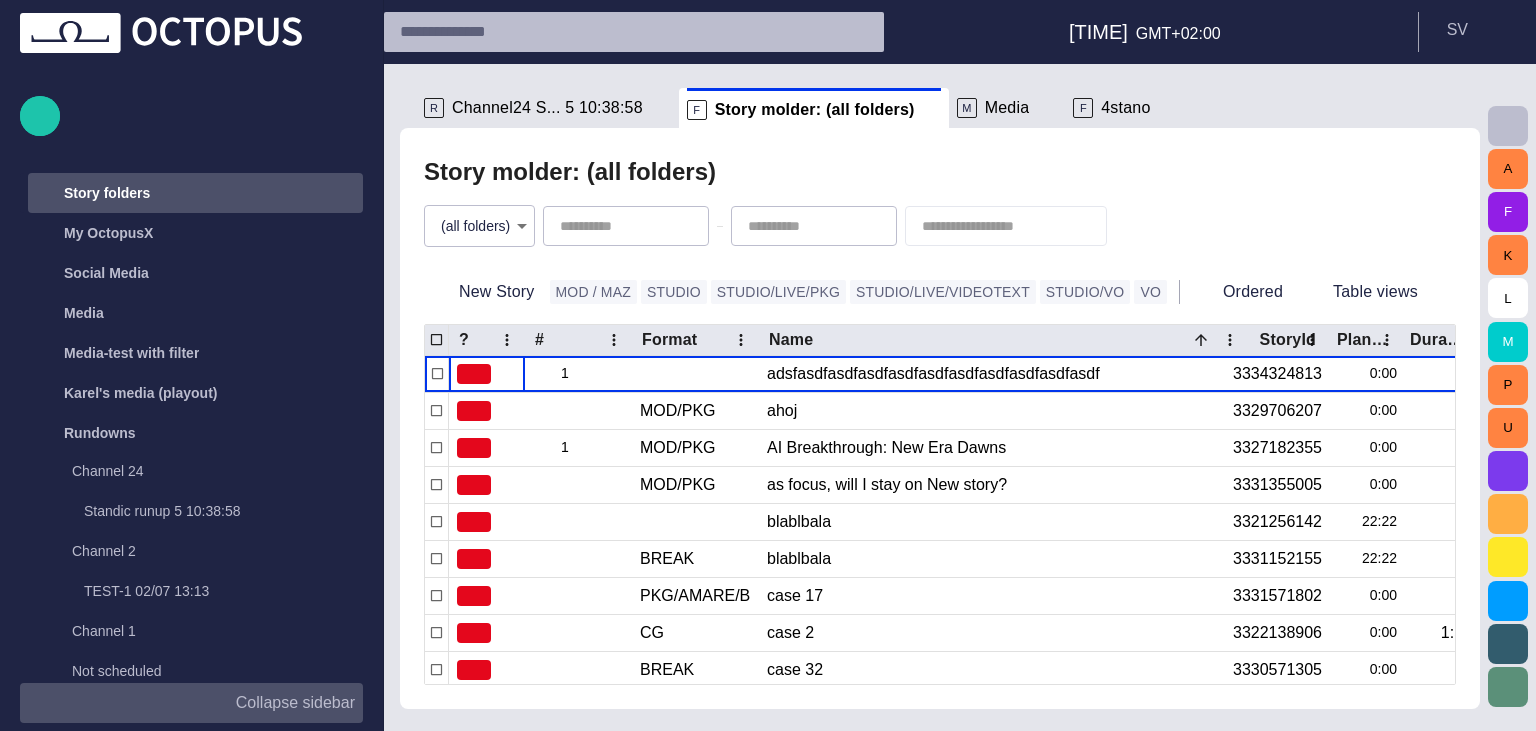 click on "Collapse sidebar" at bounding box center [295, 703] 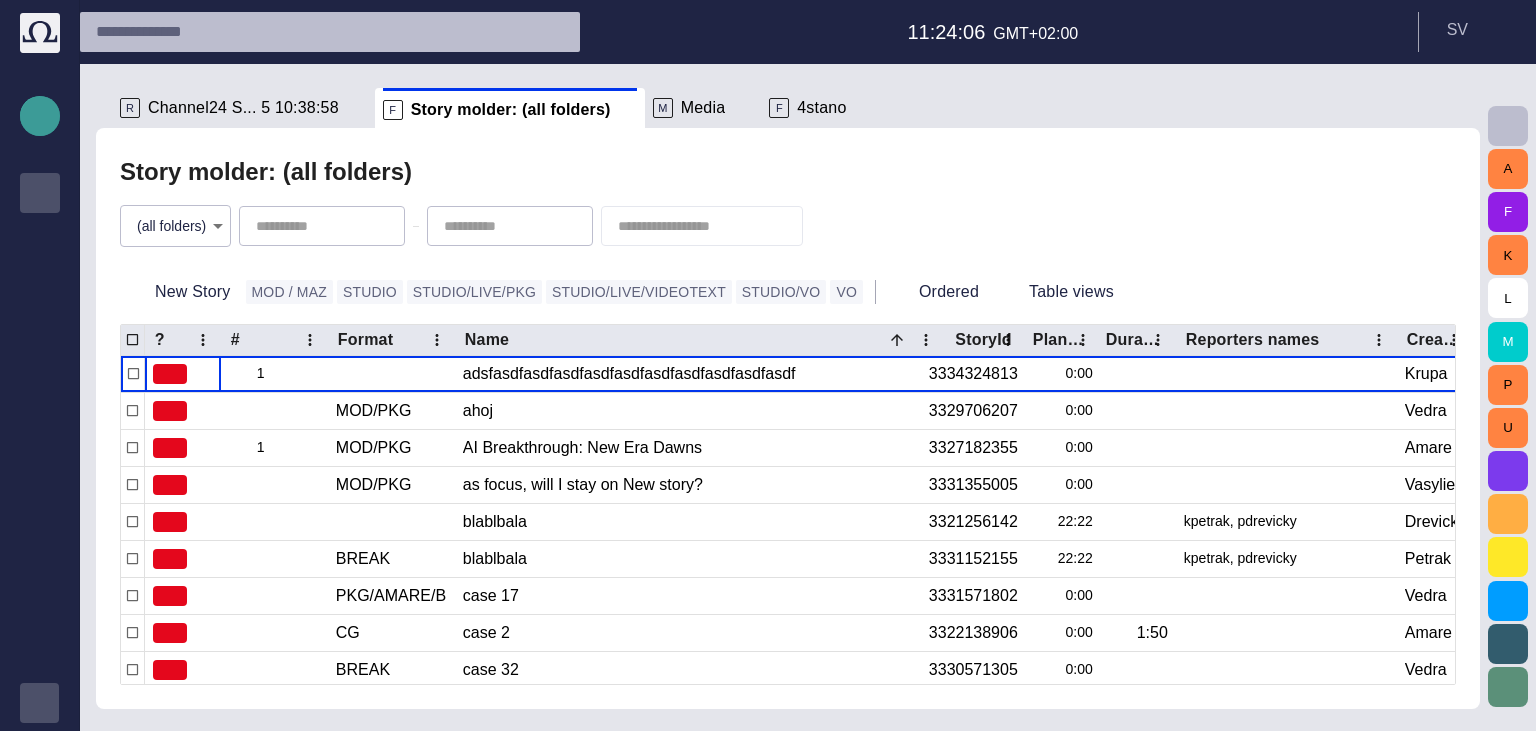 click at bounding box center [40, 116] 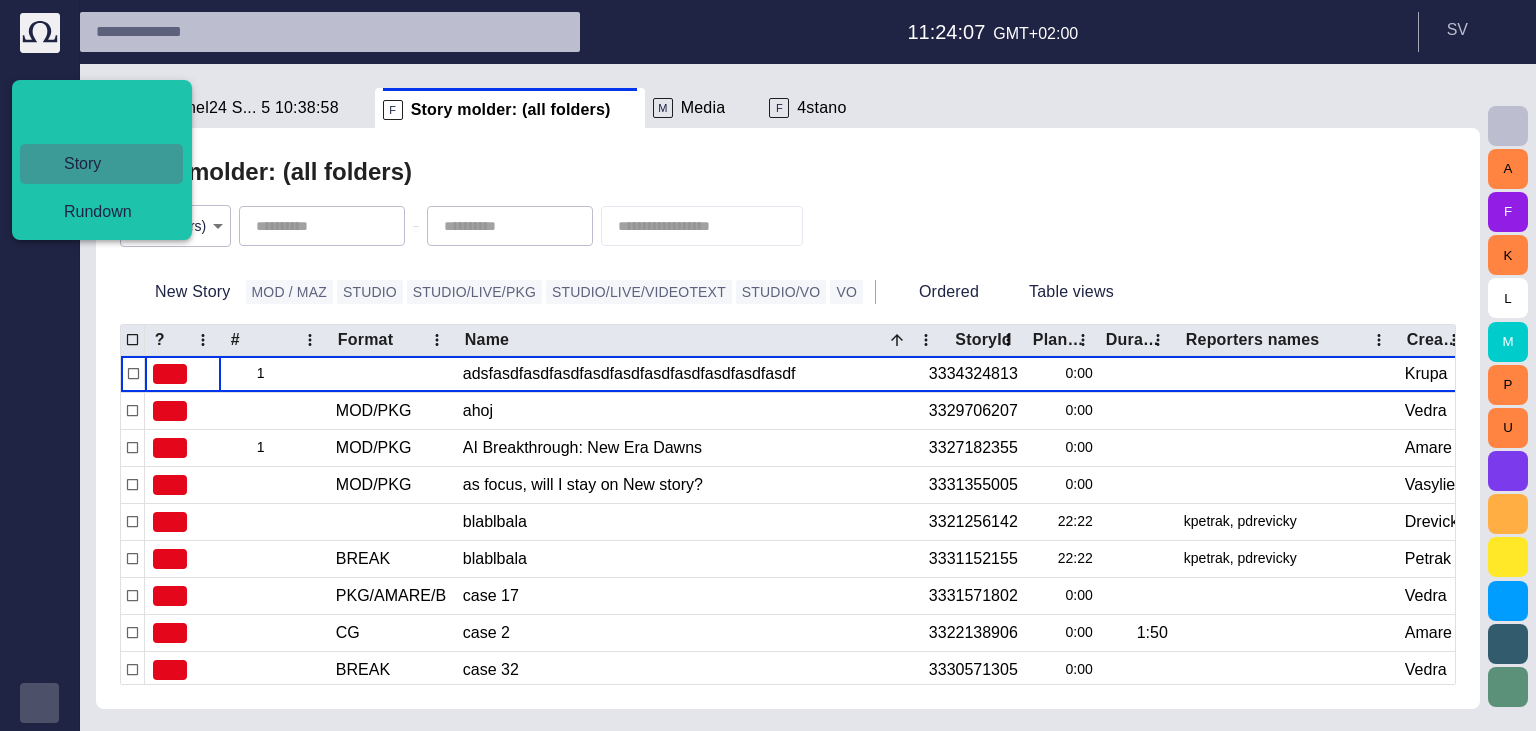 click on "Story" at bounding box center (109, 164) 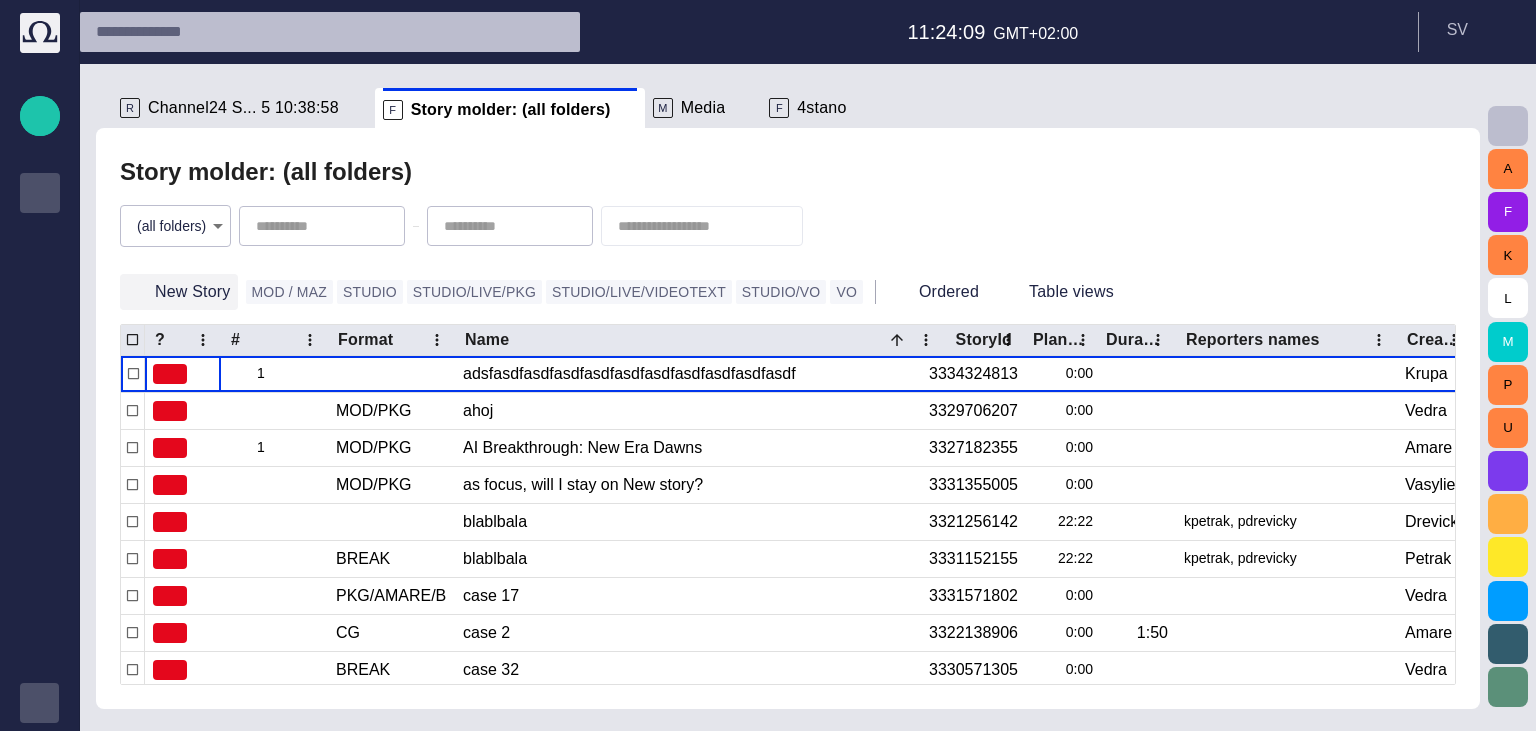 click on "New Story" at bounding box center (179, 292) 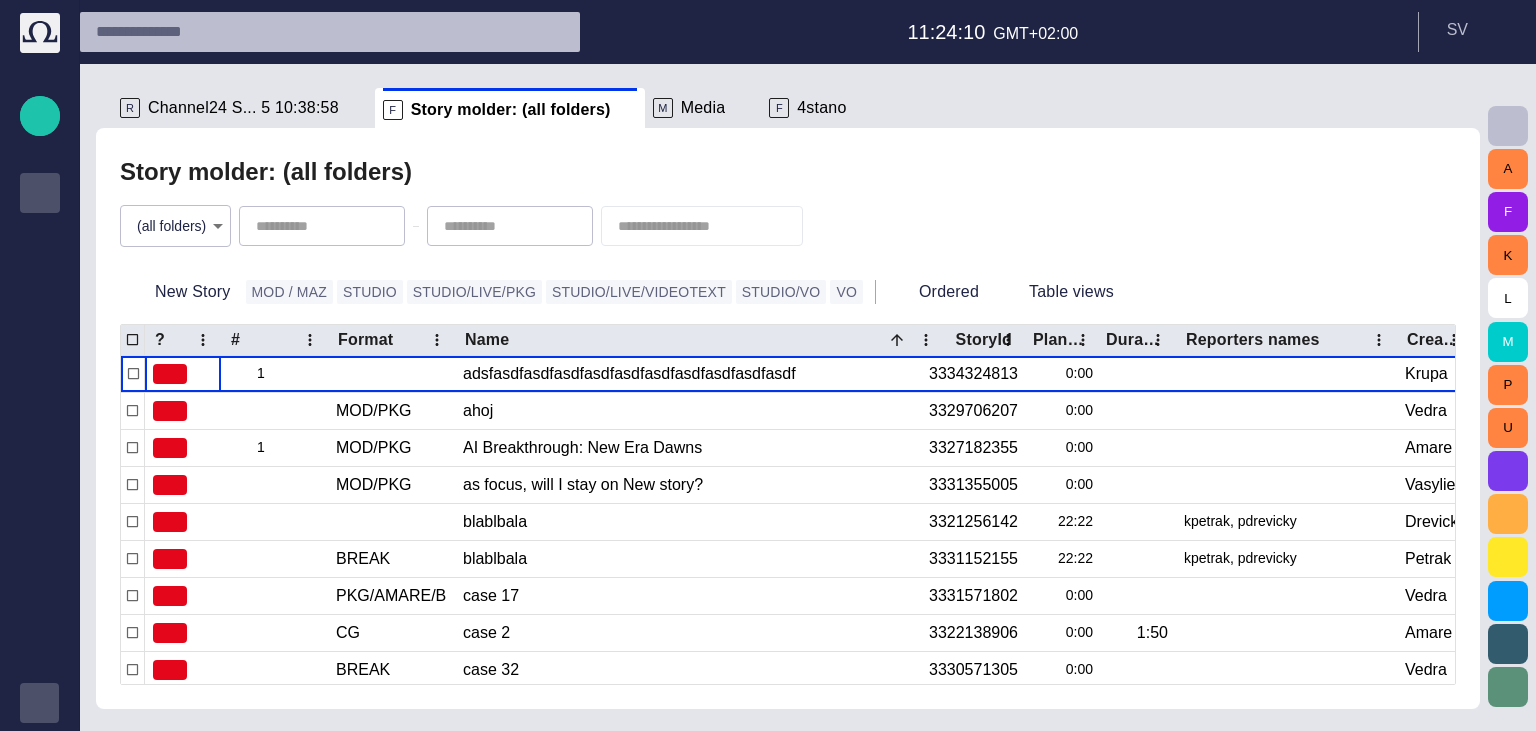 type 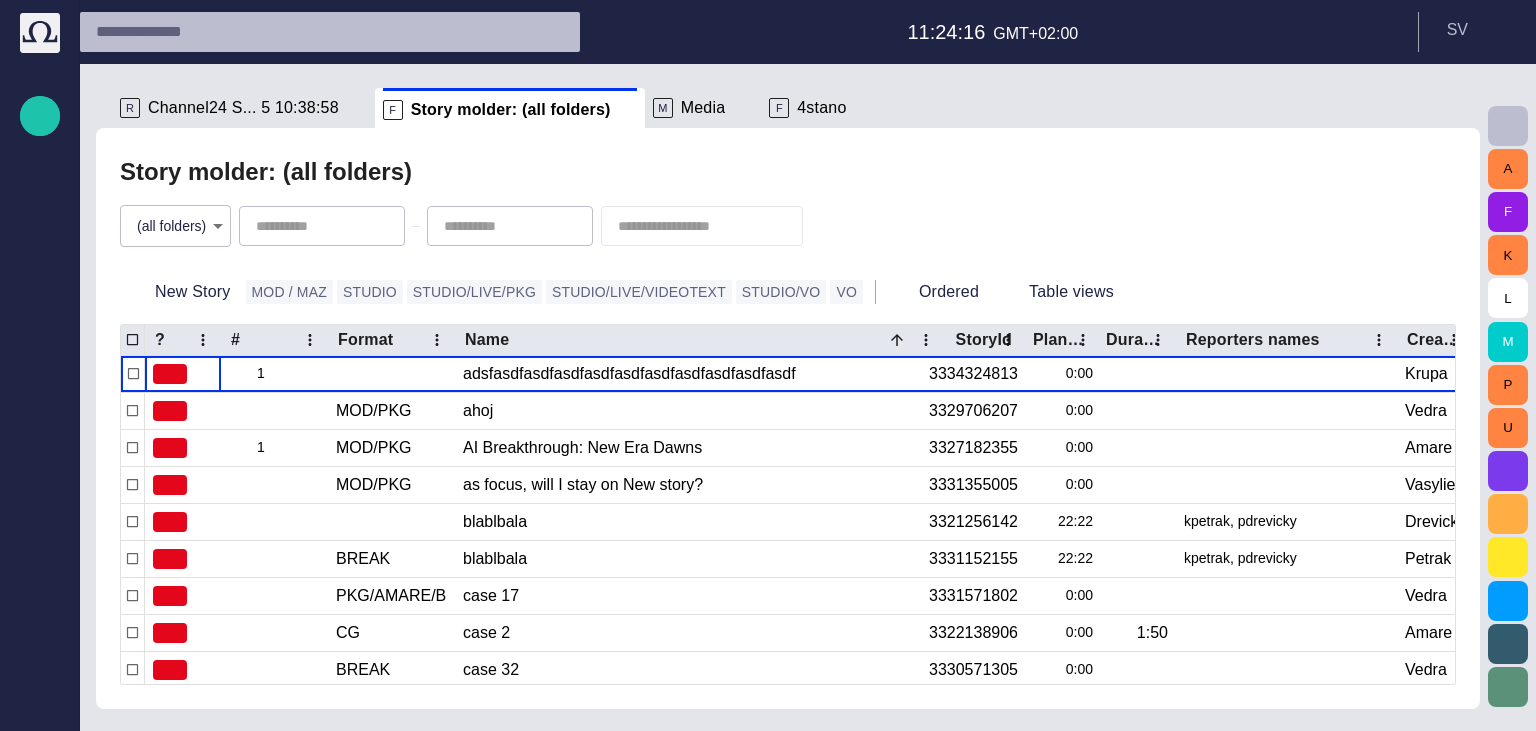 scroll, scrollTop: 0, scrollLeft: 0, axis: both 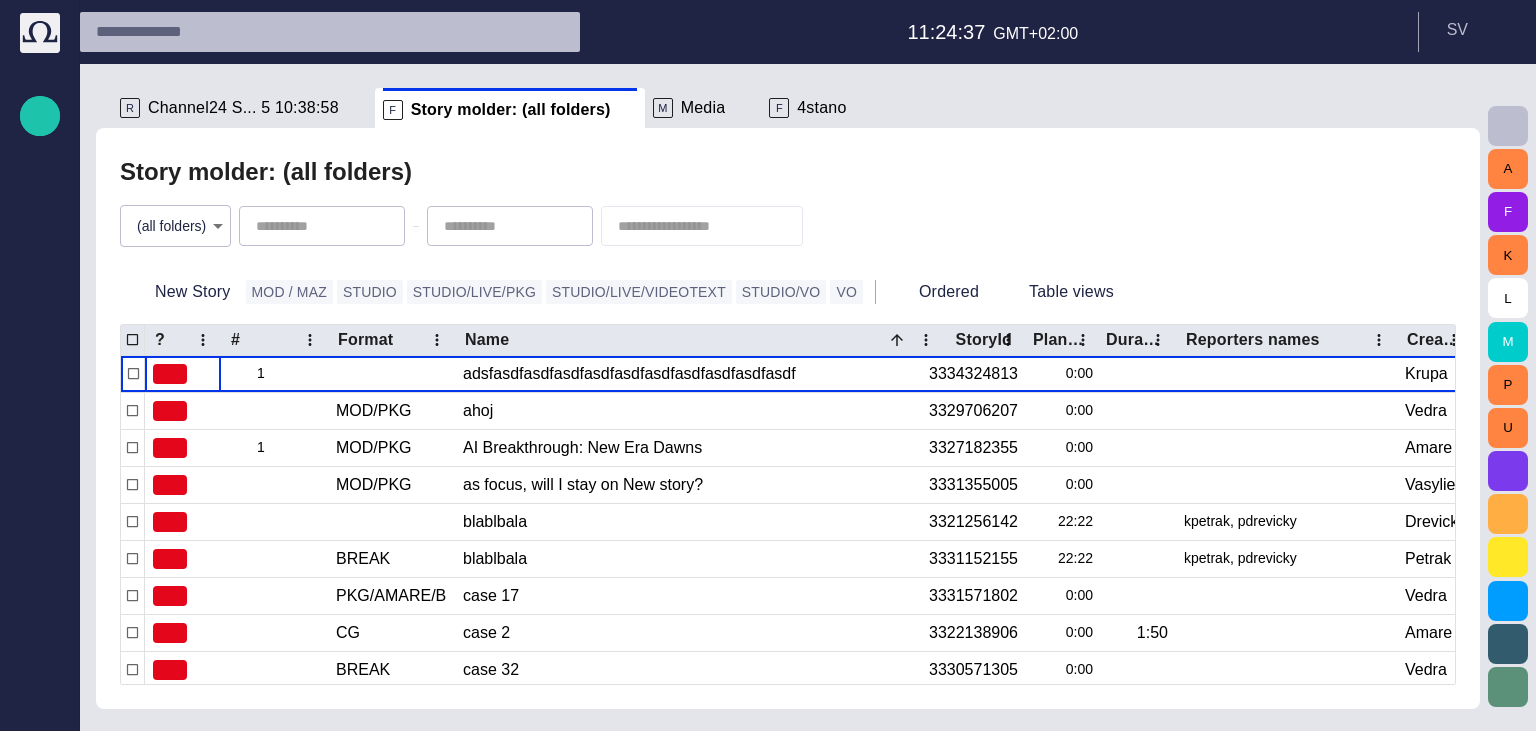 click on "Media" at bounding box center [703, 108] 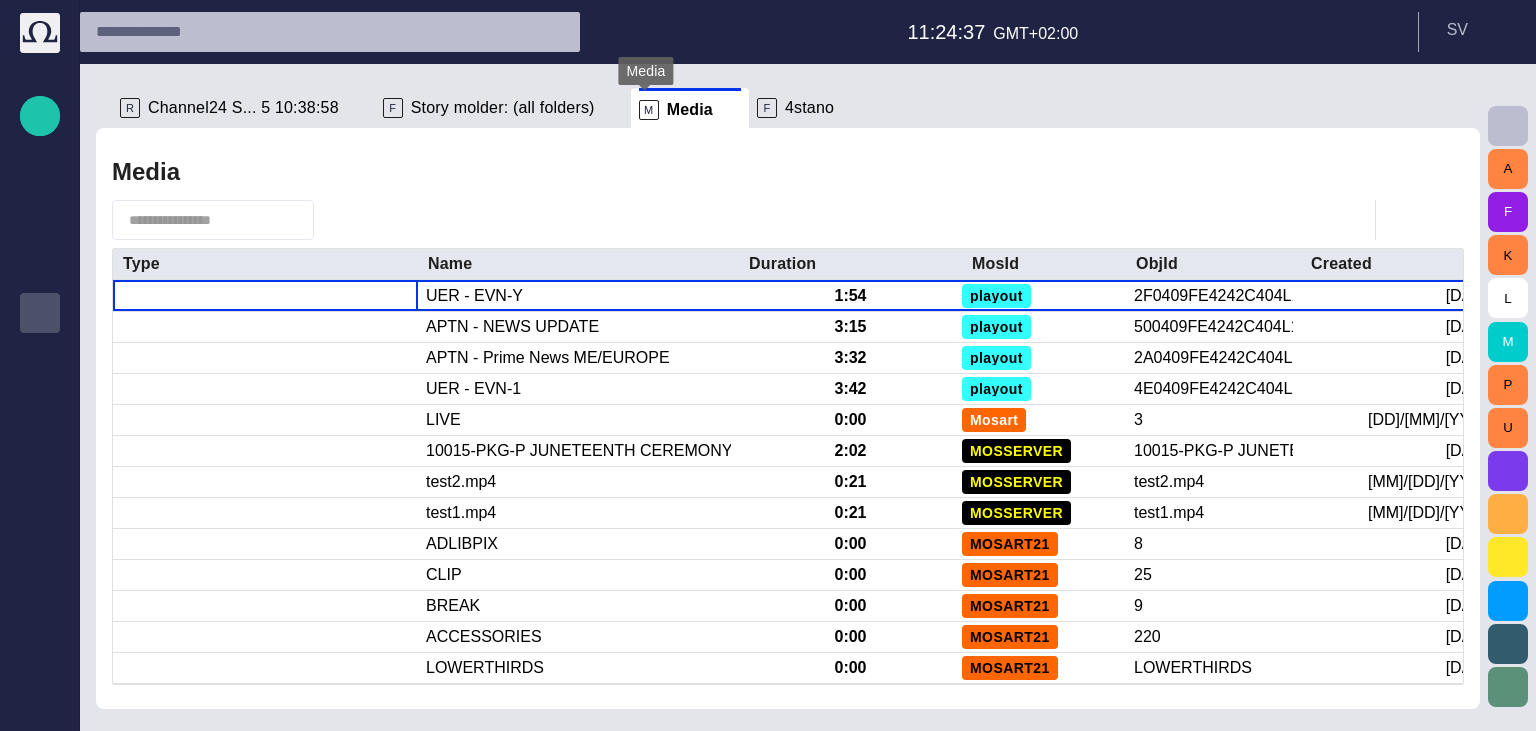 scroll, scrollTop: 89, scrollLeft: 0, axis: vertical 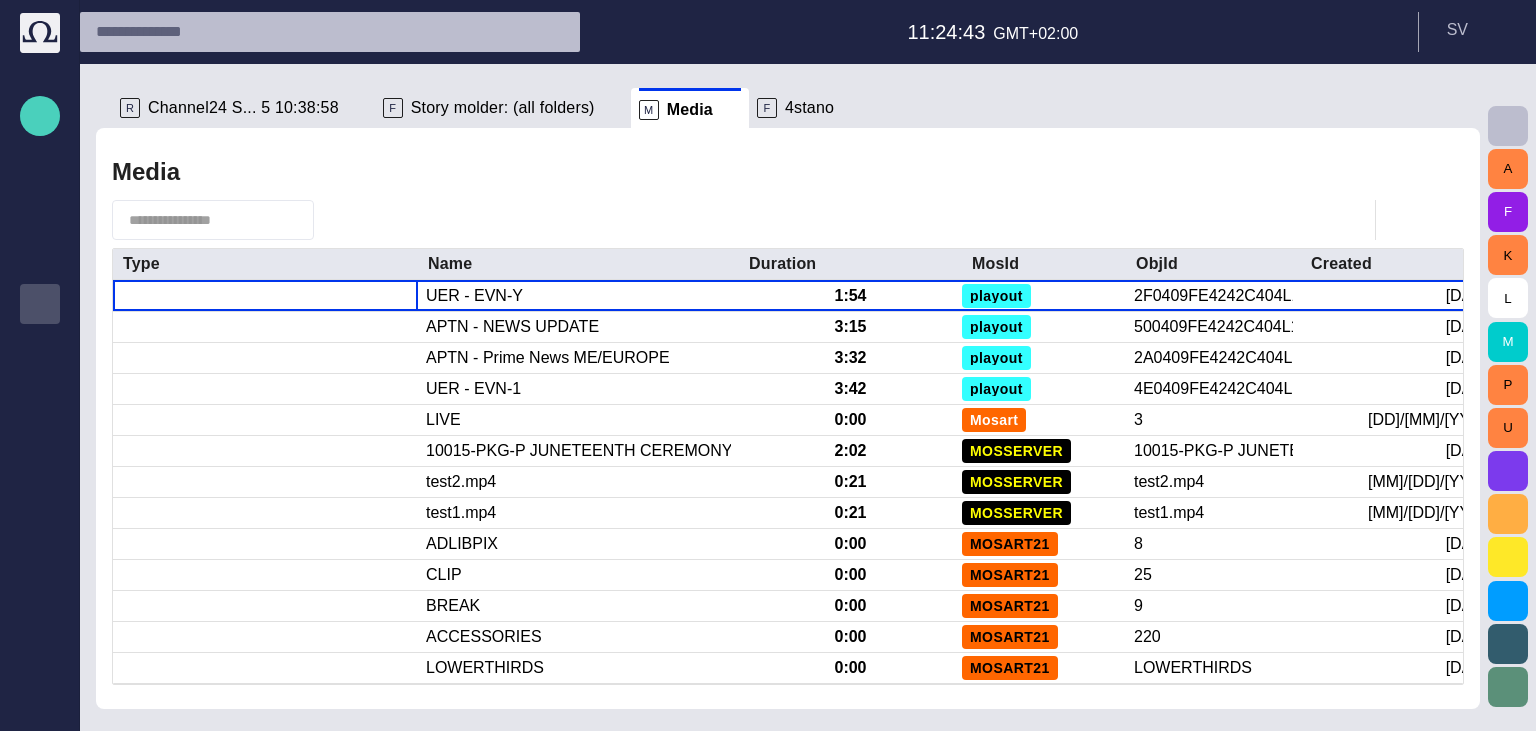 click at bounding box center [40, 116] 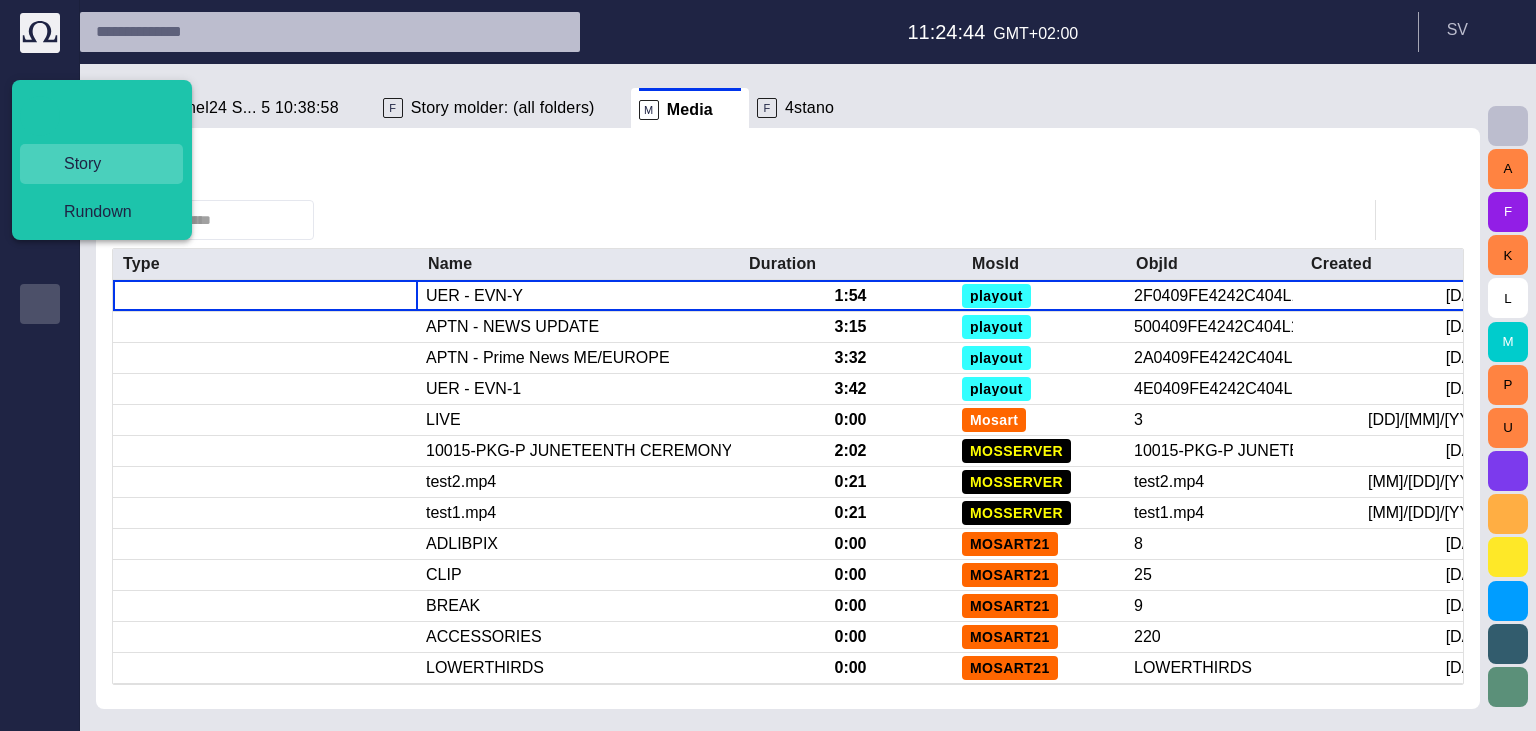 click on "Story" at bounding box center (109, 164) 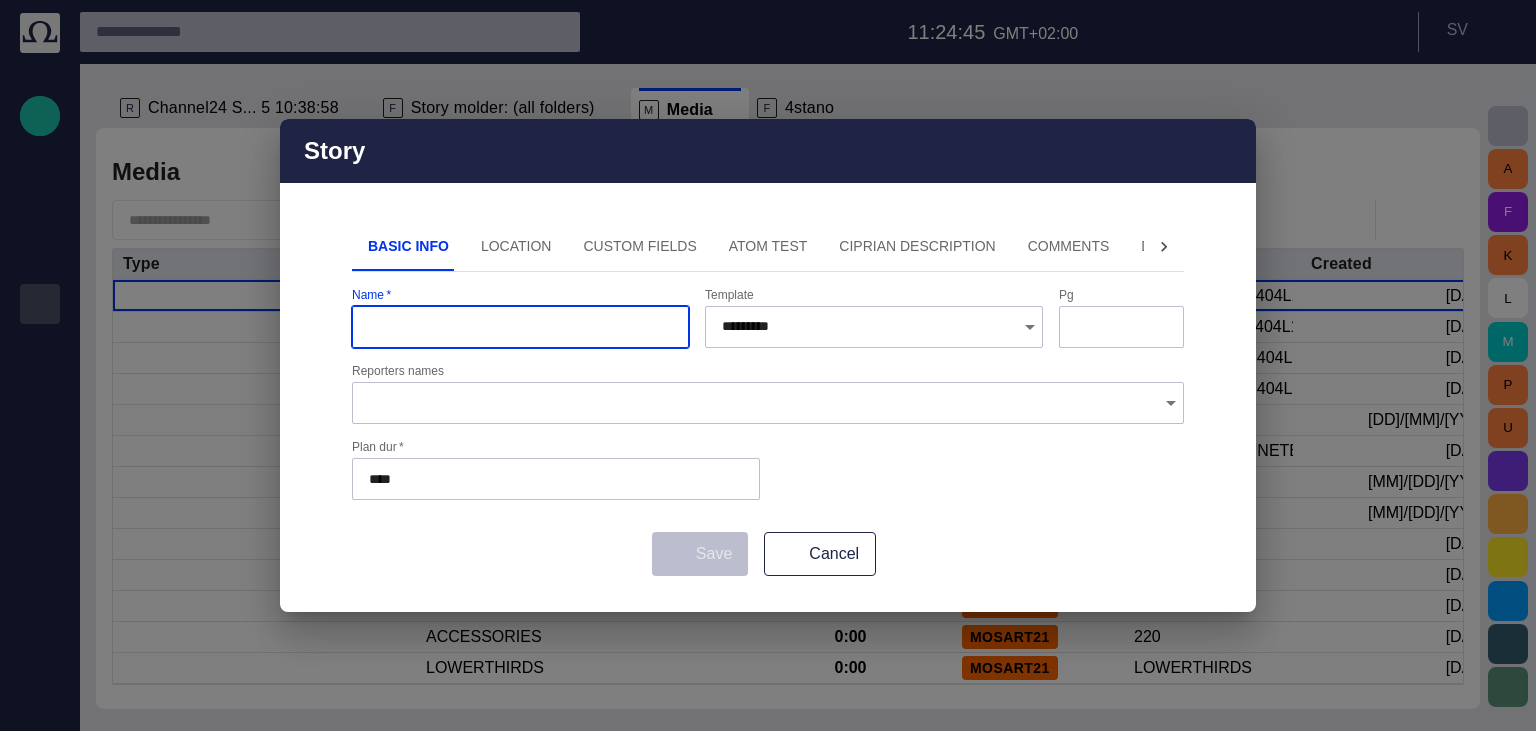 click on "Location" at bounding box center (516, 247) 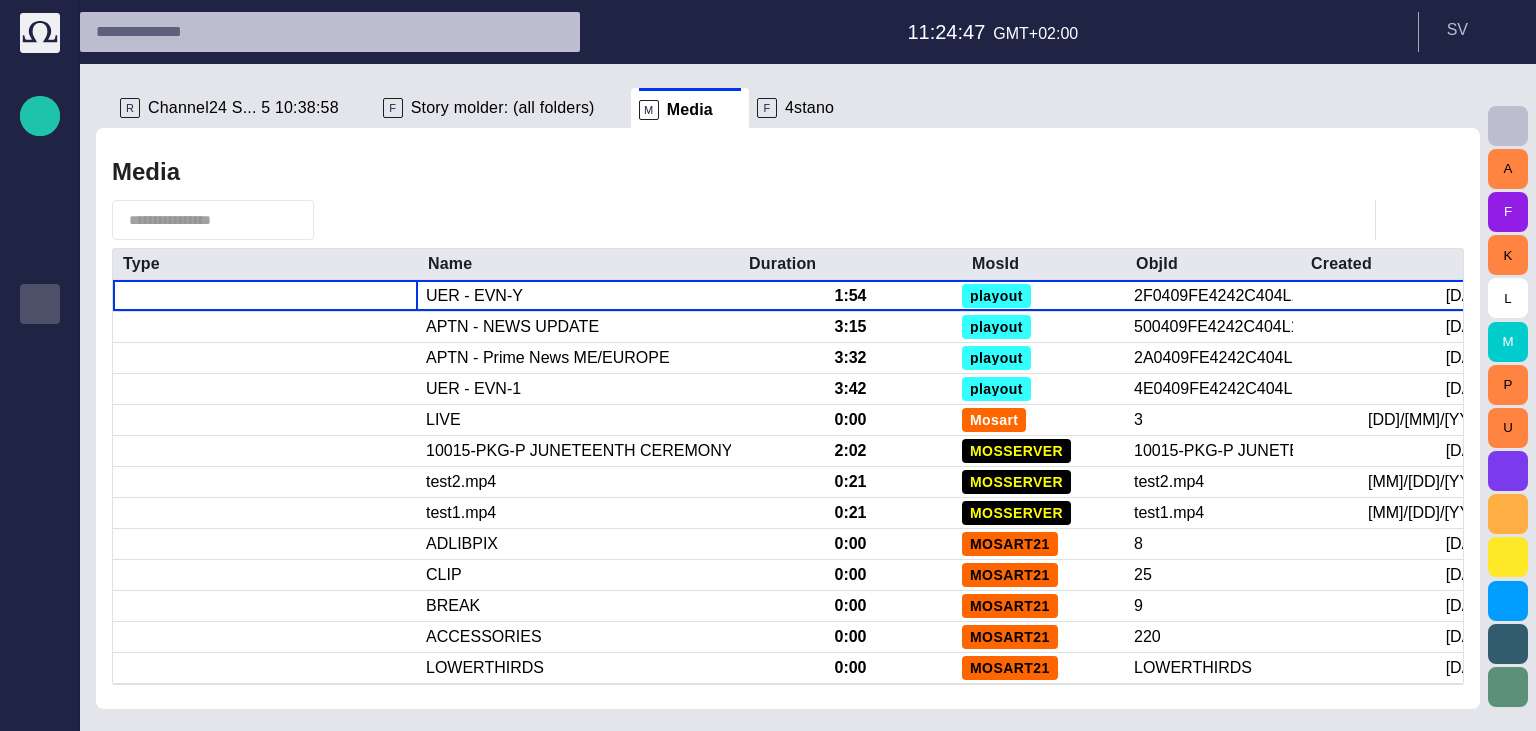click on "F" at bounding box center [767, 108] 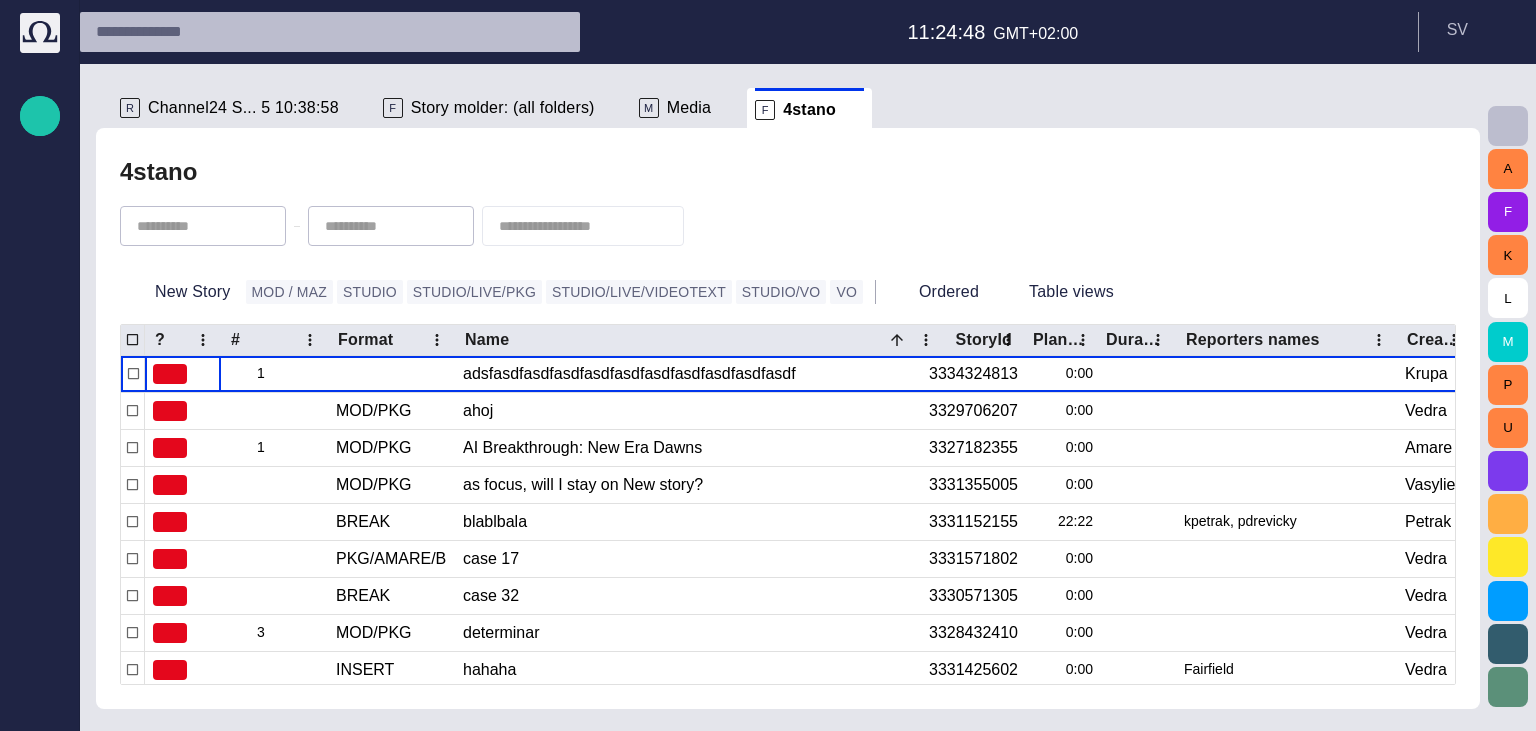 scroll, scrollTop: 80, scrollLeft: 0, axis: vertical 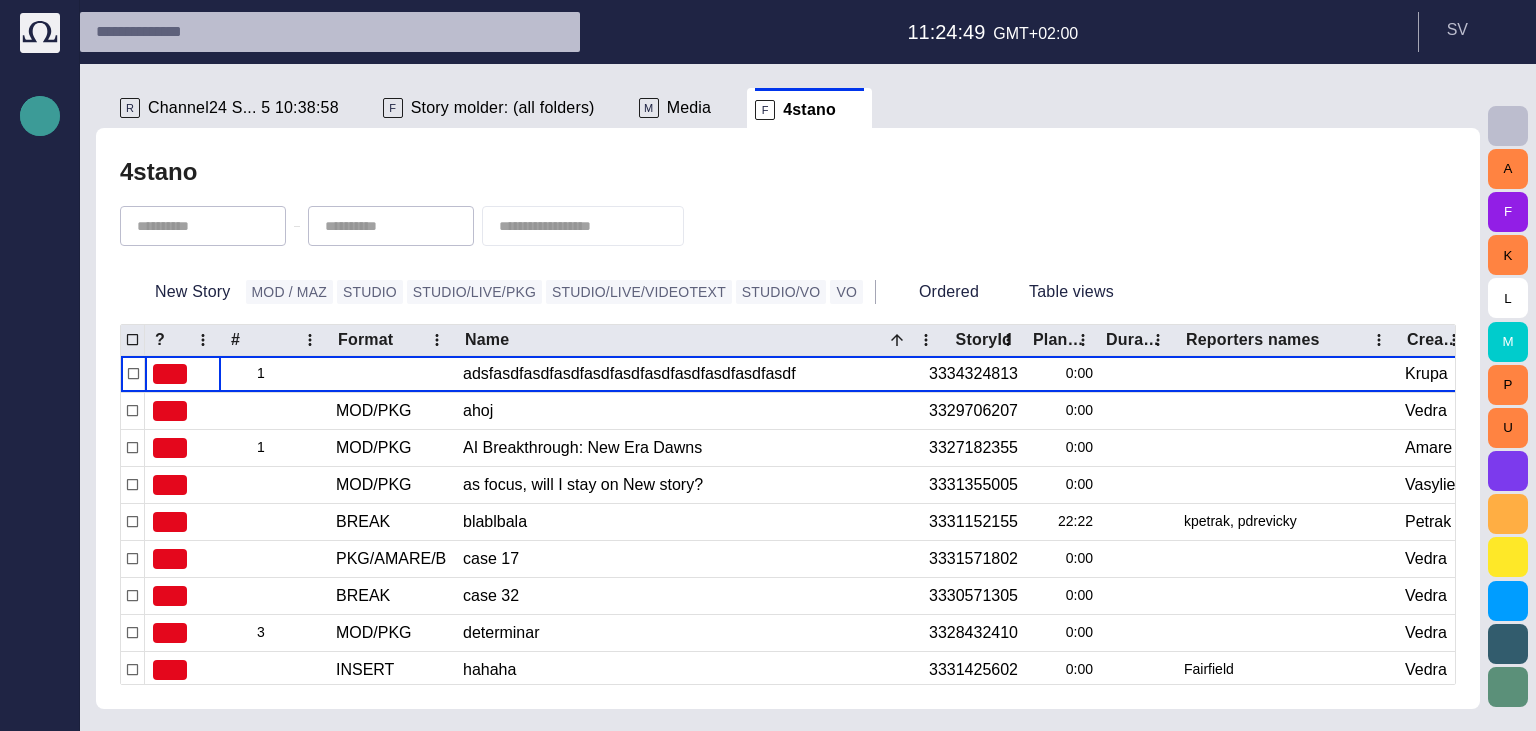 click at bounding box center (40, 116) 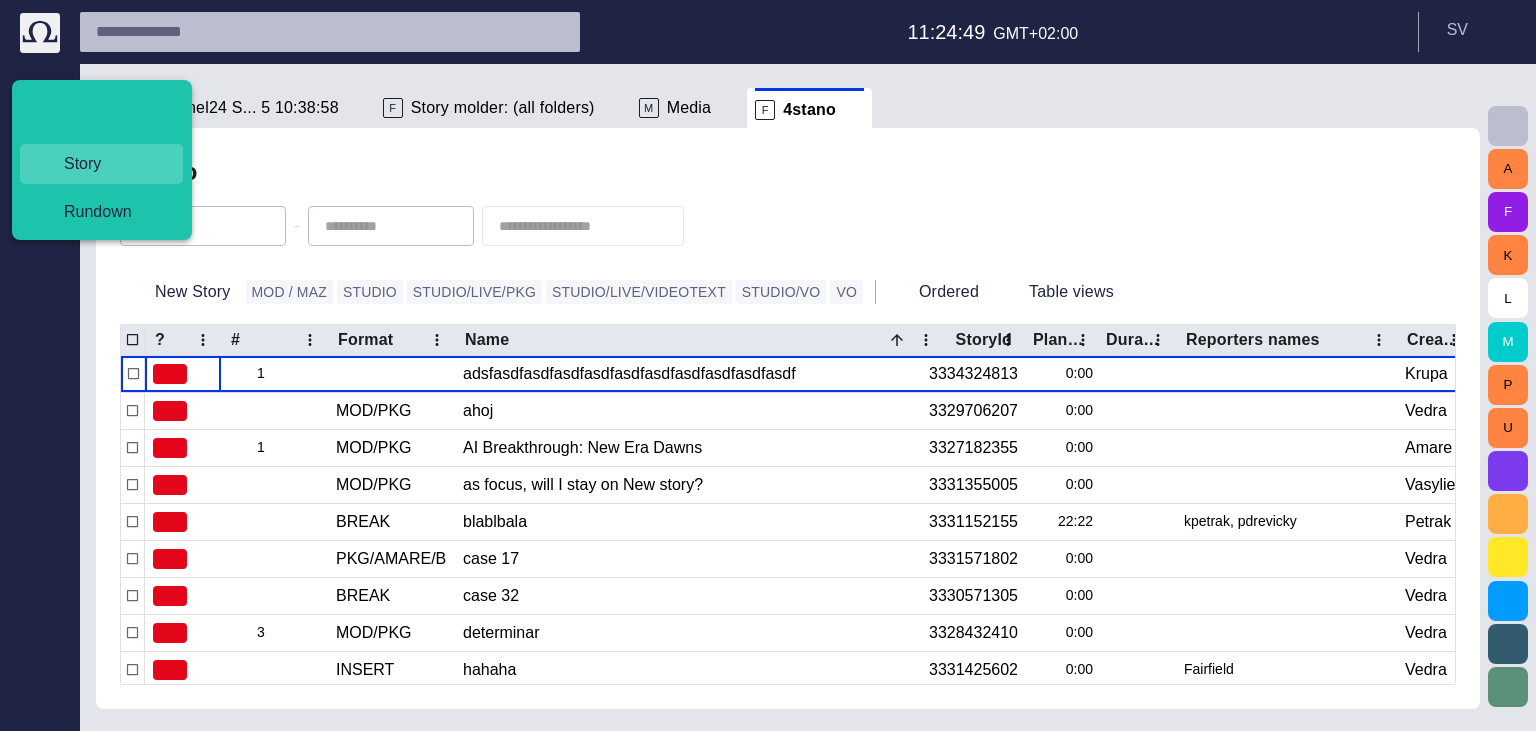 click on "Story" at bounding box center (109, 164) 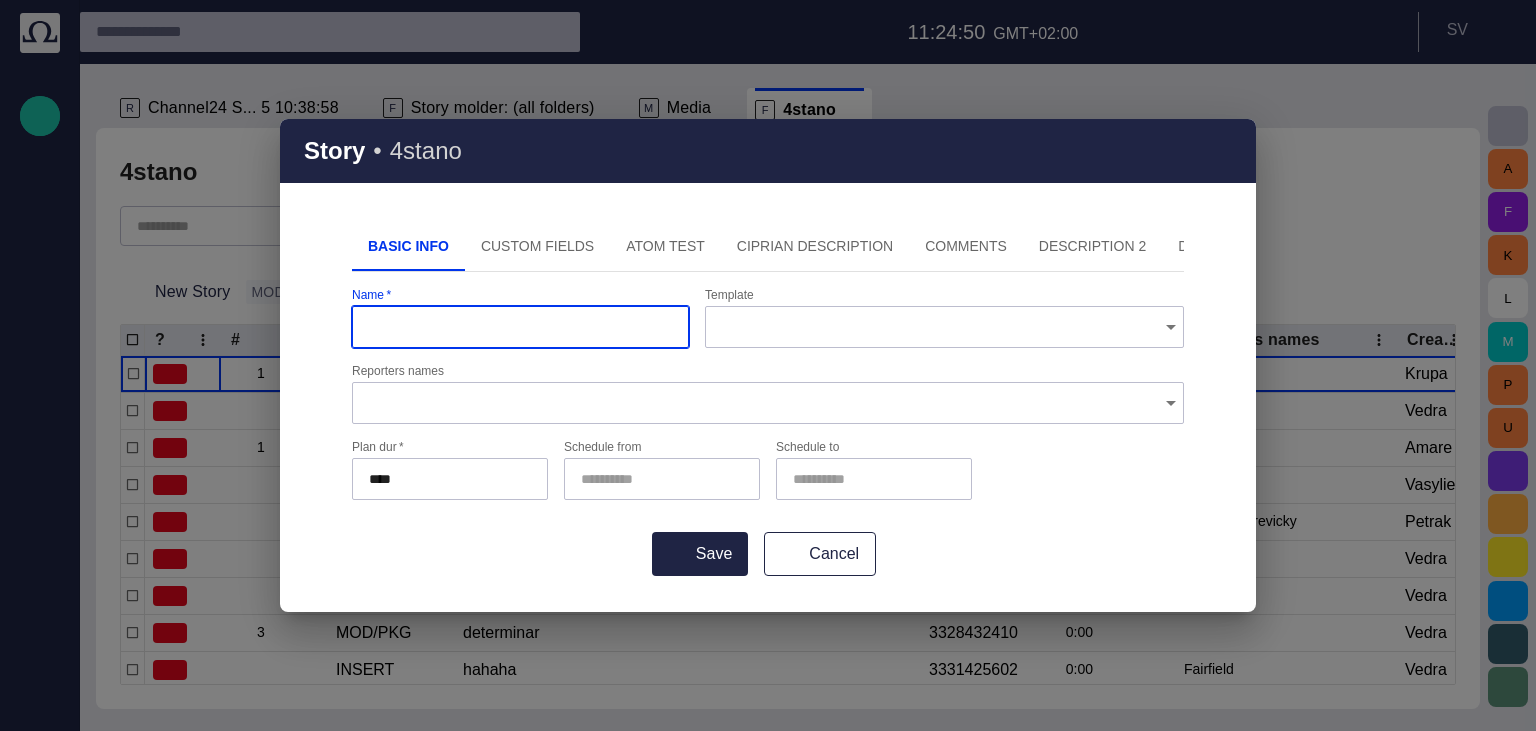 type on "*********" 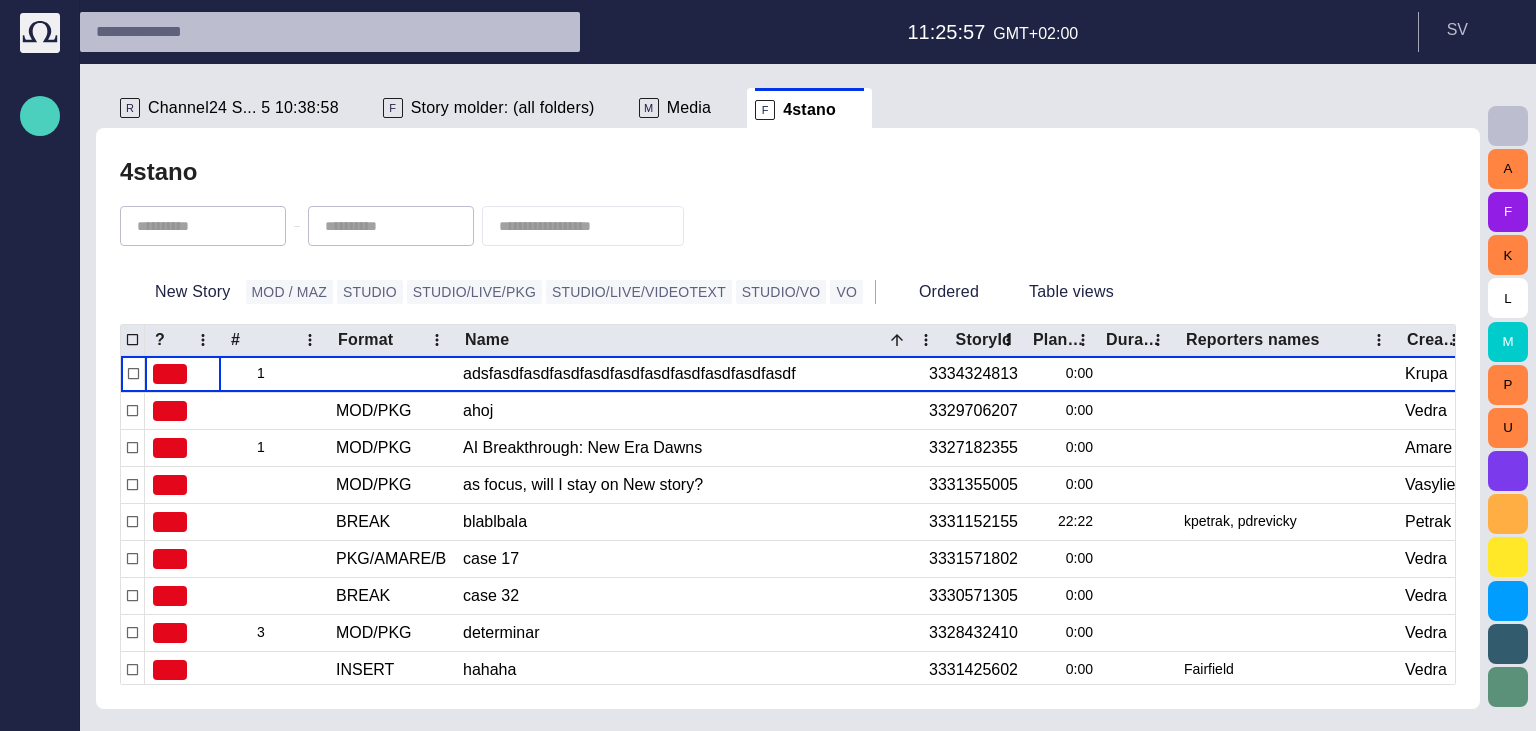 click at bounding box center (40, 116) 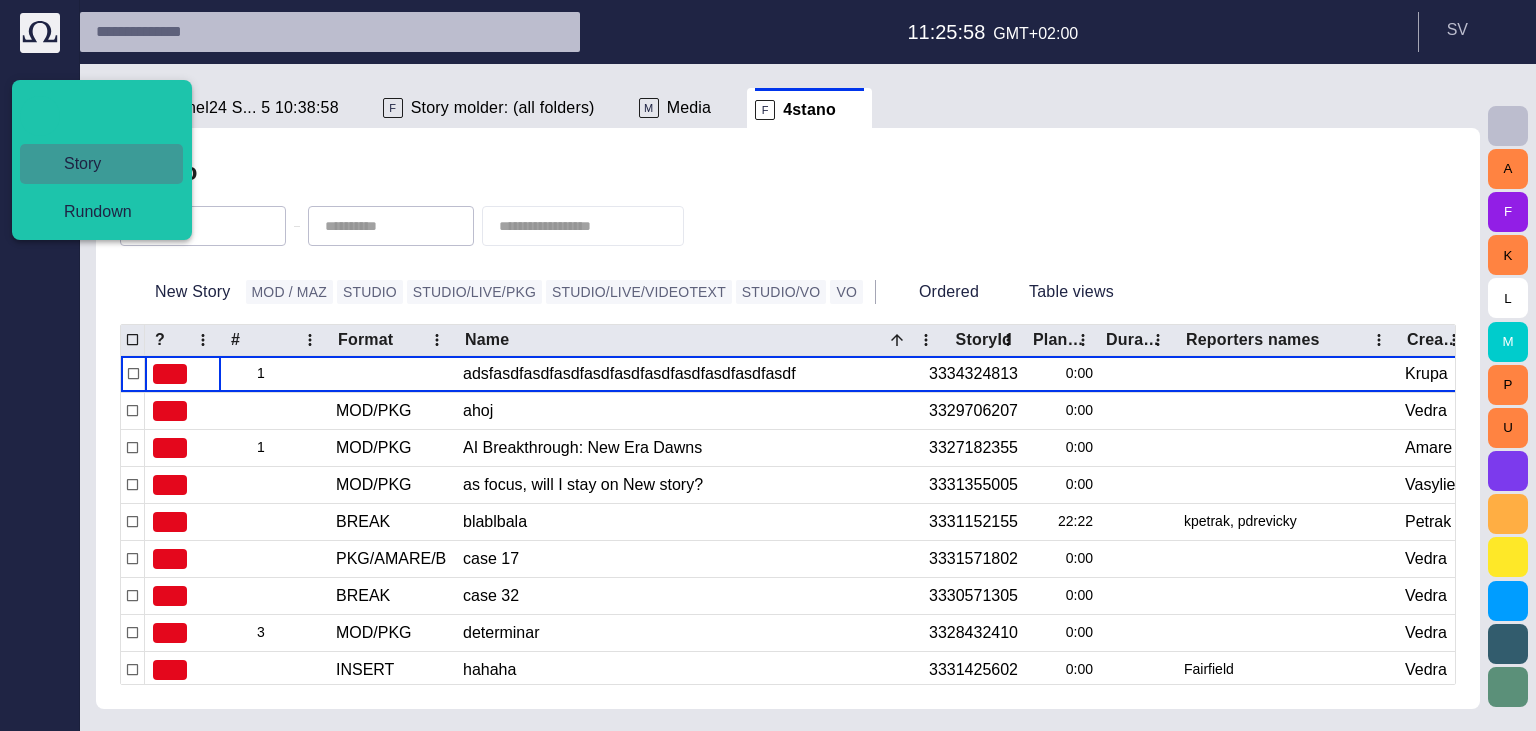 click on "Story" at bounding box center [109, 164] 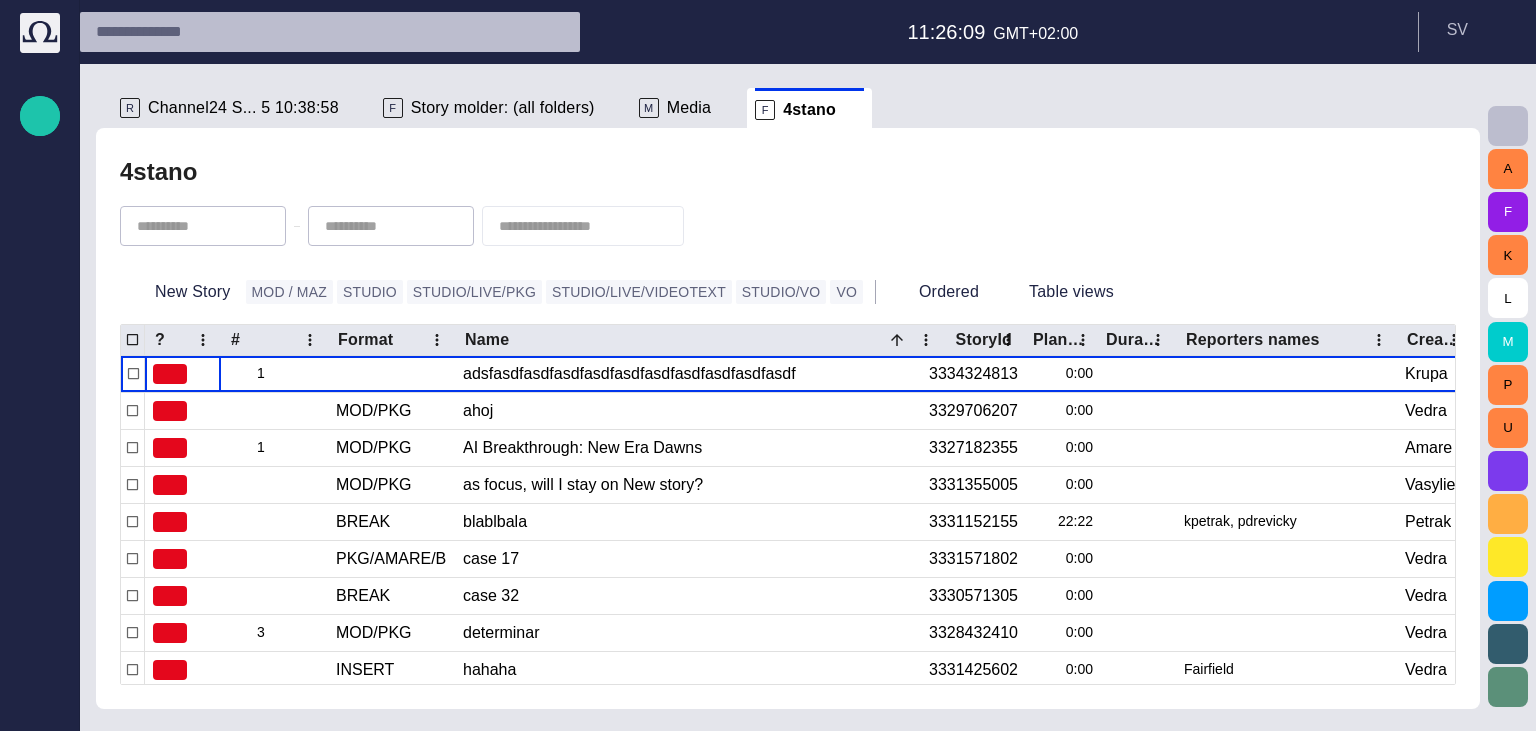 click on "M Media" at bounding box center (675, 108) 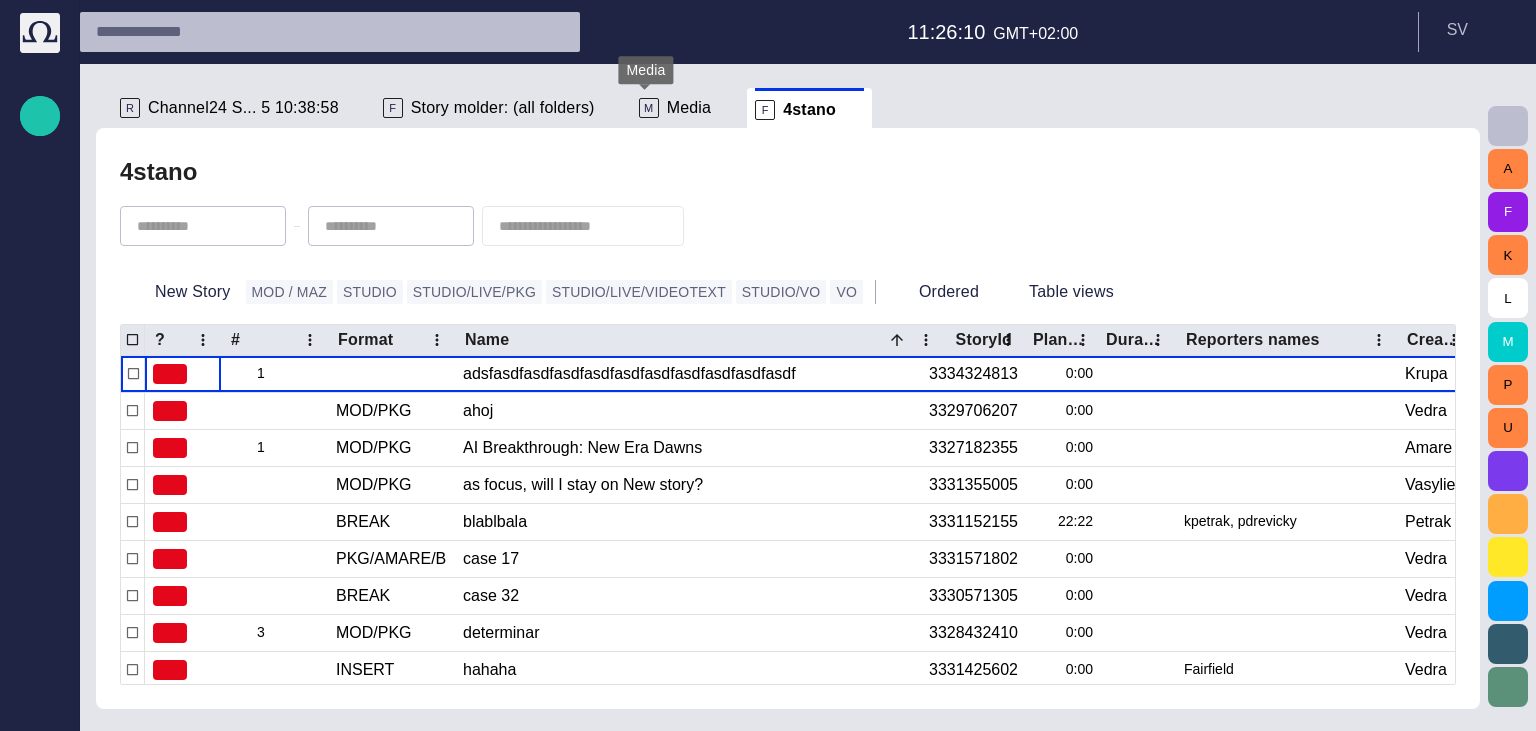 drag, startPoint x: 648, startPoint y: 105, endPoint x: 284, endPoint y: 107, distance: 364.0055 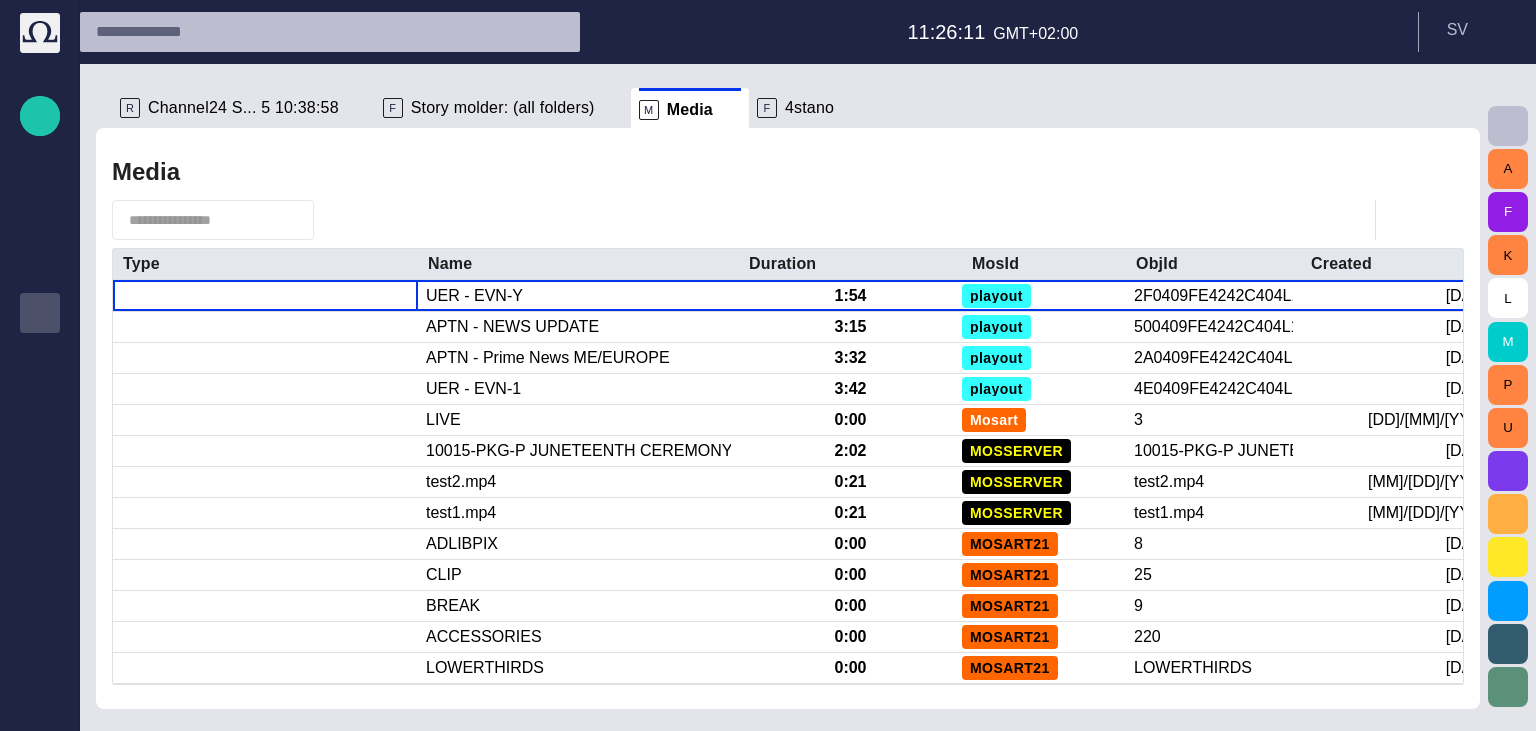 scroll, scrollTop: 89, scrollLeft: 0, axis: vertical 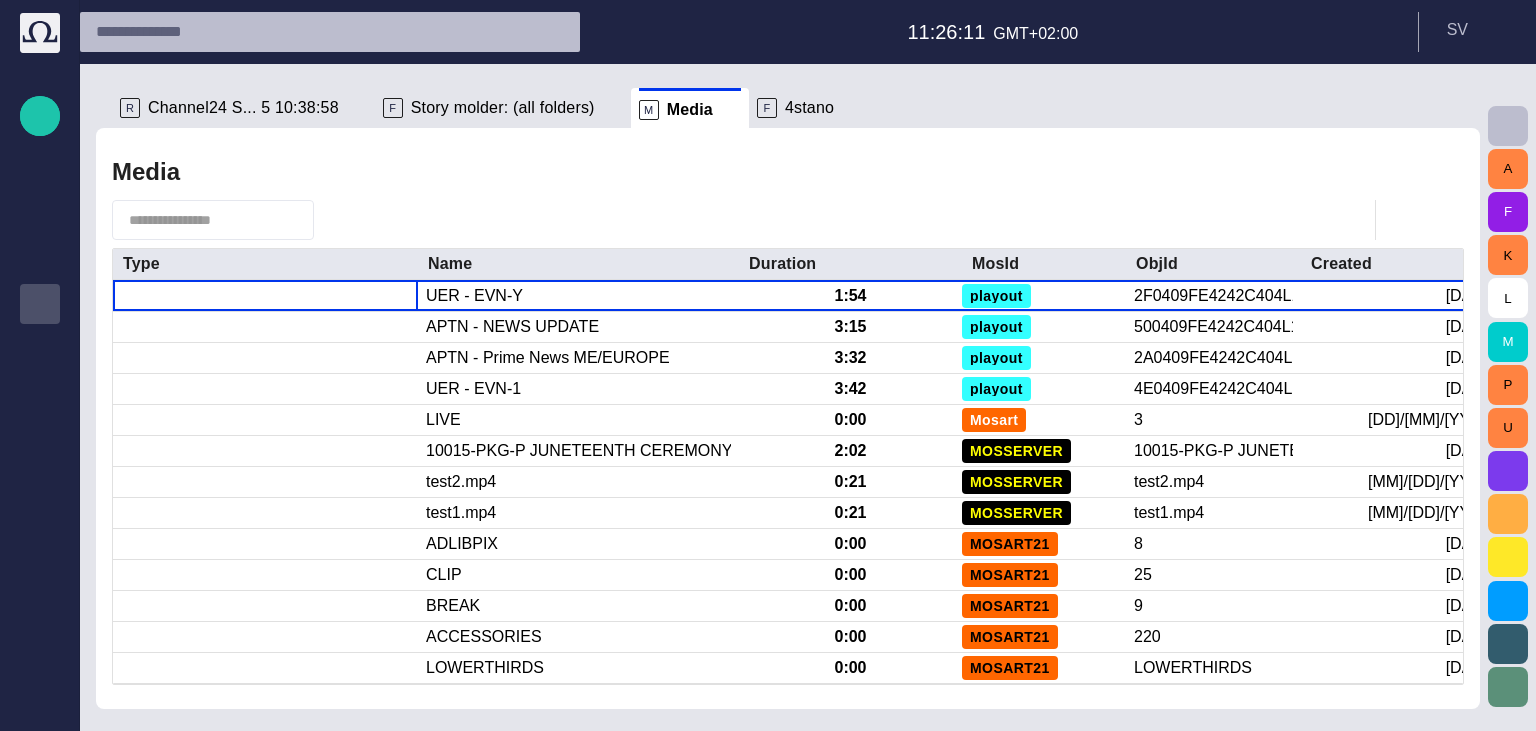 click on "Story Rundown Local News Publishing queue Story folders My OctopusX Social Media Media Media-test with filter Karel's media (playout) Rundowns Rundowns 2 Editorial Admin Administration https://apnews.com/ AI Assistant Octopus" at bounding box center [40, 345] 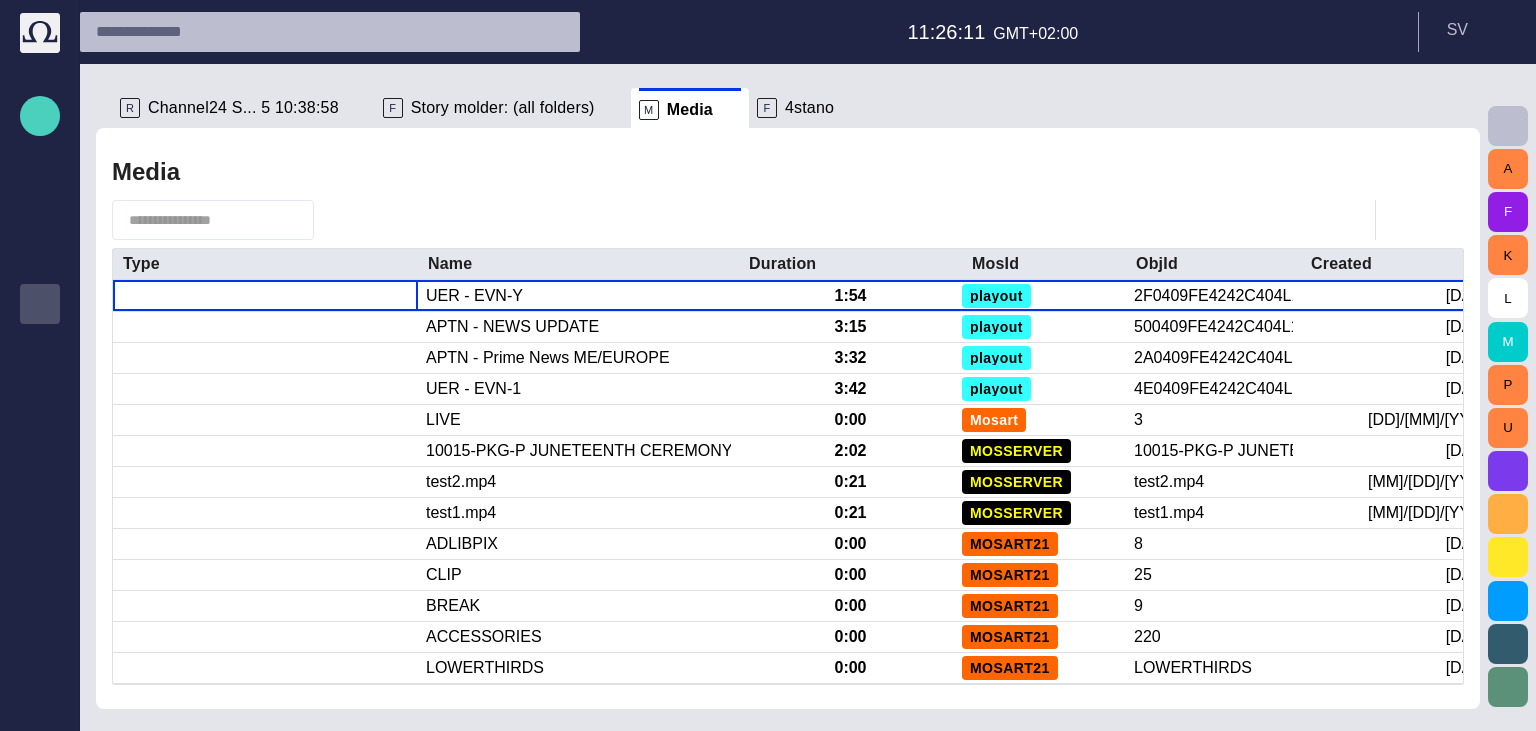 click at bounding box center [40, 116] 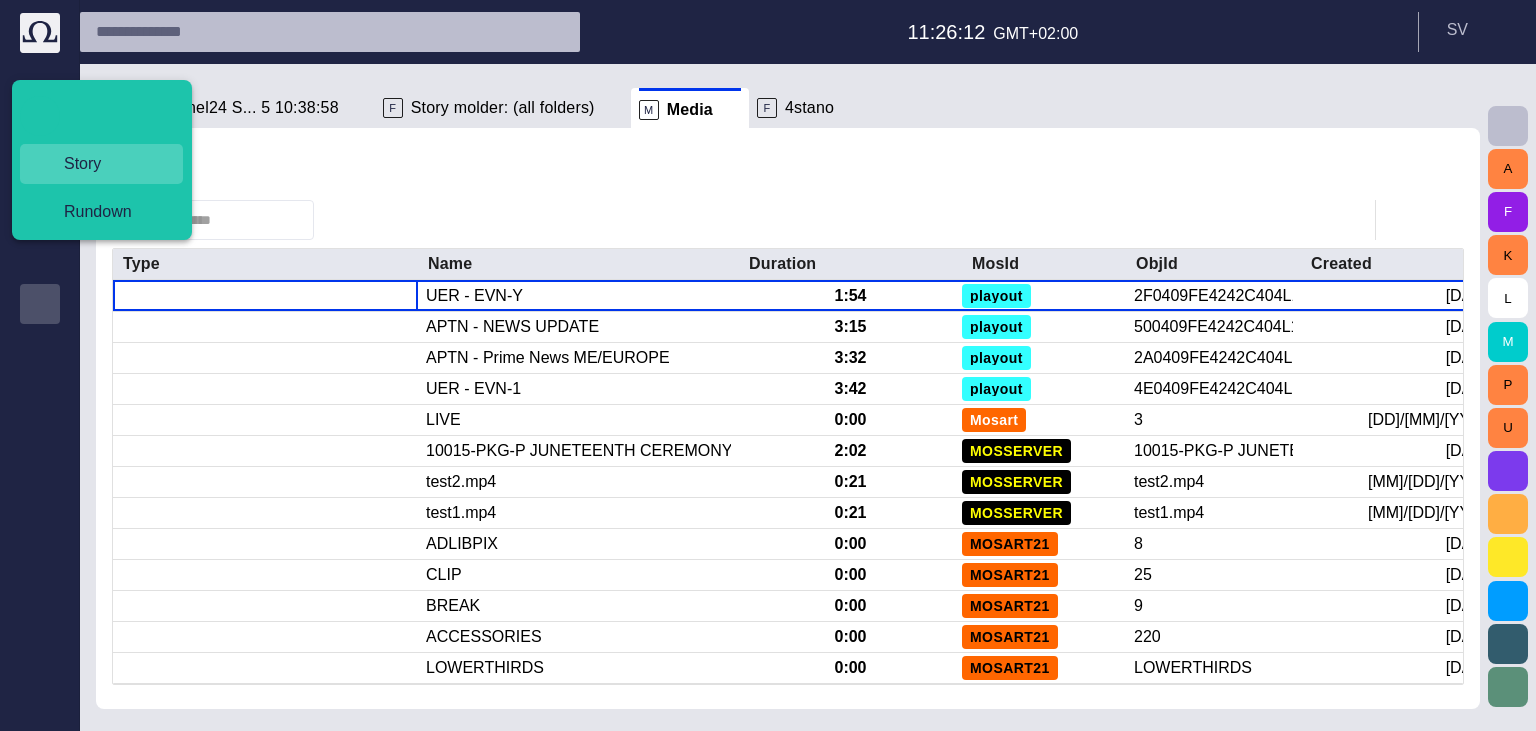 click on "Story" at bounding box center (109, 164) 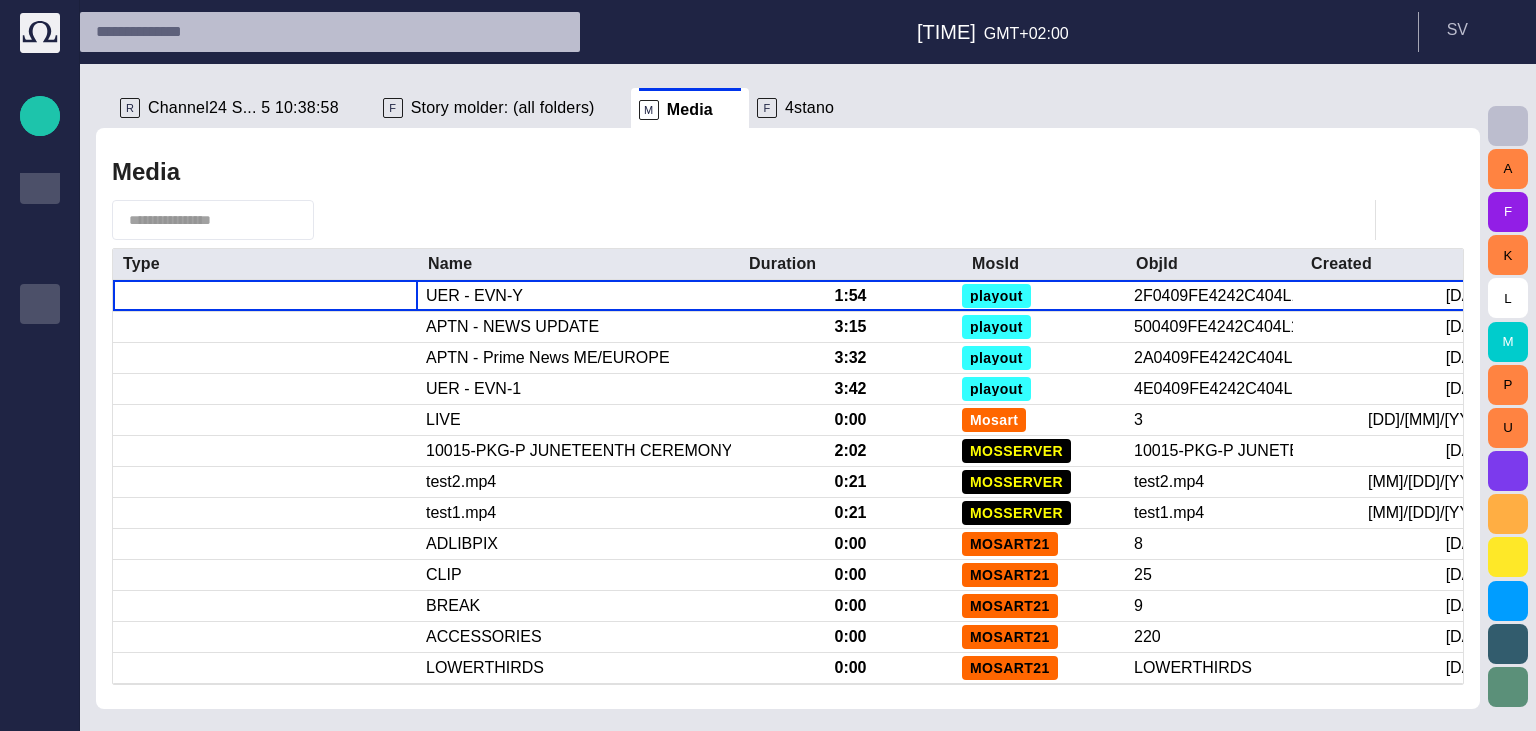 scroll, scrollTop: 0, scrollLeft: 0, axis: both 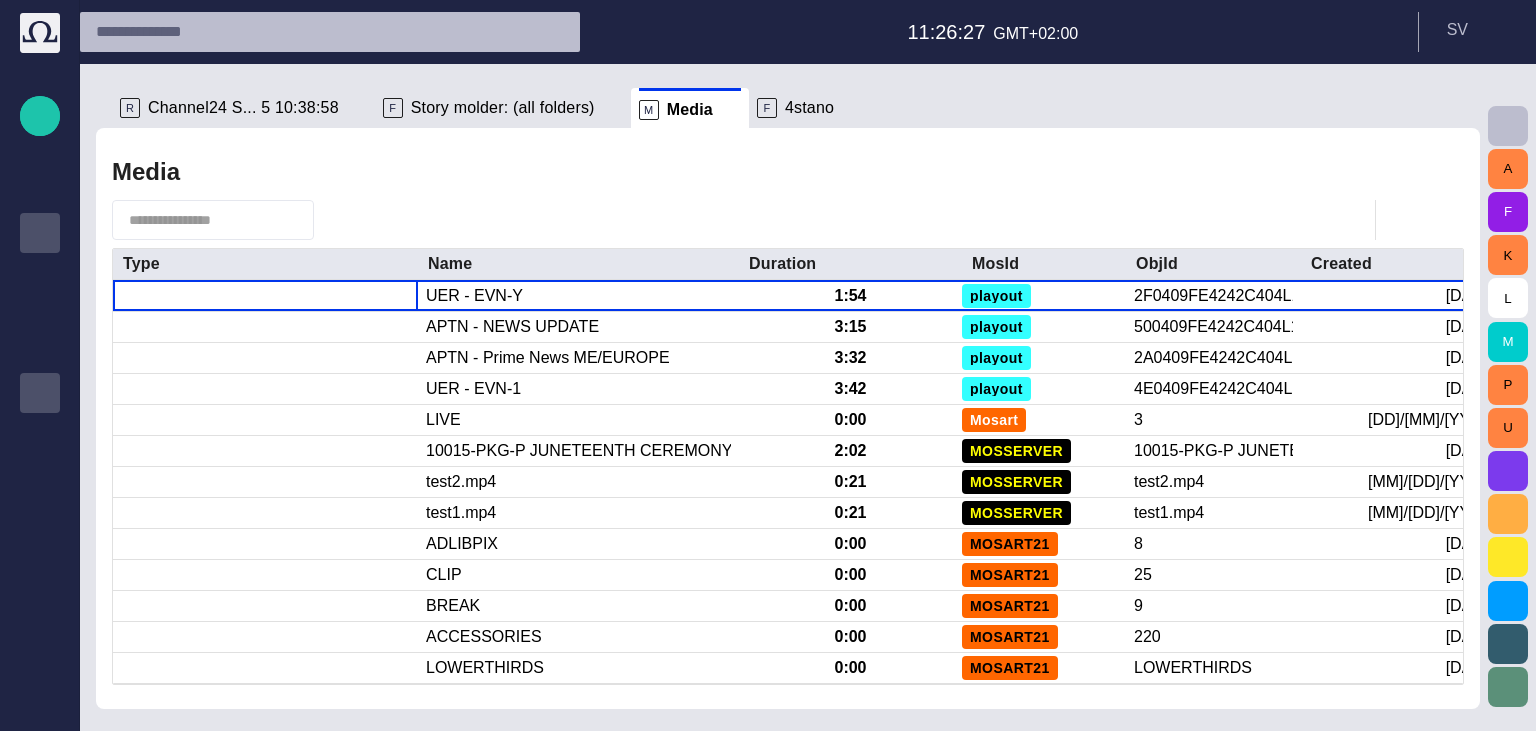 click on "Publishing queue" at bounding box center (40, 231) 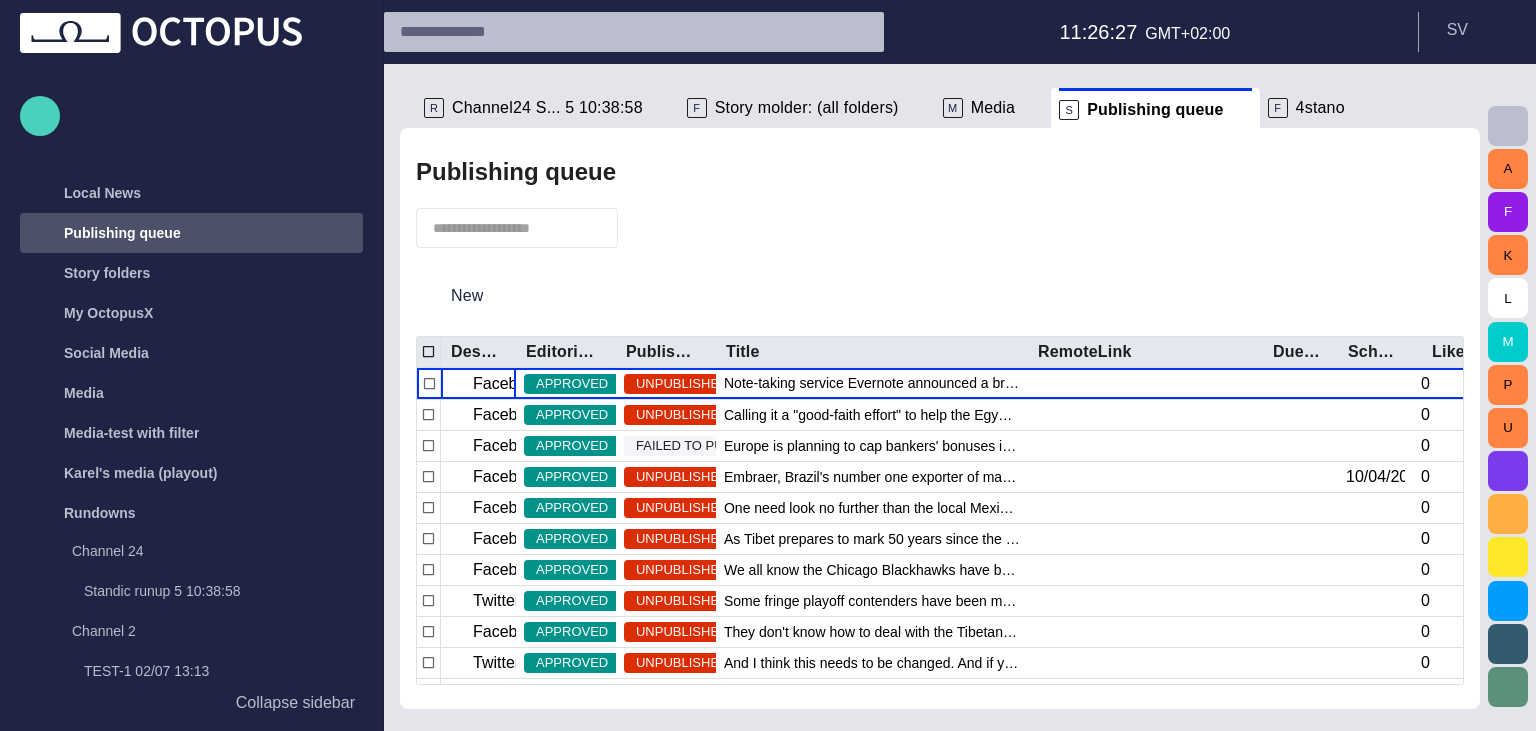 scroll, scrollTop: 40, scrollLeft: 0, axis: vertical 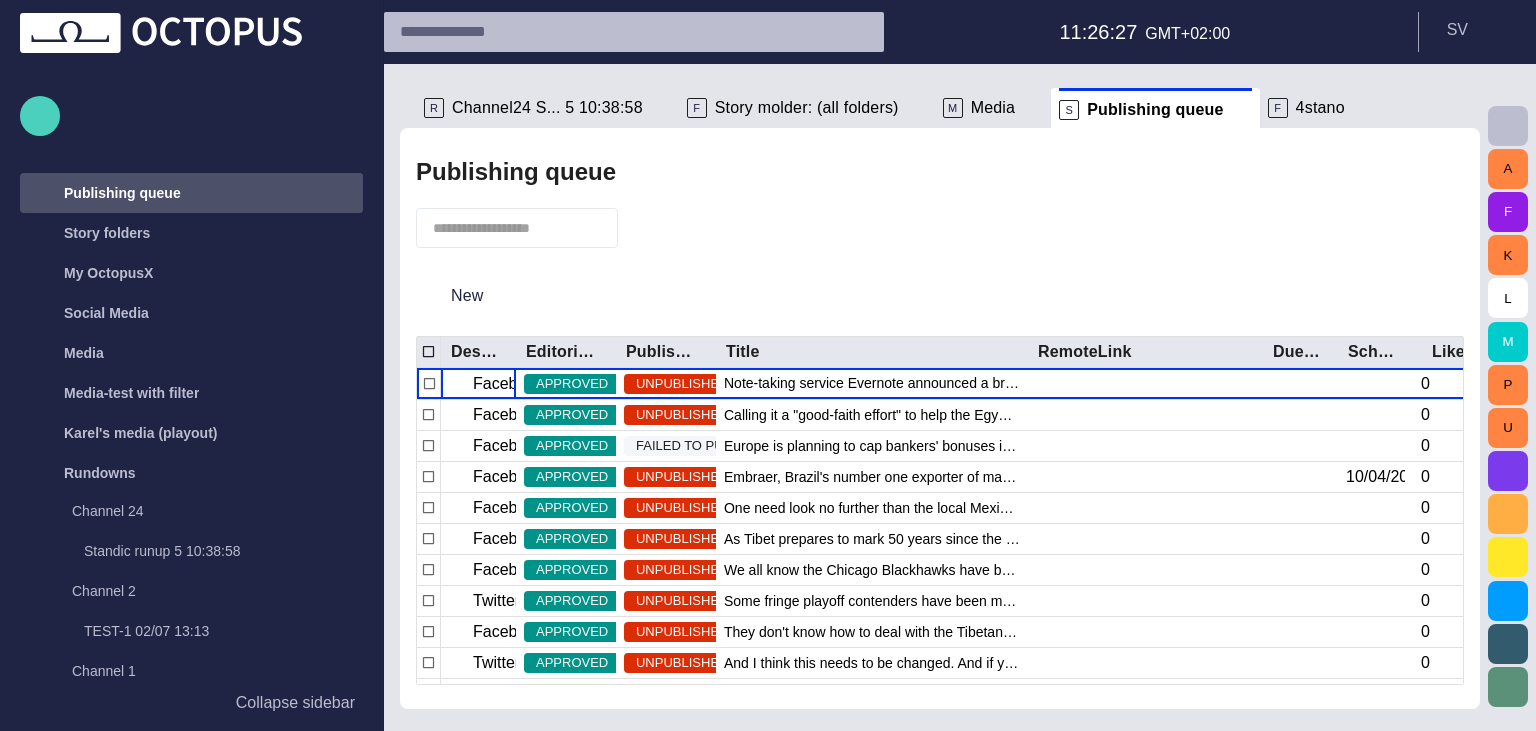 click at bounding box center [40, 116] 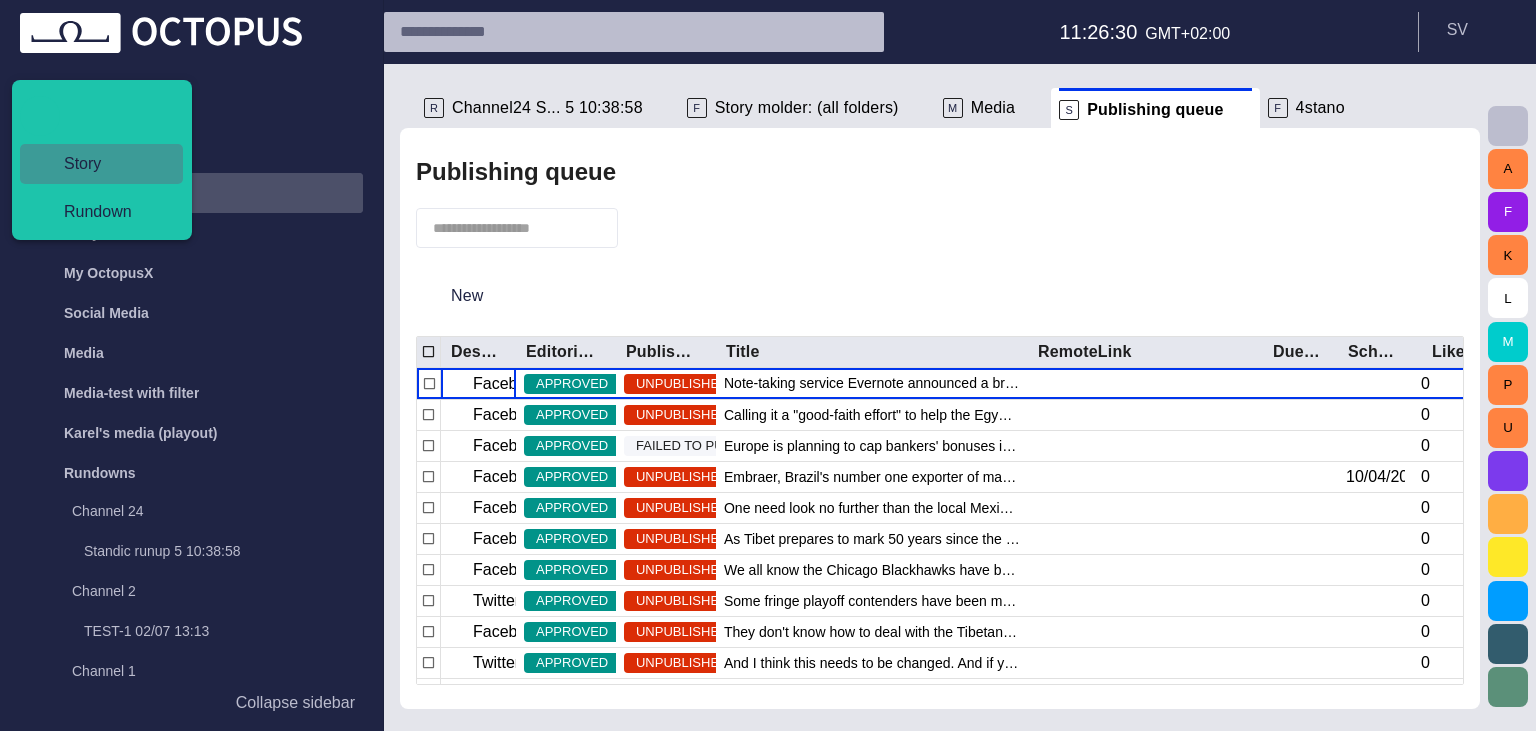 click on "Story" at bounding box center [109, 164] 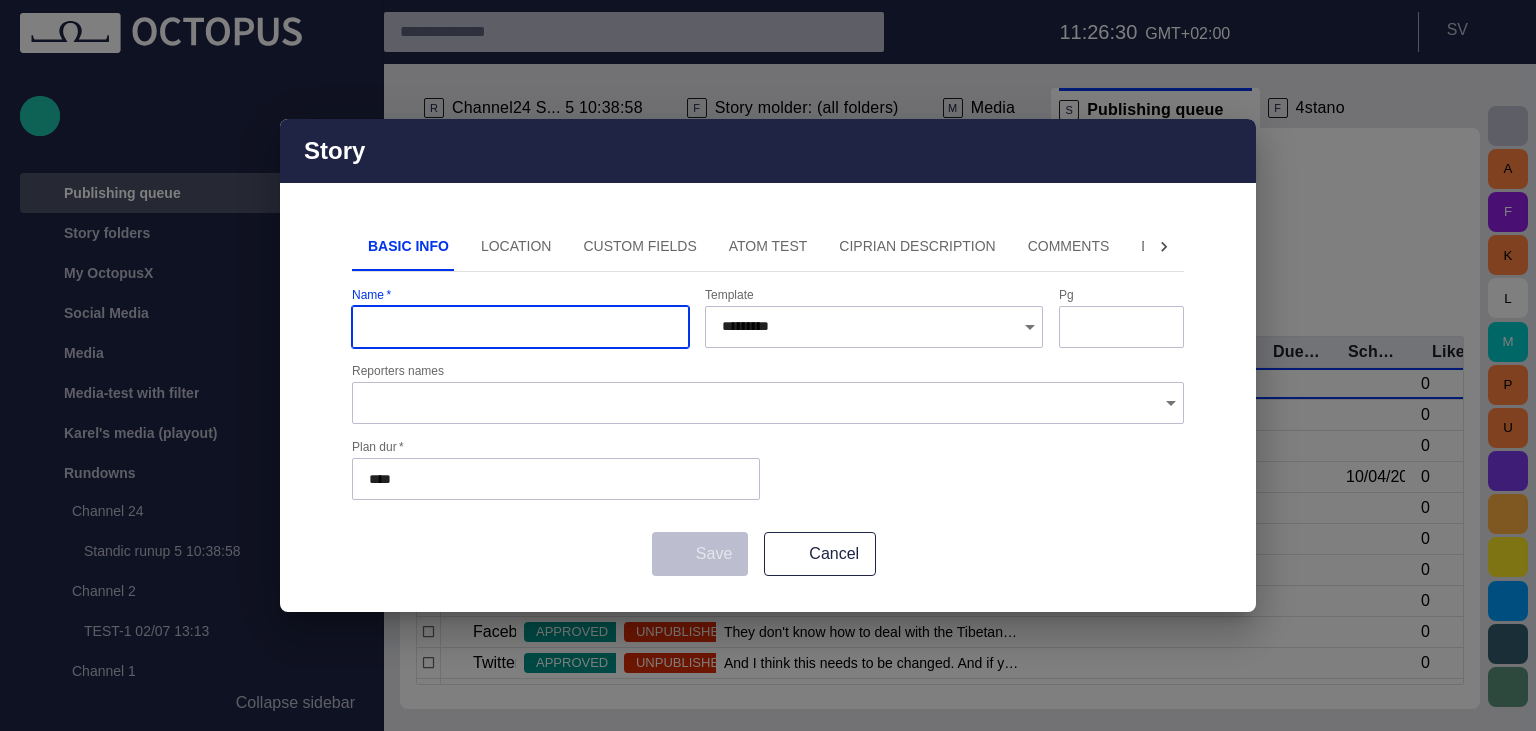 type on "*********" 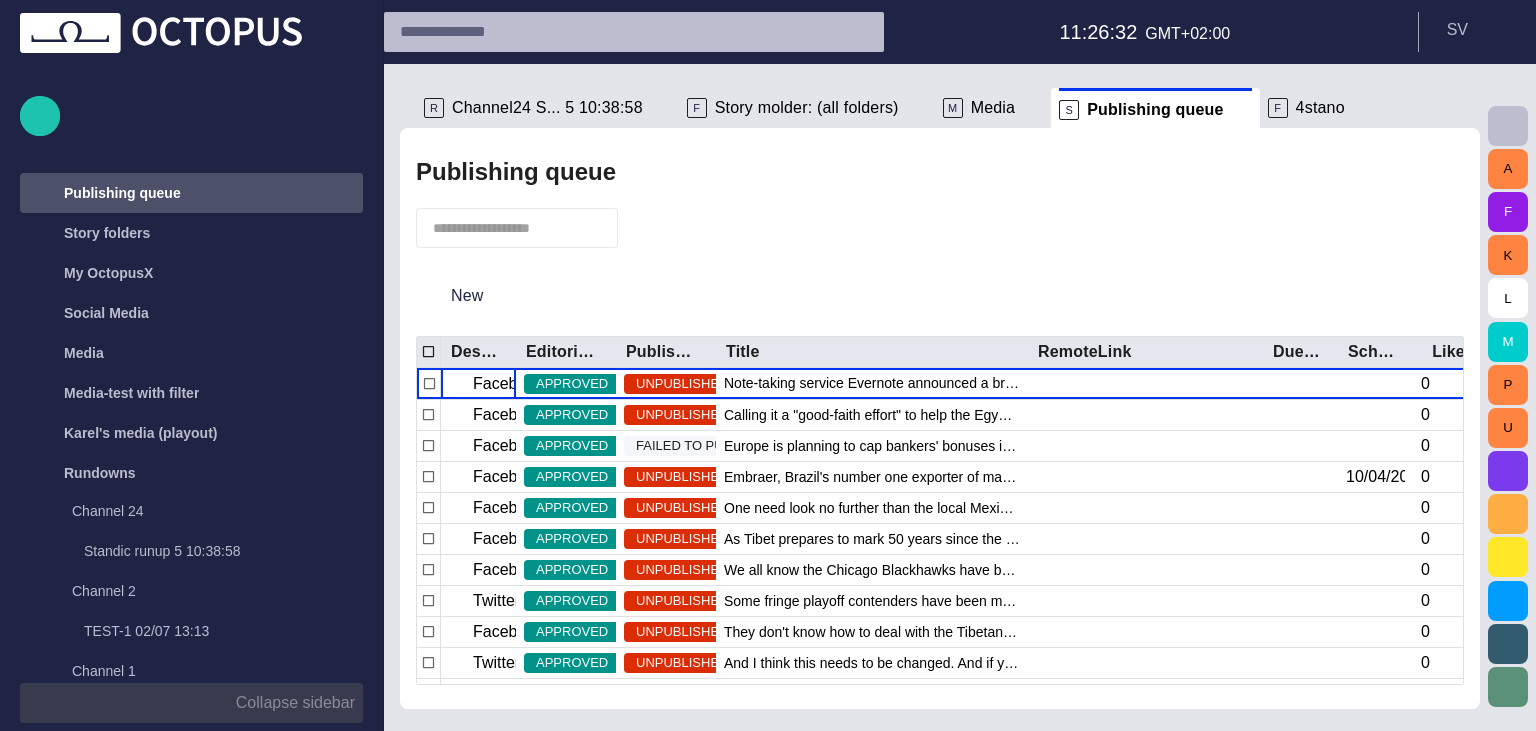 click on "Collapse sidebar" at bounding box center [191, 703] 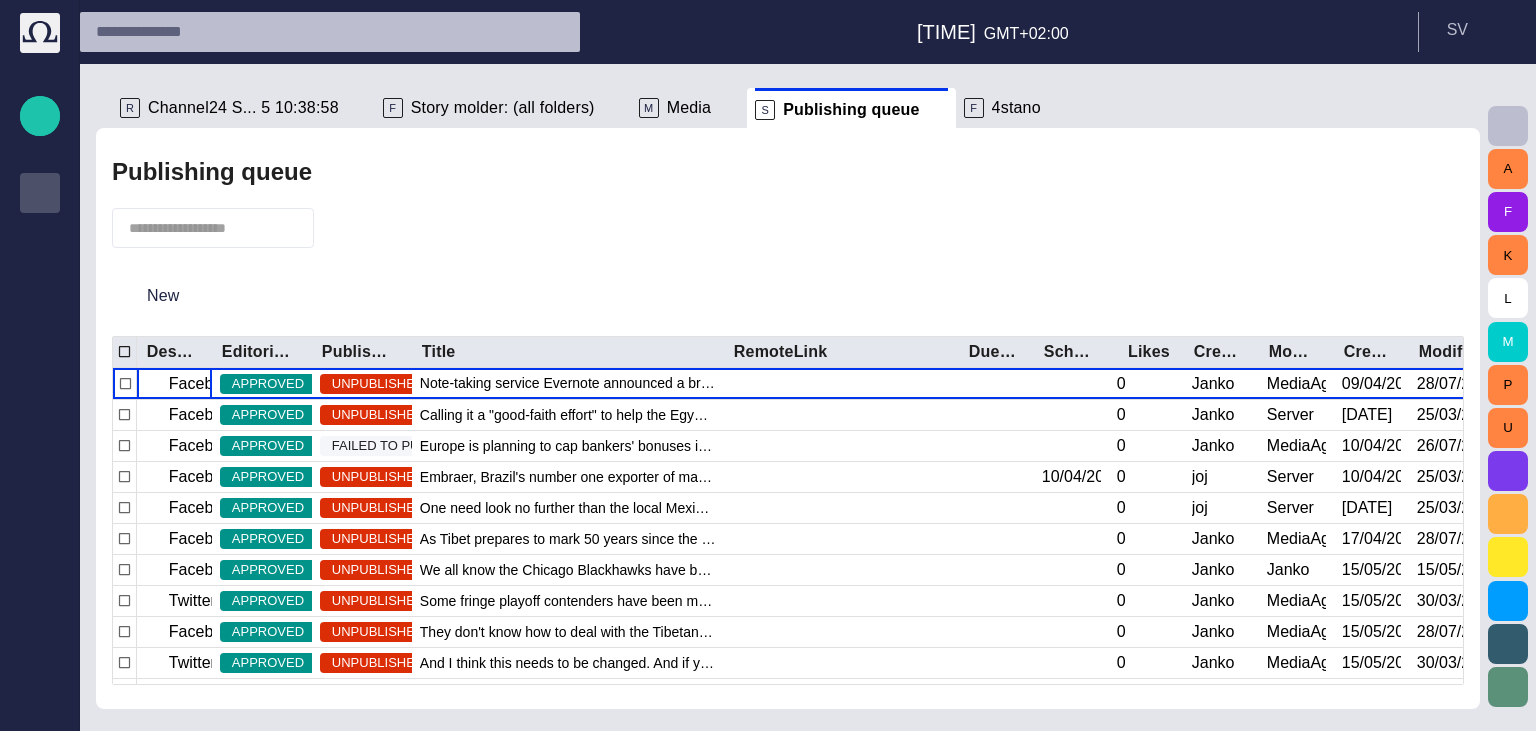 click on "M Media" at bounding box center [675, 108] 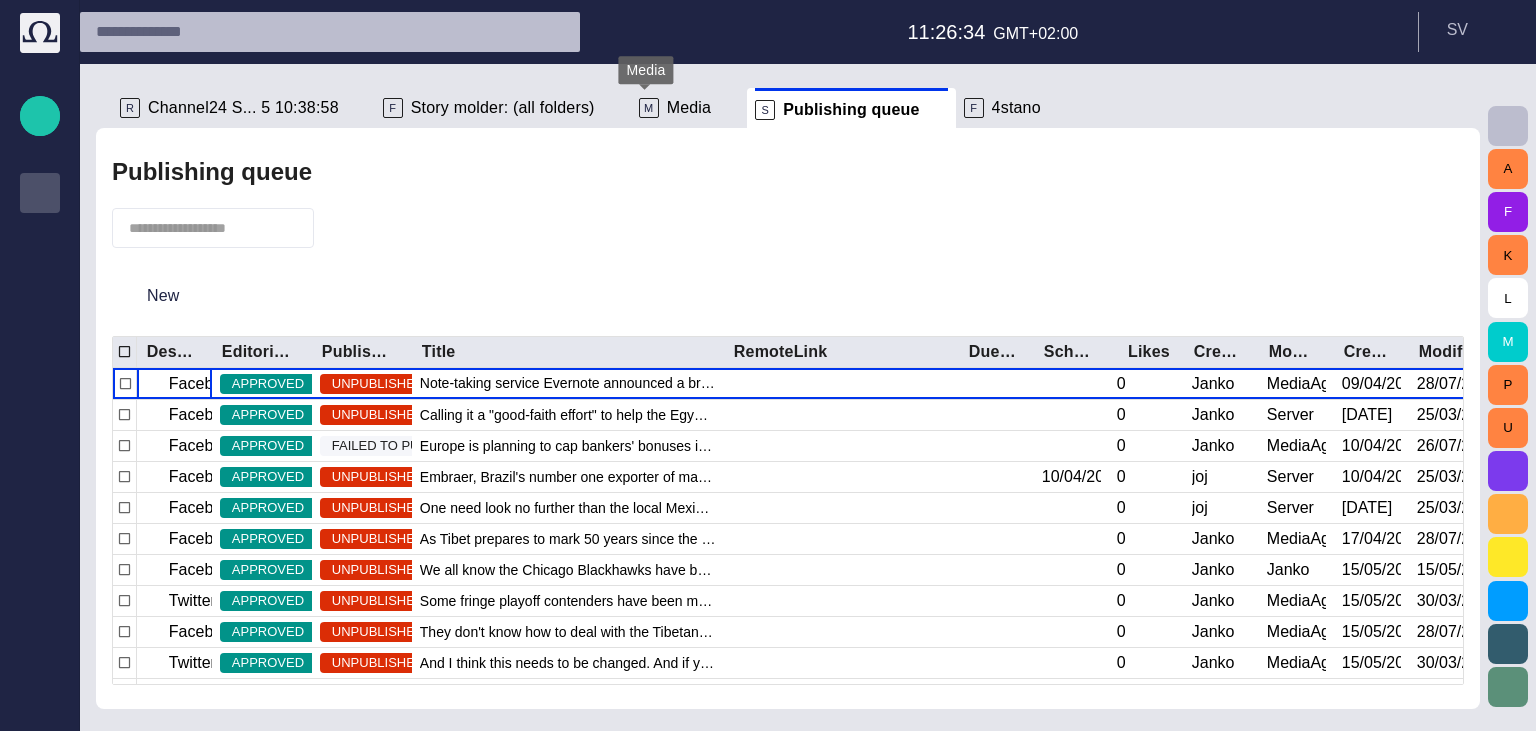 click on "Media" at bounding box center [689, 108] 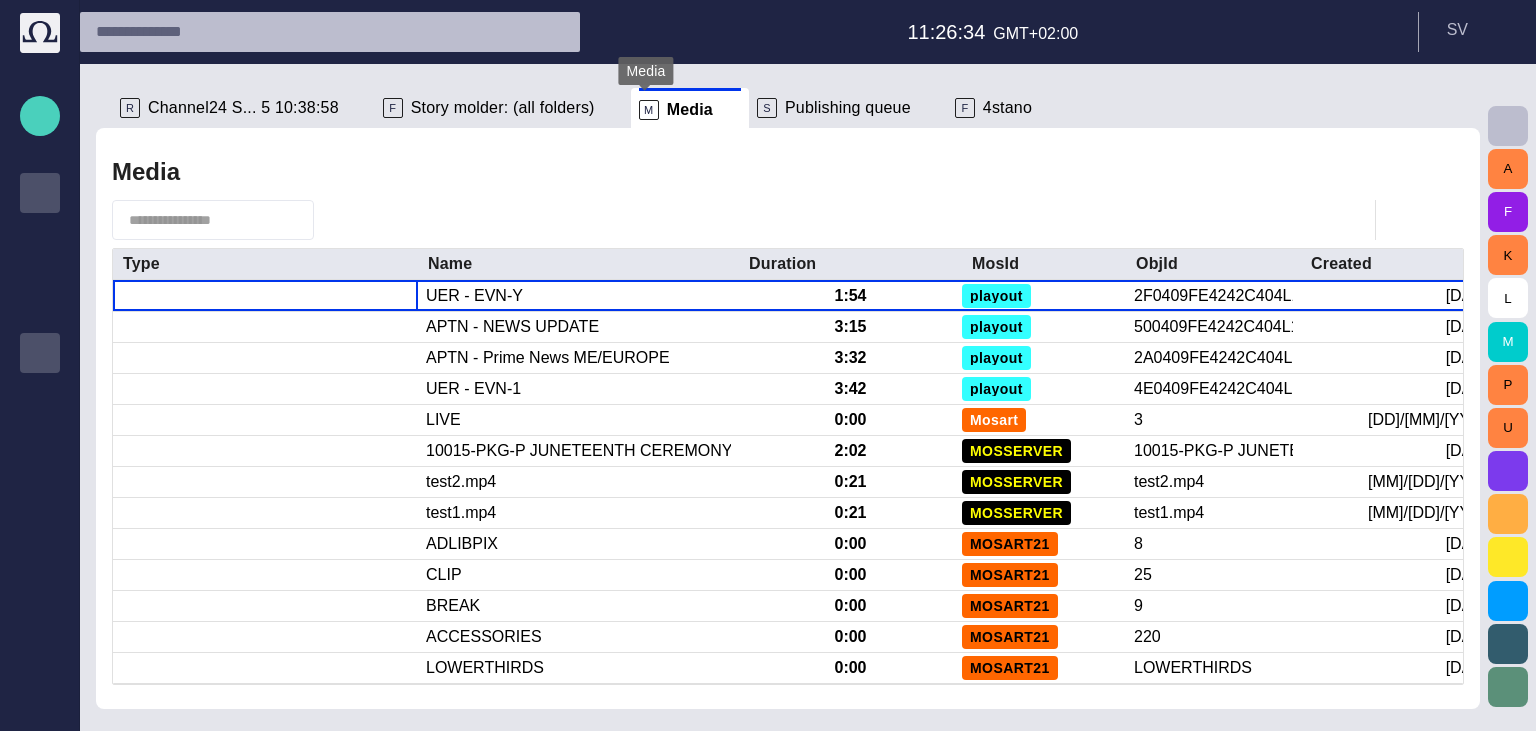 click at bounding box center [40, 116] 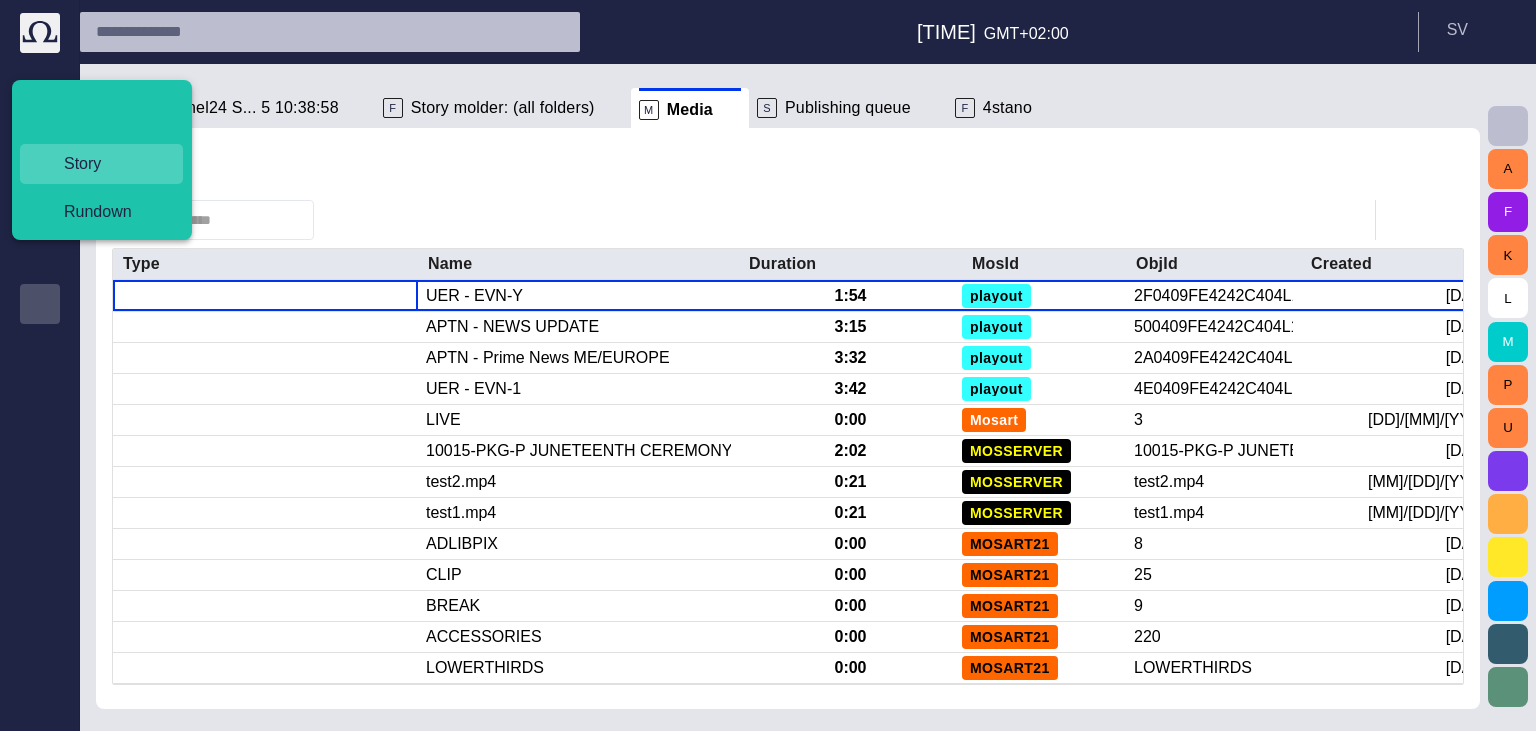 click on "Story" at bounding box center [109, 164] 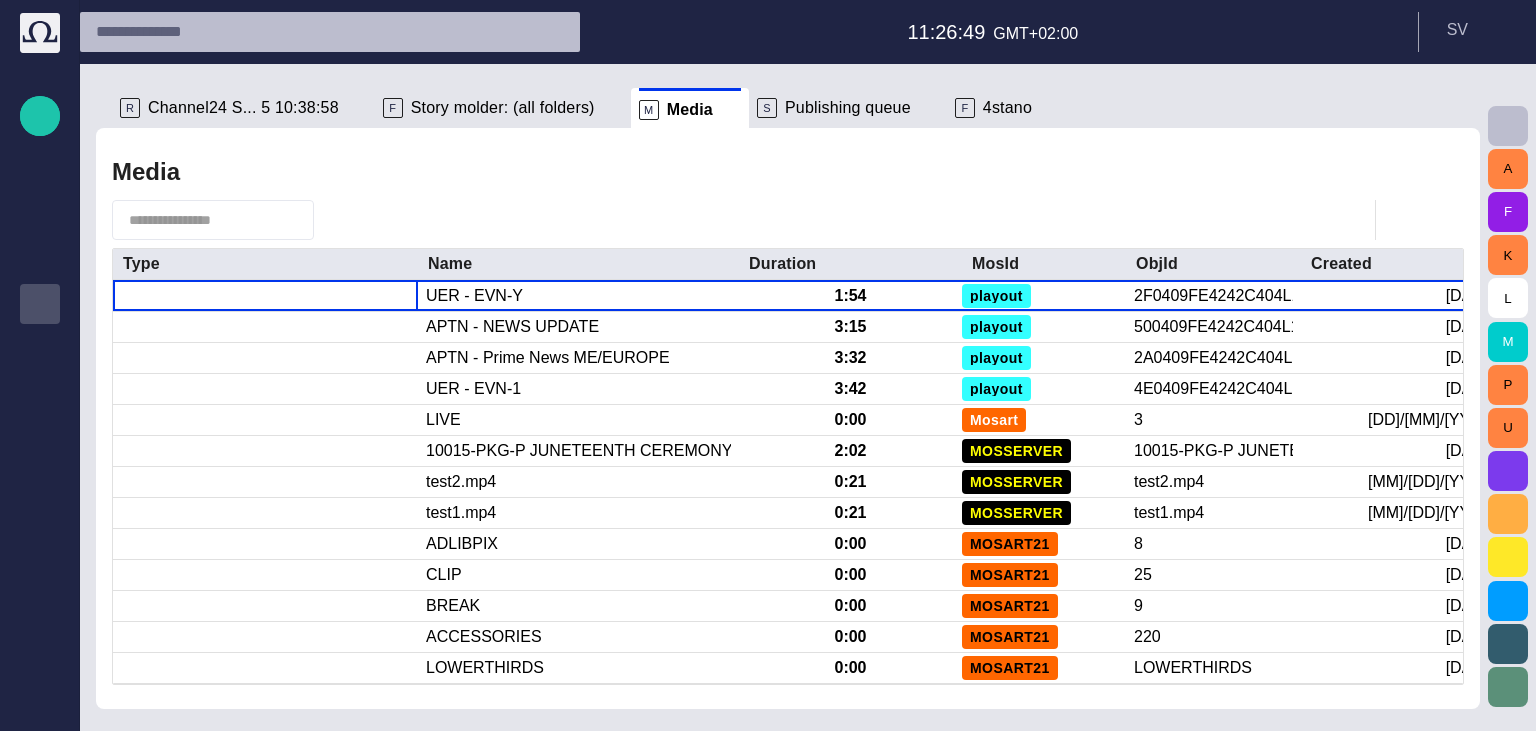 click on "R Channel24 S... 5 10:38:58" at bounding box center (243, 108) 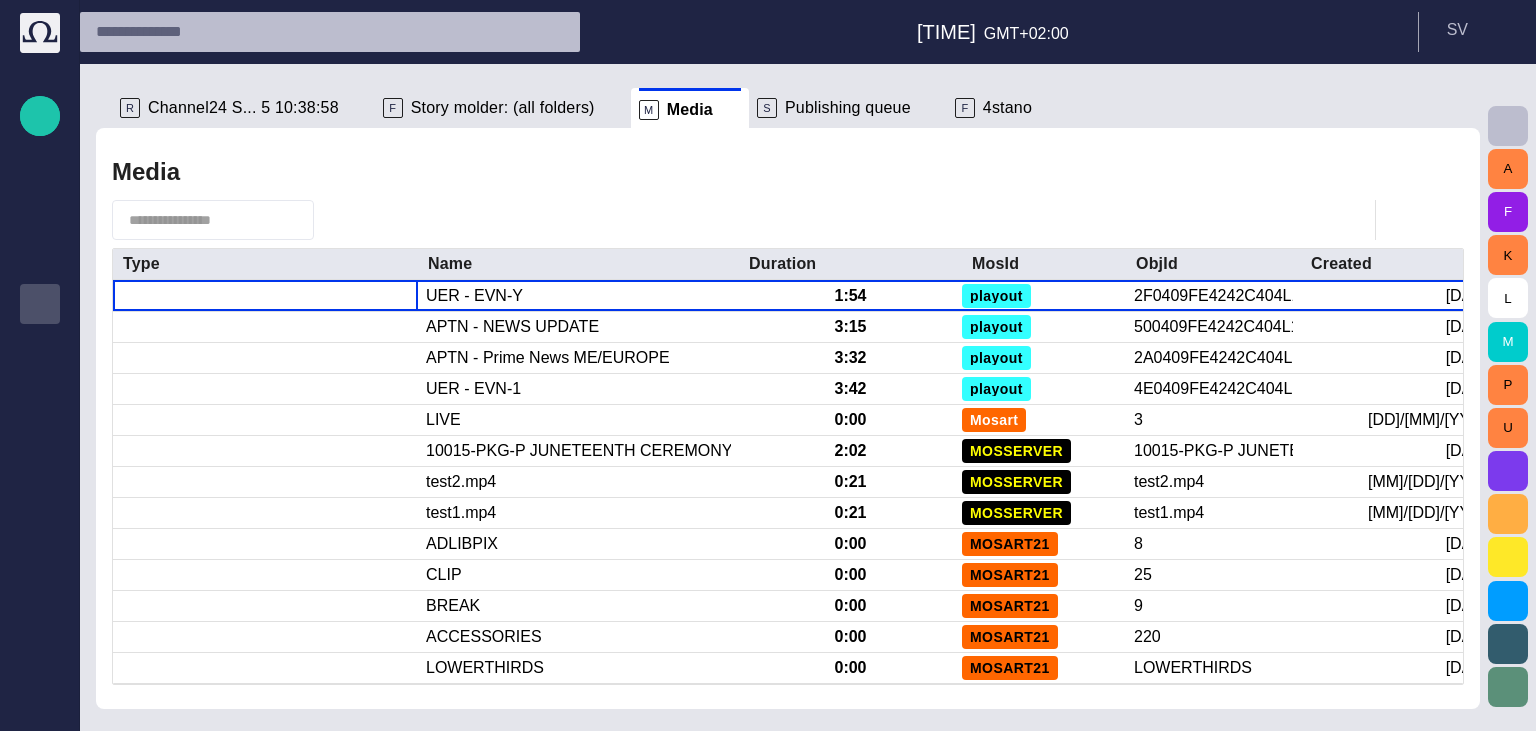 click on "Channel24 S... 5 10:38:58" at bounding box center (243, 108) 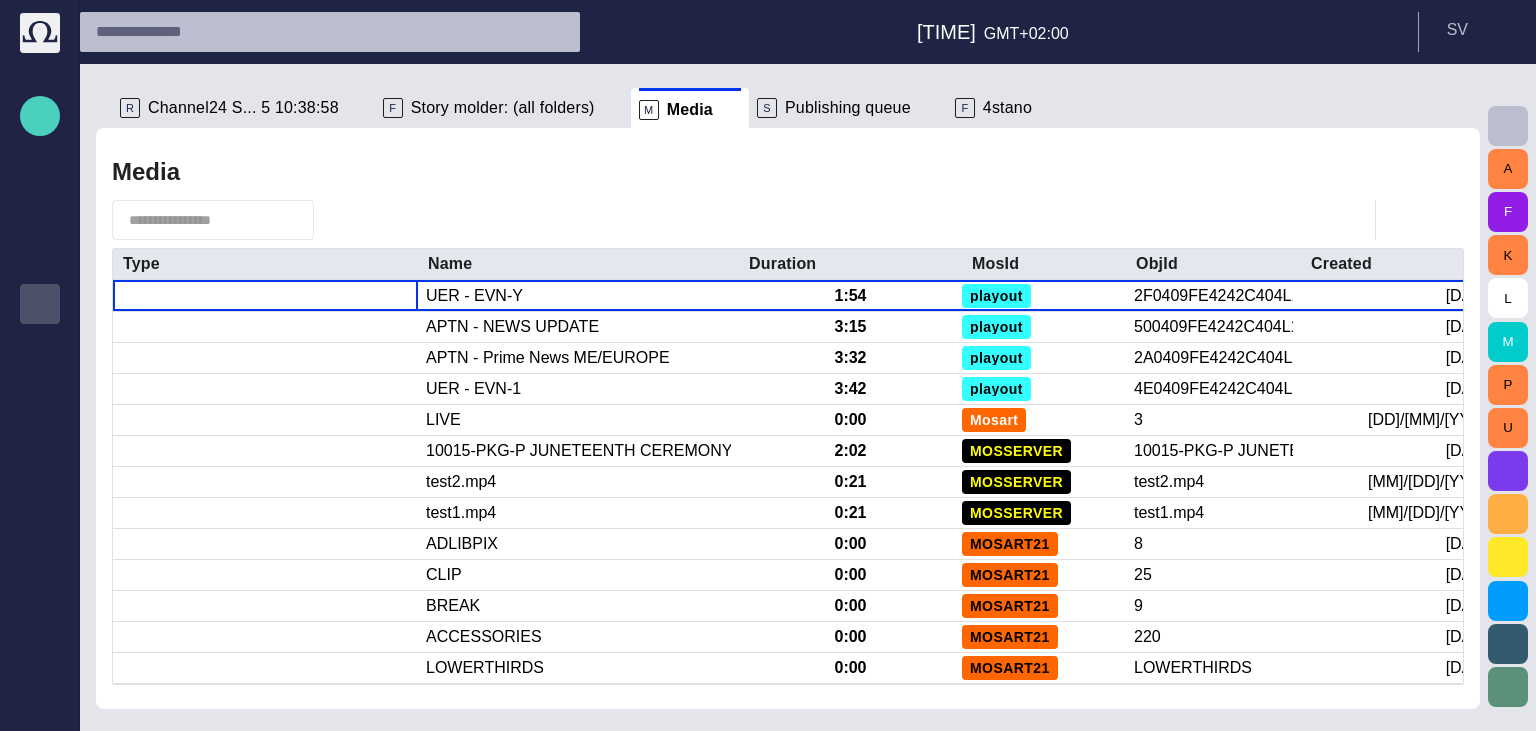 click at bounding box center (40, 116) 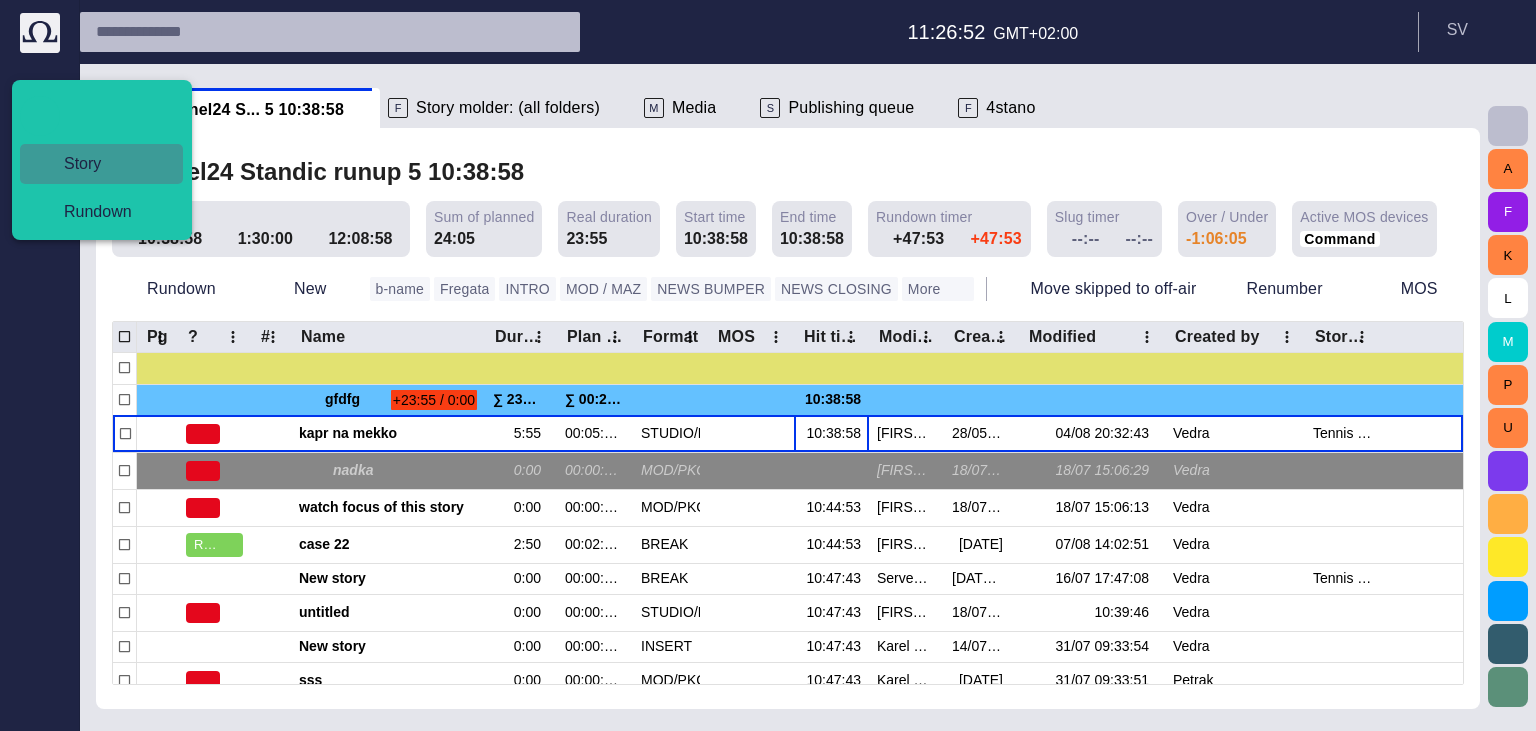 click on "Story" at bounding box center (101, 164) 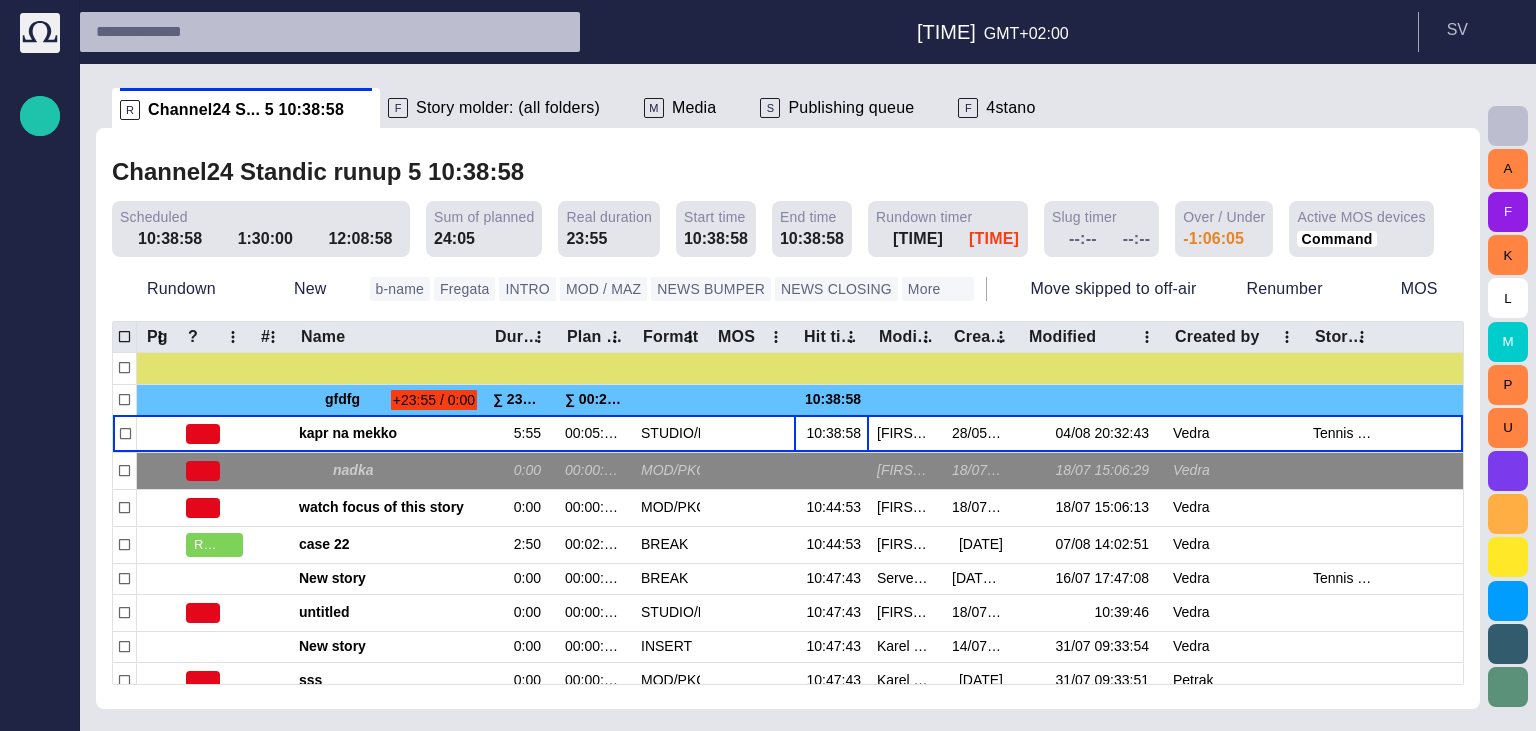 drag, startPoint x: 498, startPoint y: 113, endPoint x: 0, endPoint y: 113, distance: 498 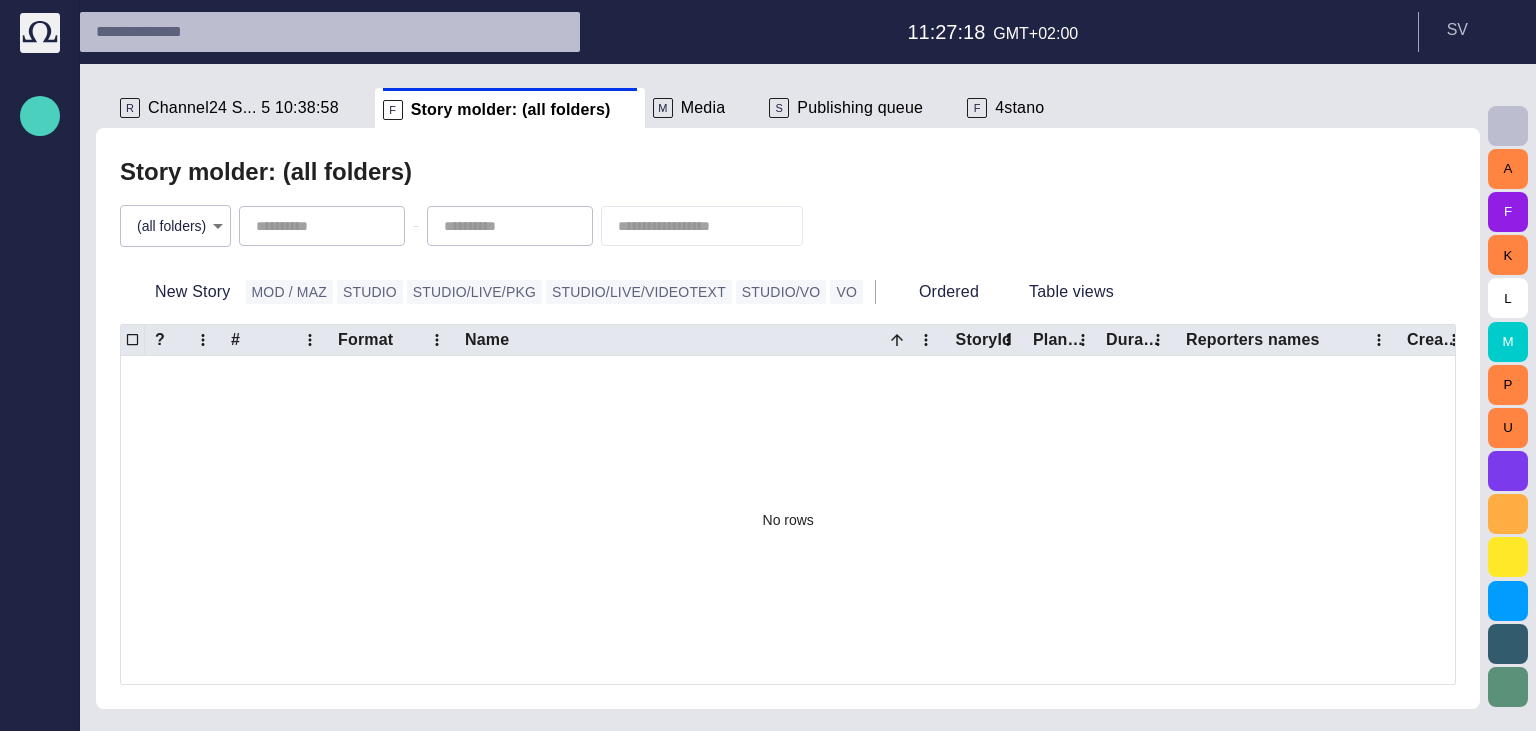 scroll, scrollTop: 80, scrollLeft: 0, axis: vertical 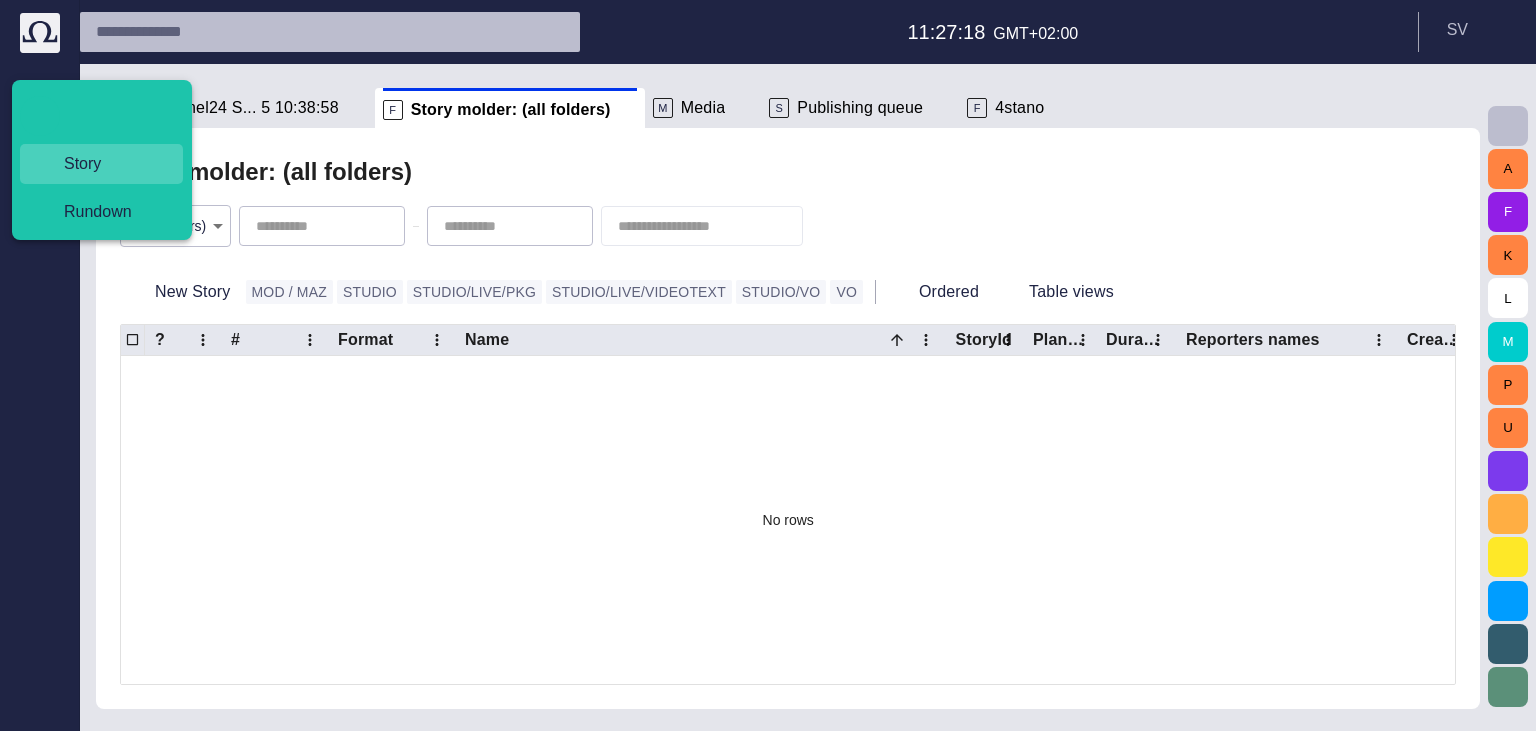 click on "Story" at bounding box center (109, 164) 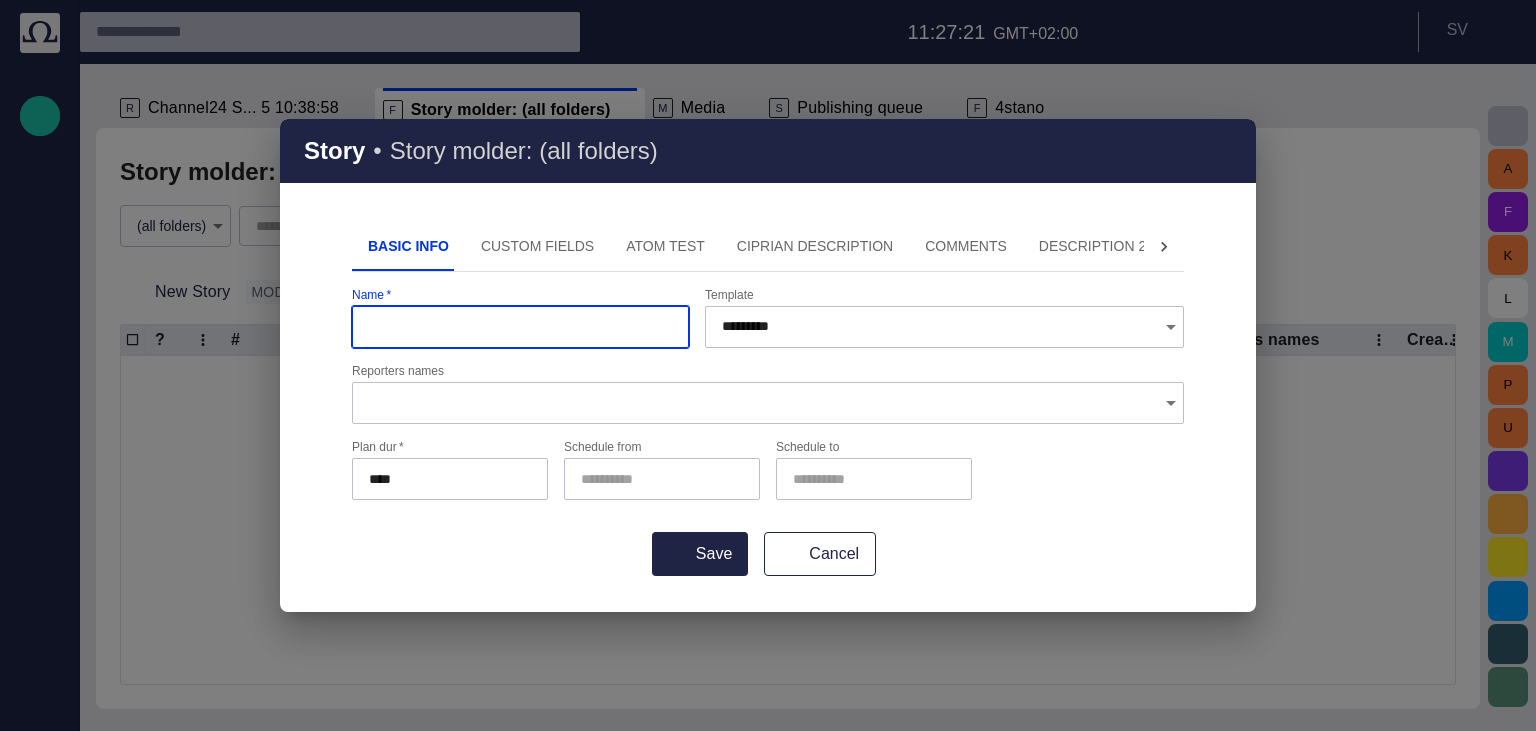 click at bounding box center [1228, 151] 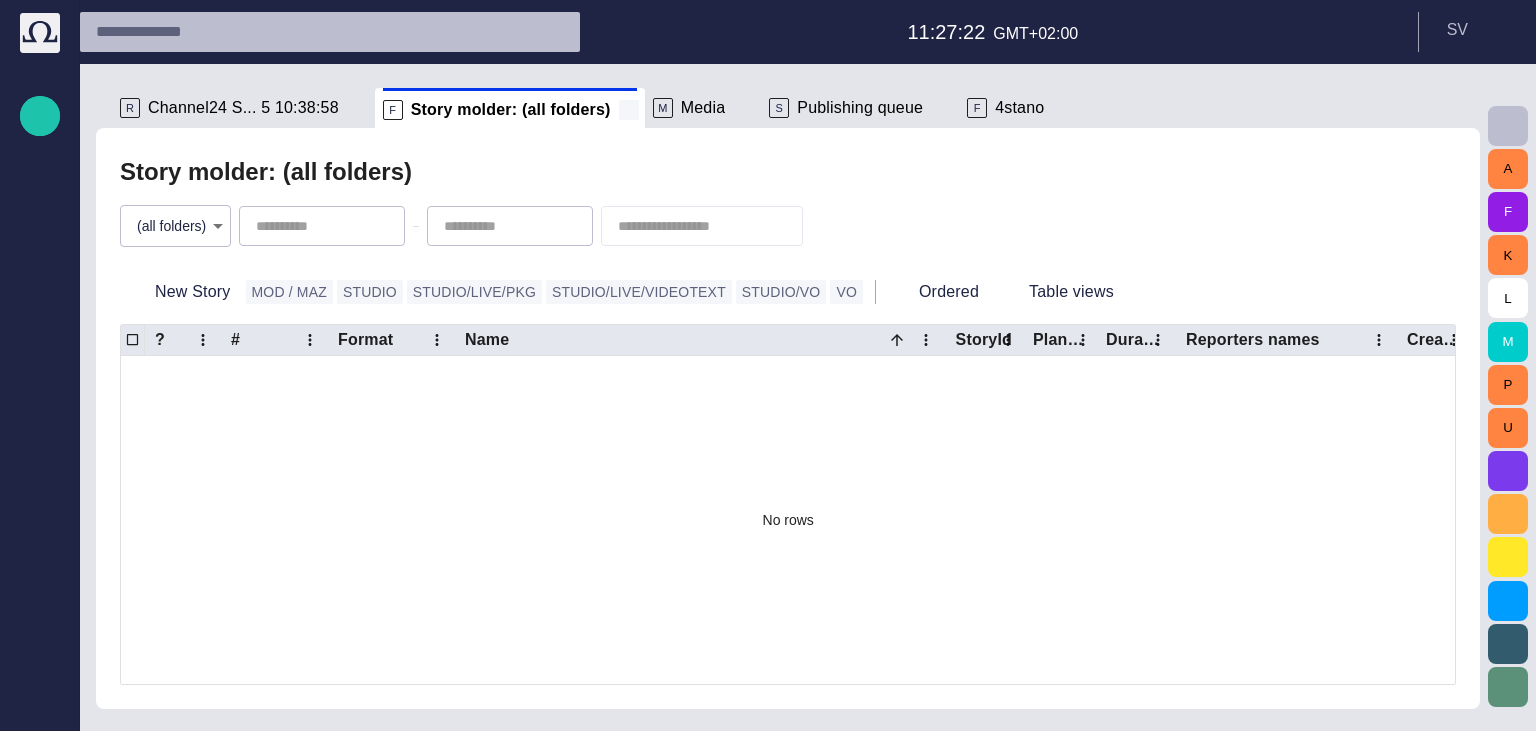 click at bounding box center (629, 110) 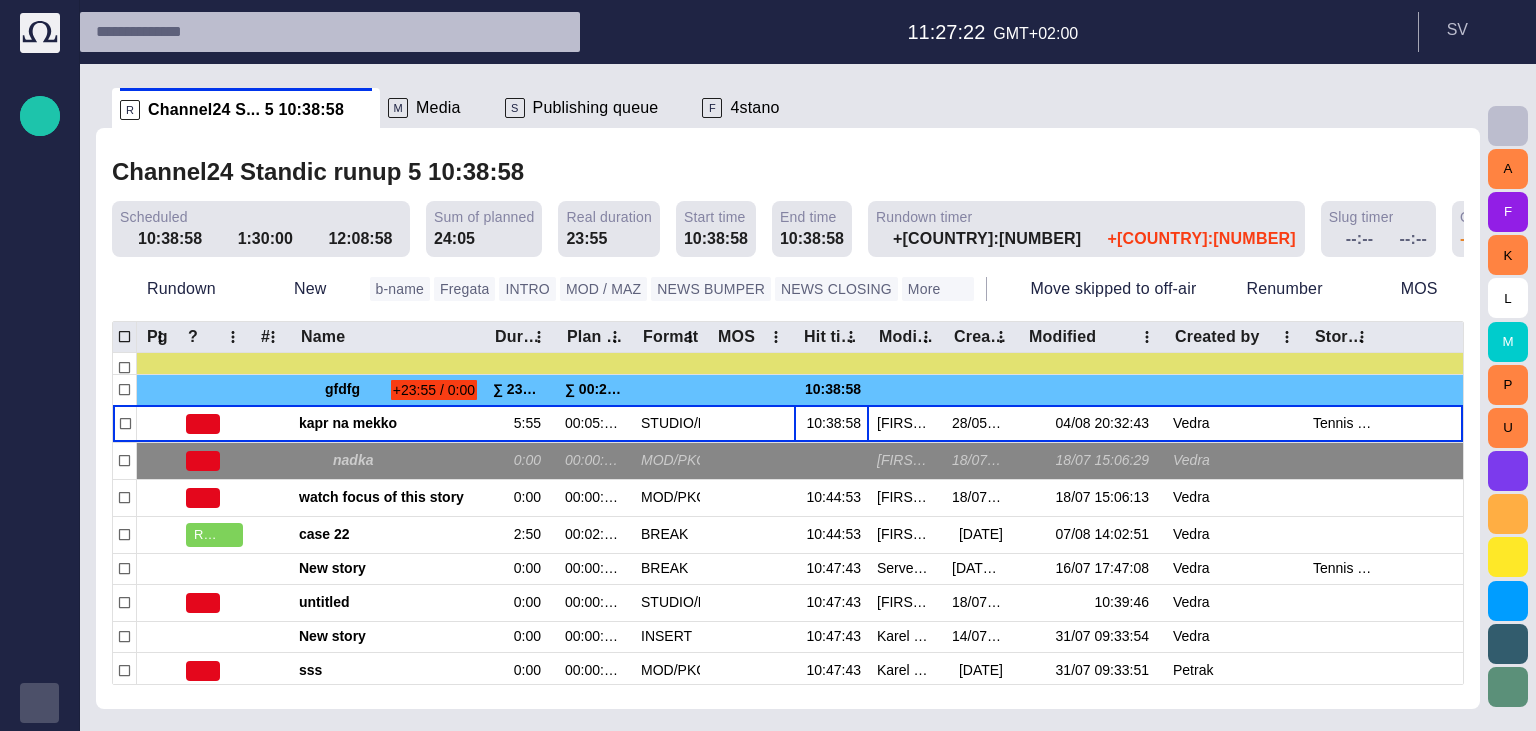 click at bounding box center (40, 703) 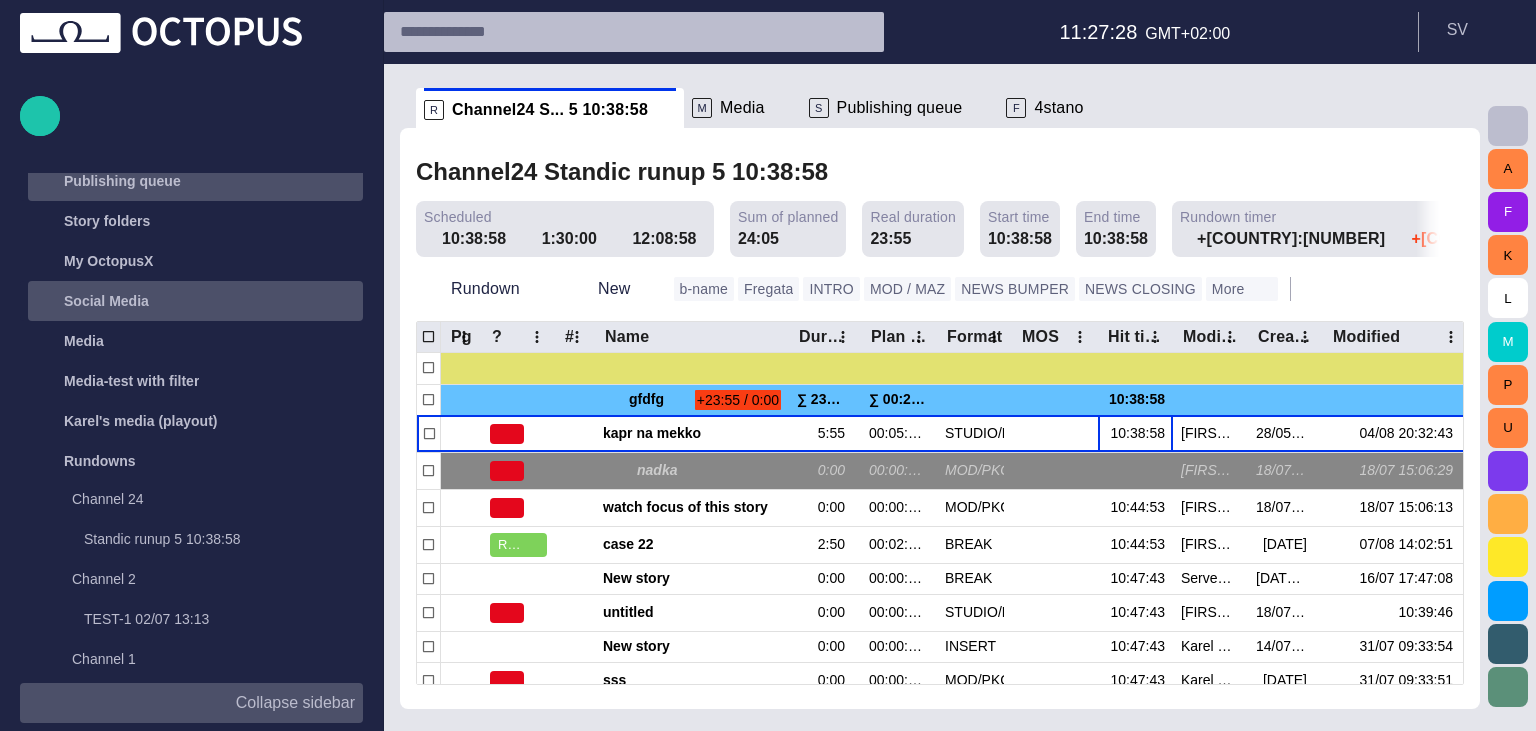 scroll, scrollTop: 0, scrollLeft: 0, axis: both 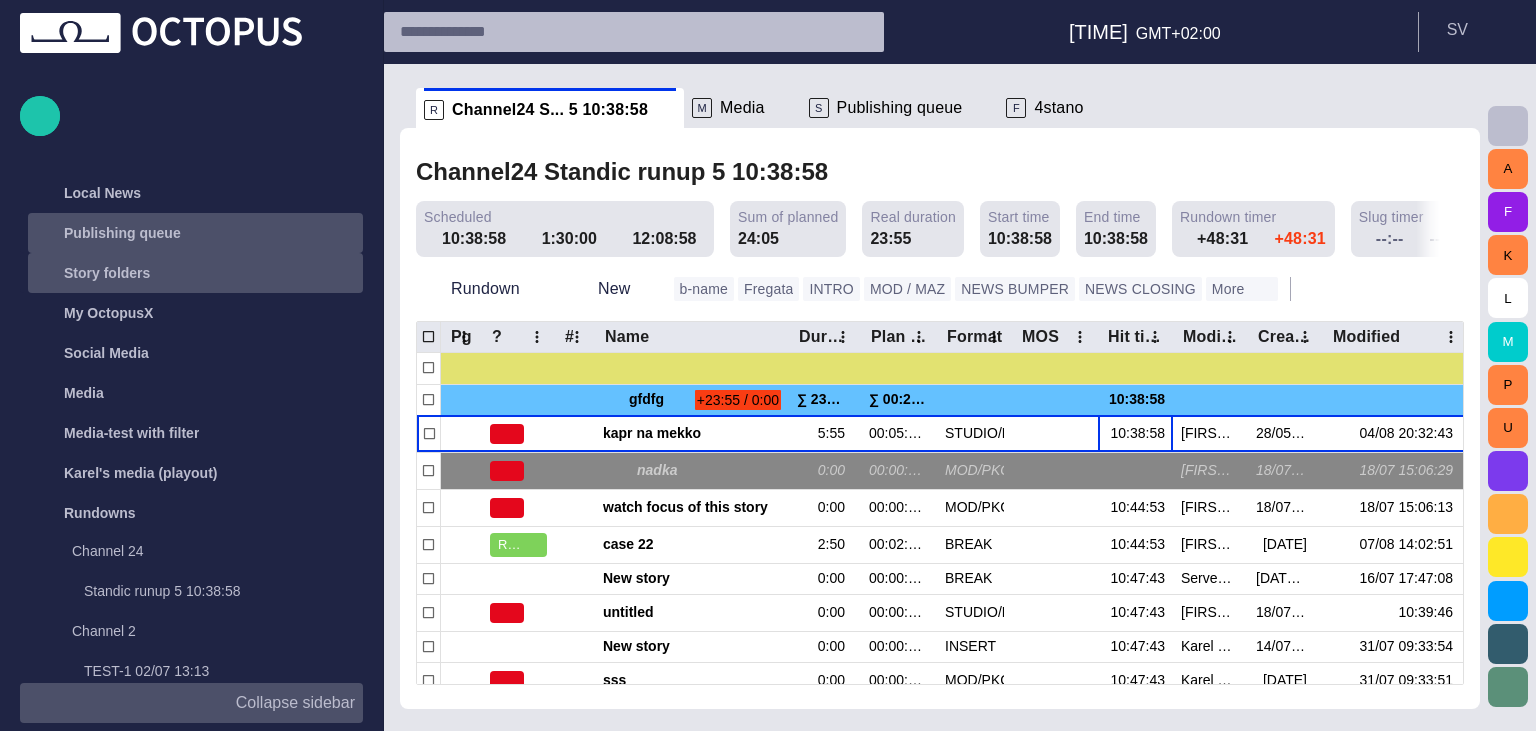 click on "Story folders" at bounding box center [177, 273] 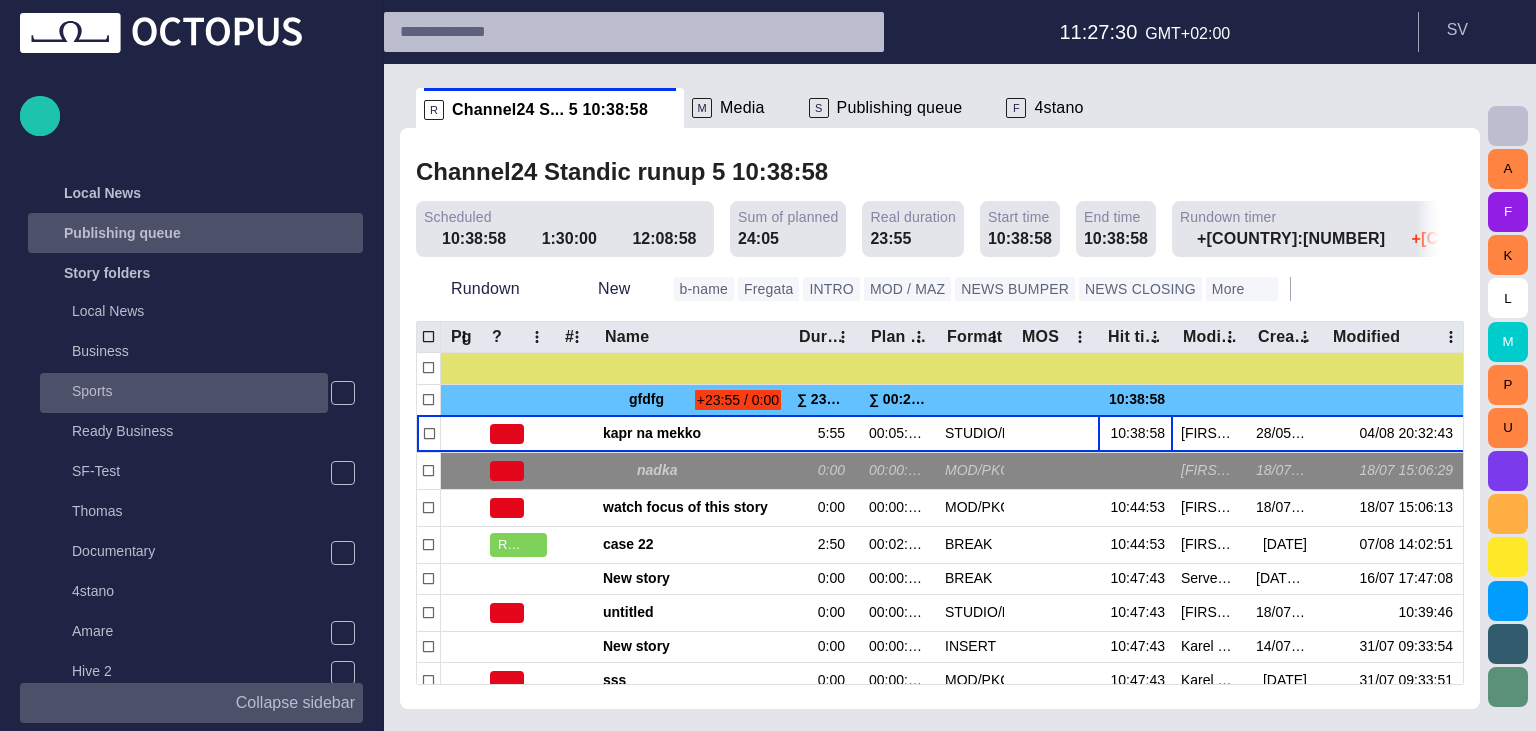 scroll, scrollTop: 240, scrollLeft: 0, axis: vertical 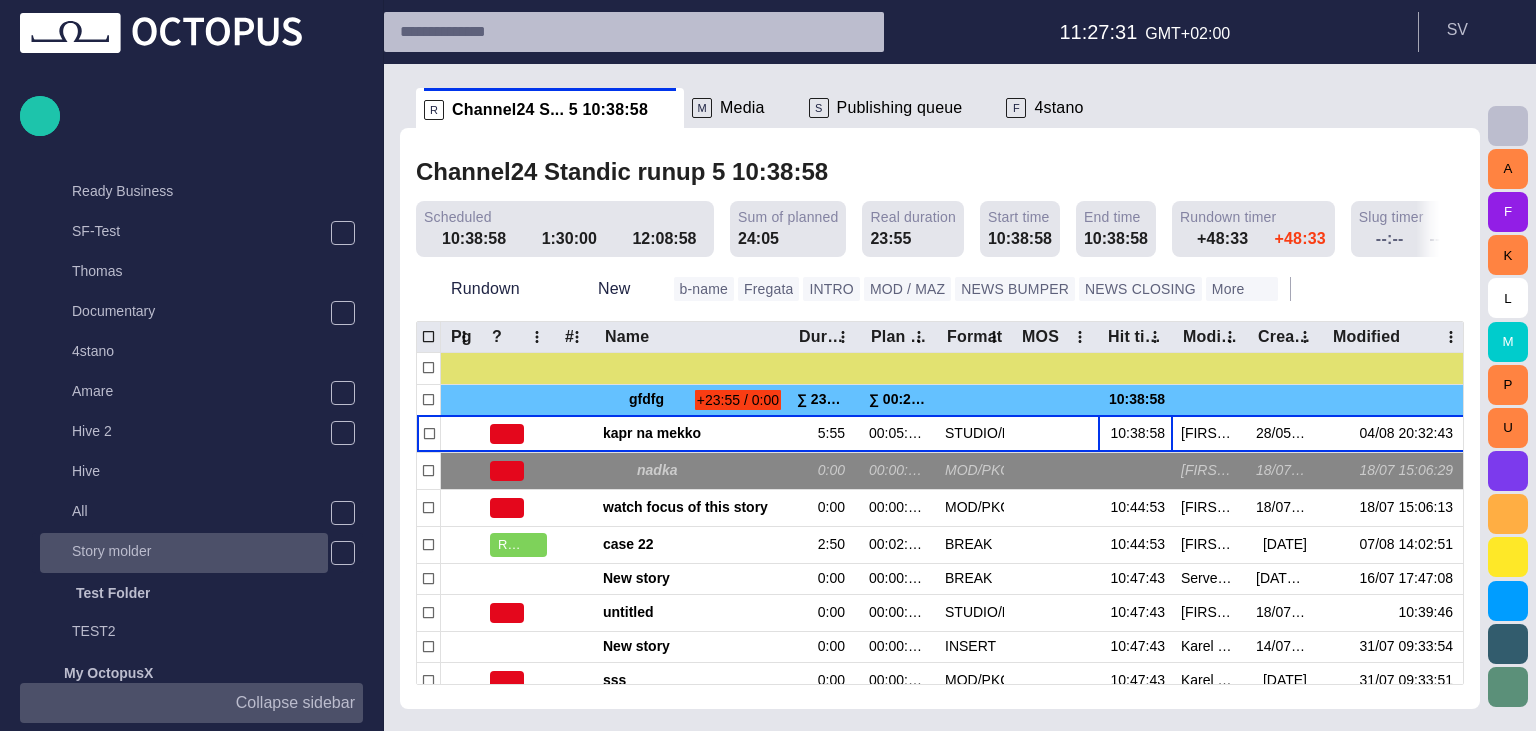 click on "Story molder" at bounding box center (200, 551) 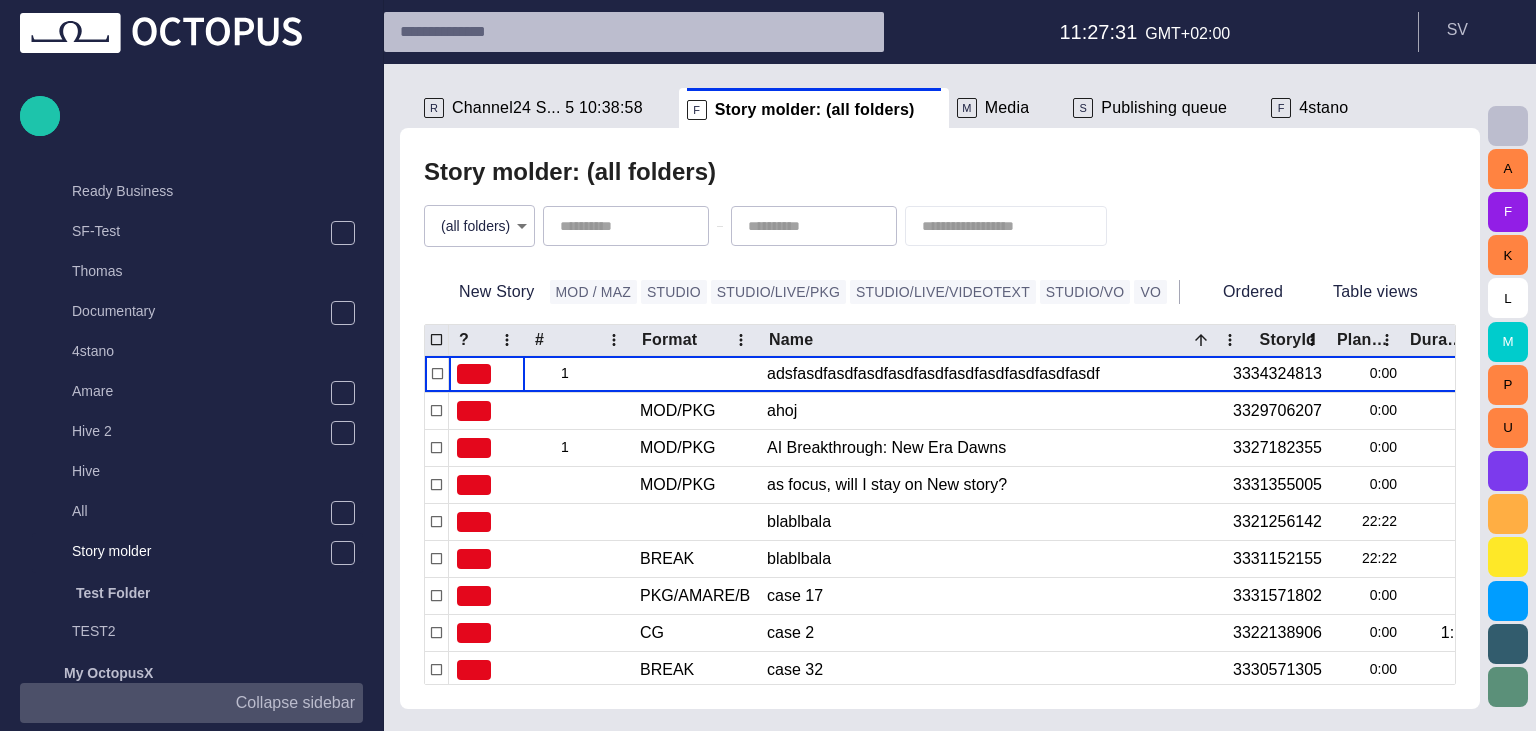 scroll, scrollTop: 80, scrollLeft: 0, axis: vertical 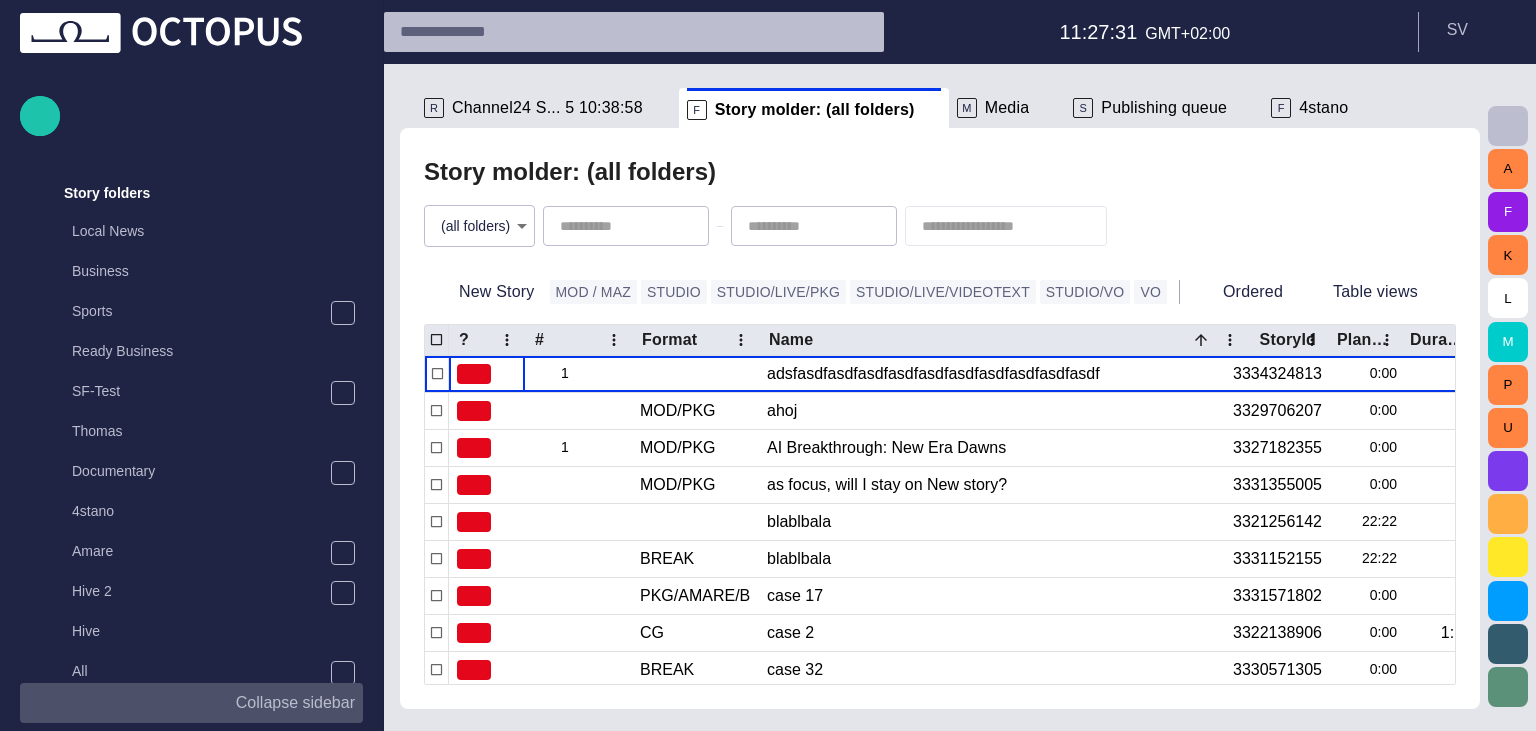 click on "Collapse sidebar" at bounding box center [295, 703] 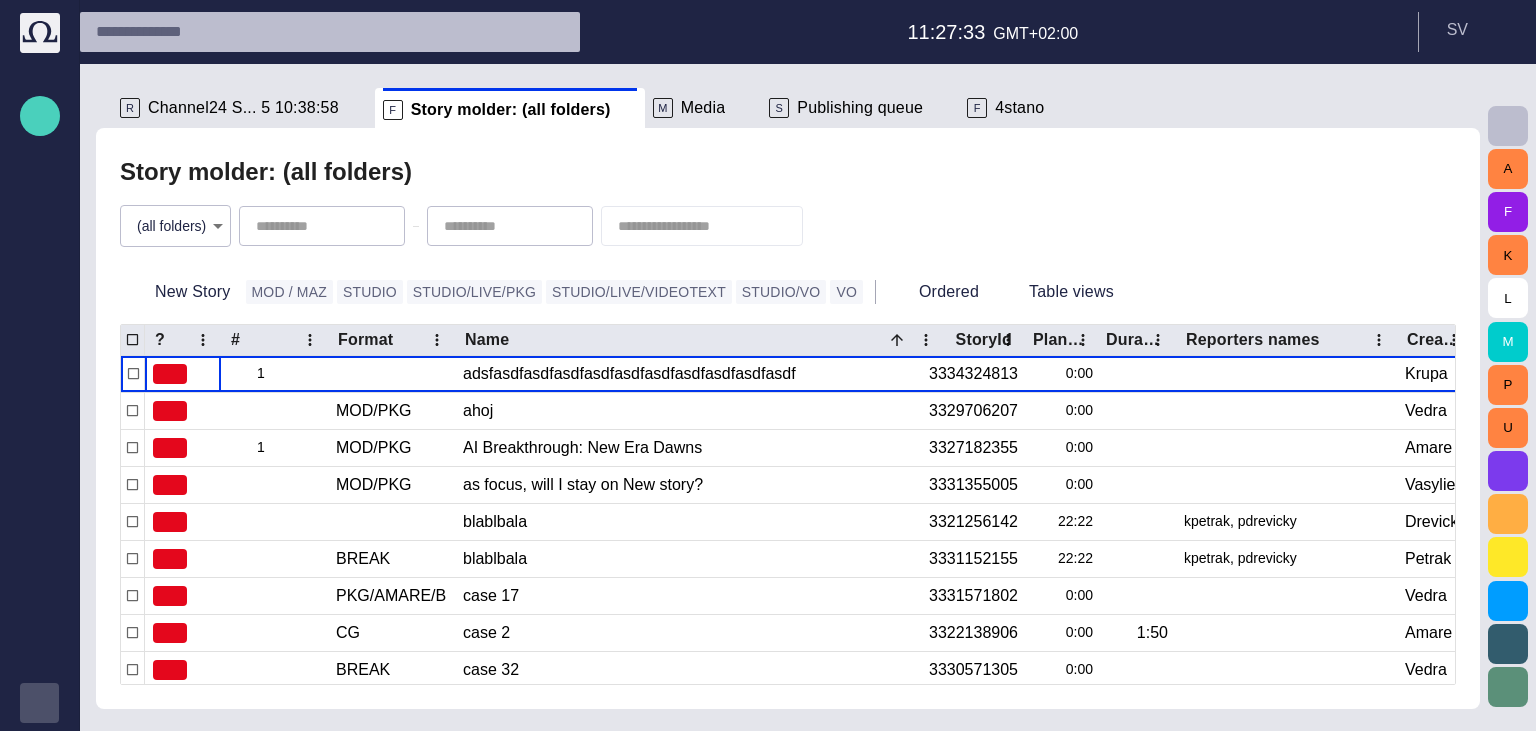 click at bounding box center [40, 116] 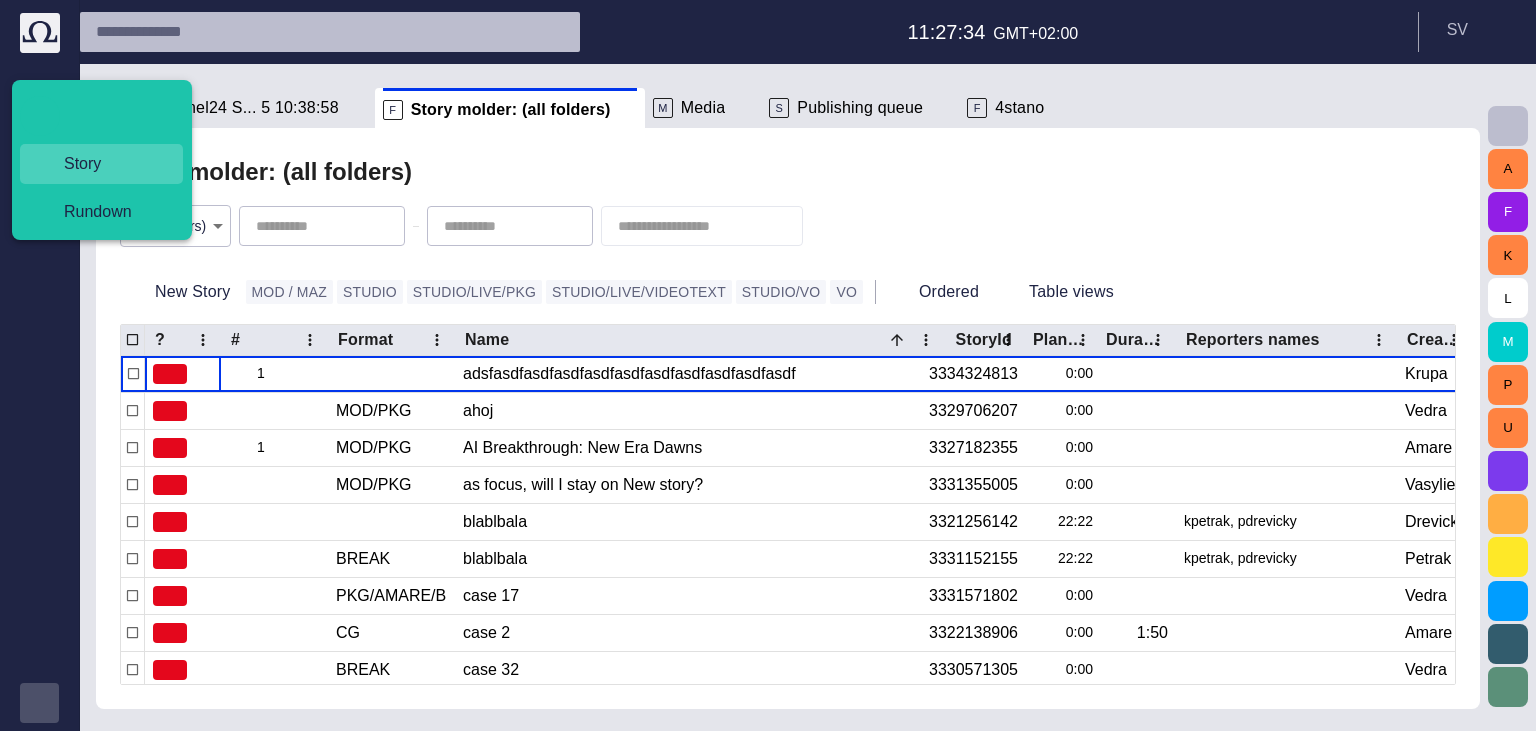 click on "Story" at bounding box center [109, 164] 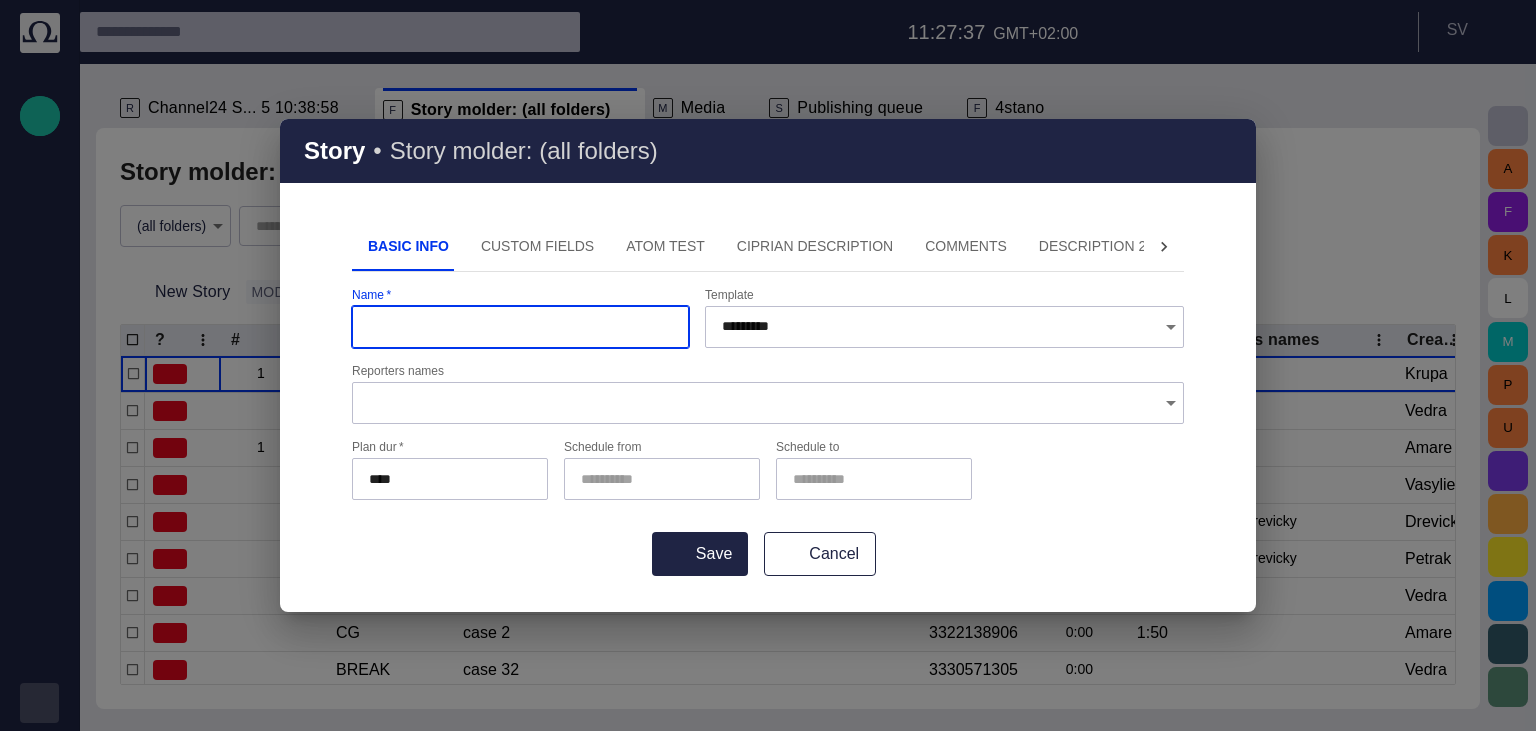 click on "Name   * Template ********* Reporters names Plan dur   * **** Schedule from Schedule to Save Cancel" at bounding box center (768, 432) 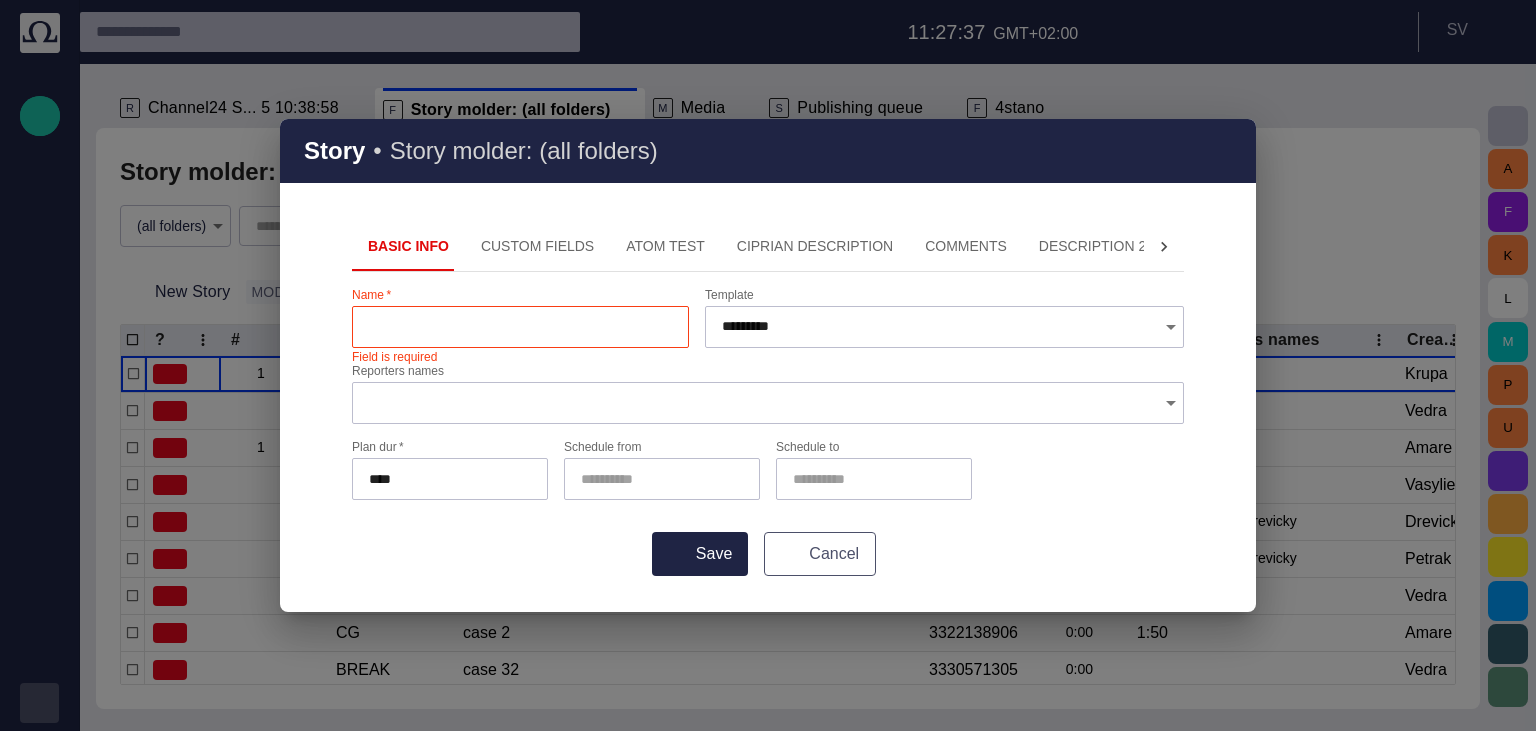 click on "Cancel" at bounding box center [820, 554] 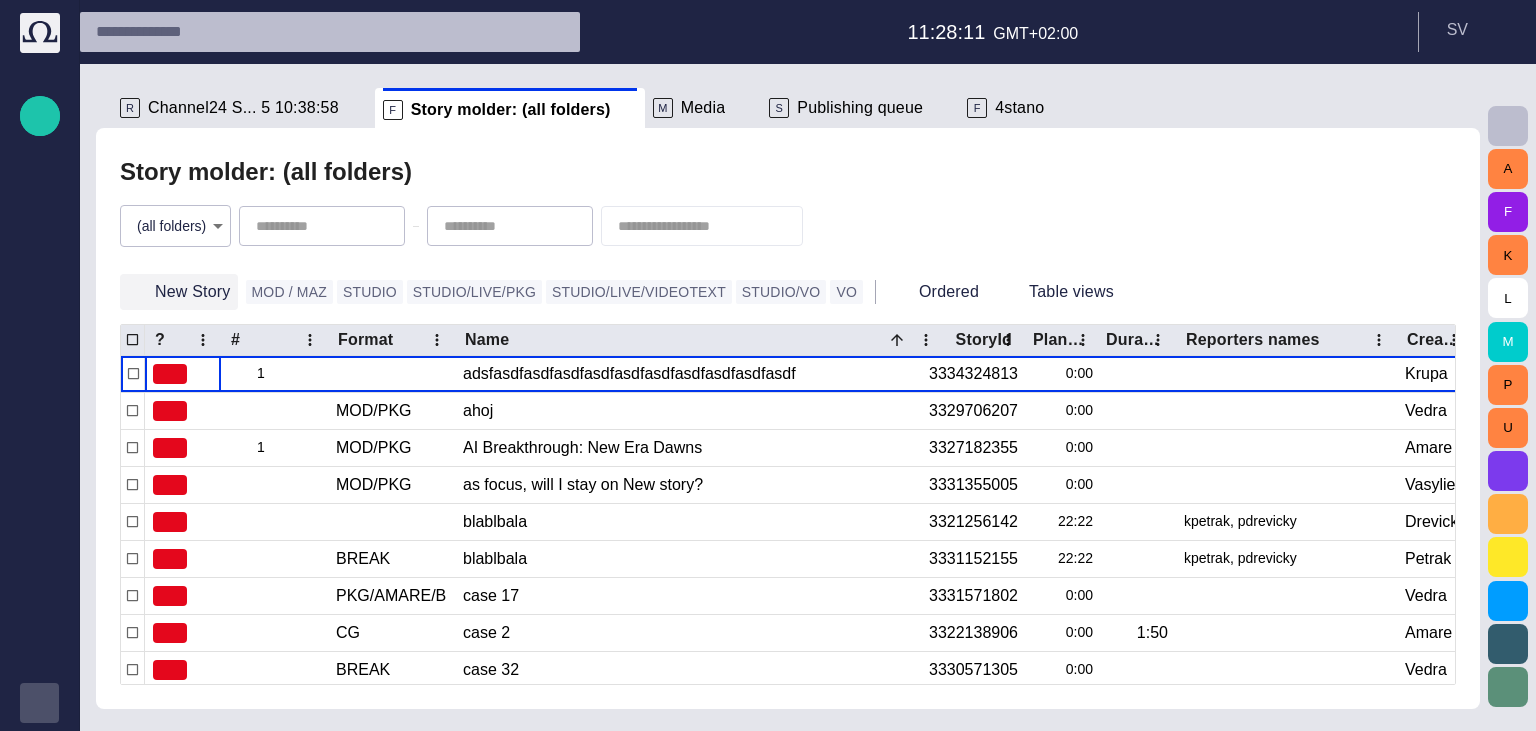 click on "New Story" at bounding box center [179, 292] 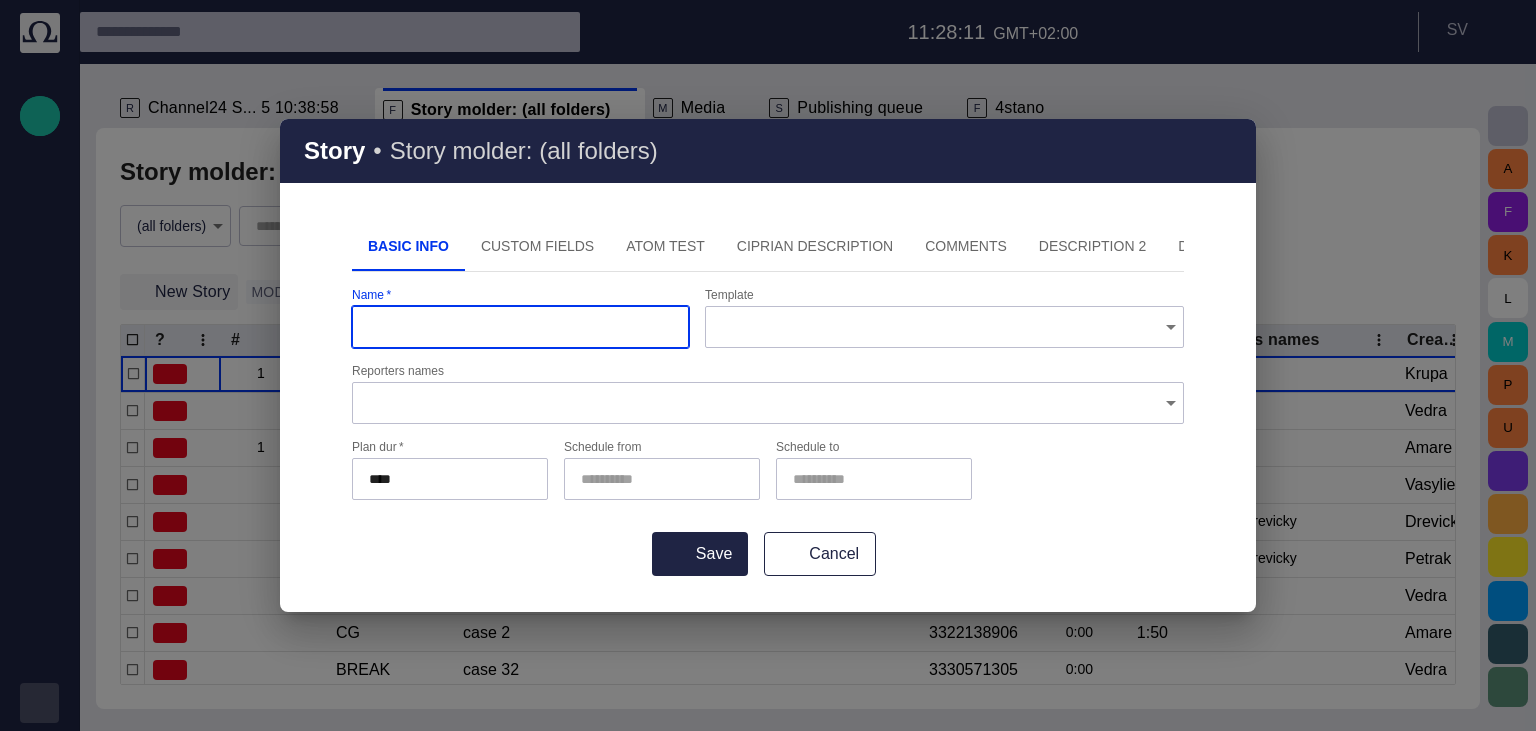 type on "*********" 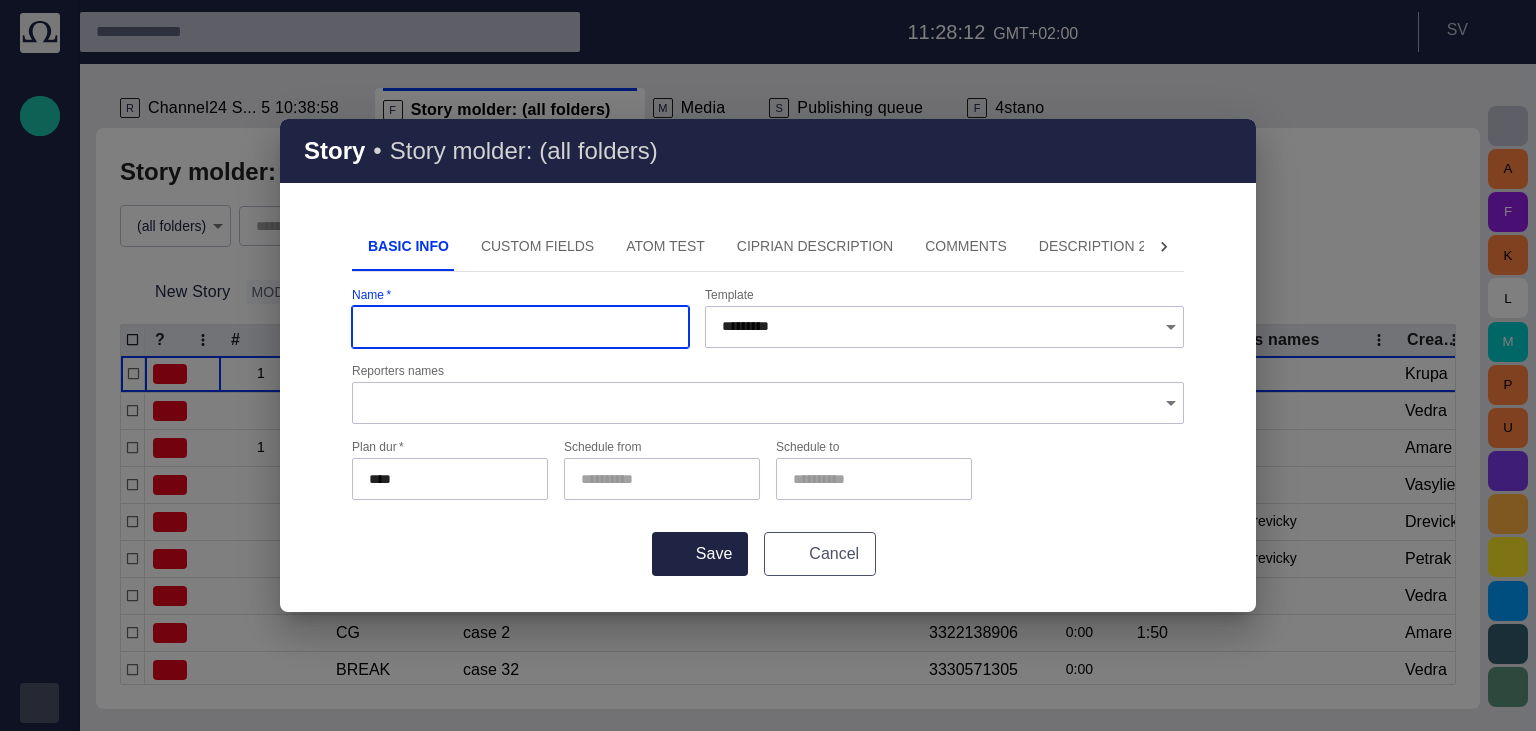click on "Cancel" at bounding box center [820, 554] 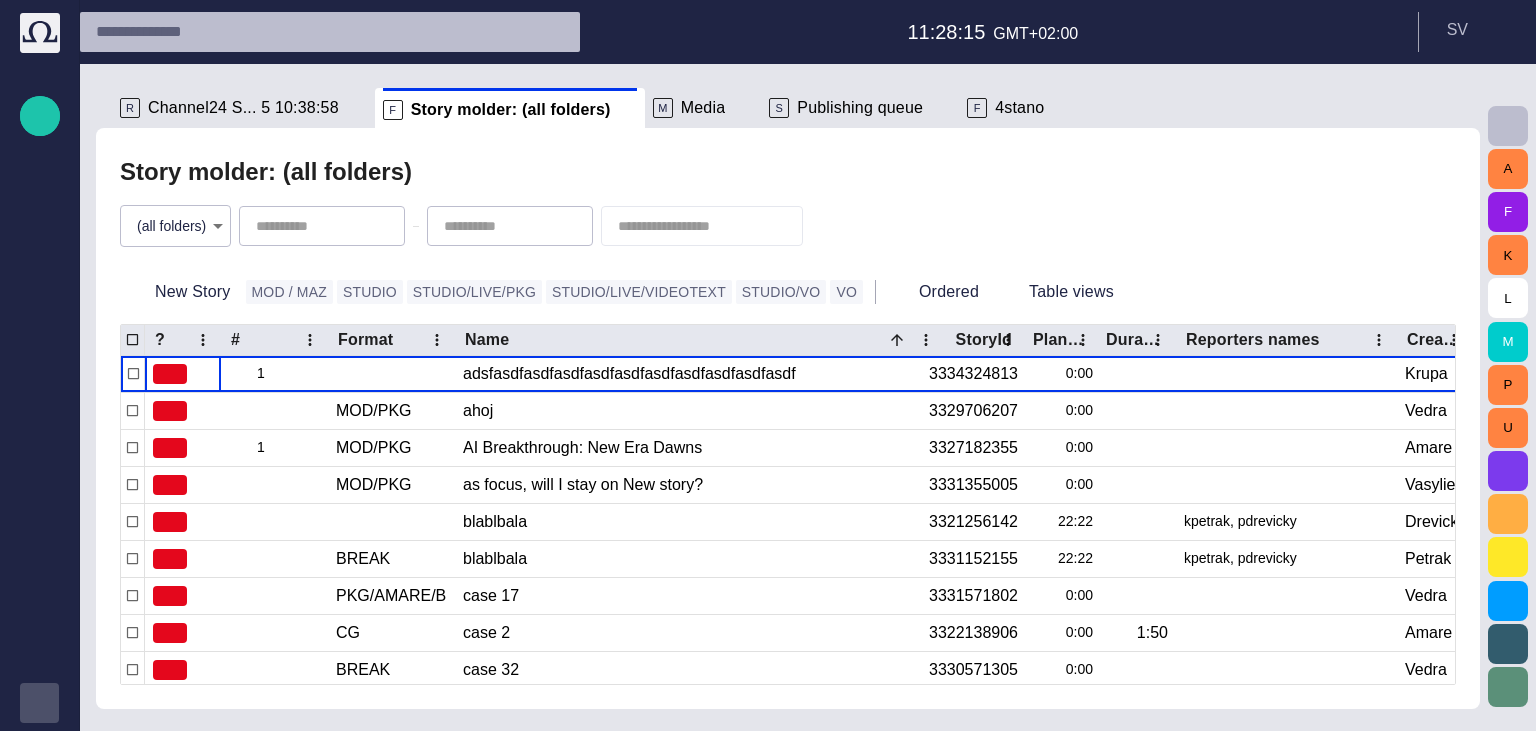 click on "F 4stano" at bounding box center [1005, 108] 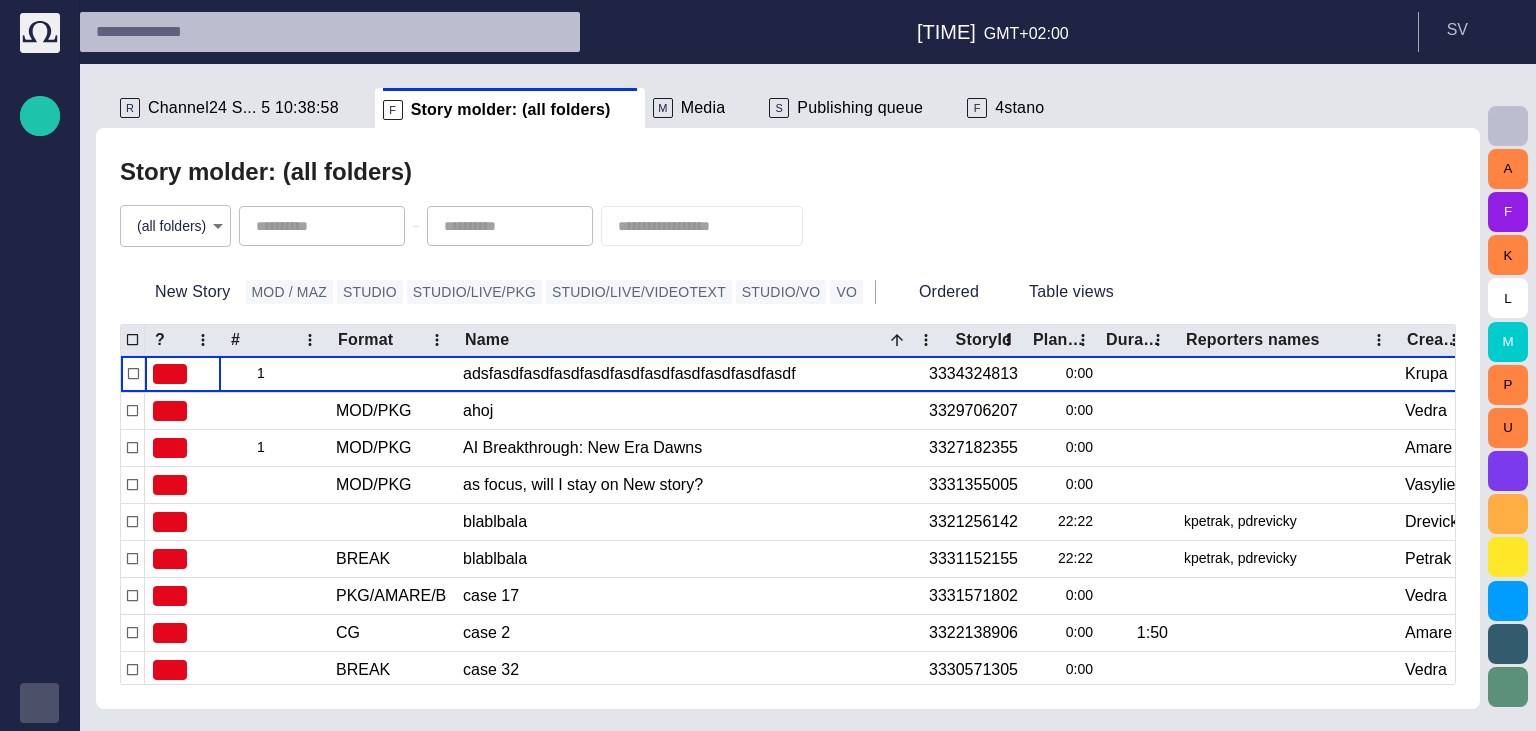 click on "4stano" at bounding box center [1019, 108] 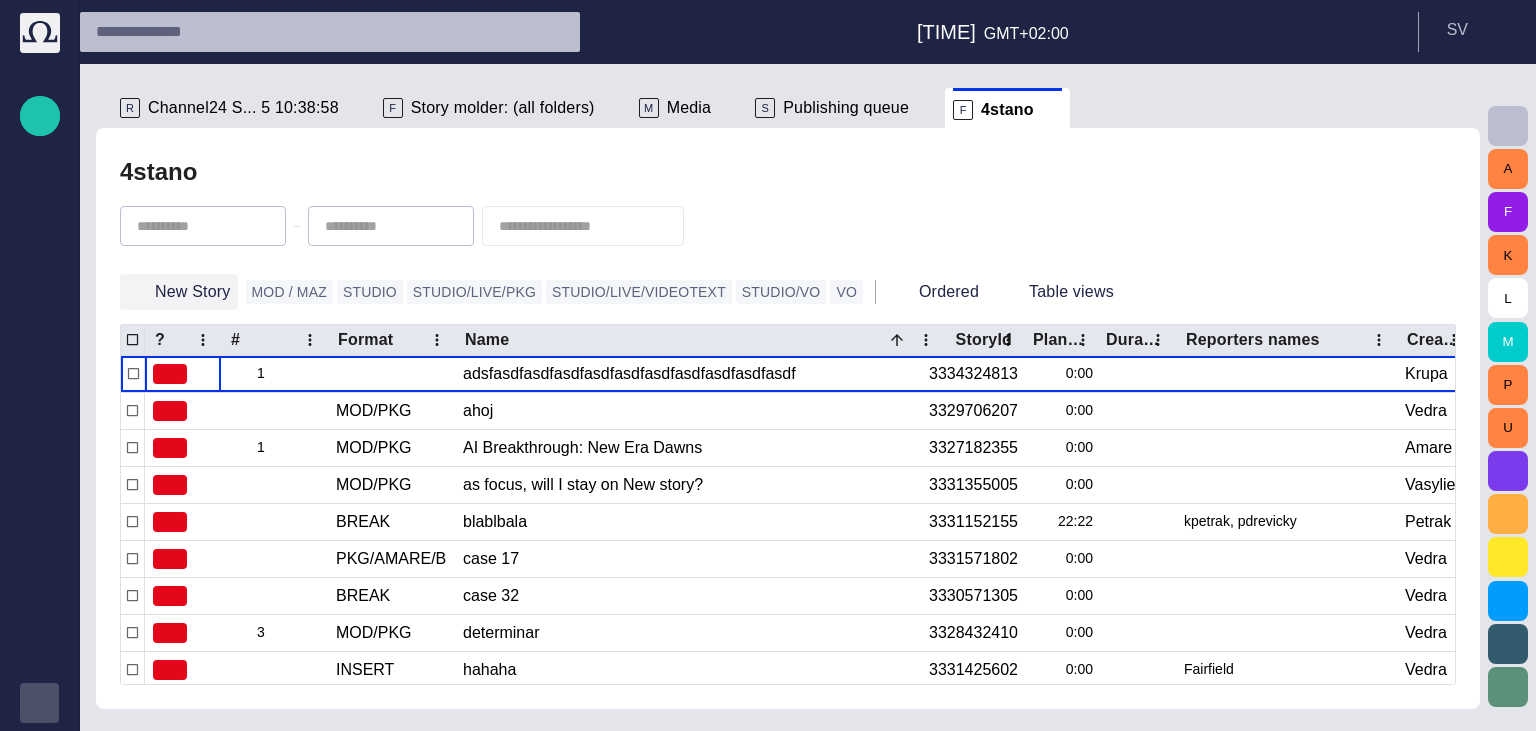 click on "New Story" at bounding box center (179, 292) 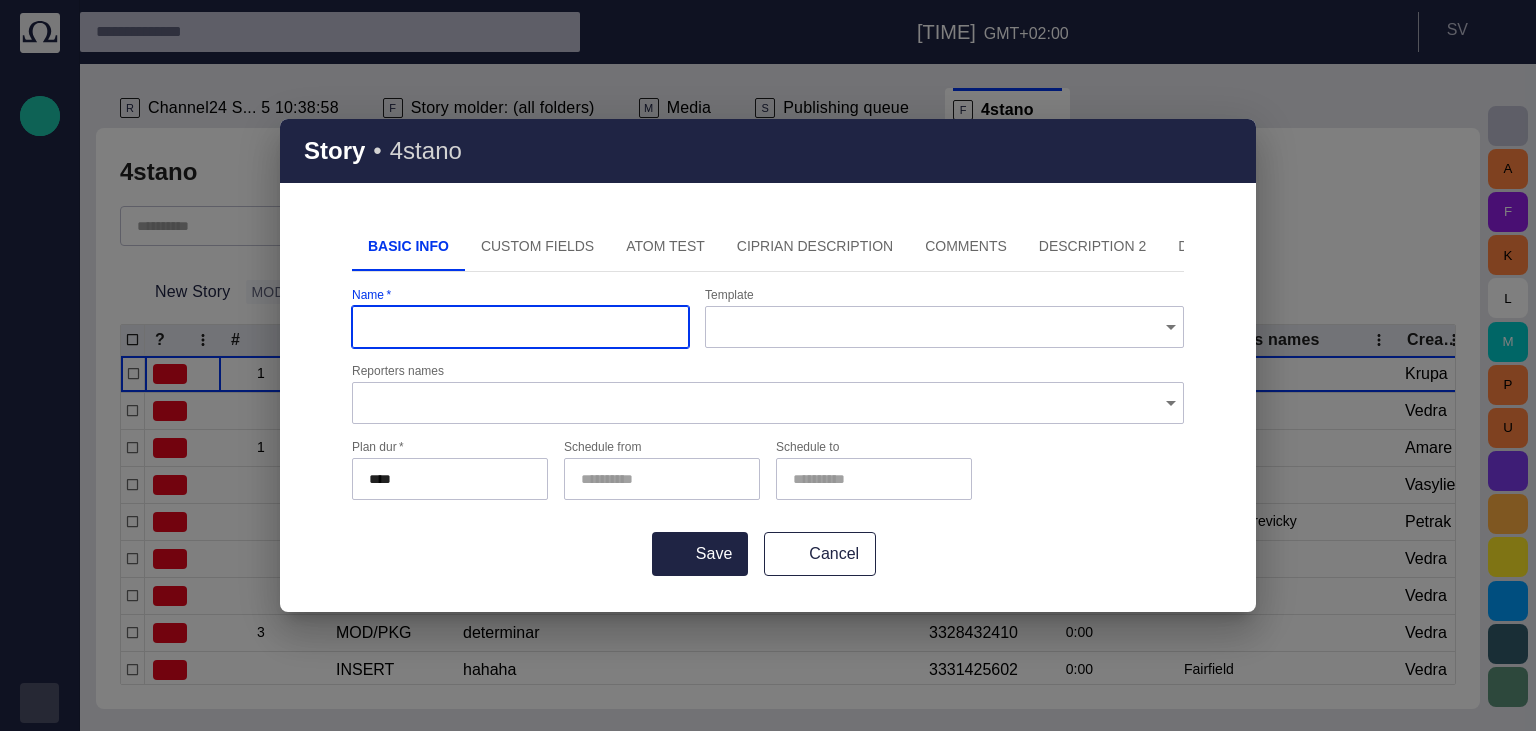 type on "*********" 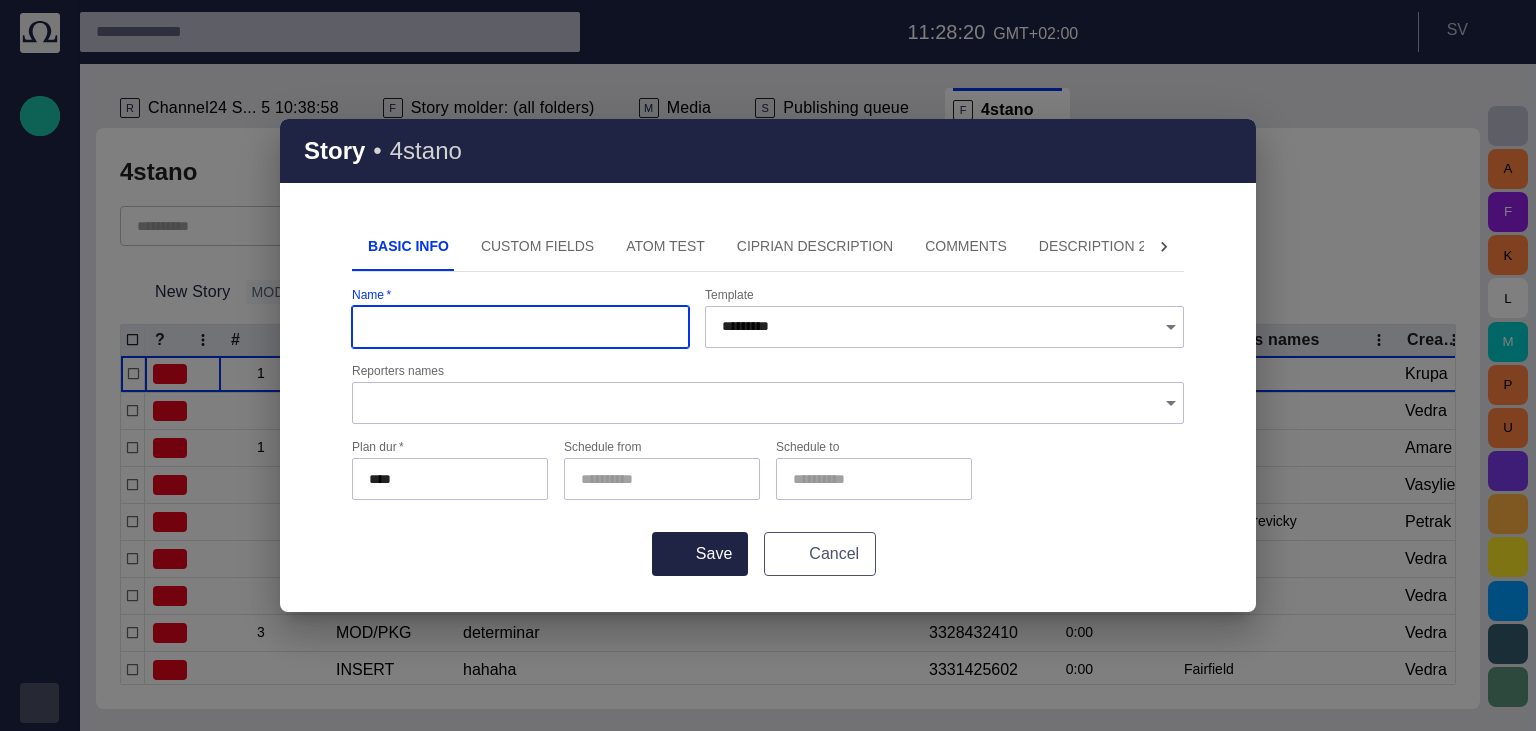 click on "Cancel" at bounding box center [820, 554] 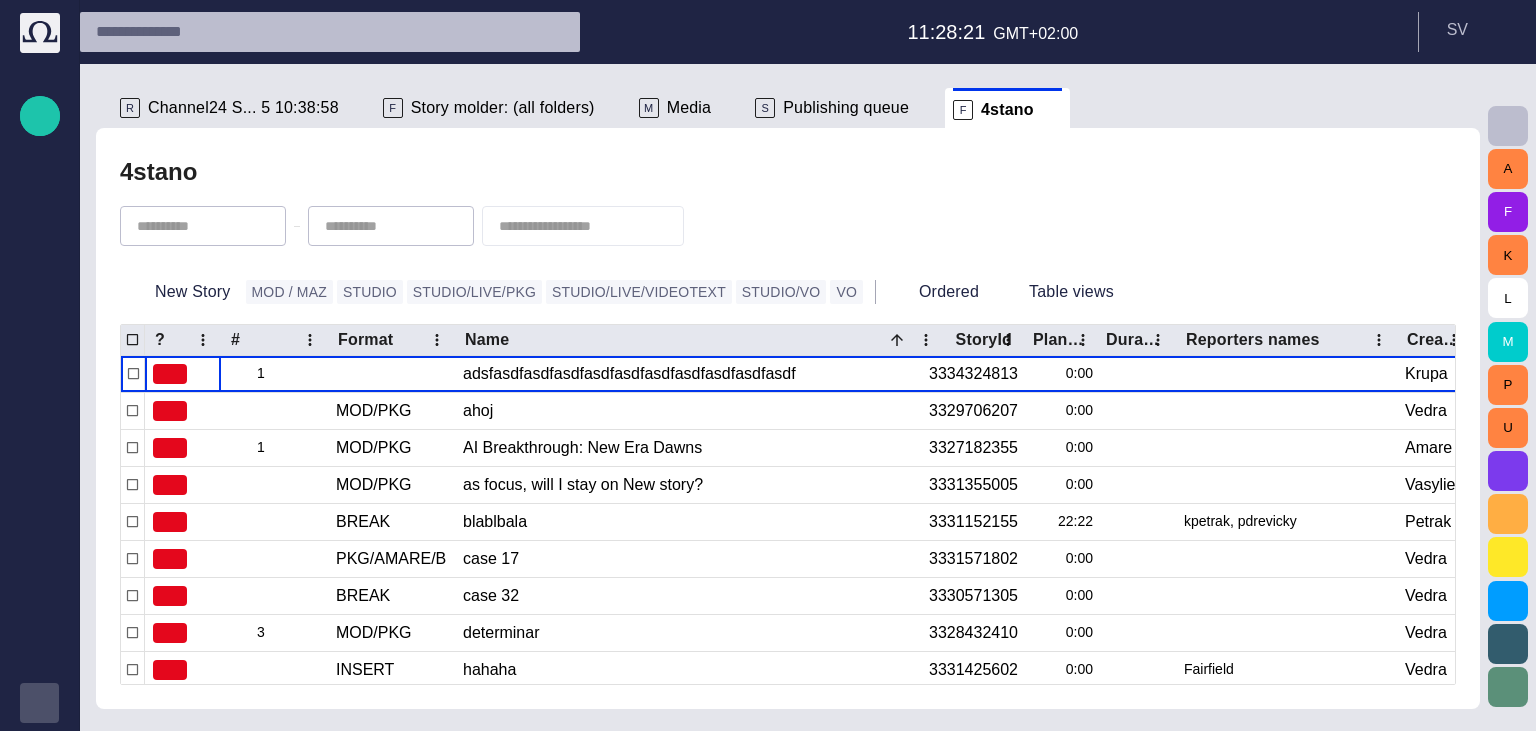 click on "Channel24 S... 5 10:38:58" at bounding box center [243, 108] 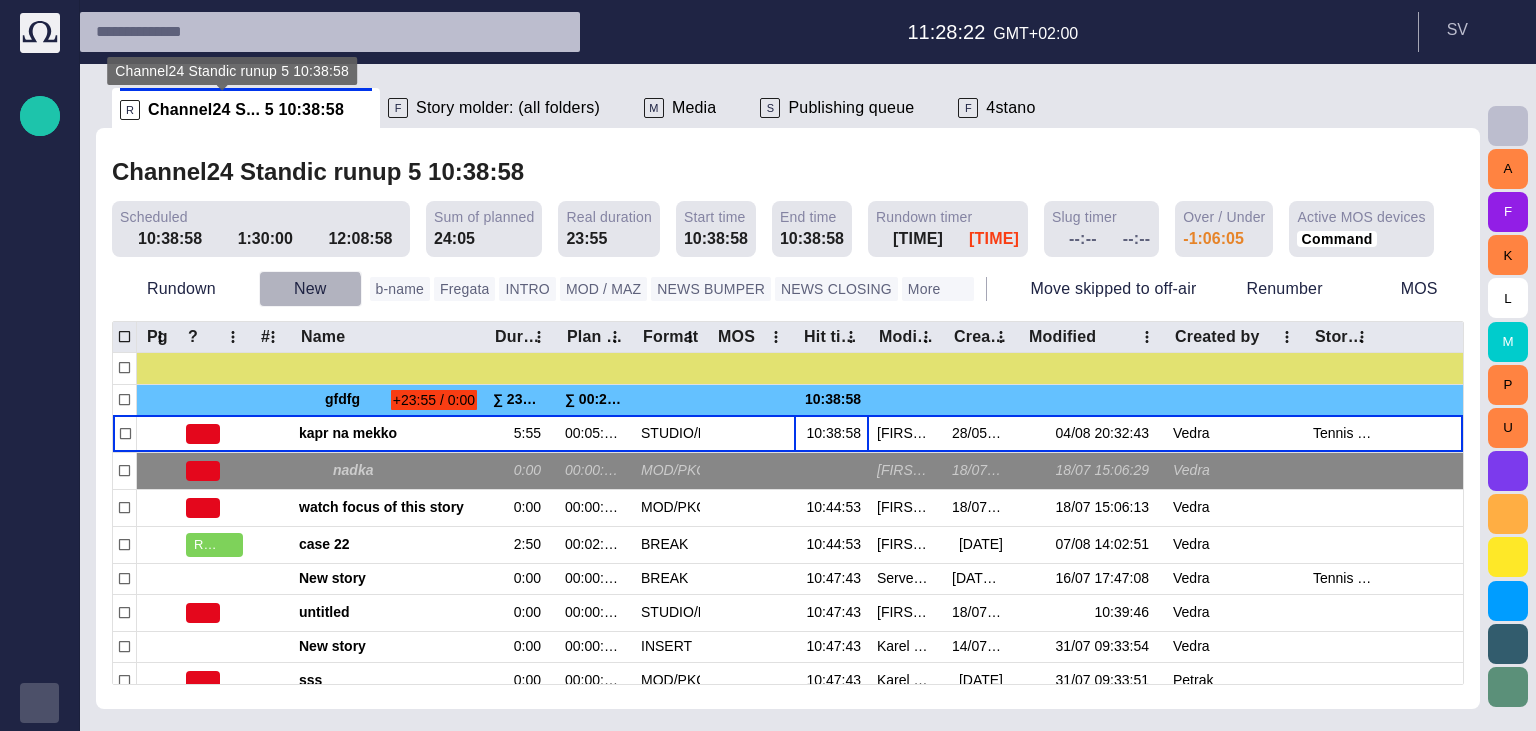 click on "New" at bounding box center [310, 289] 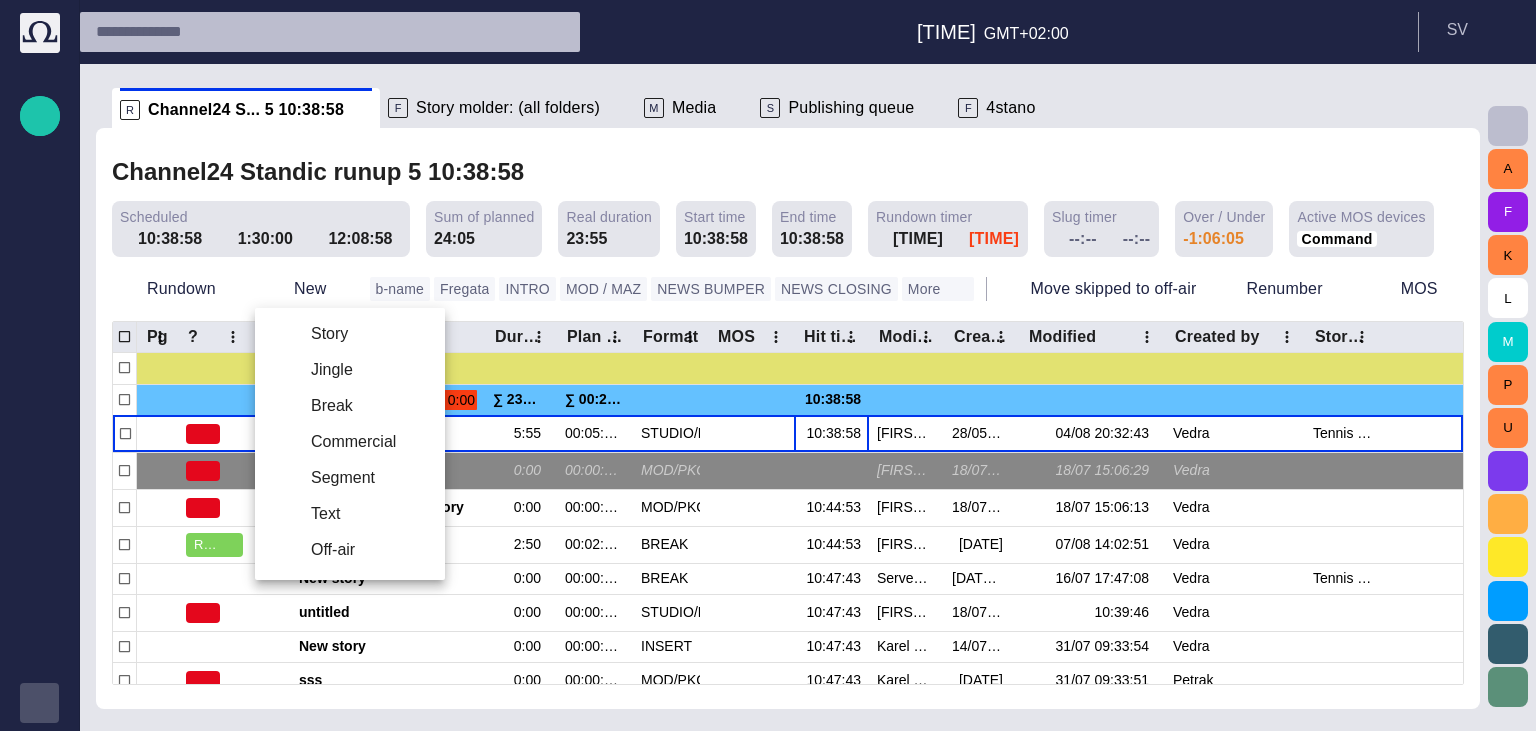 click on "Story" at bounding box center [350, 334] 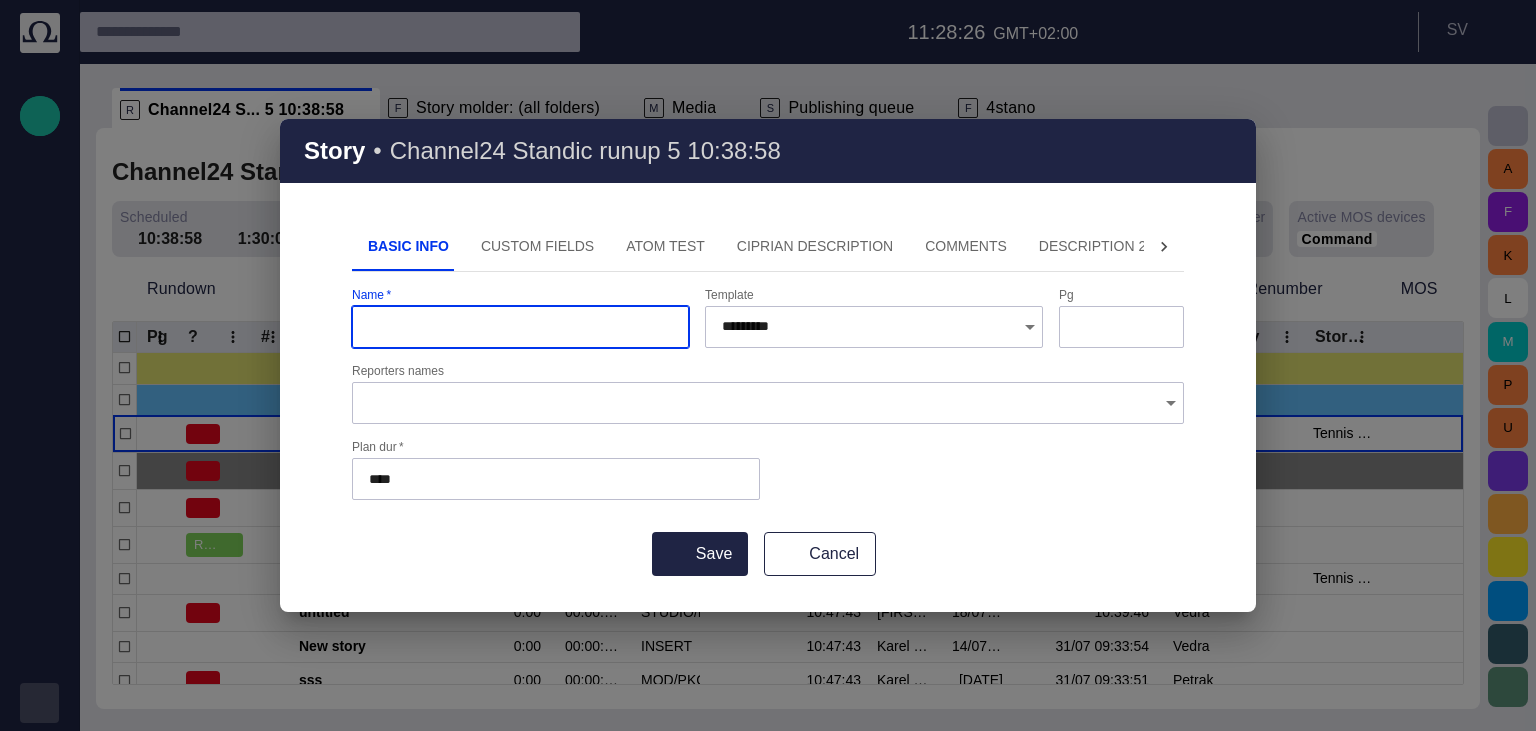 click on "Save Cancel" at bounding box center (768, 554) 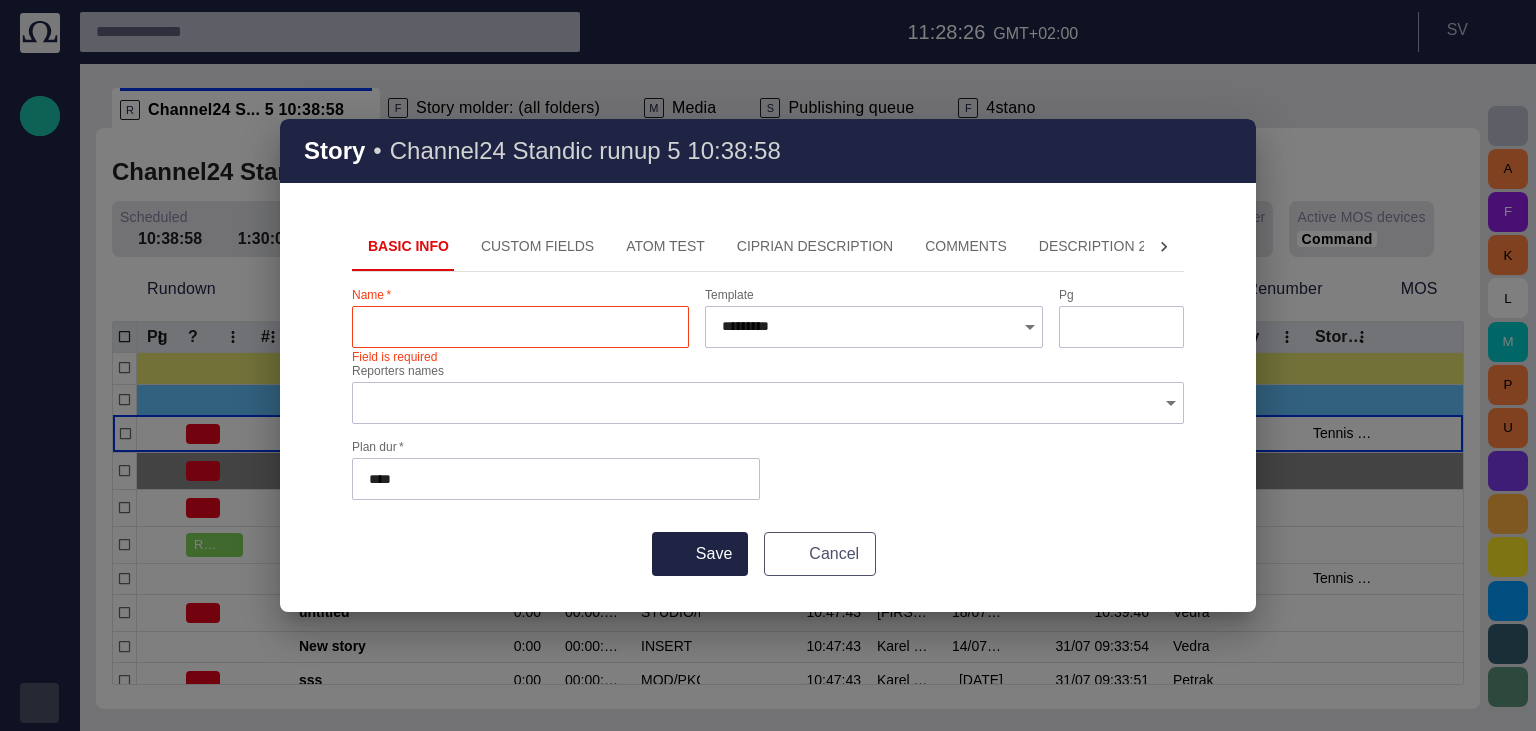 click at bounding box center (785, 554) 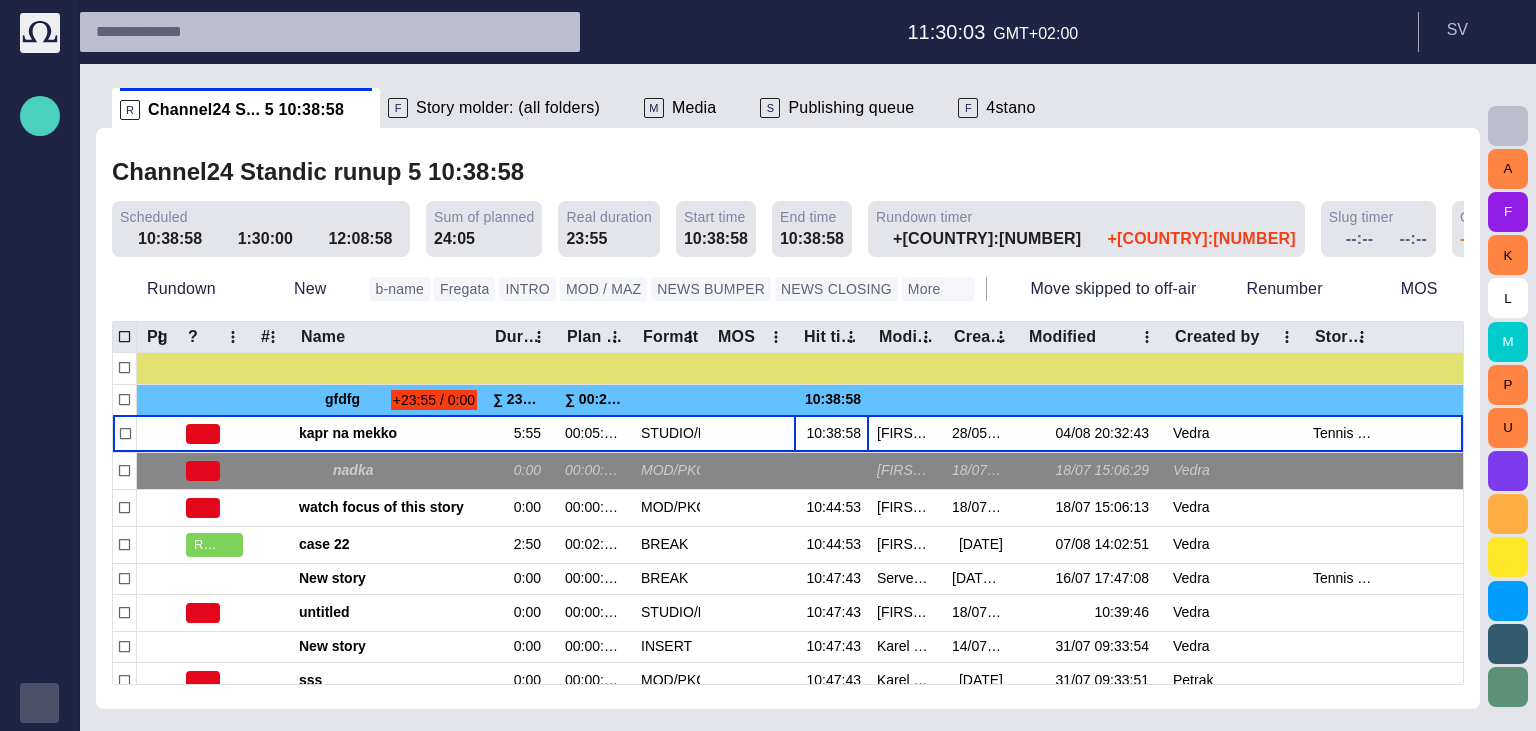 click at bounding box center (40, 116) 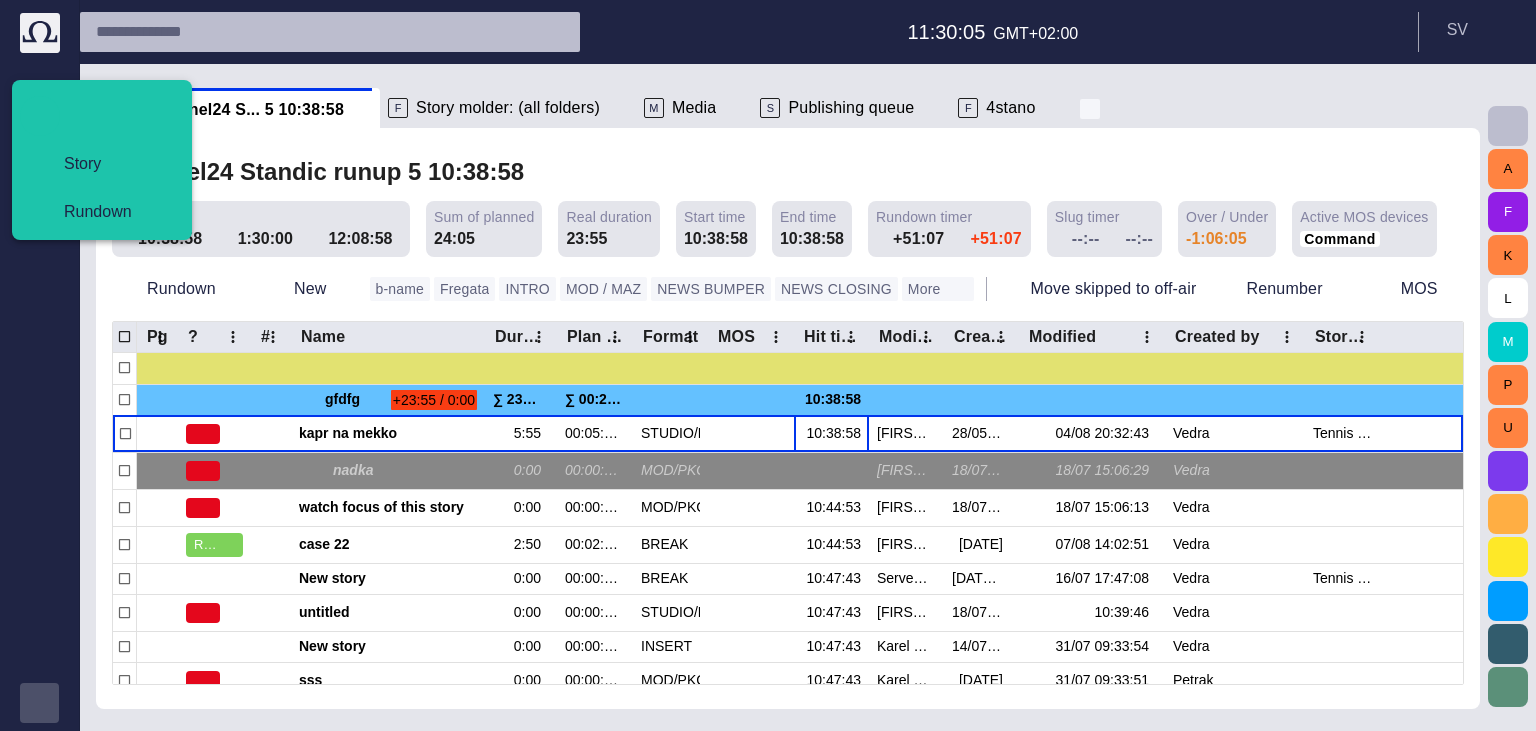 click at bounding box center [1090, 109] 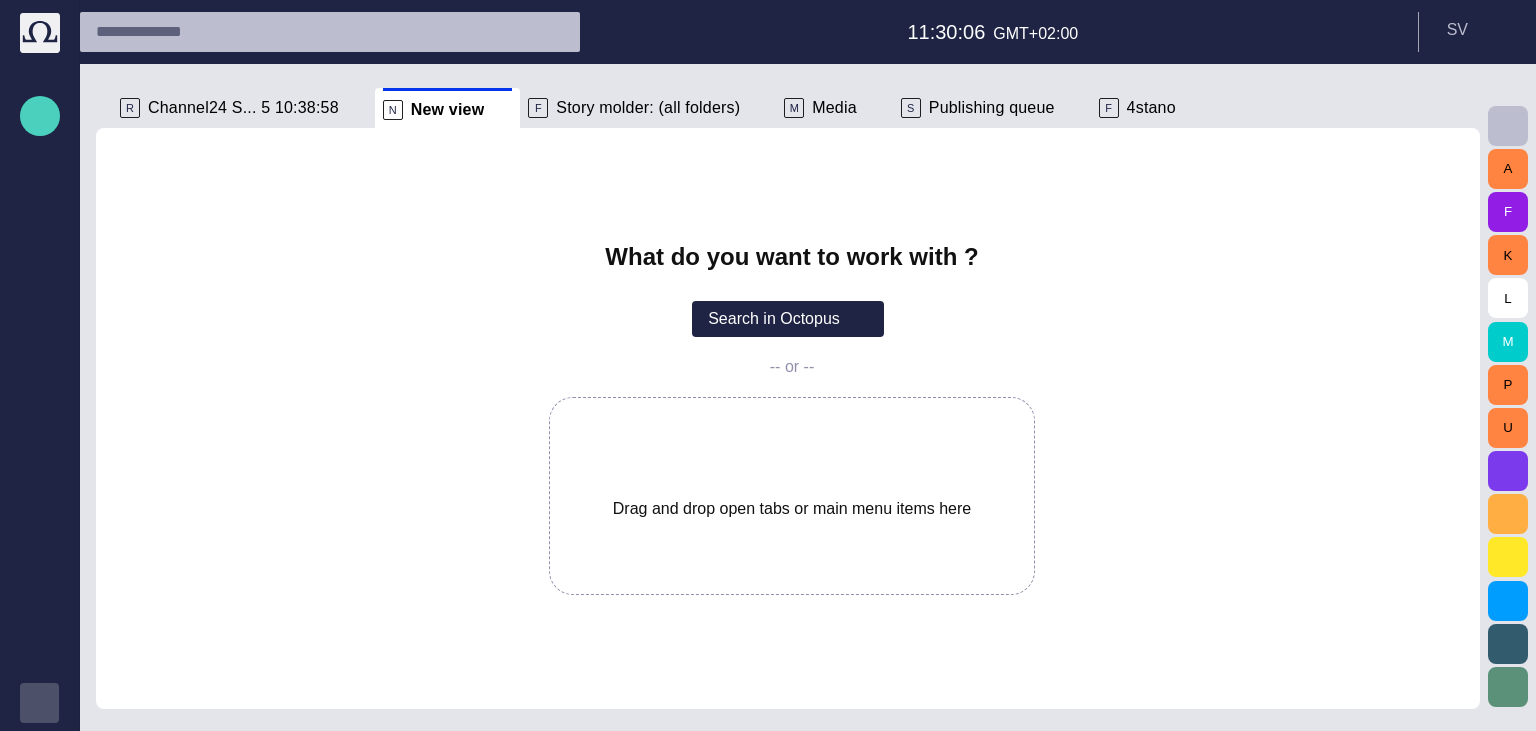 click at bounding box center (40, 116) 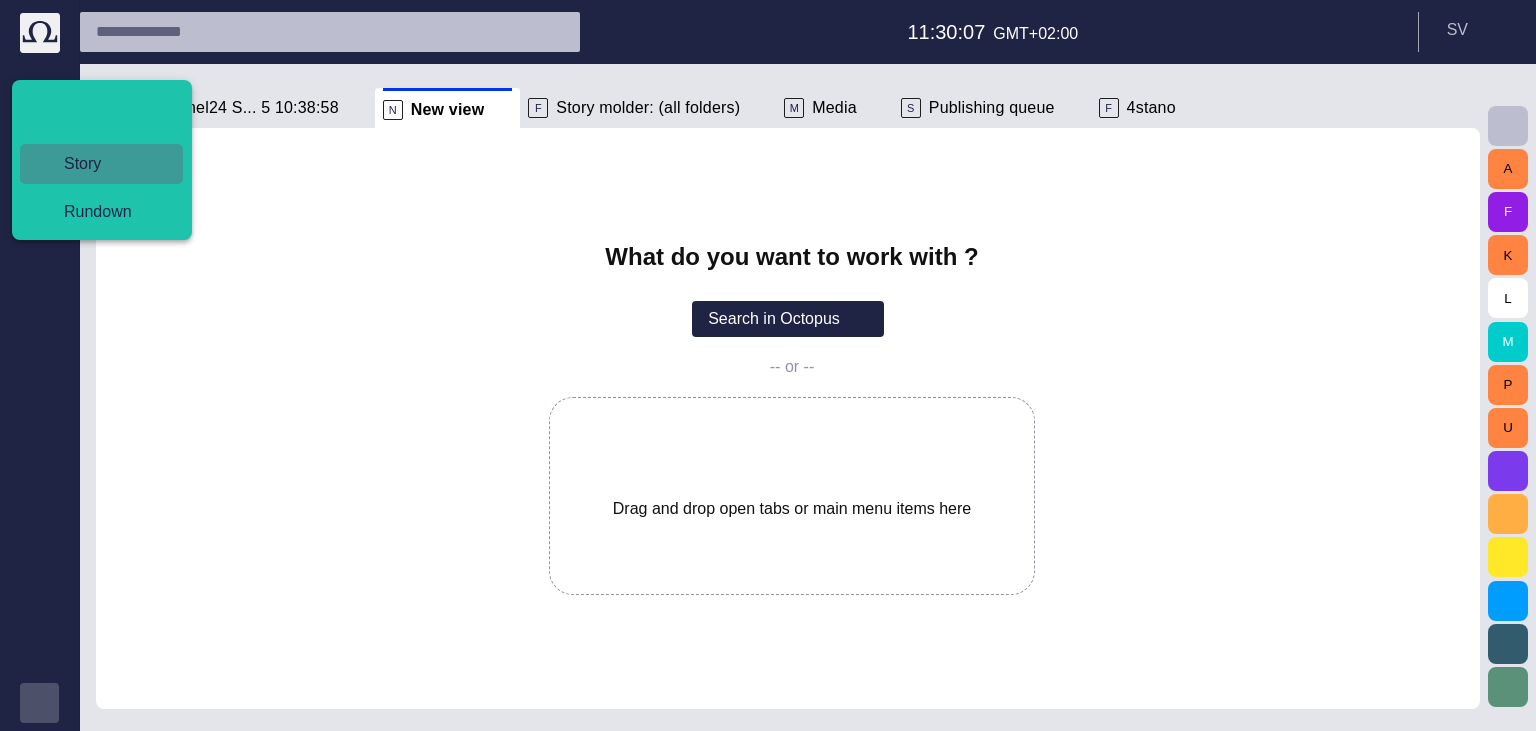 click on "Story" at bounding box center [101, 164] 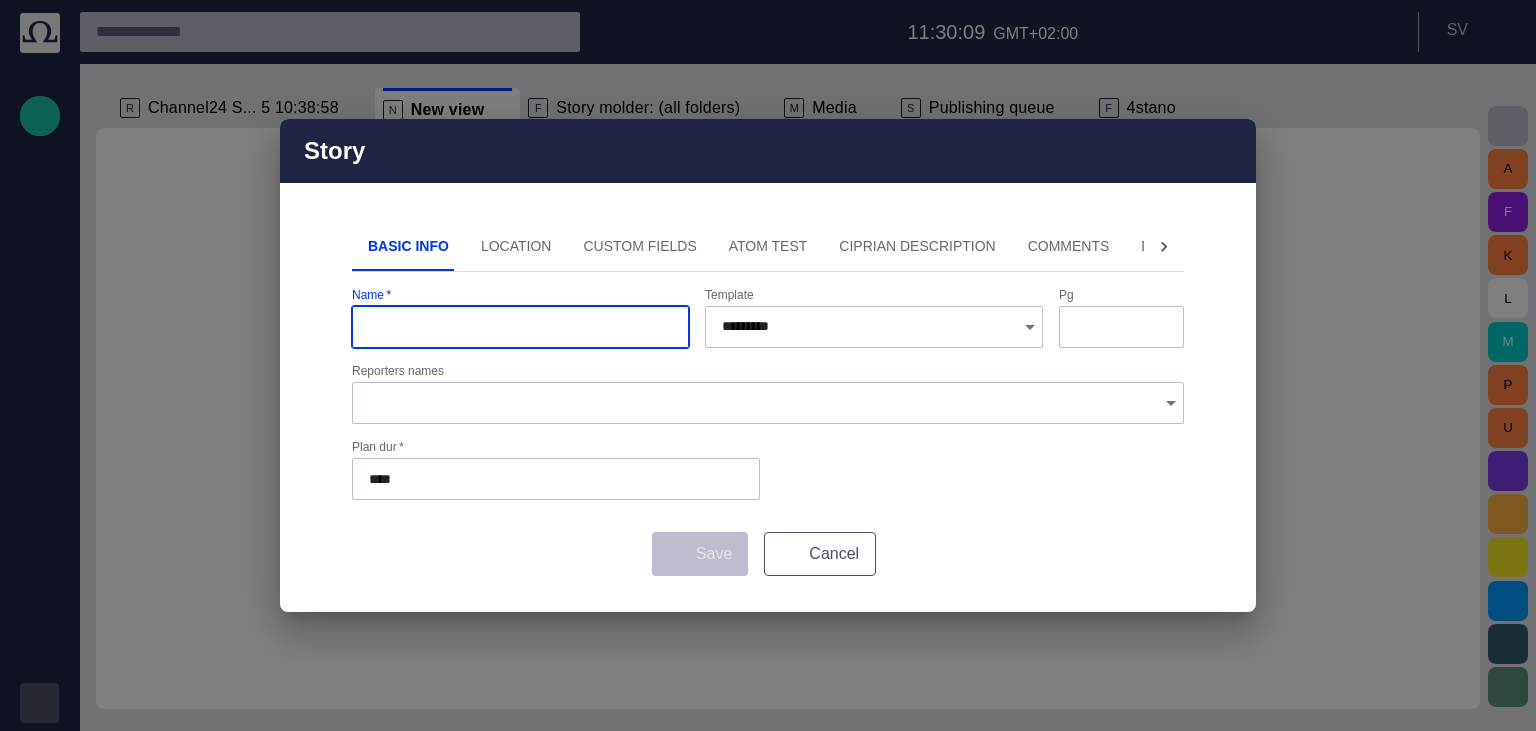 click on "Cancel" at bounding box center (820, 554) 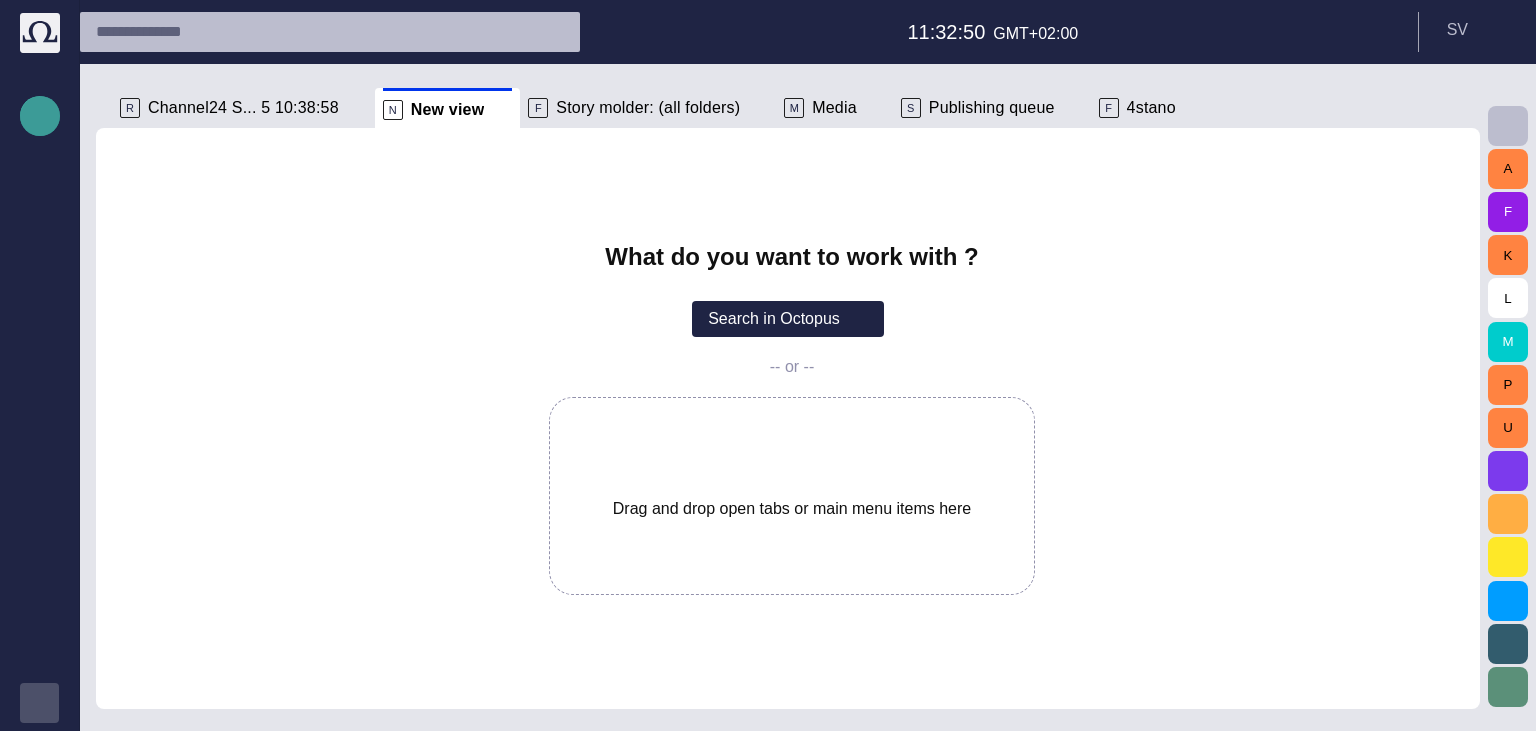 click at bounding box center [40, 116] 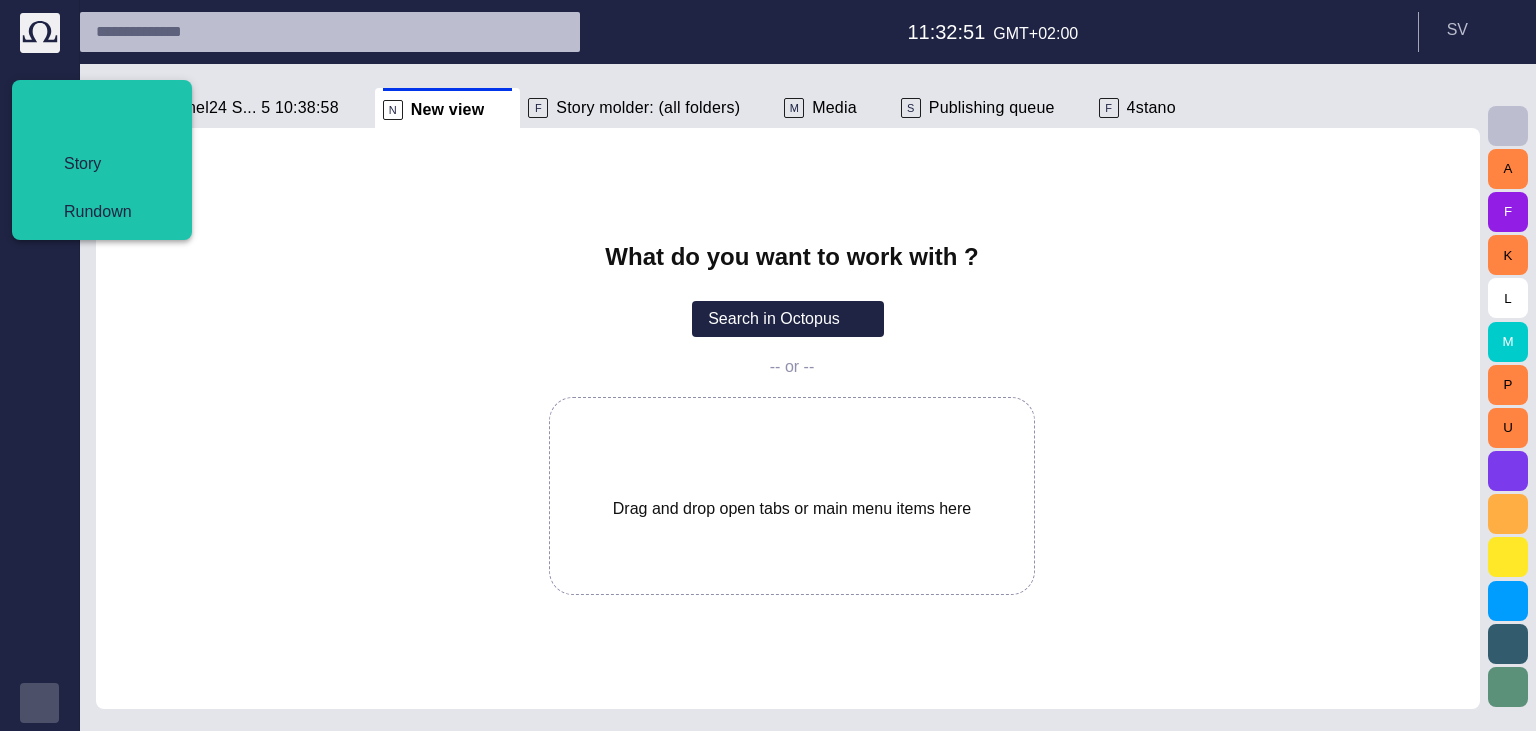 click on "Story Rundown" at bounding box center [106, 188] 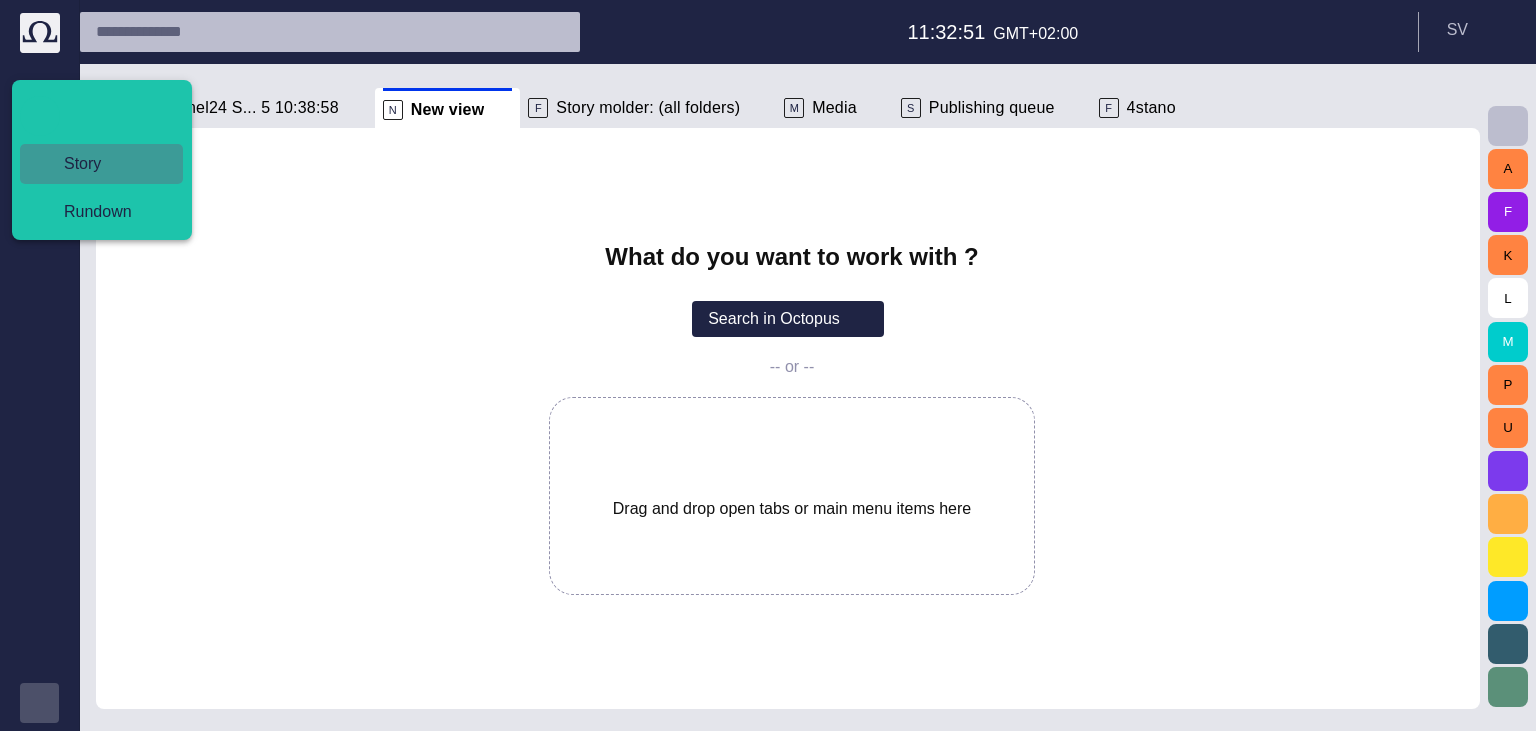 click on "Story" at bounding box center (101, 164) 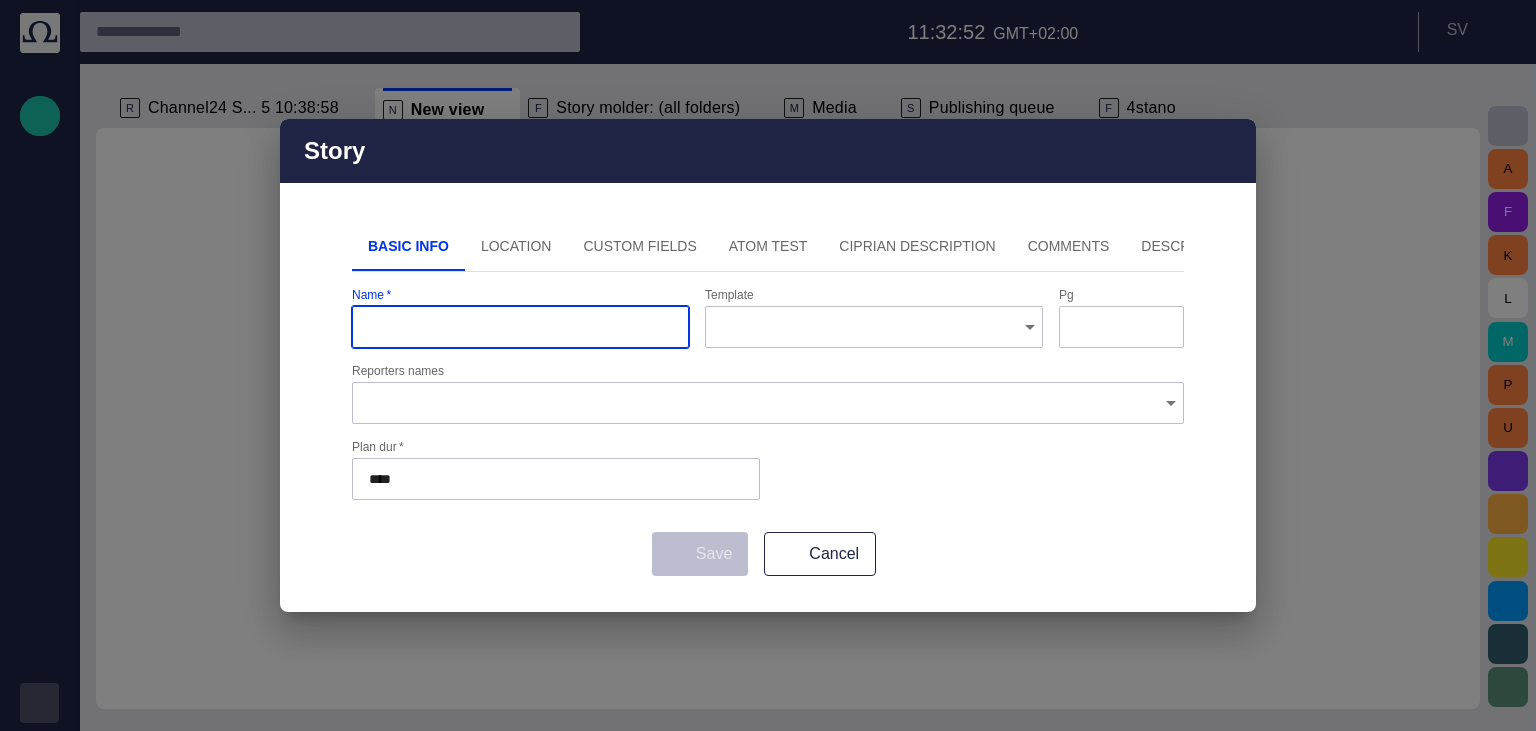 type on "*********" 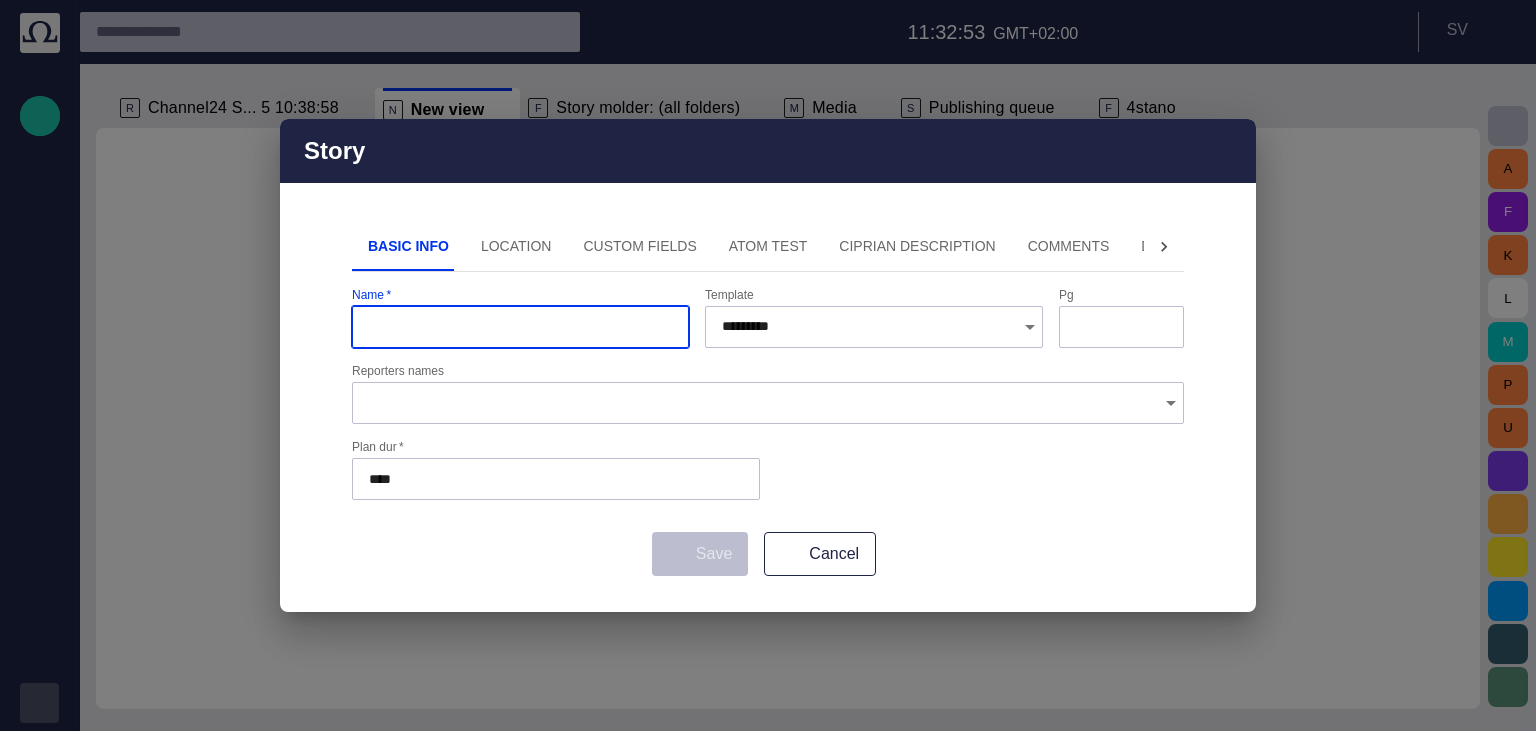click on "Location" at bounding box center (516, 247) 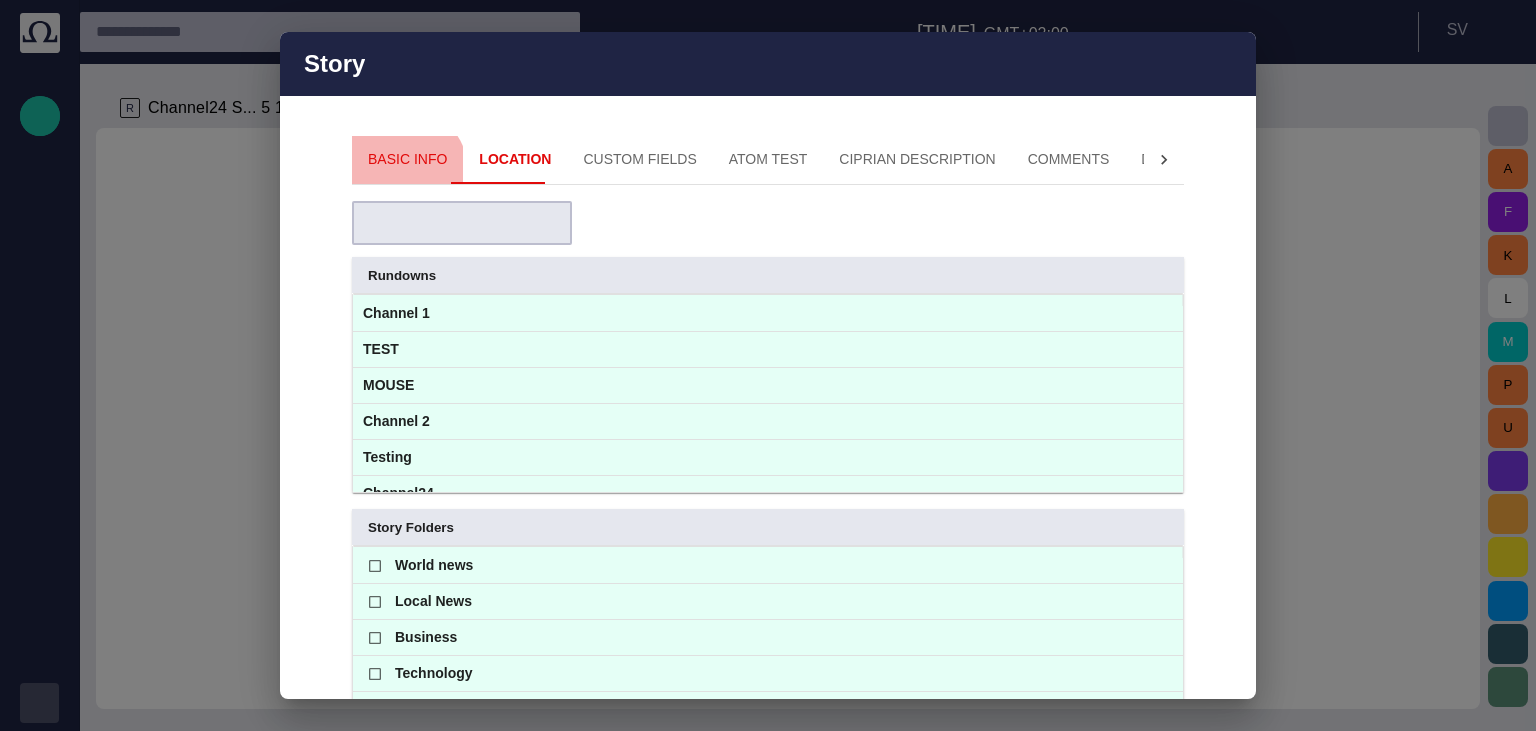 click on "Basic Info" at bounding box center (407, 160) 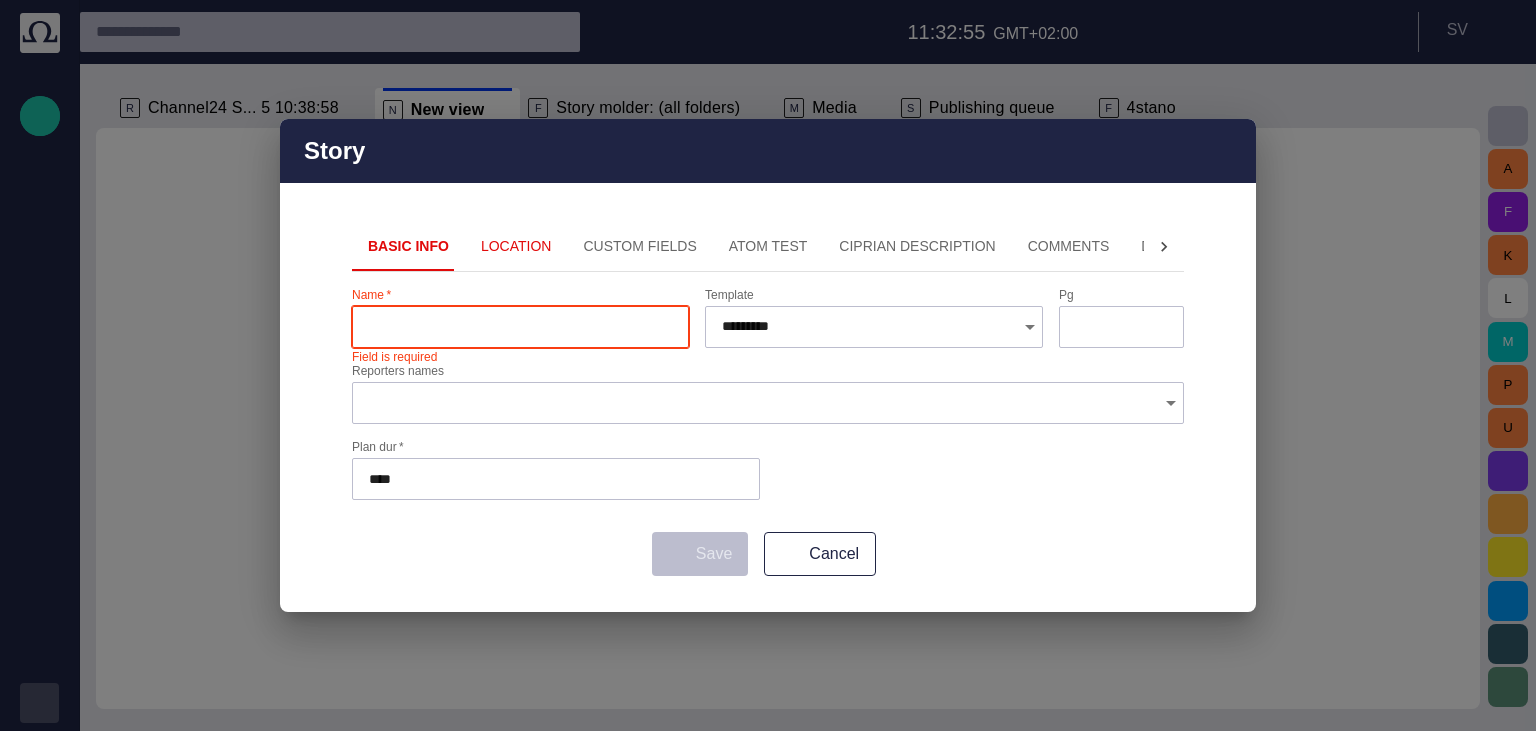 click on "Name   *" at bounding box center [520, 327] 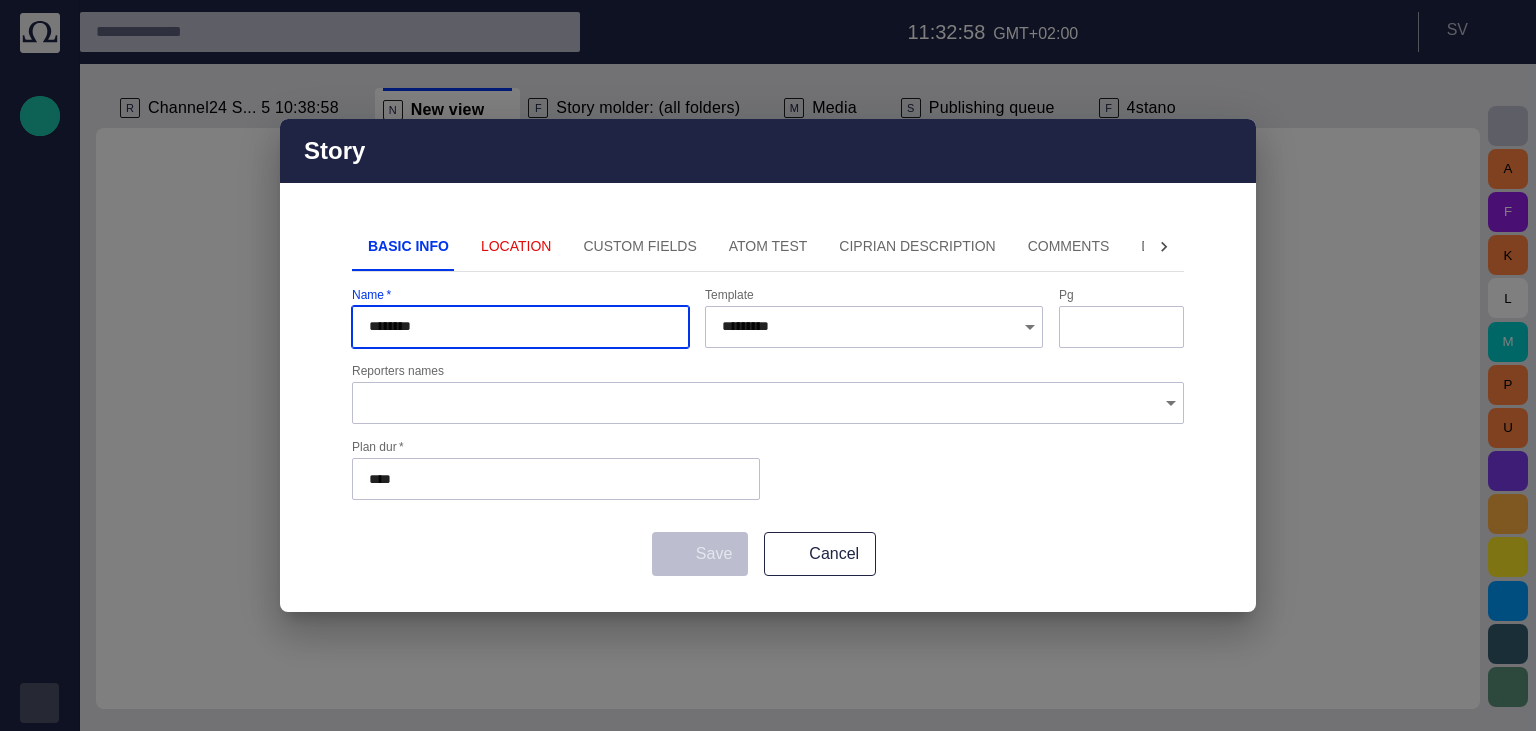 type on "********" 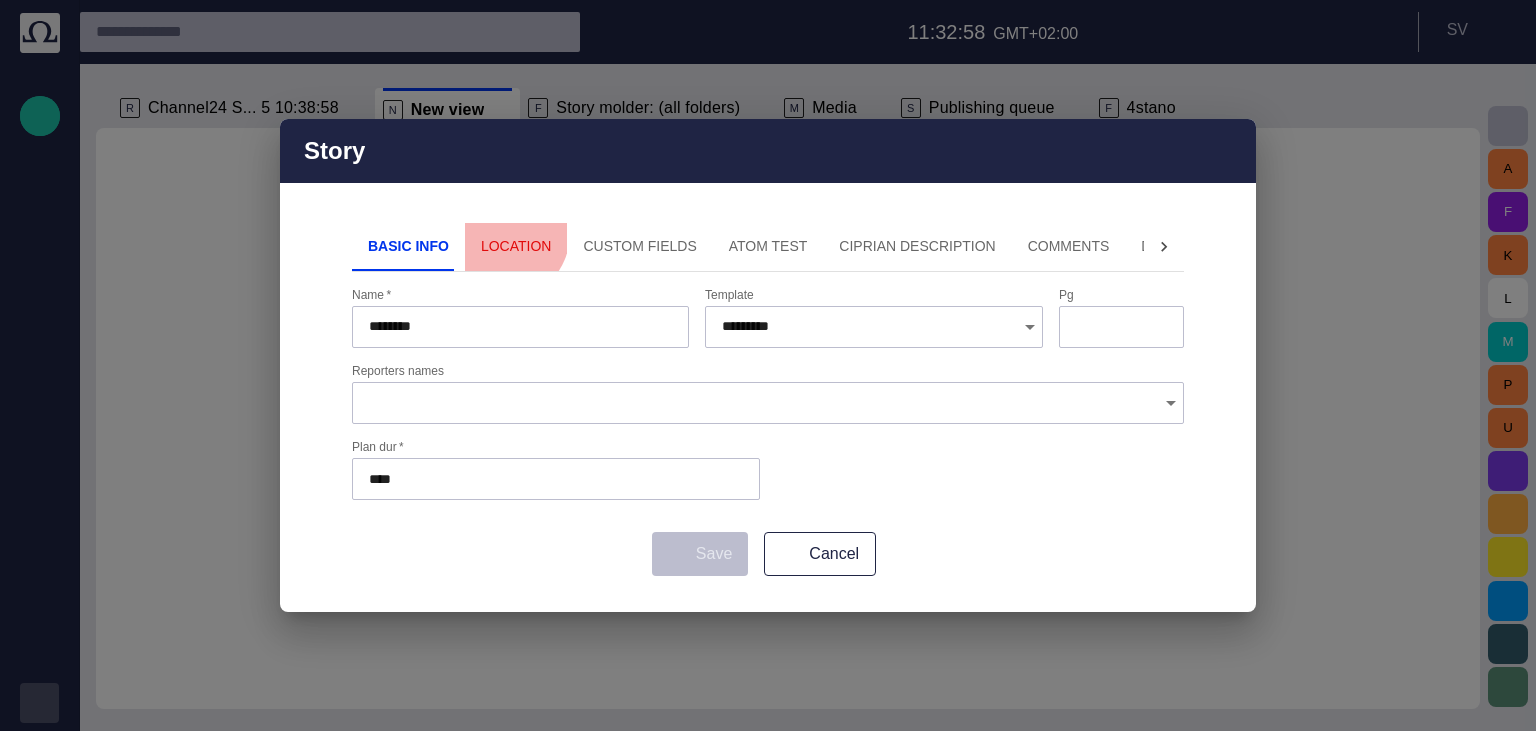 click on "Location" at bounding box center (516, 247) 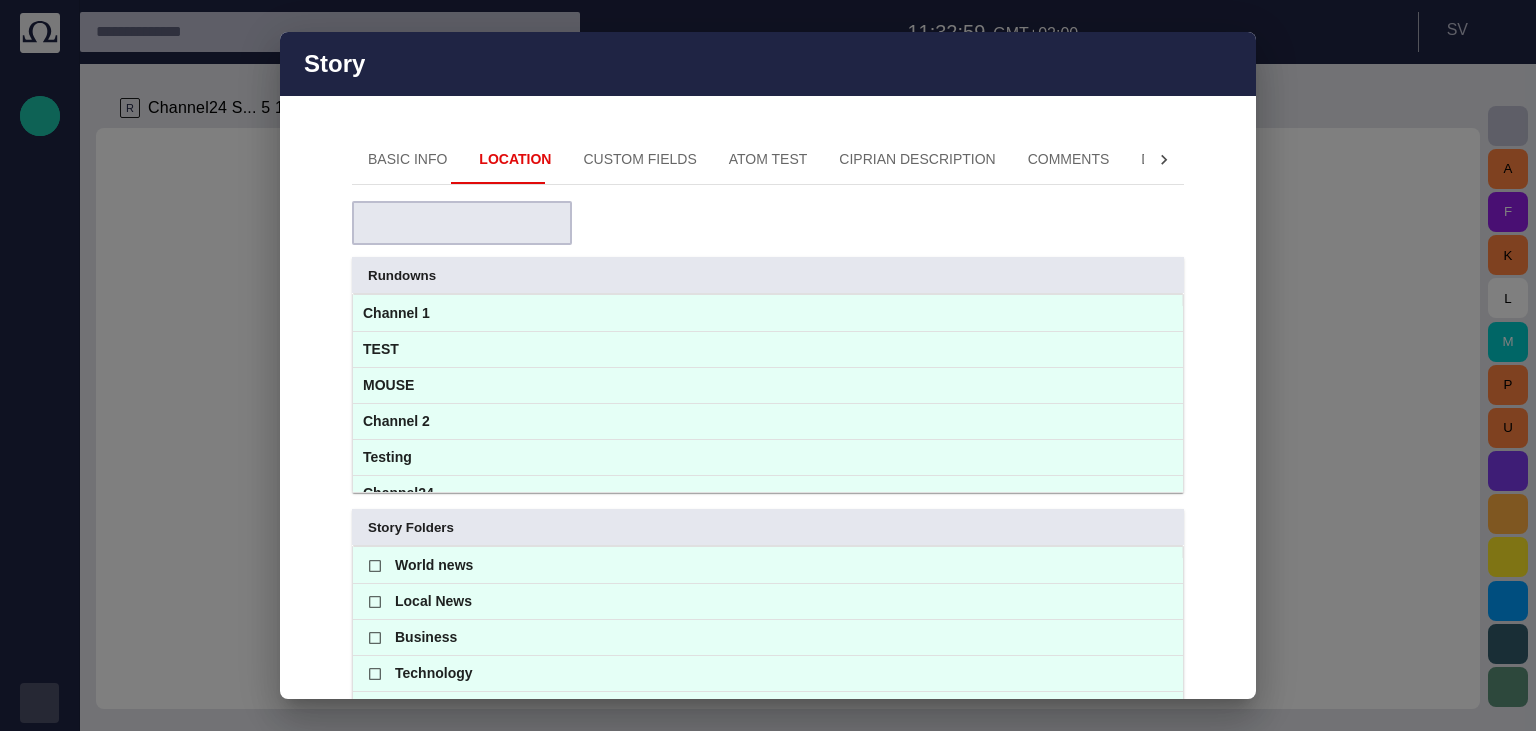 click at bounding box center (440, 223) 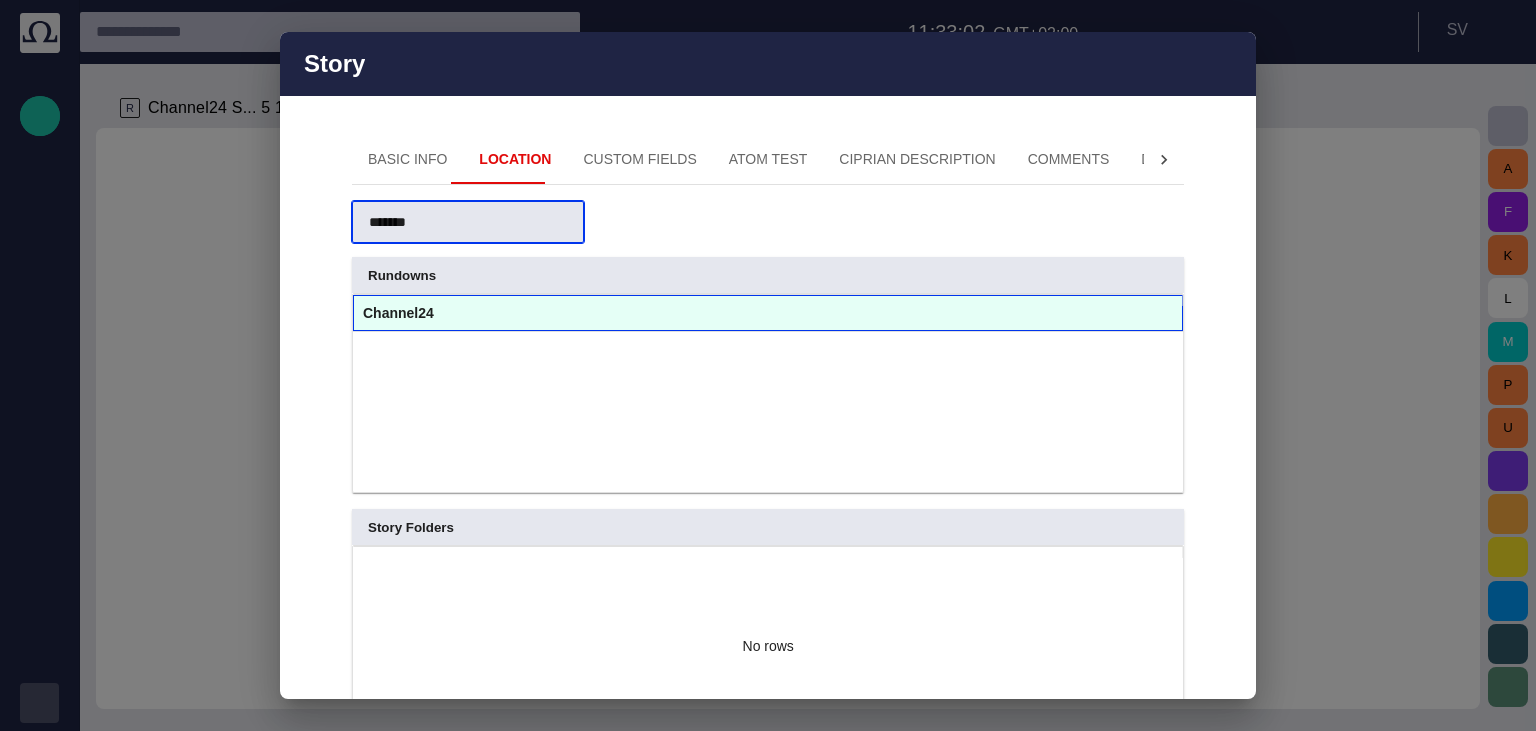 click on "Channel24" at bounding box center [768, 313] 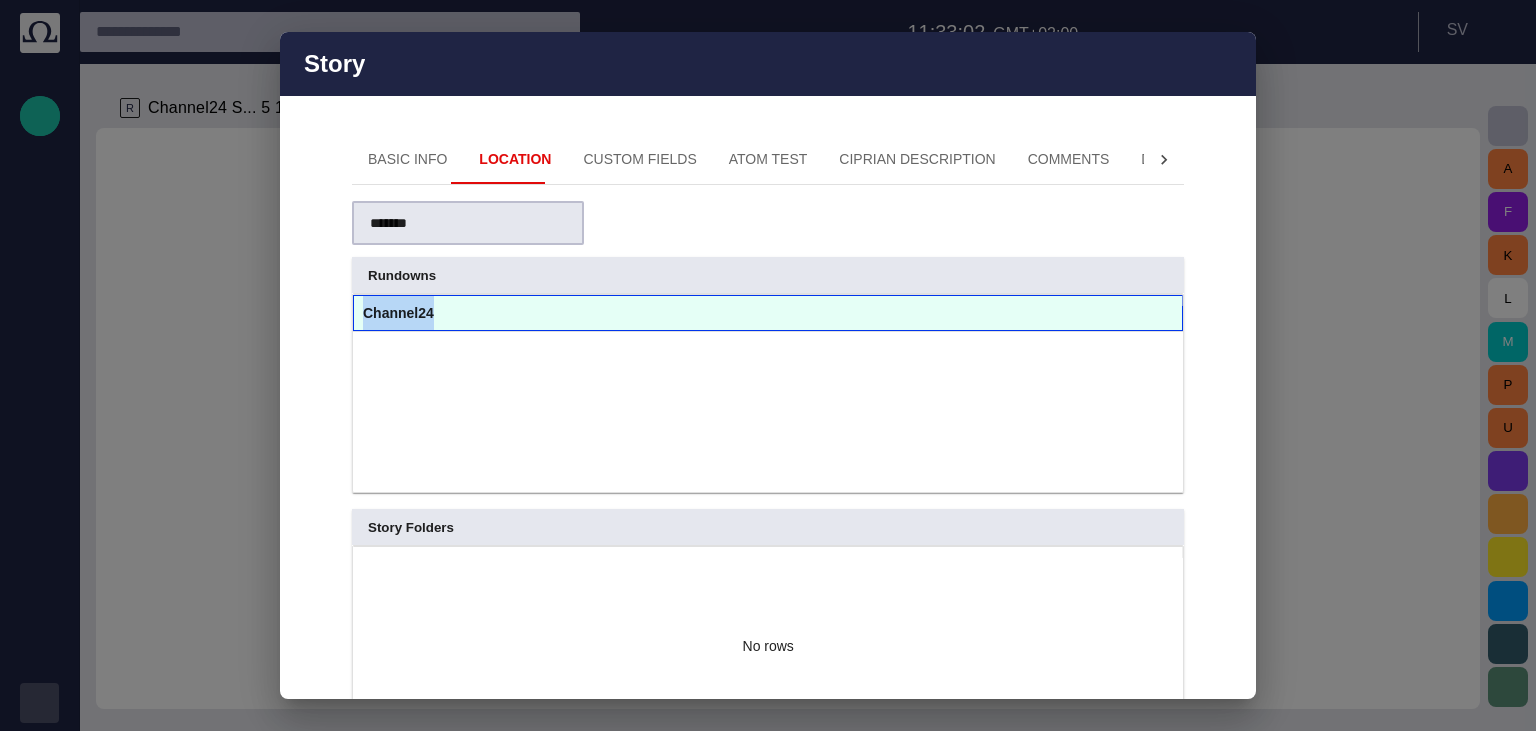 click on "Channel24" at bounding box center (768, 313) 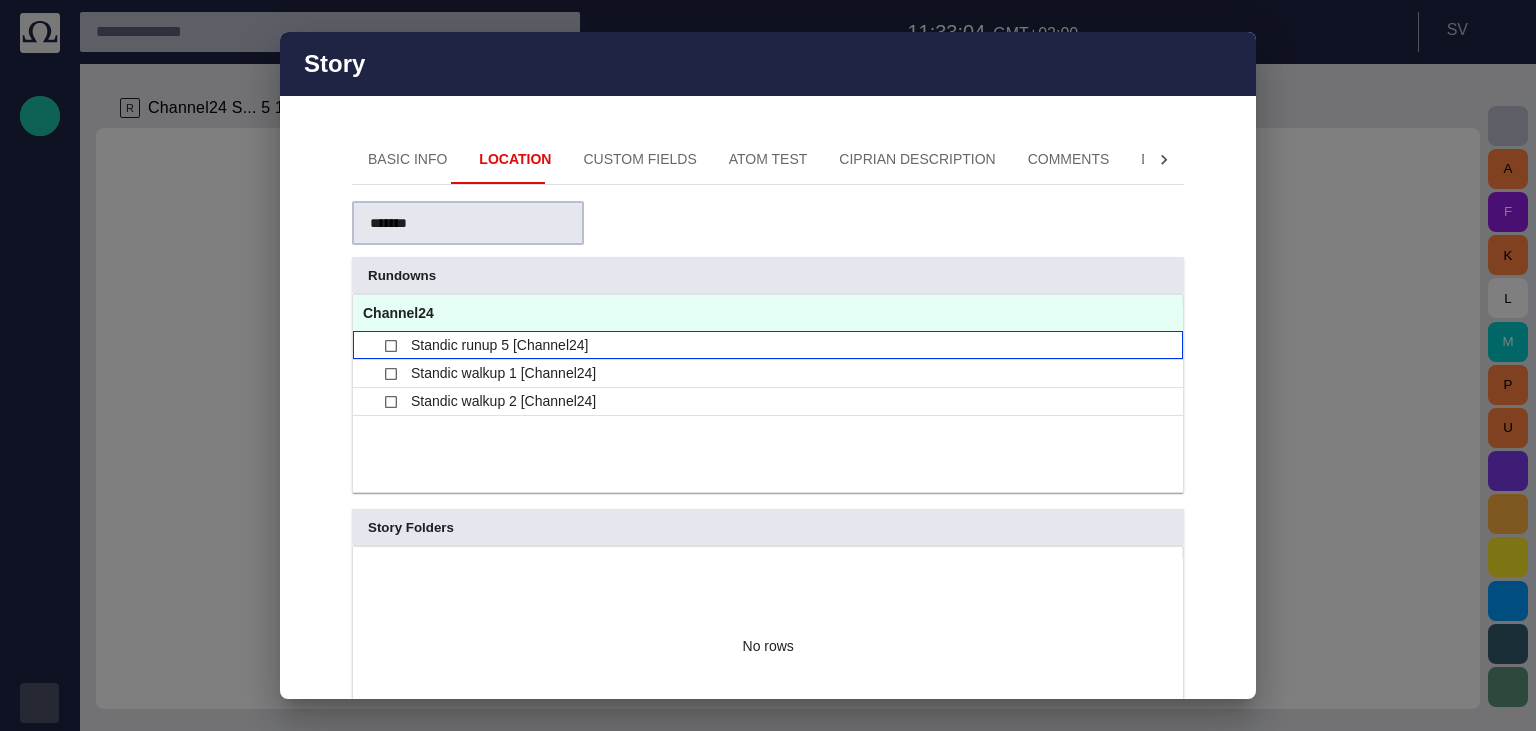 click on "Standic runup 5 [Channel24]" at bounding box center [499, 345] 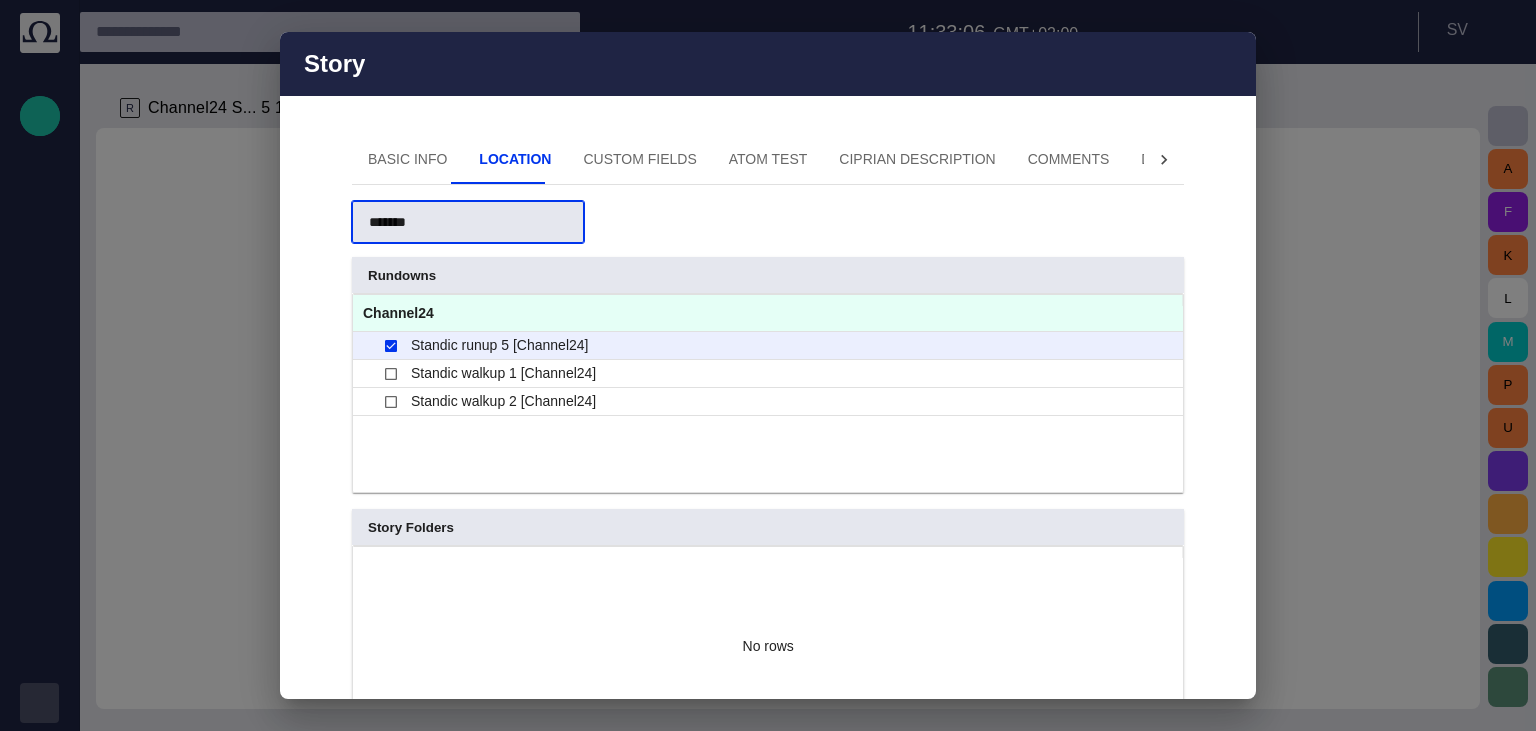 click on "*******" at bounding box center [432, 222] 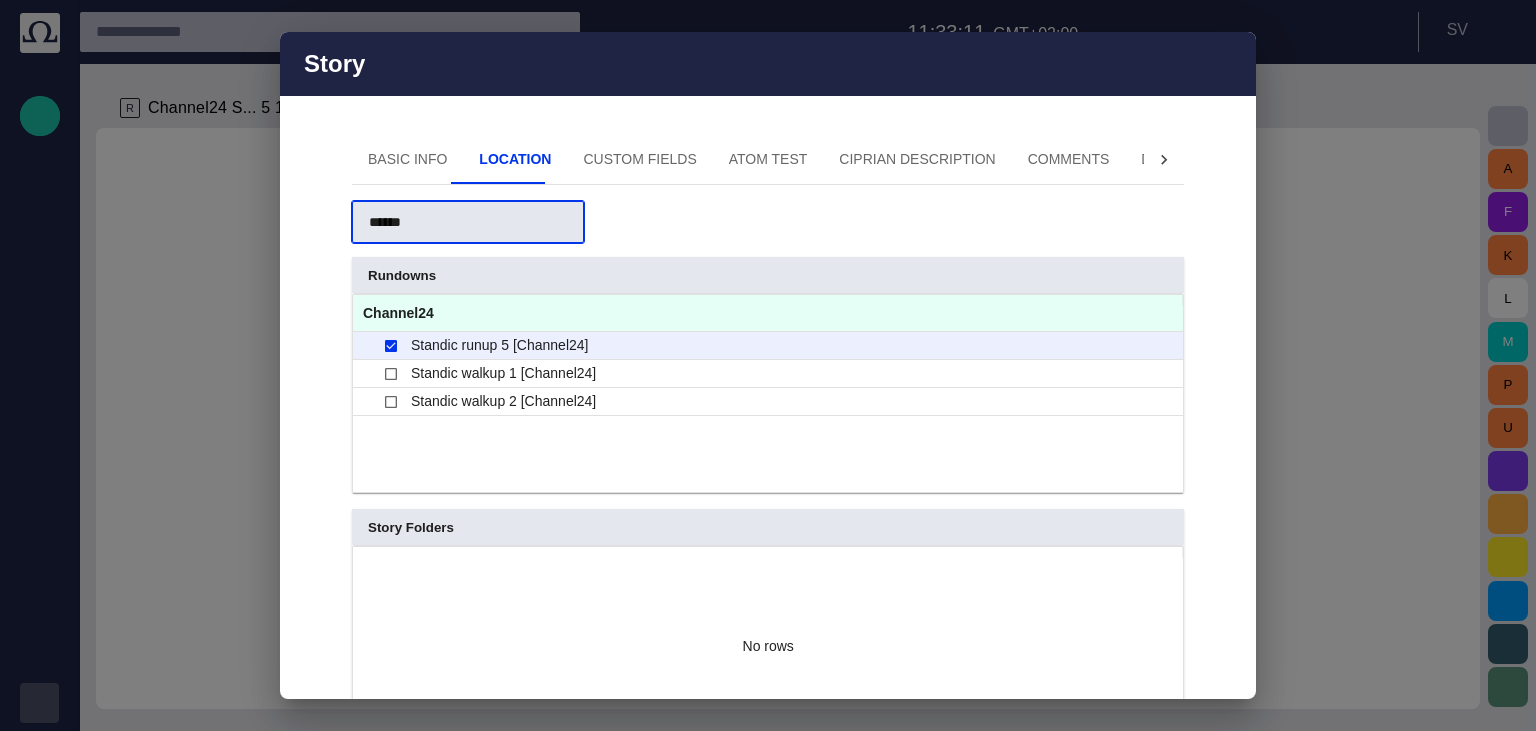 type on "******" 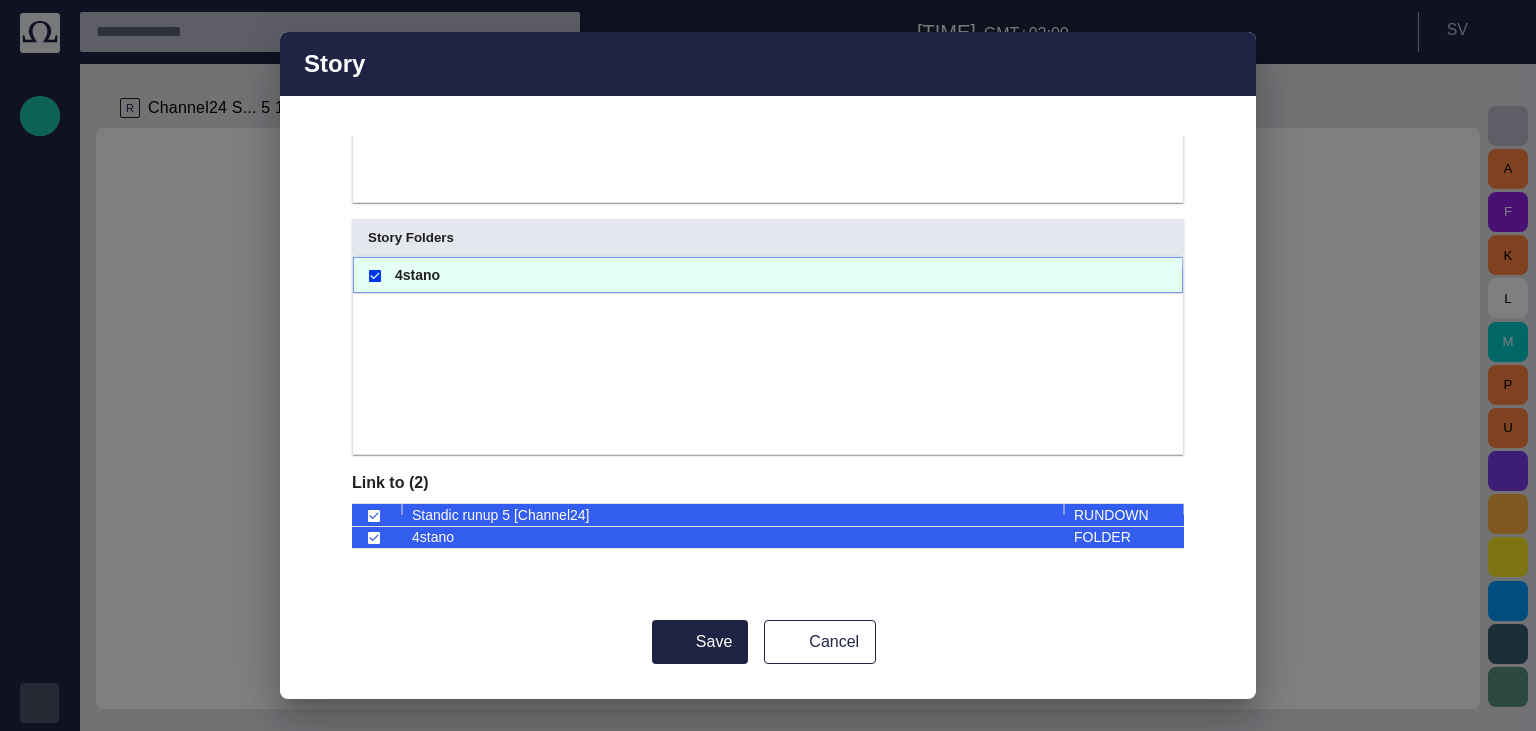 scroll, scrollTop: 0, scrollLeft: 0, axis: both 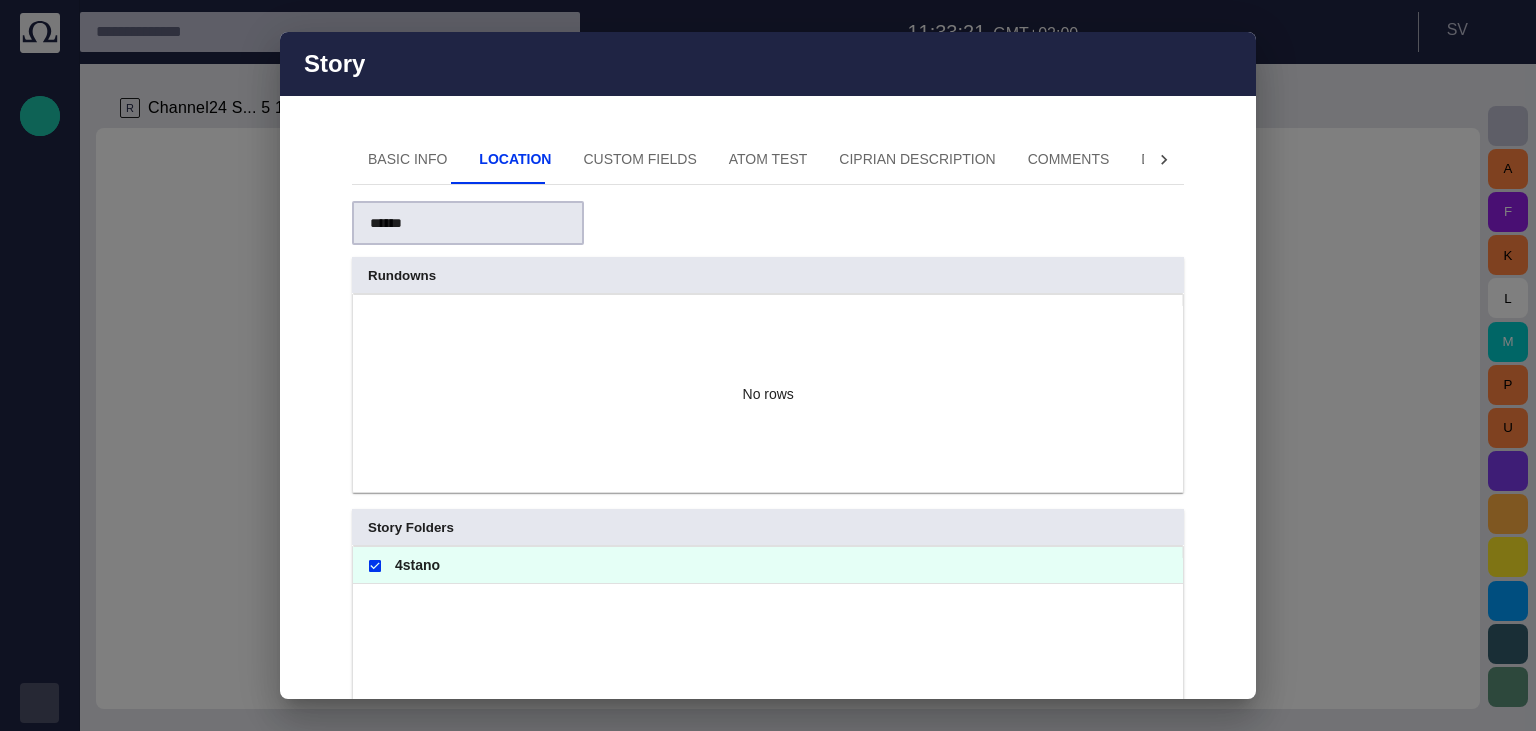 click on "Basic Info" at bounding box center [407, 160] 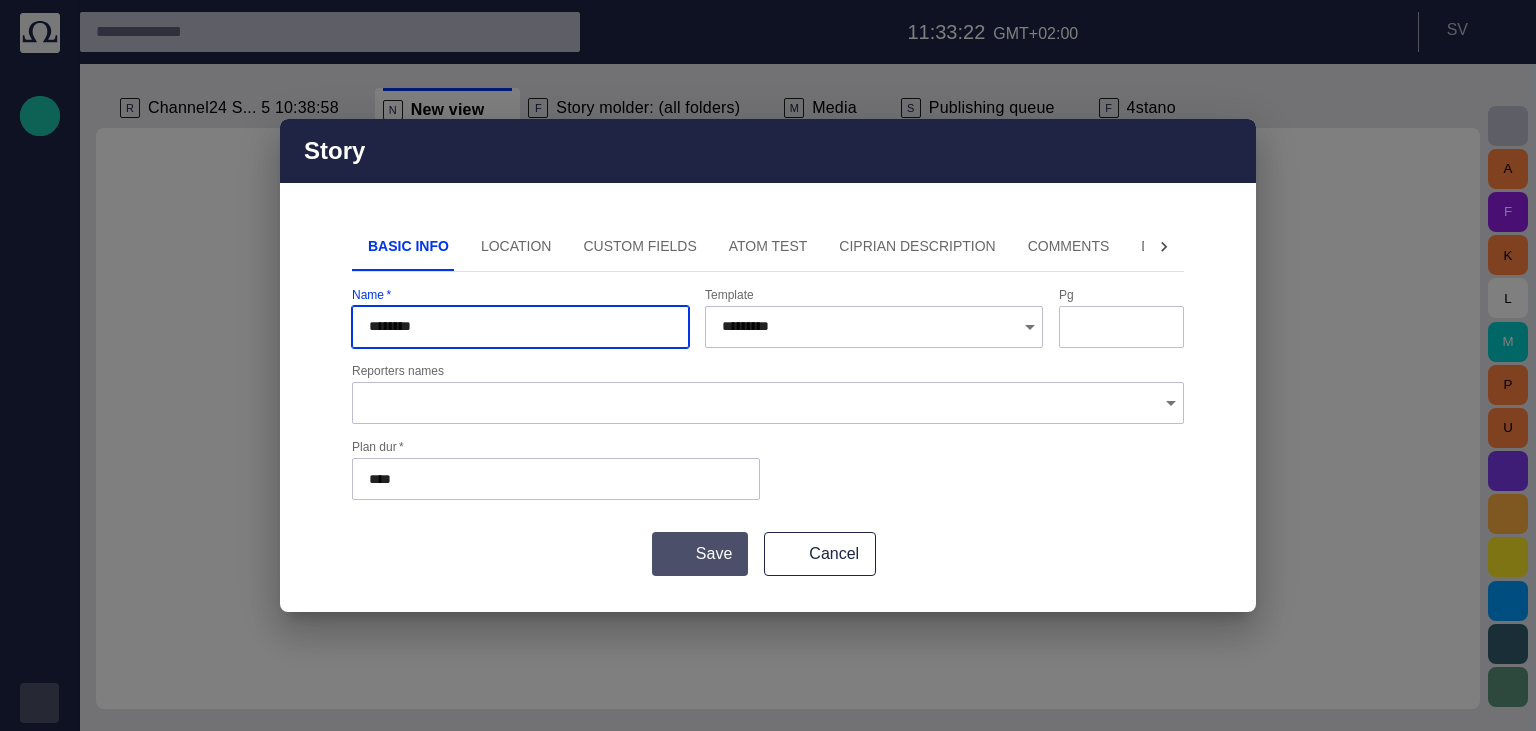 click at bounding box center (672, 554) 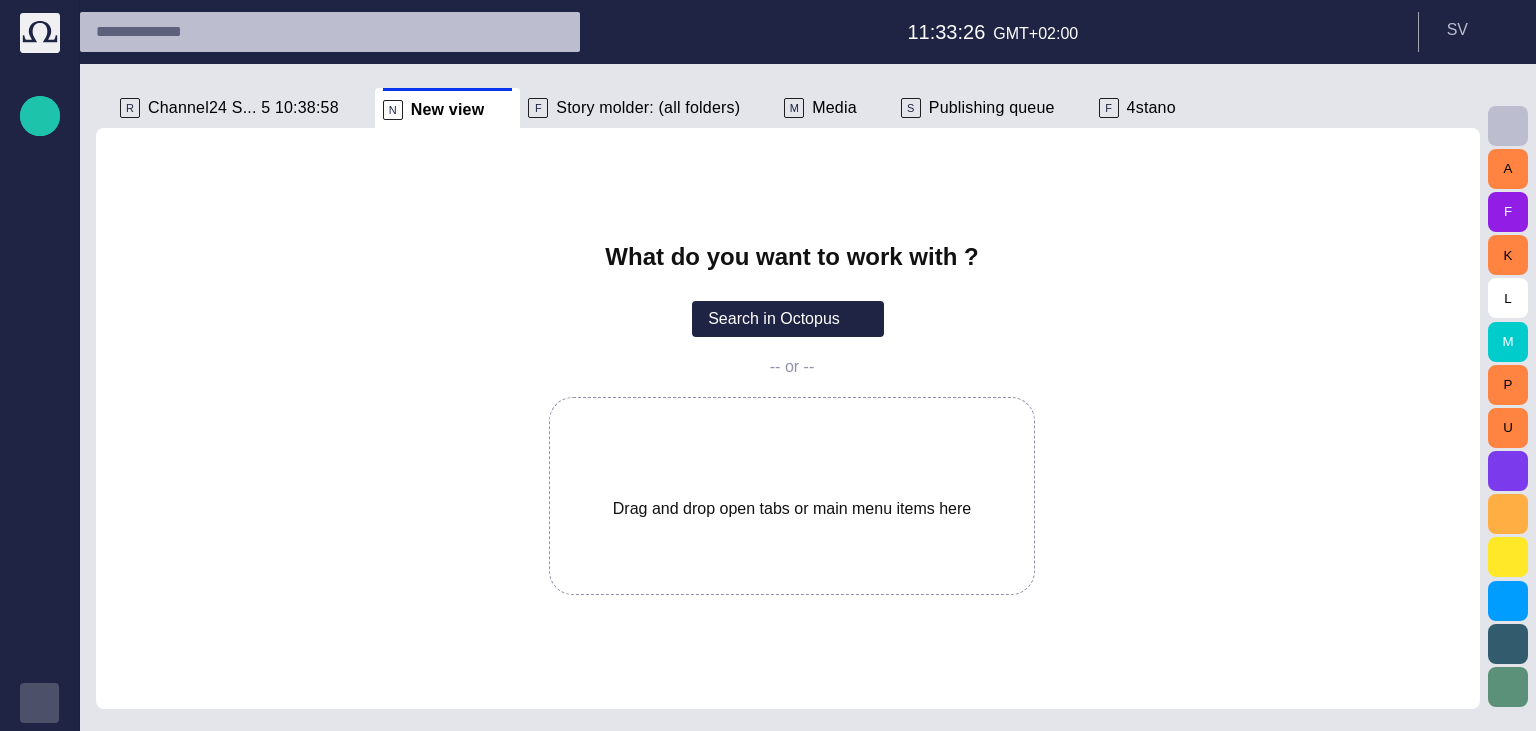 click on "Channel24 S... 5 10:38:58" at bounding box center (243, 108) 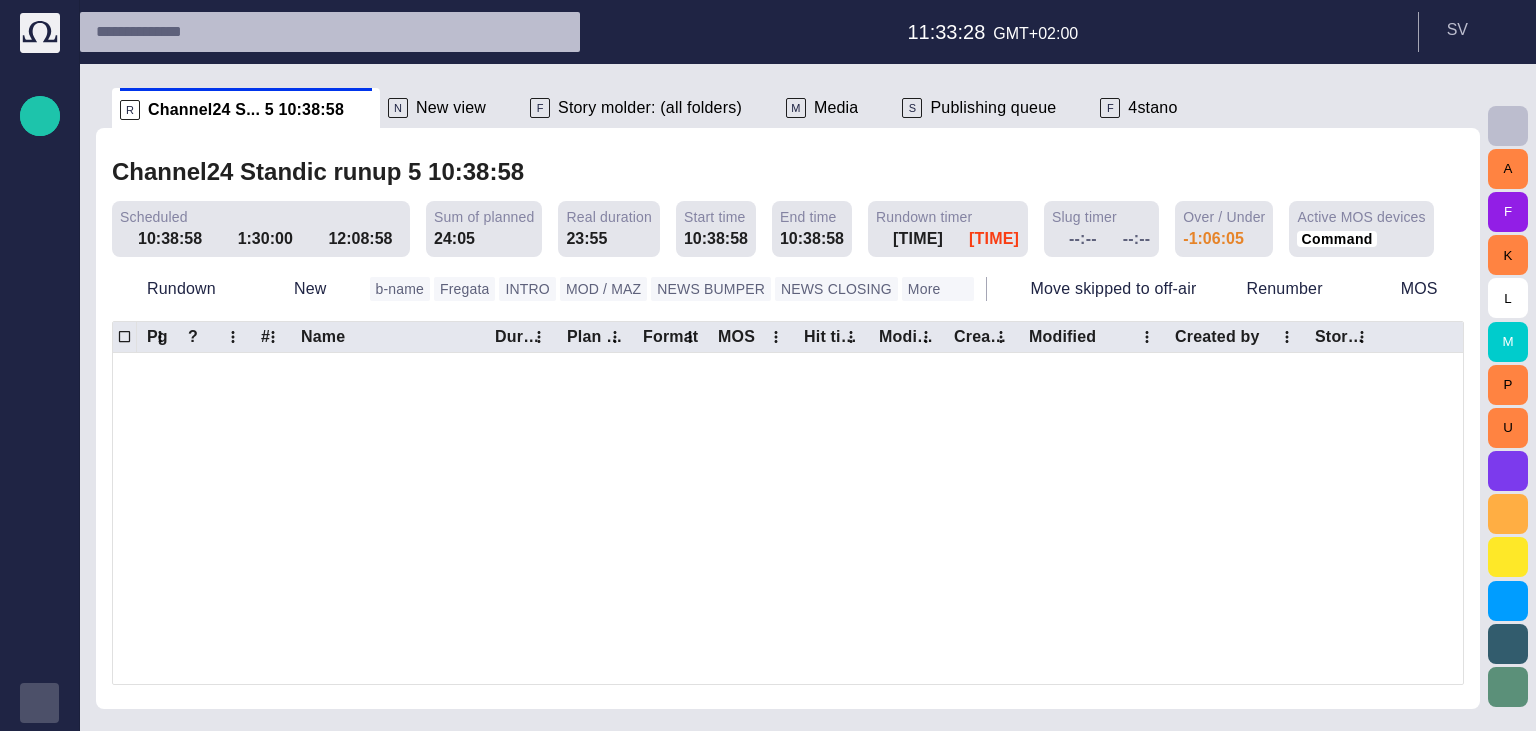 scroll, scrollTop: 570, scrollLeft: 0, axis: vertical 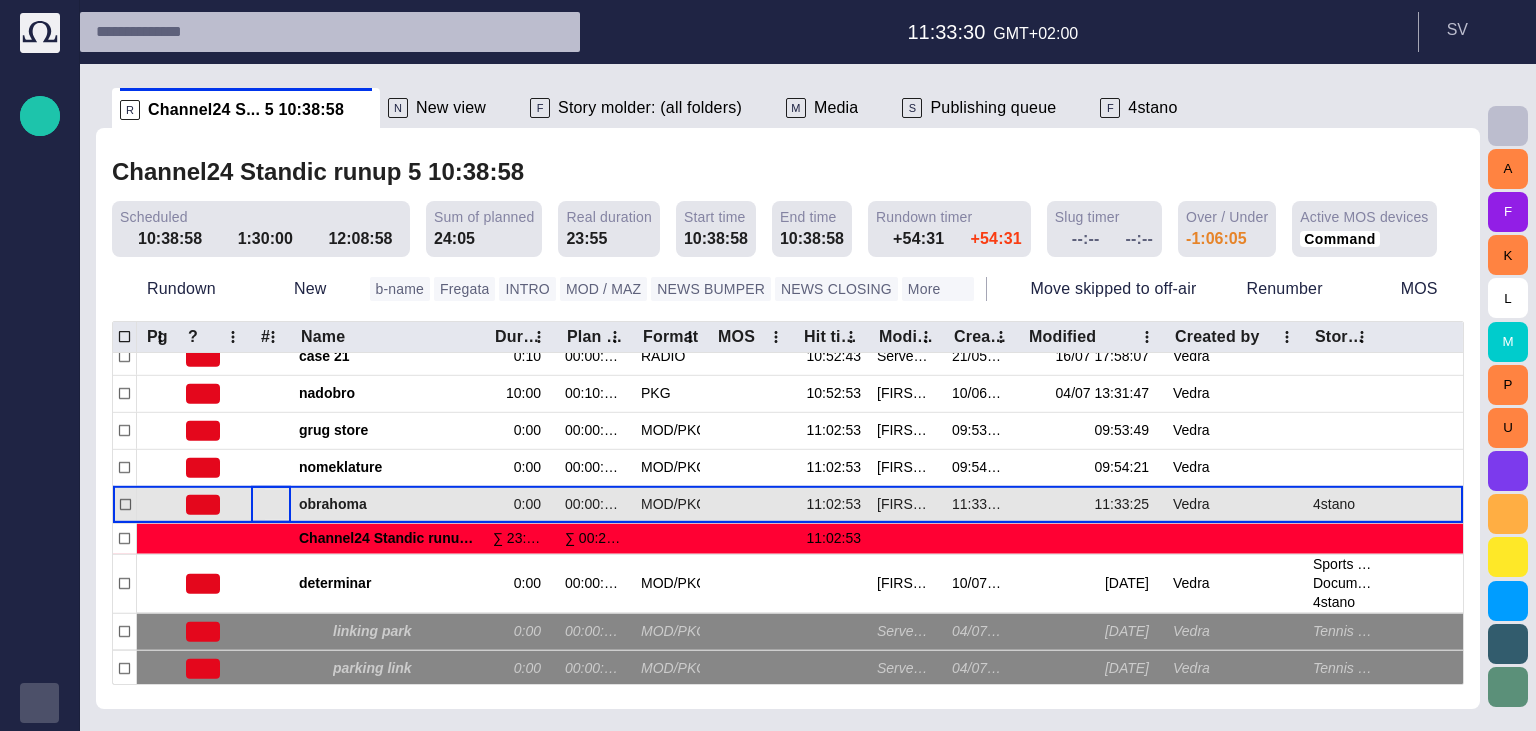 click at bounding box center [277, 505] 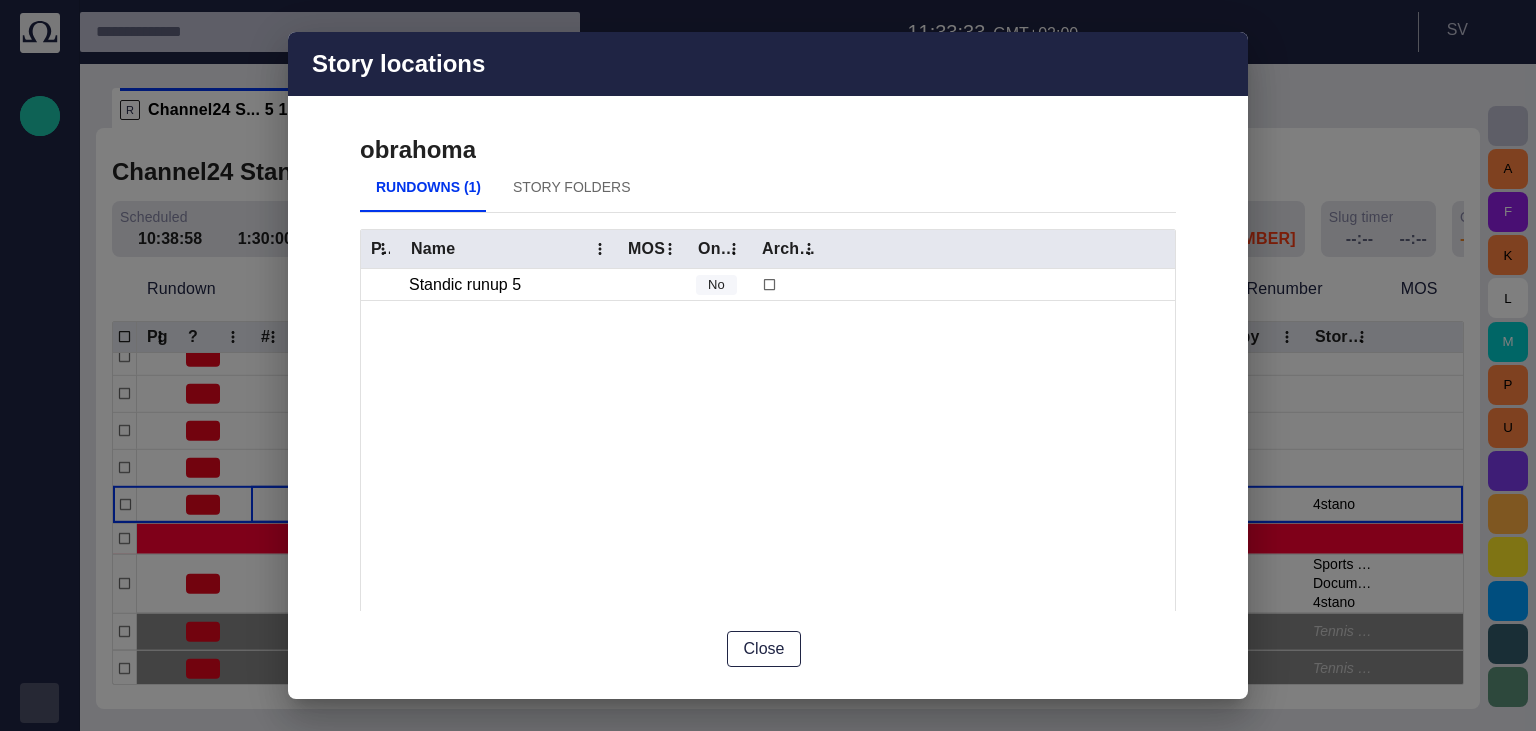 click on "Story Folders" at bounding box center (571, 188) 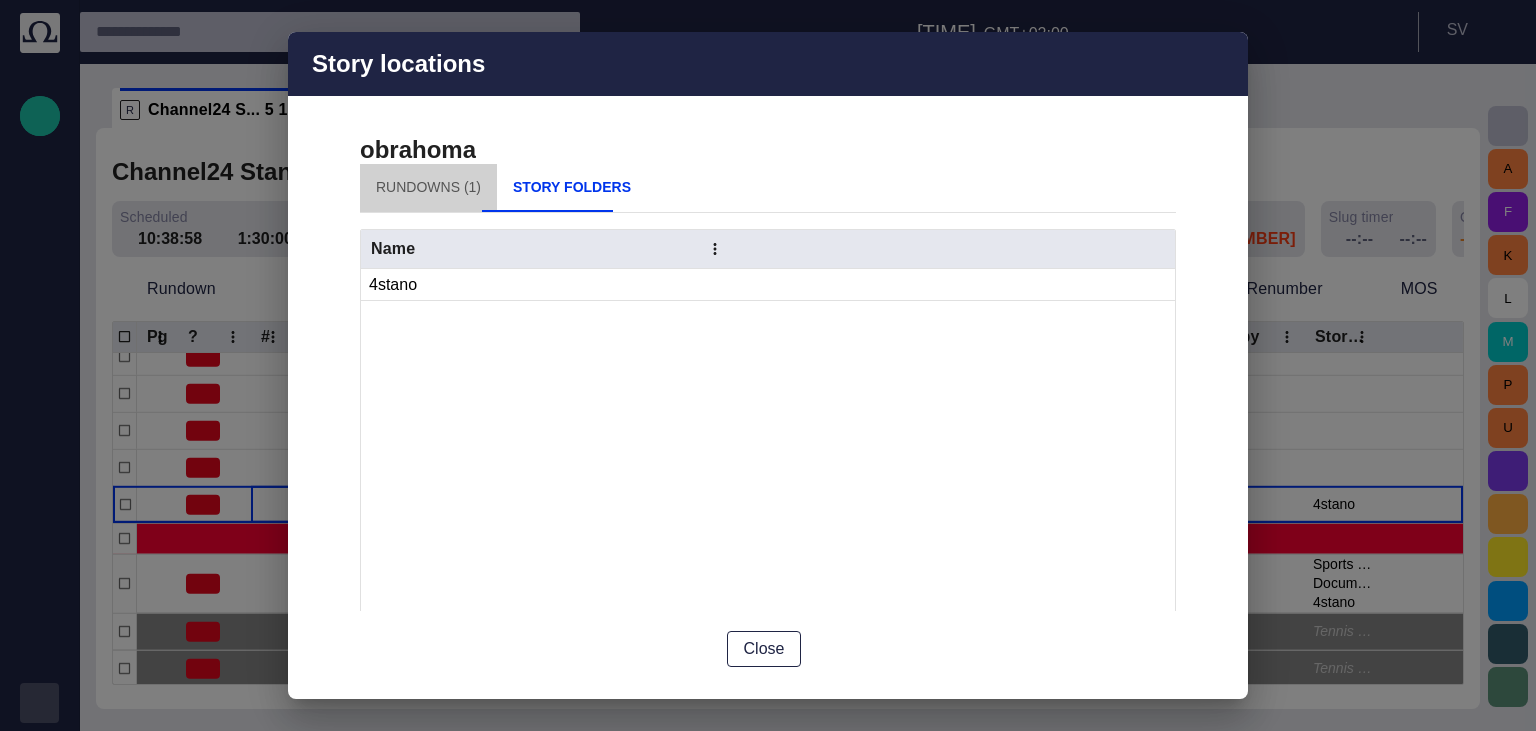 click on "Rundowns (1)" at bounding box center (428, 188) 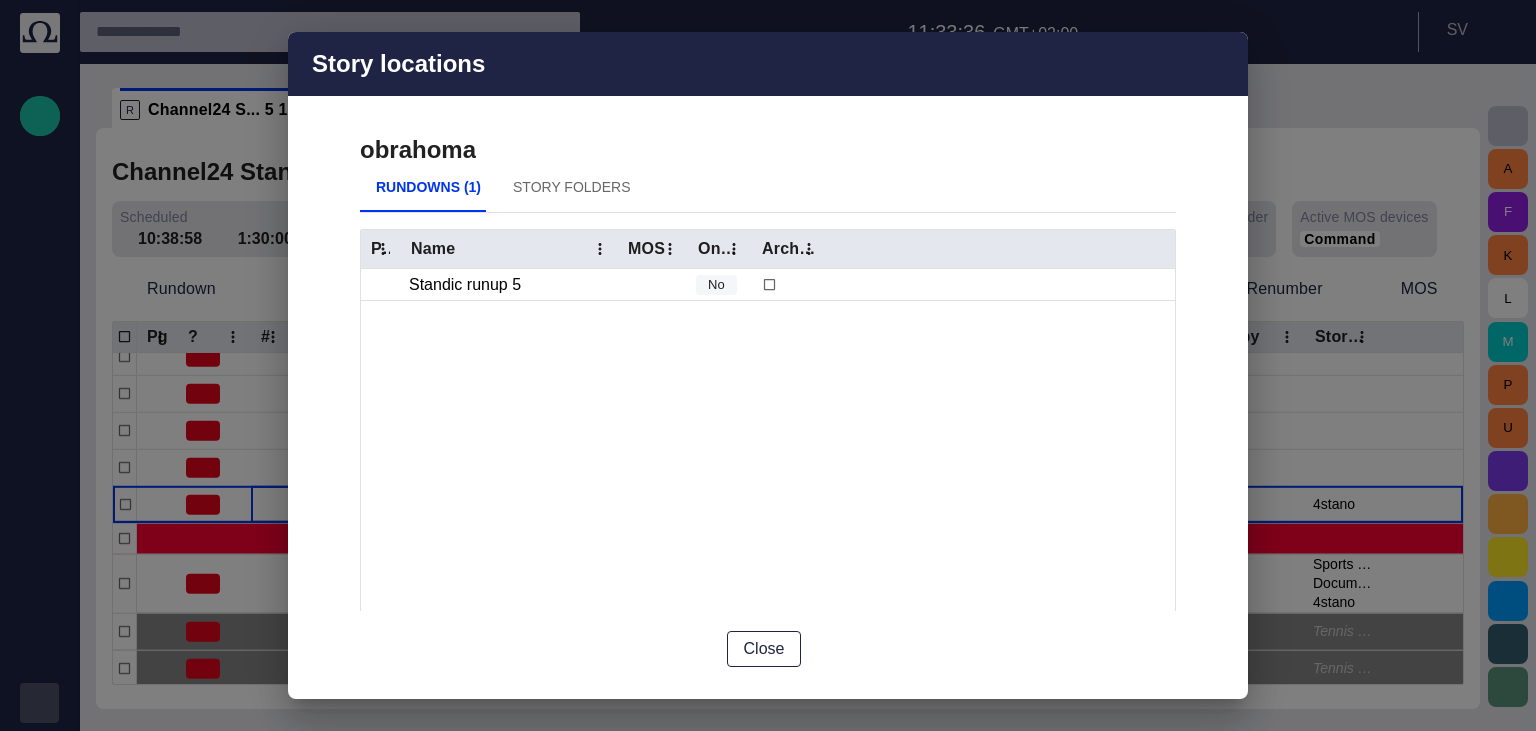 click on "Story Folders" at bounding box center (571, 188) 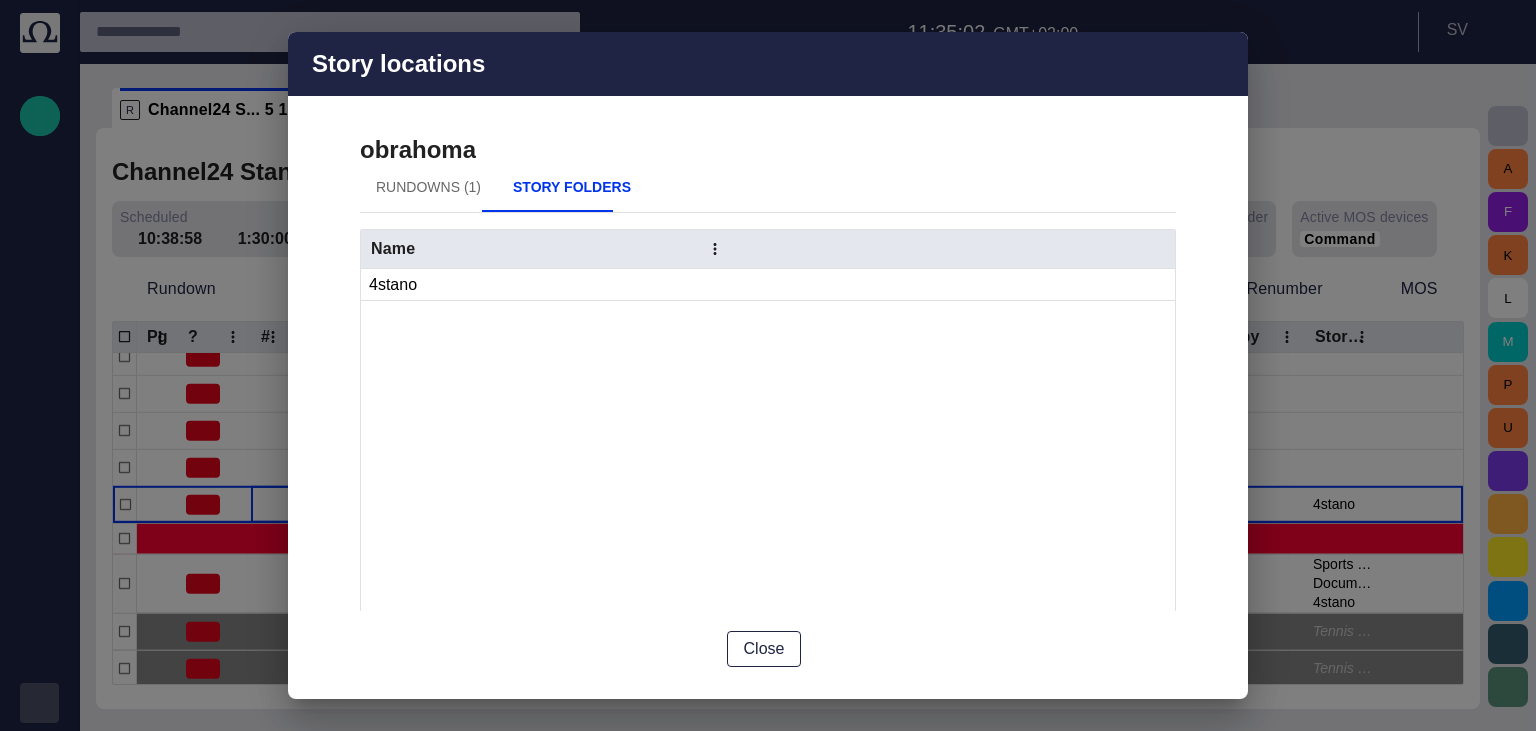 type 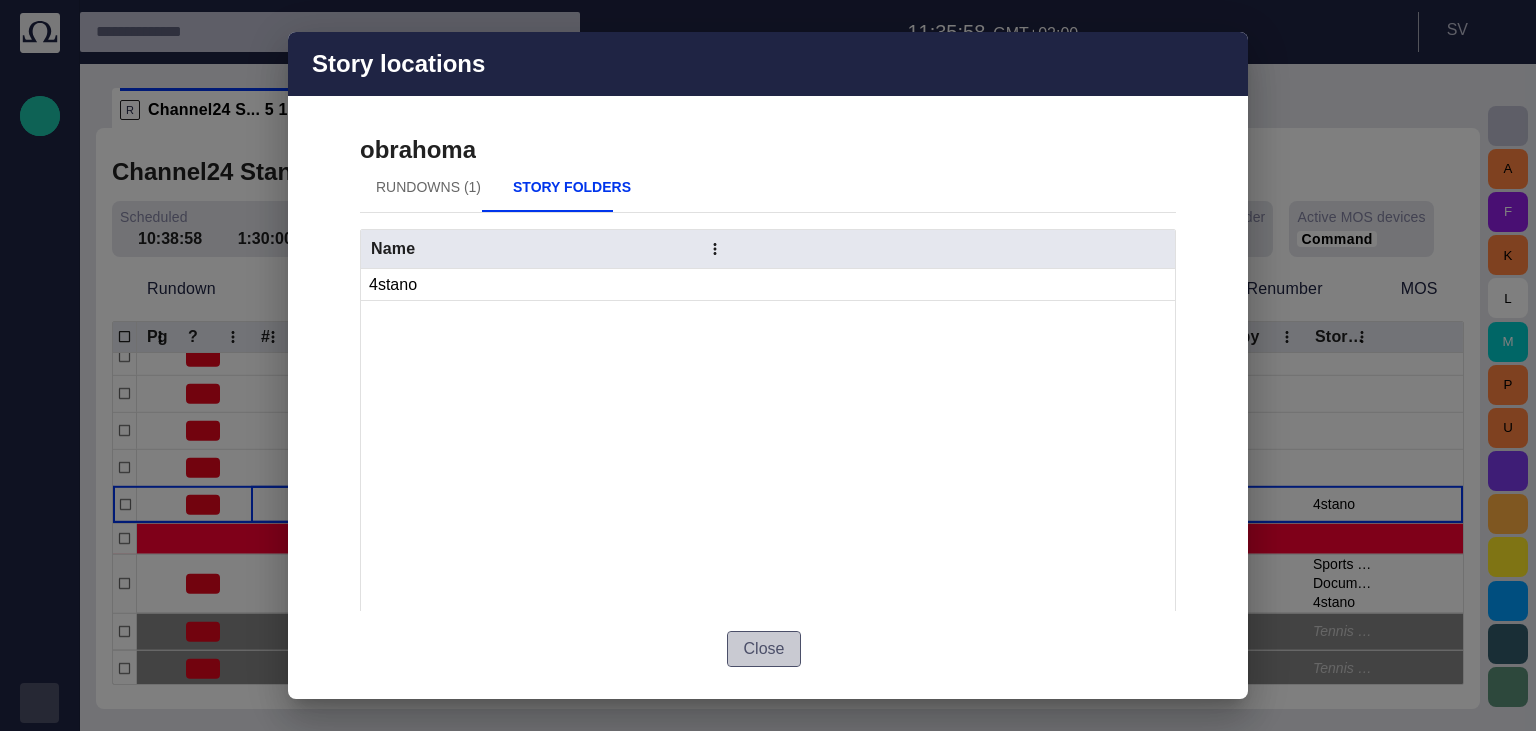 click on "Close" at bounding box center [764, 649] 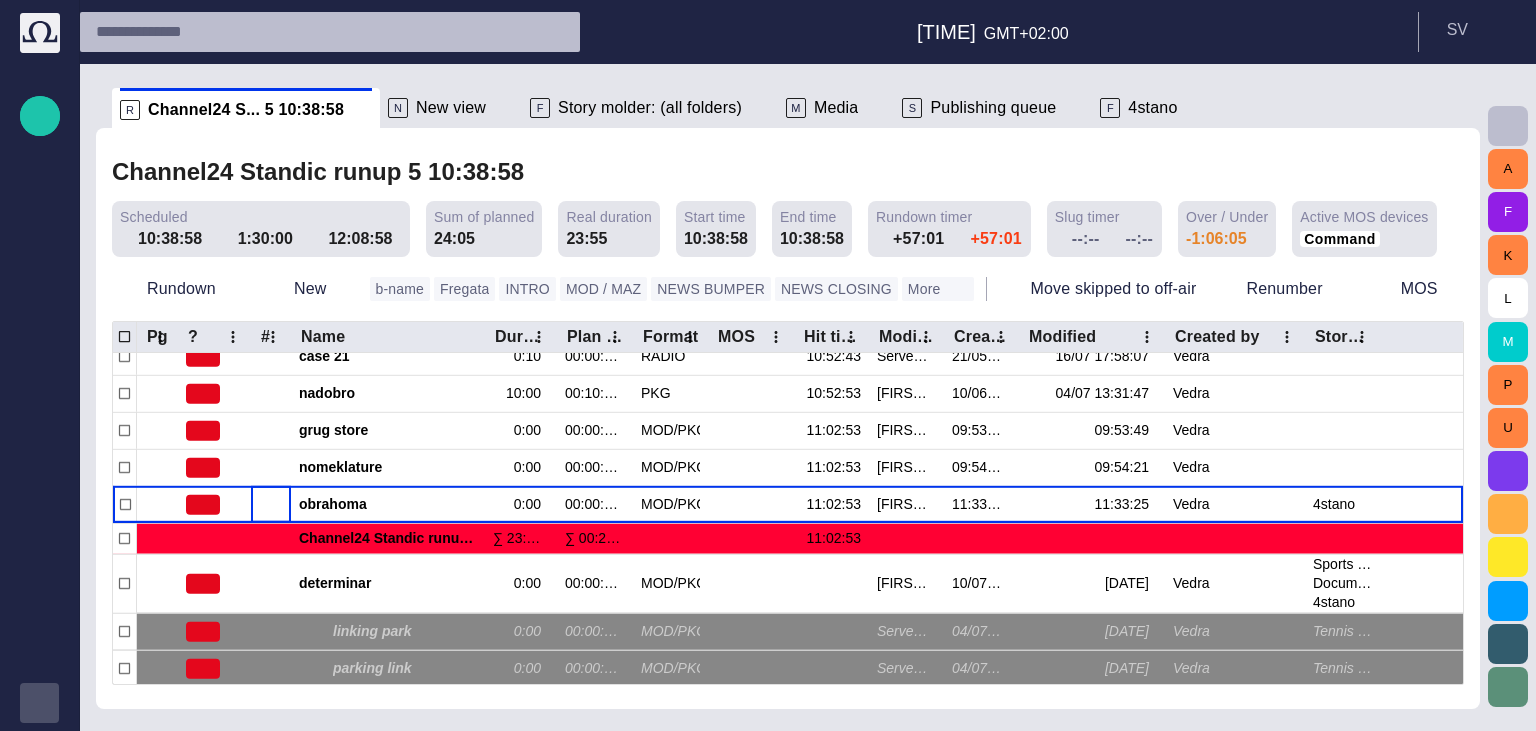 click on "New view" at bounding box center (451, 108) 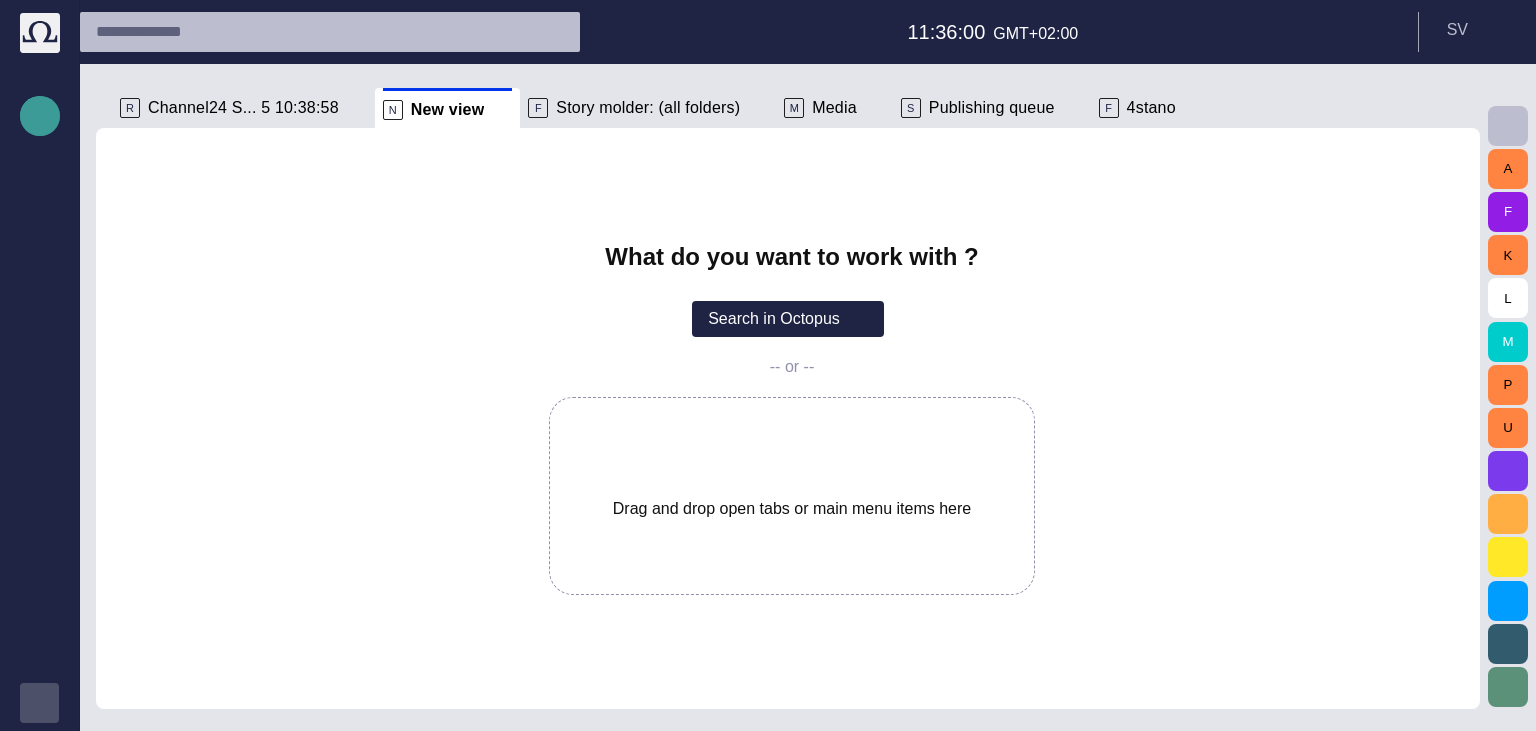click at bounding box center (40, 116) 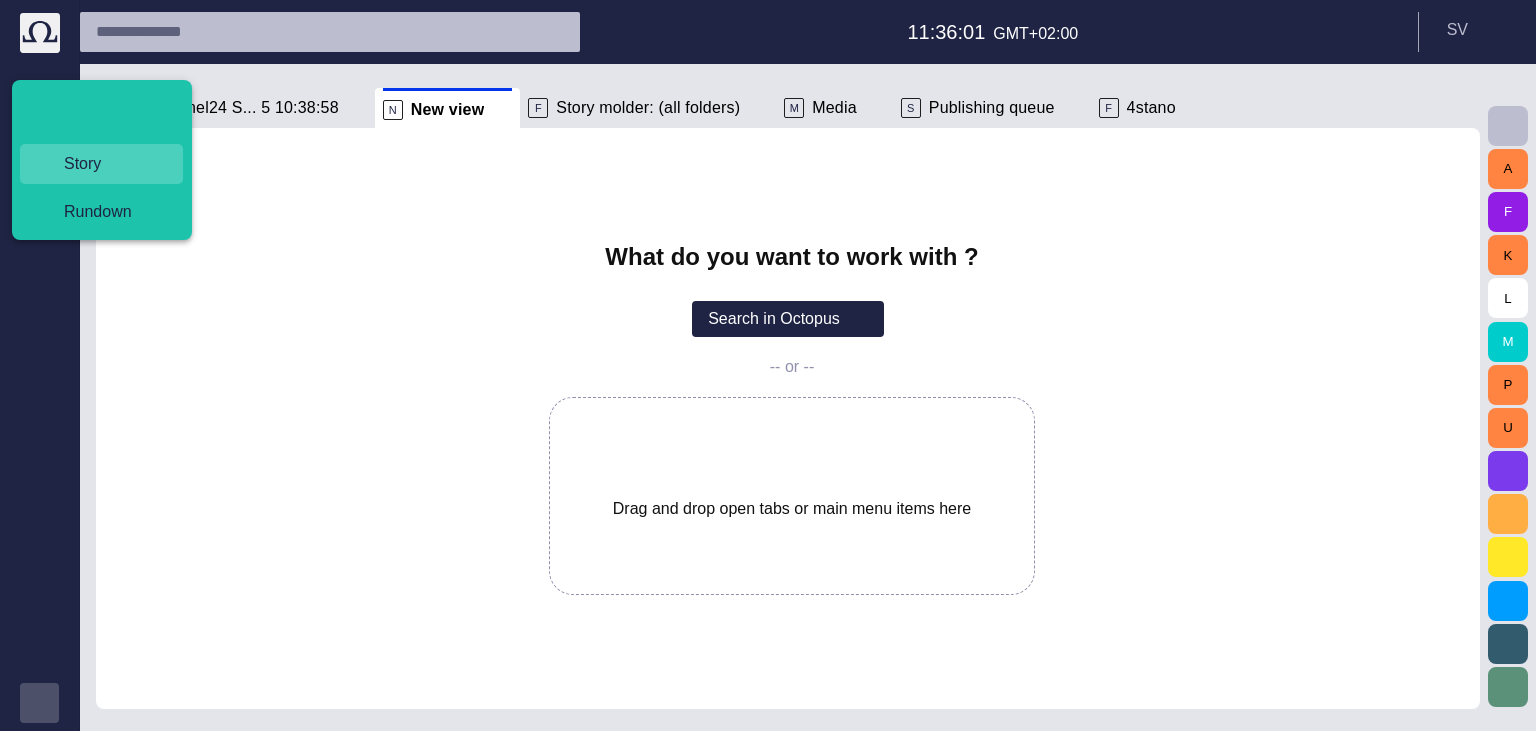 click on "Story" at bounding box center (109, 164) 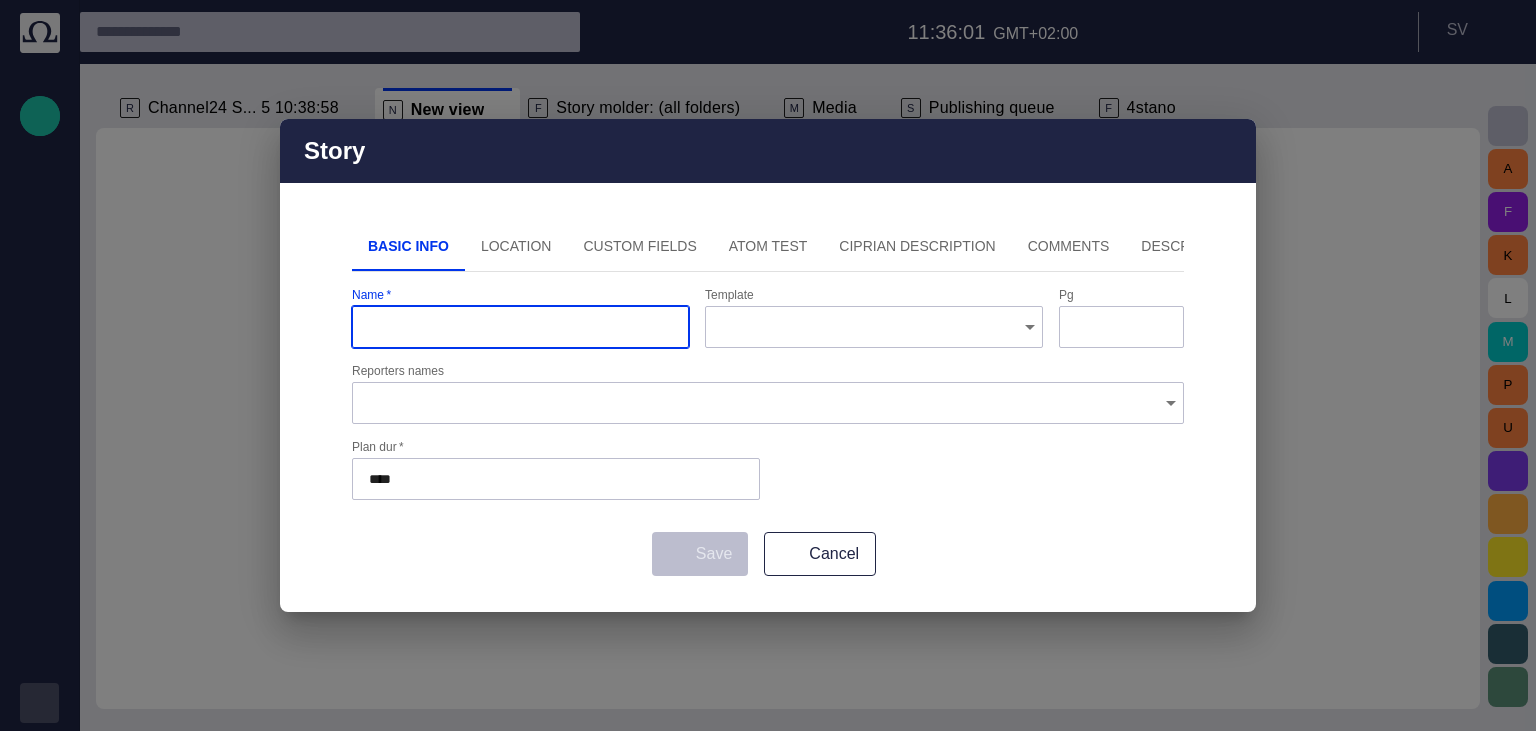 type on "*********" 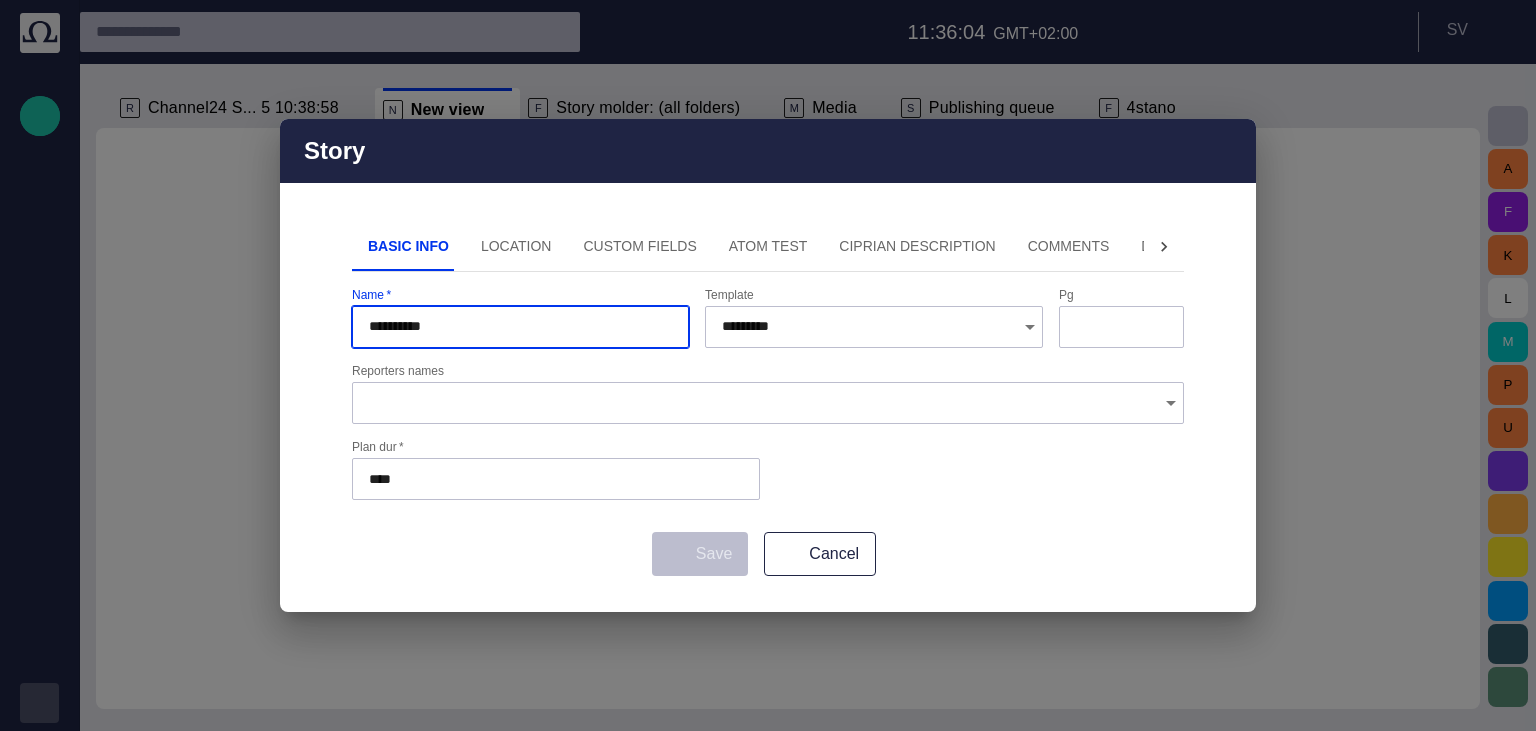 type on "**********" 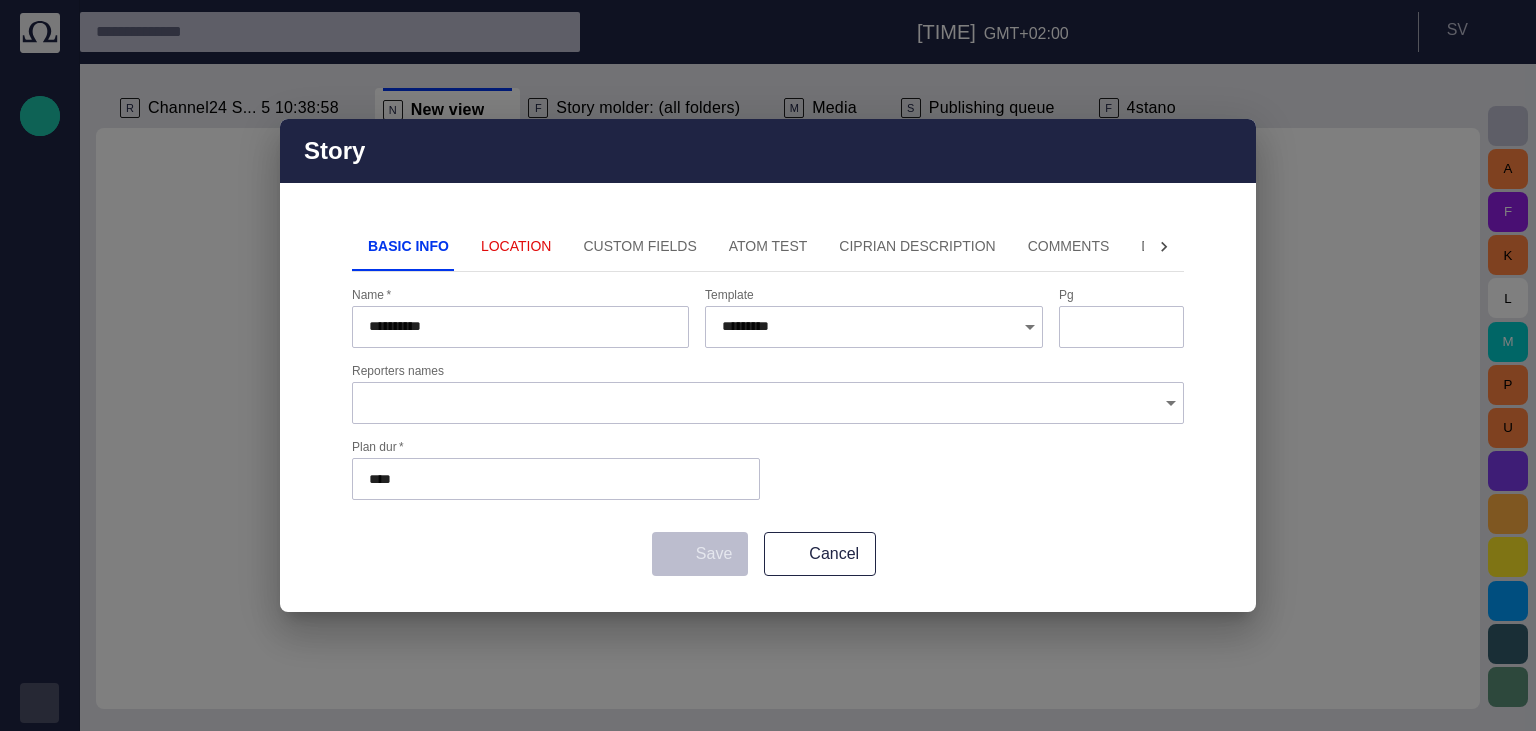 click on "Location" at bounding box center [516, 247] 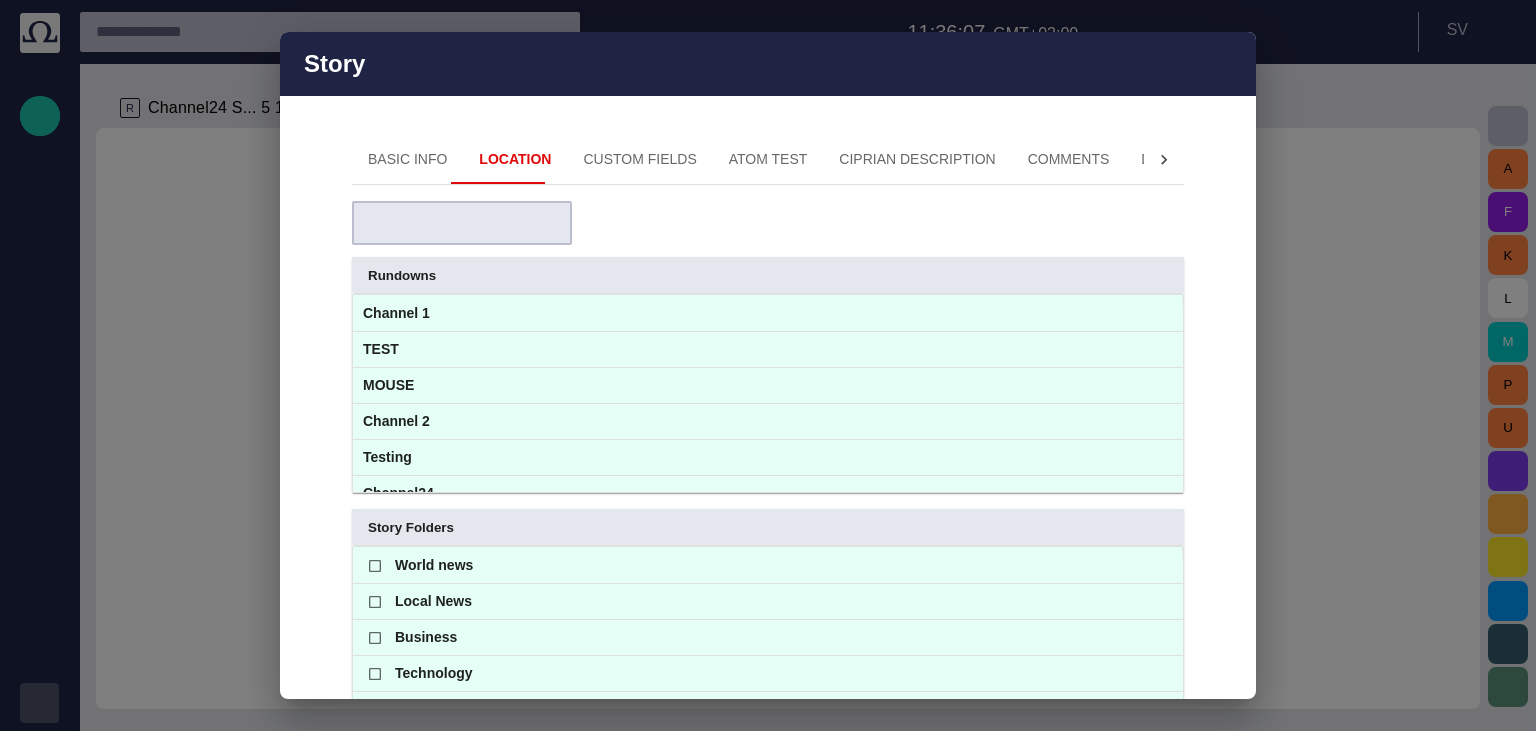 scroll, scrollTop: 149, scrollLeft: 0, axis: vertical 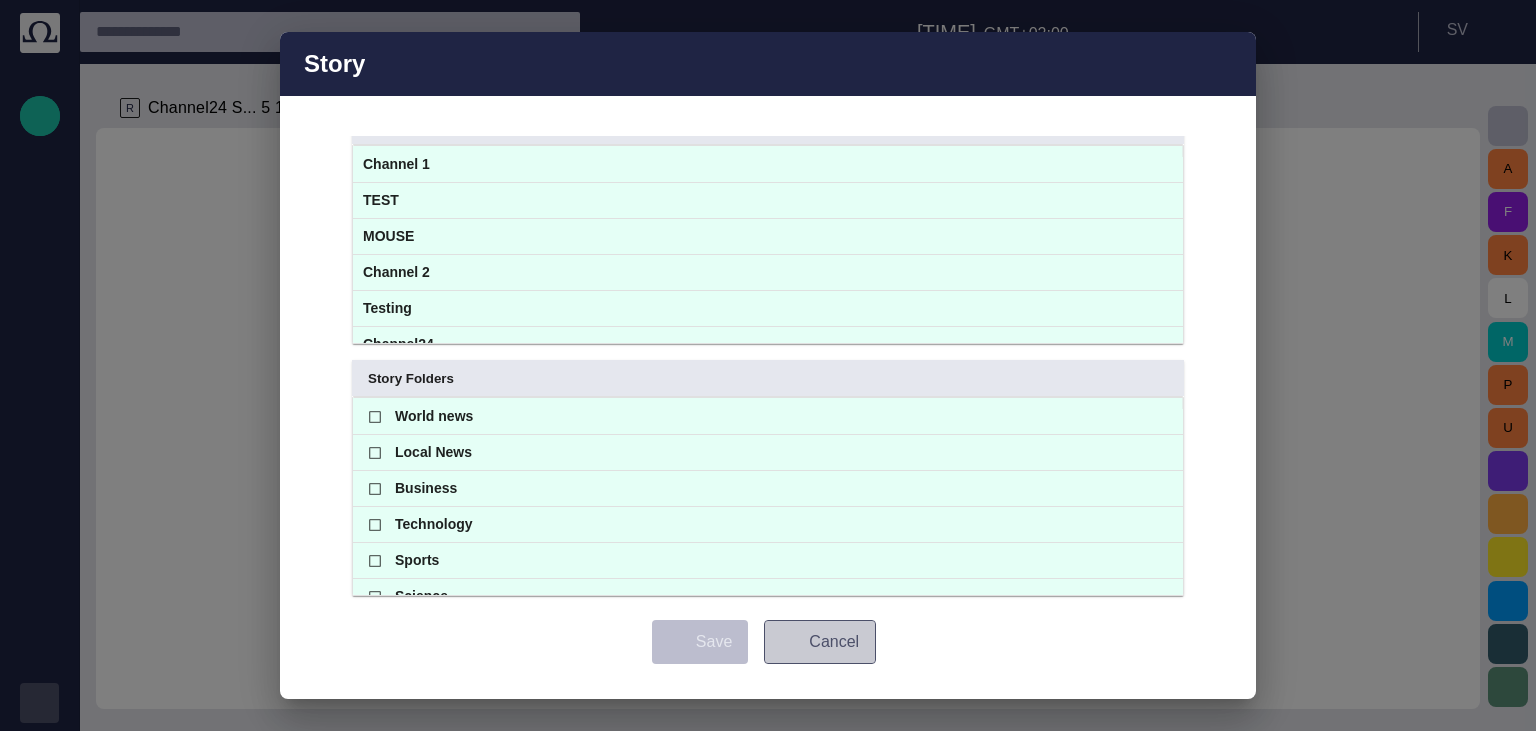 click on "Cancel" at bounding box center (820, 642) 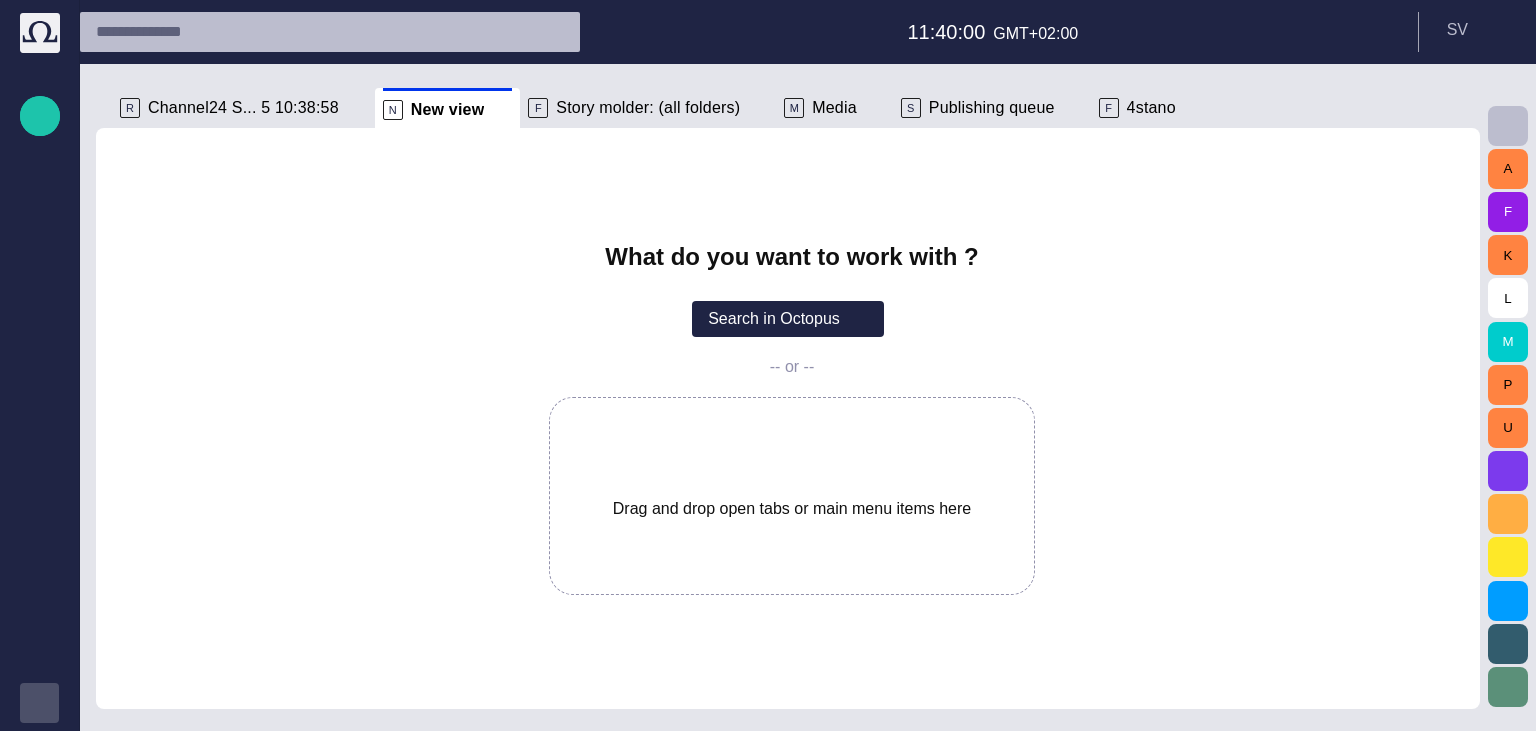 click on "Story molder: (all folders)" at bounding box center [648, 108] 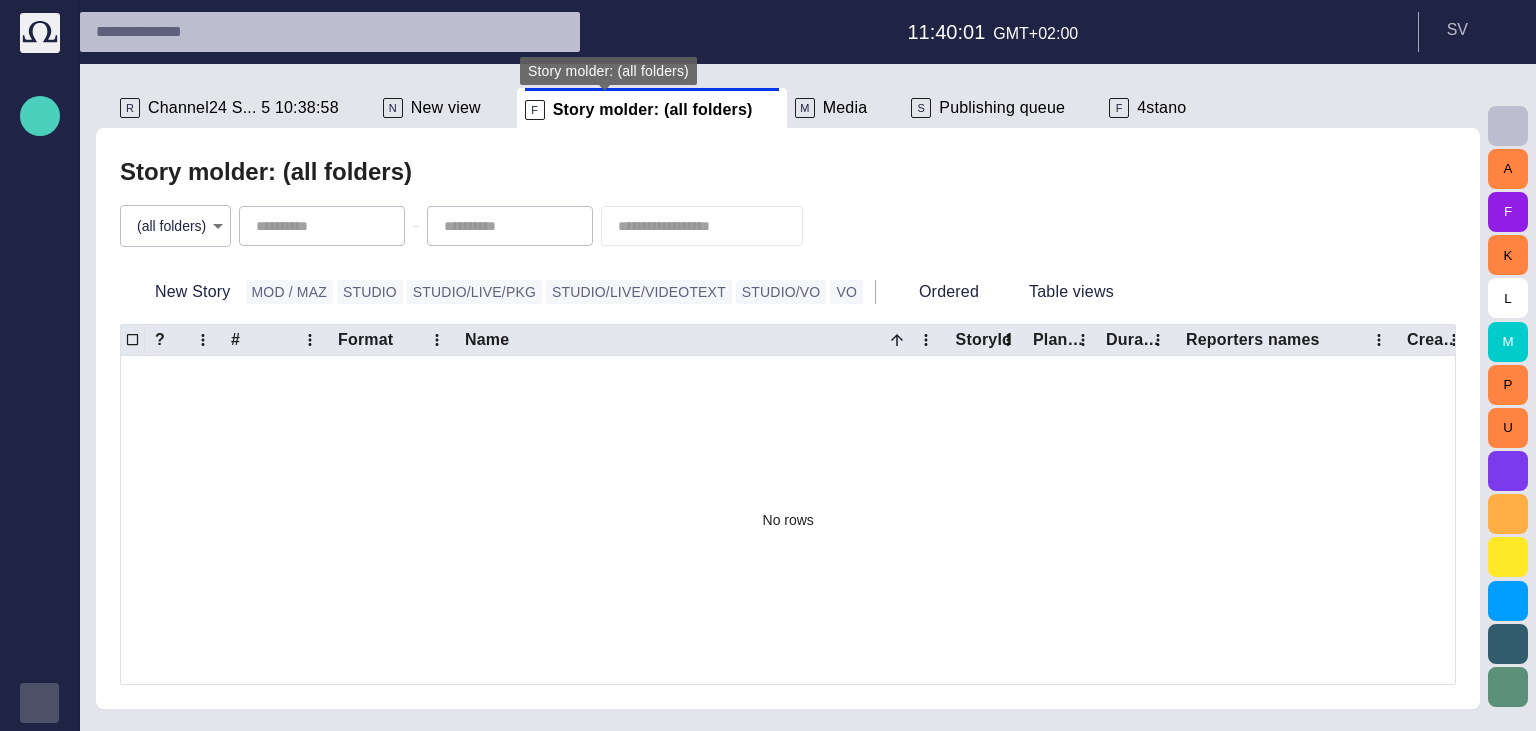 click at bounding box center (40, 116) 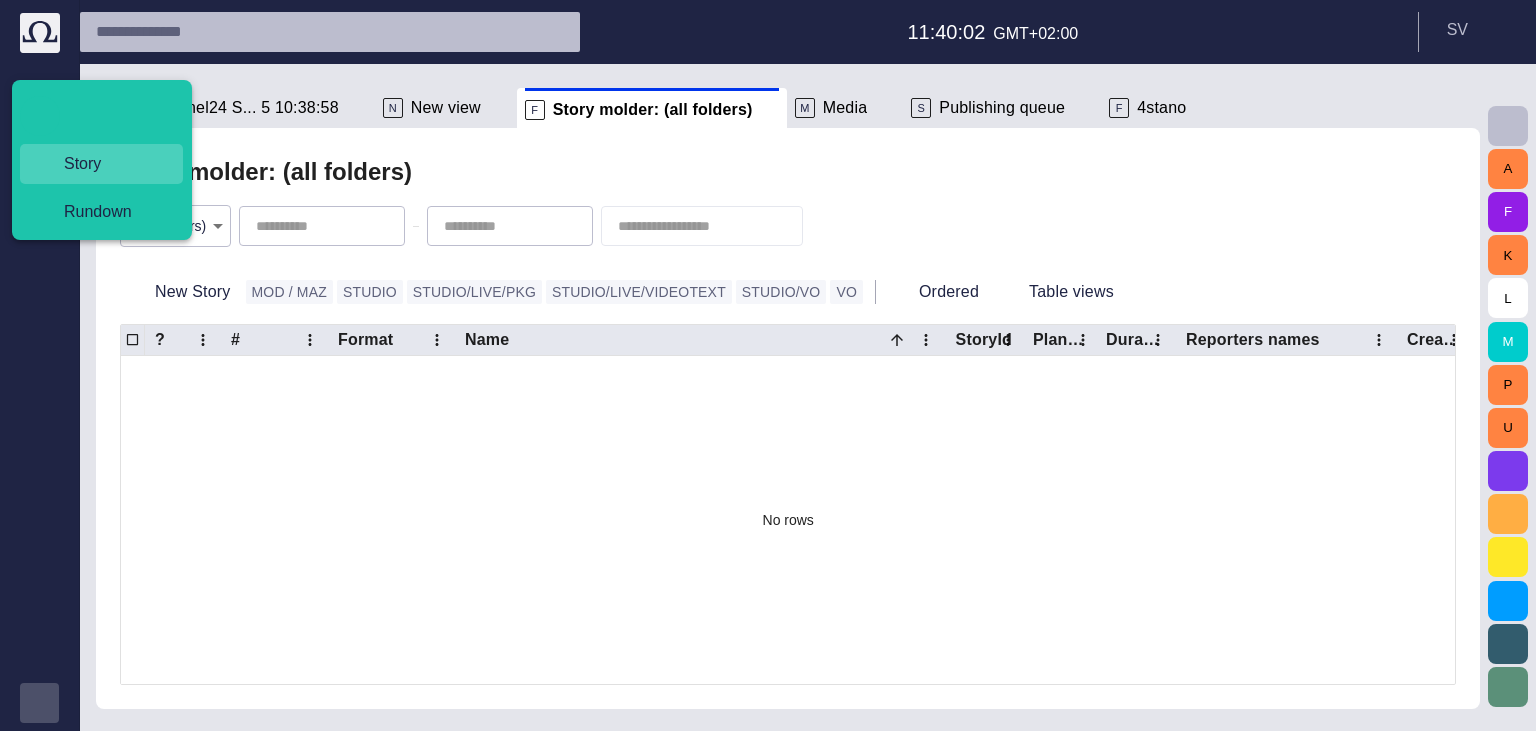 click on "Story" at bounding box center (109, 164) 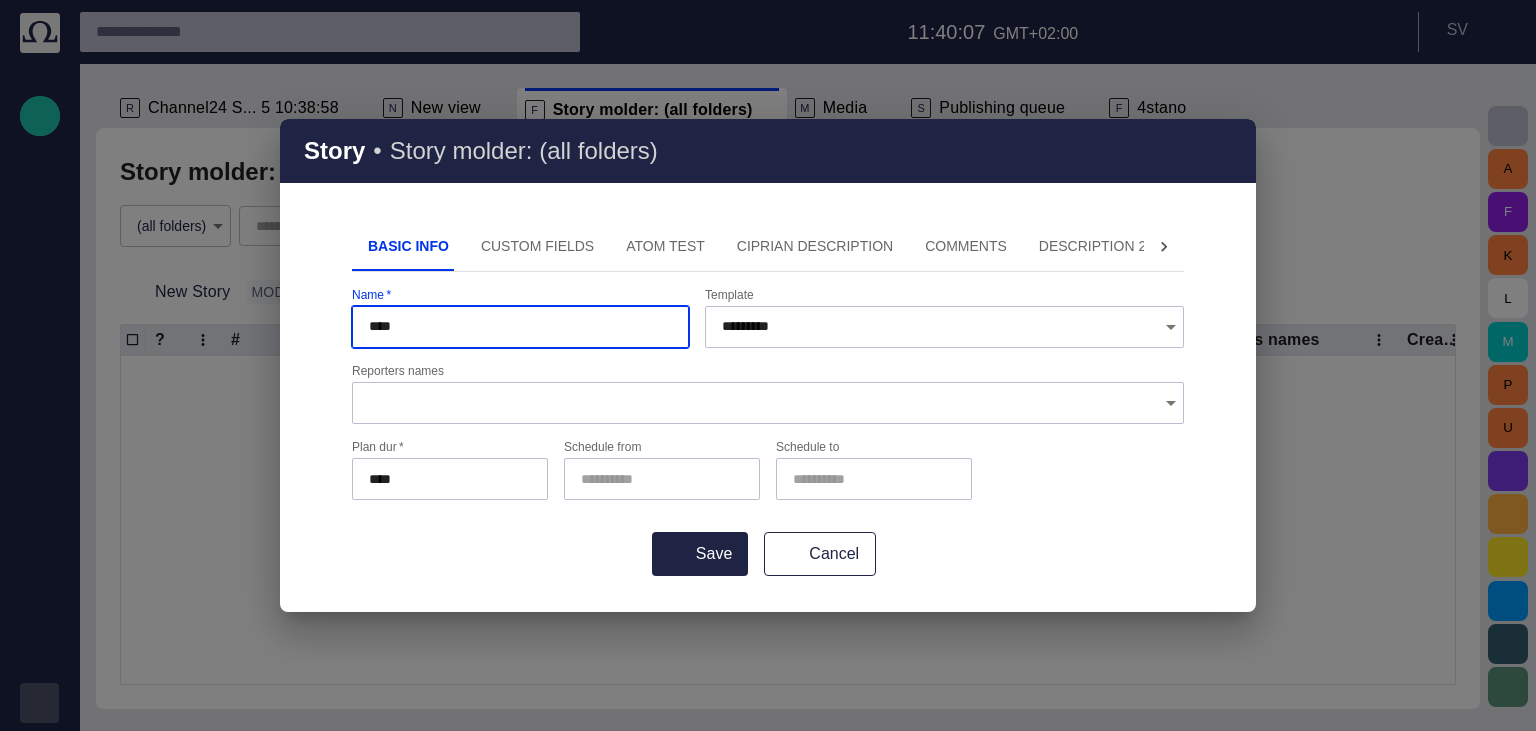 type on "*****" 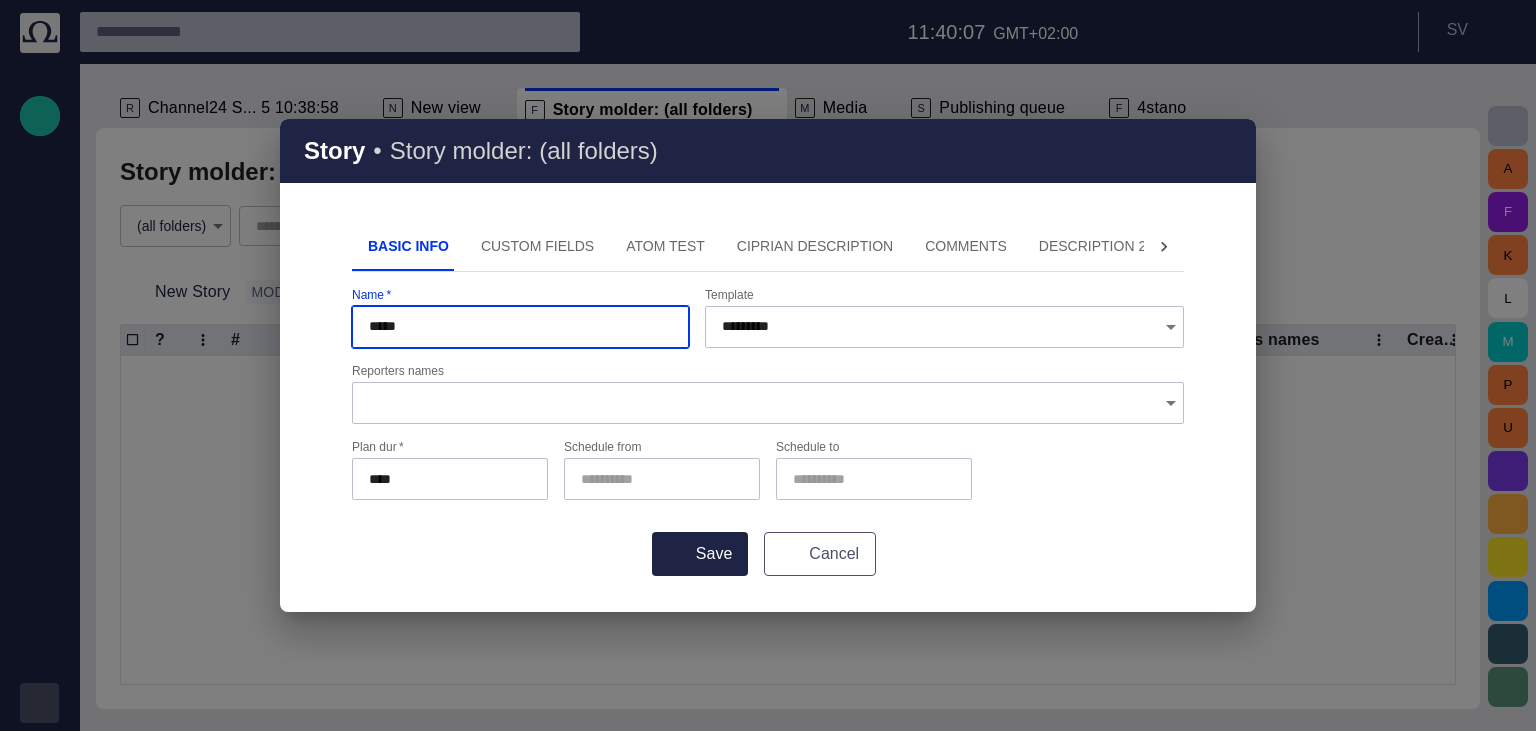 click at bounding box center (785, 554) 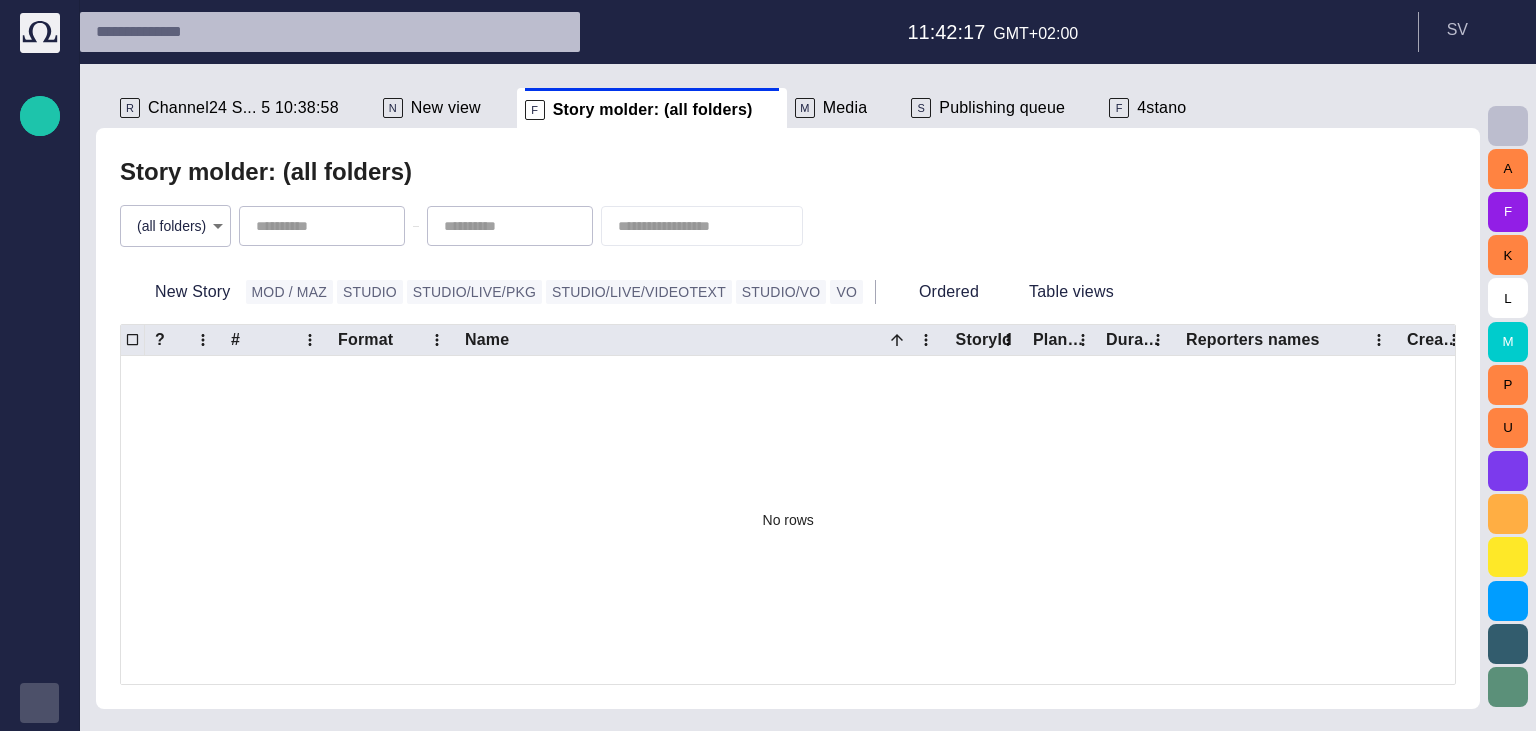 click on "Story molder: (all folders)" at bounding box center [788, 172] 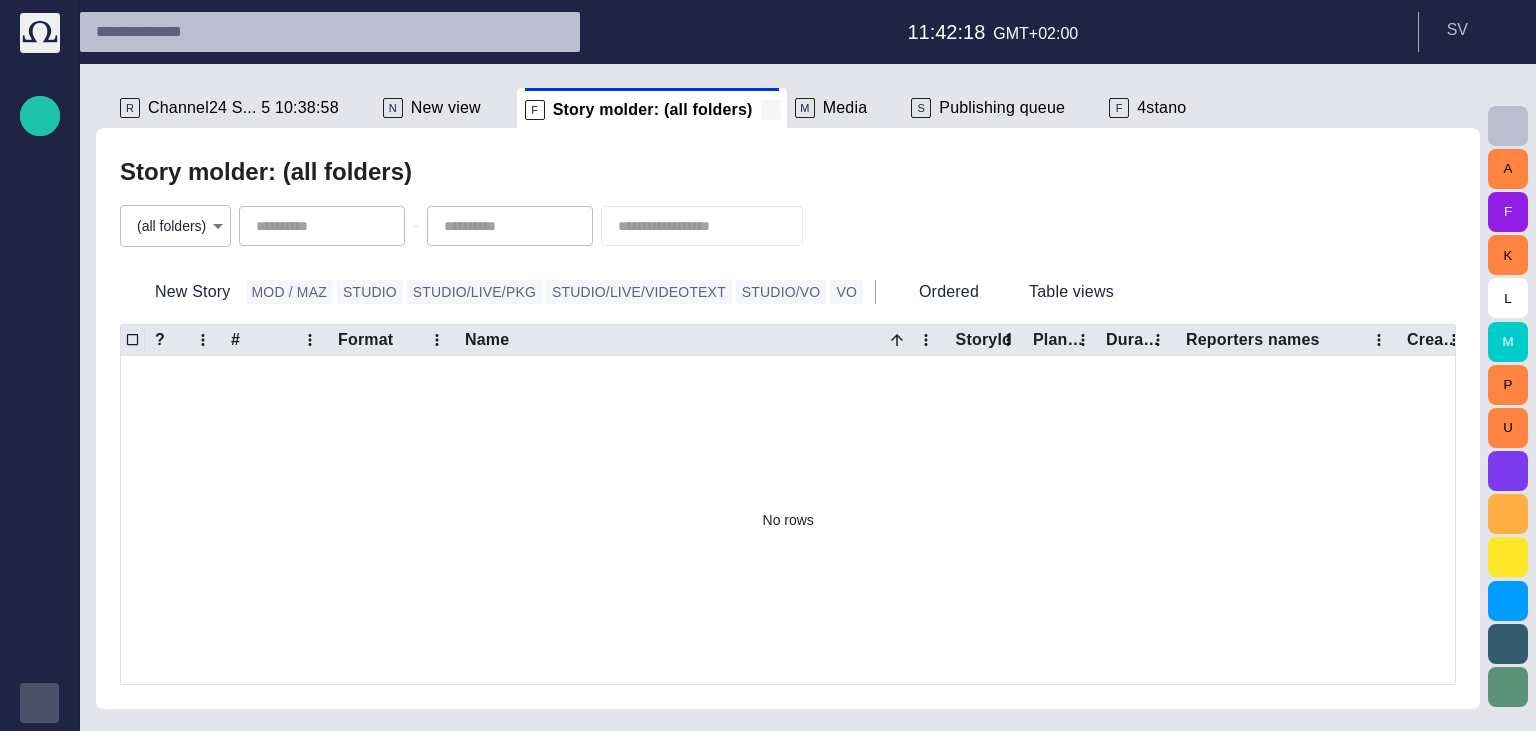 click at bounding box center [771, 110] 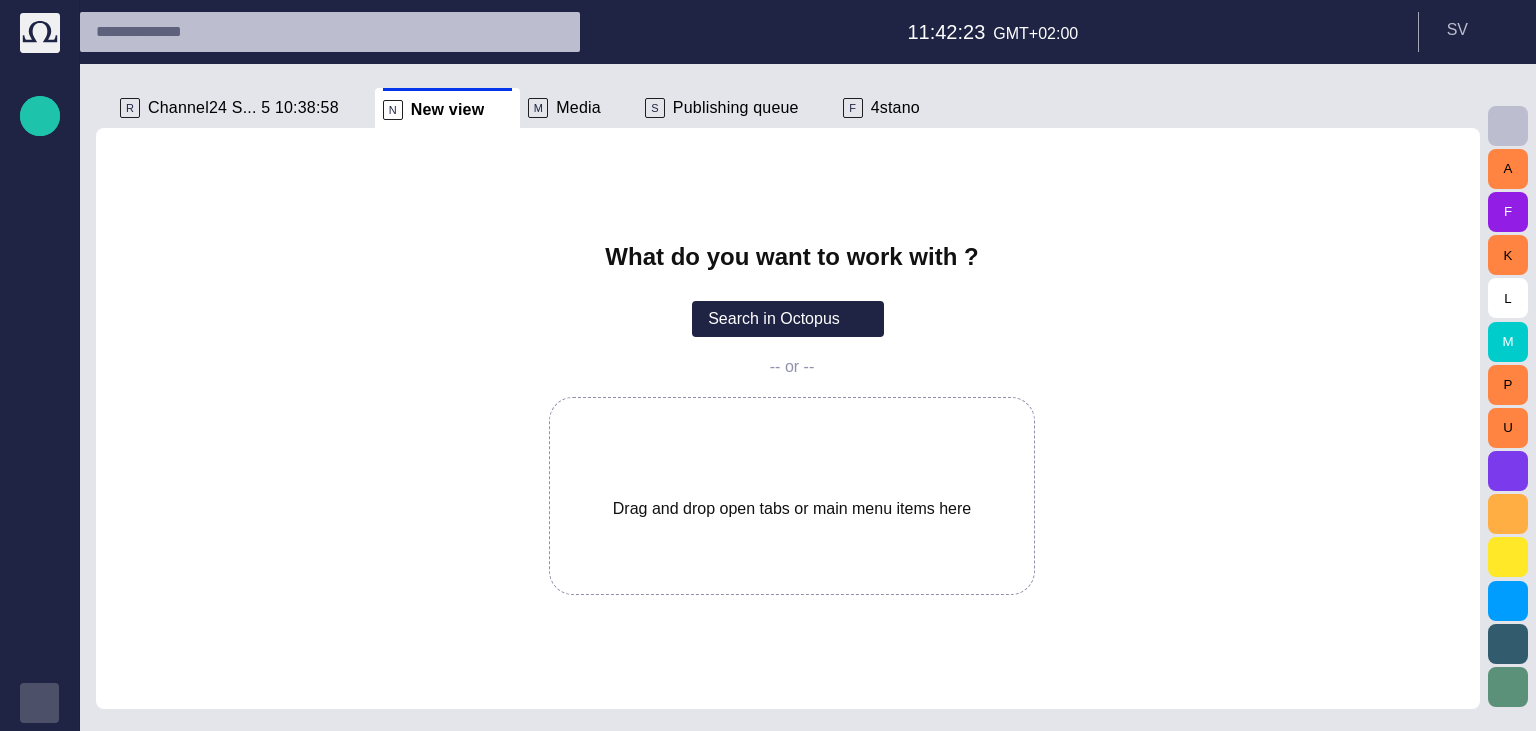 click on "4stano" at bounding box center [895, 108] 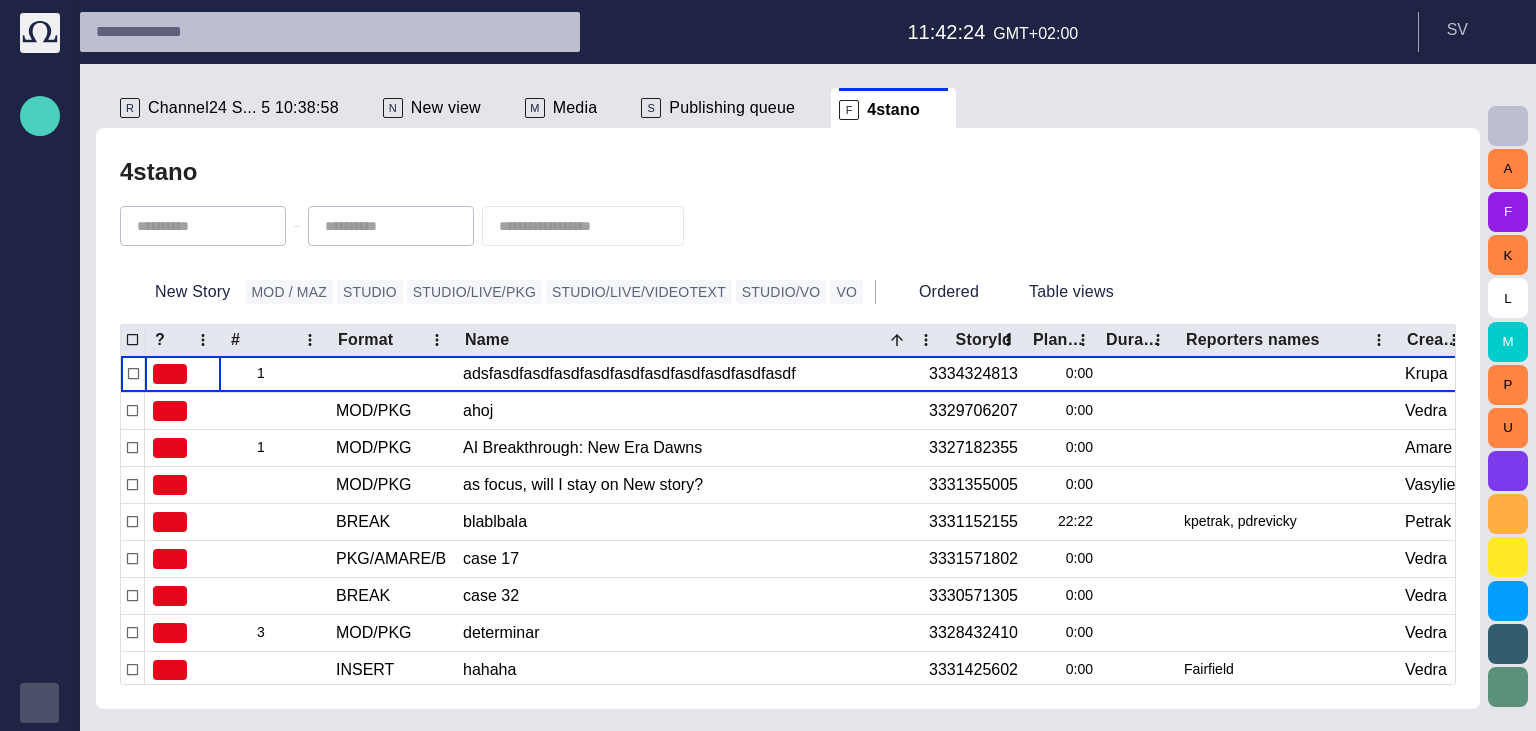 click at bounding box center (40, 116) 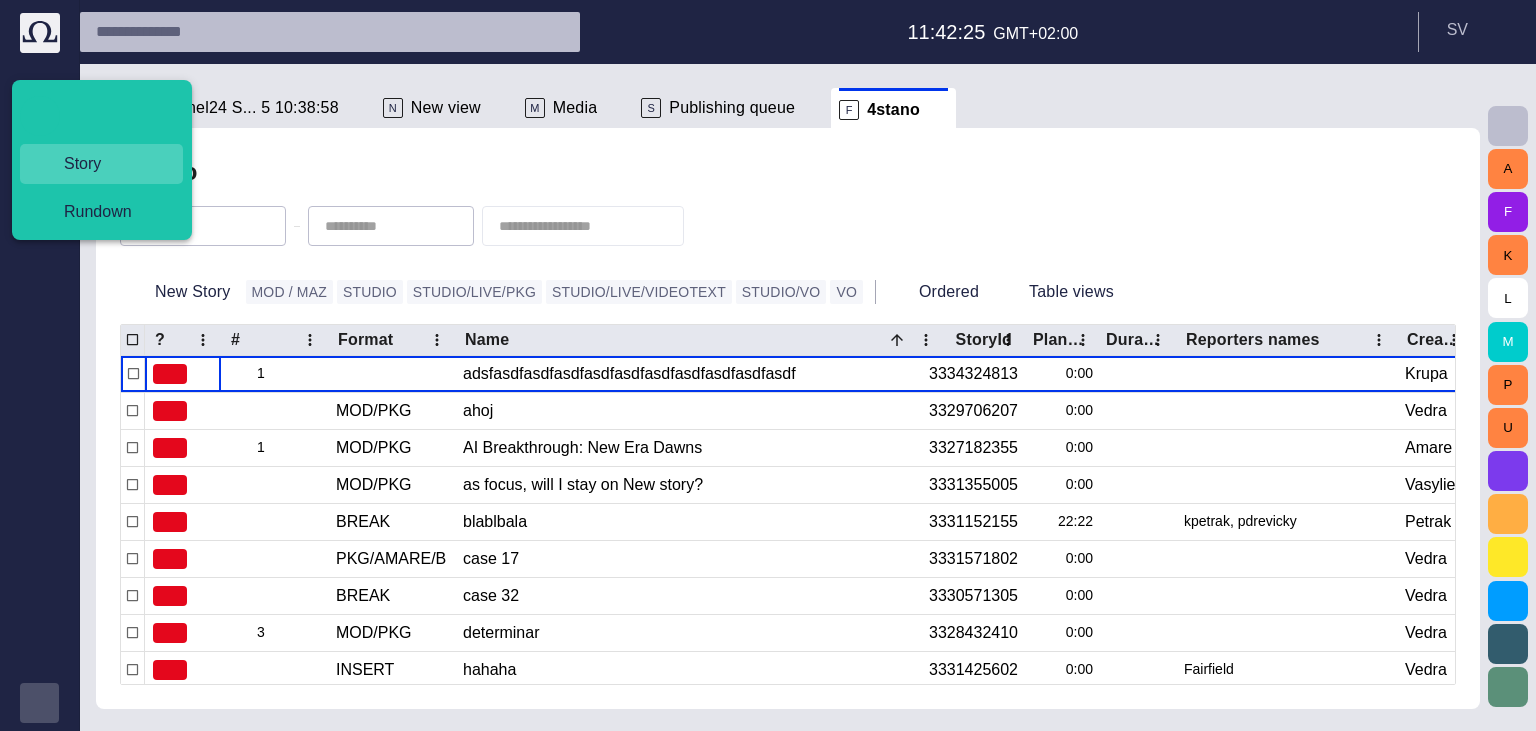 click on "Story" at bounding box center (109, 164) 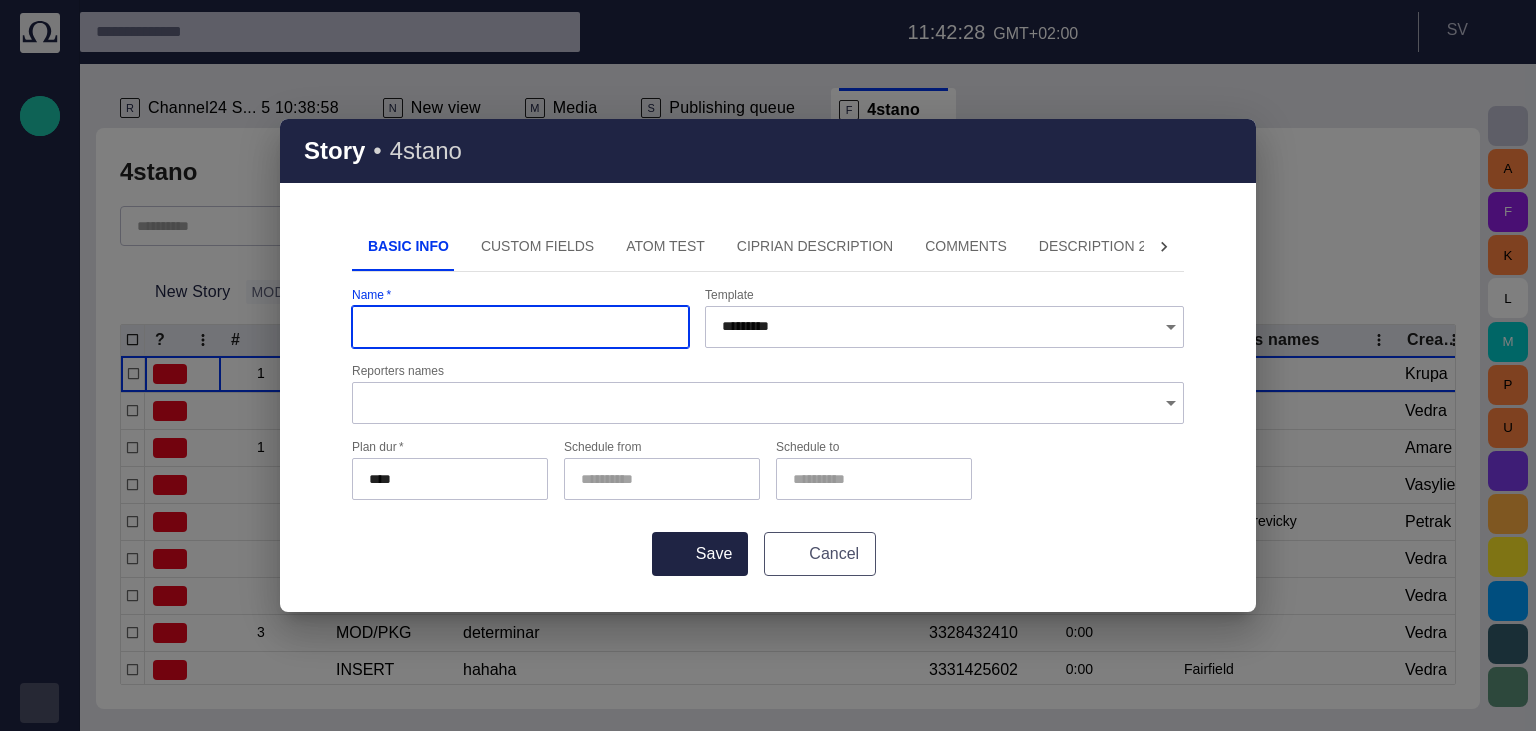 click on "Cancel" at bounding box center (820, 554) 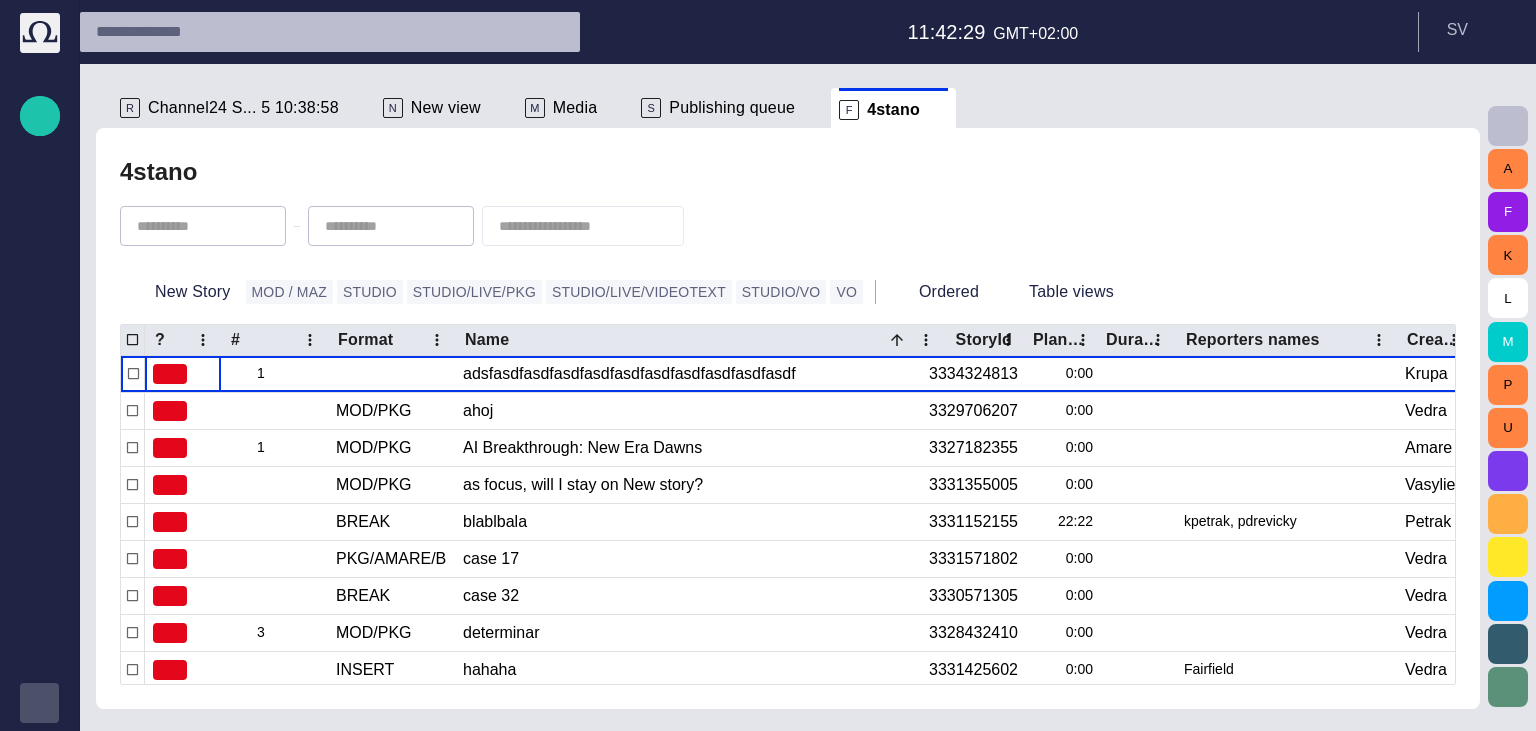 click on "R Channel24 S... 5 10:38:58" at bounding box center [243, 108] 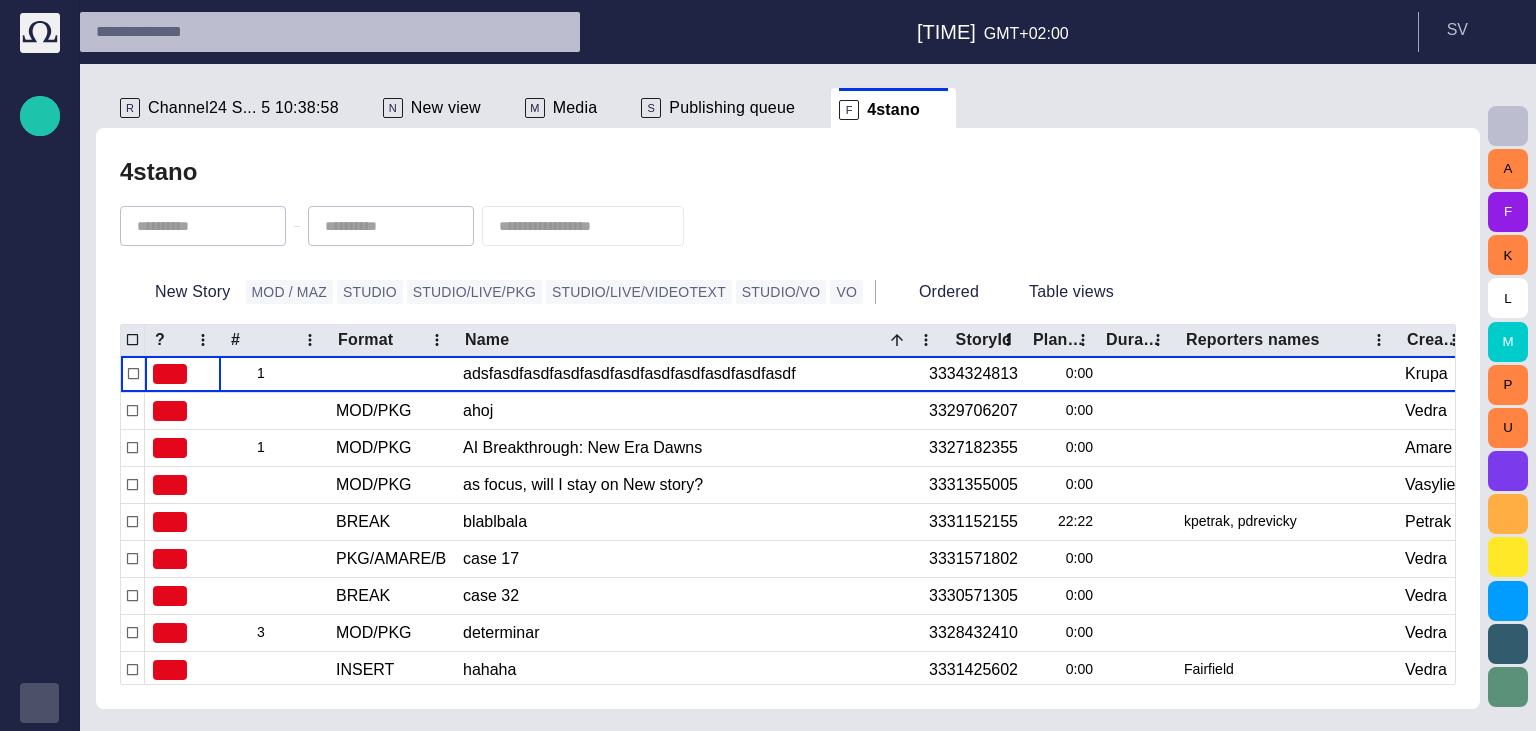 click on "Channel24 S... 5 10:38:58" at bounding box center (243, 108) 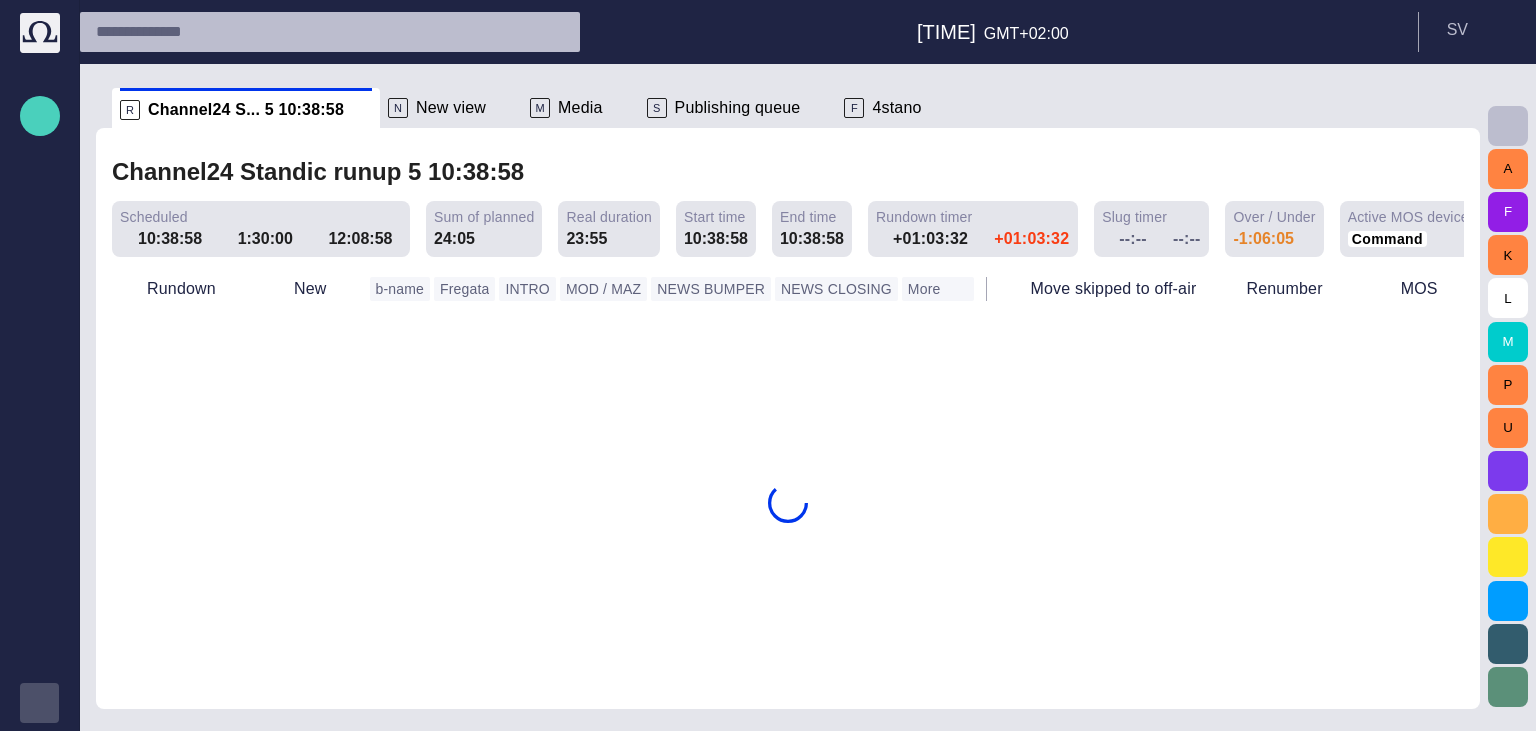 click at bounding box center [40, 116] 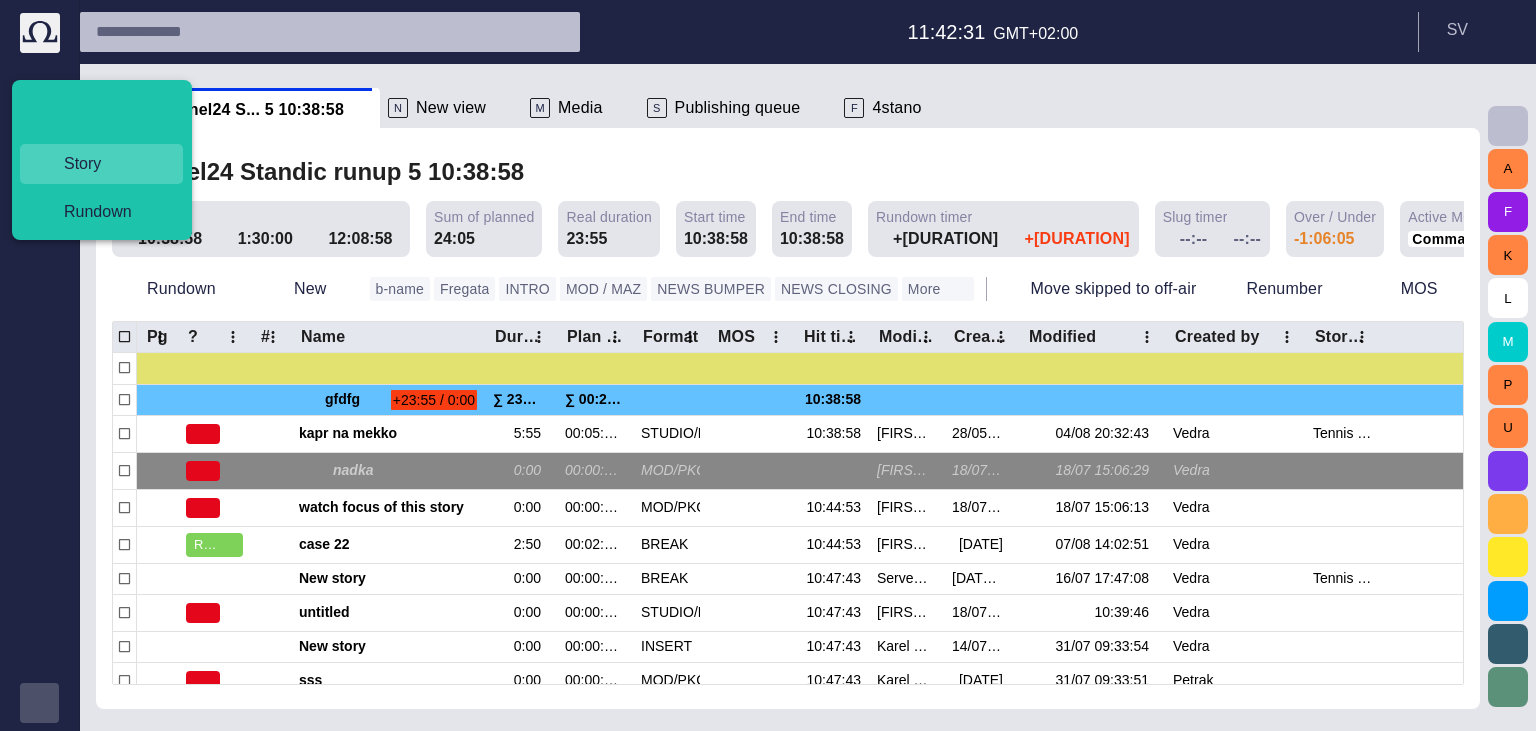 click on "Story" at bounding box center (109, 164) 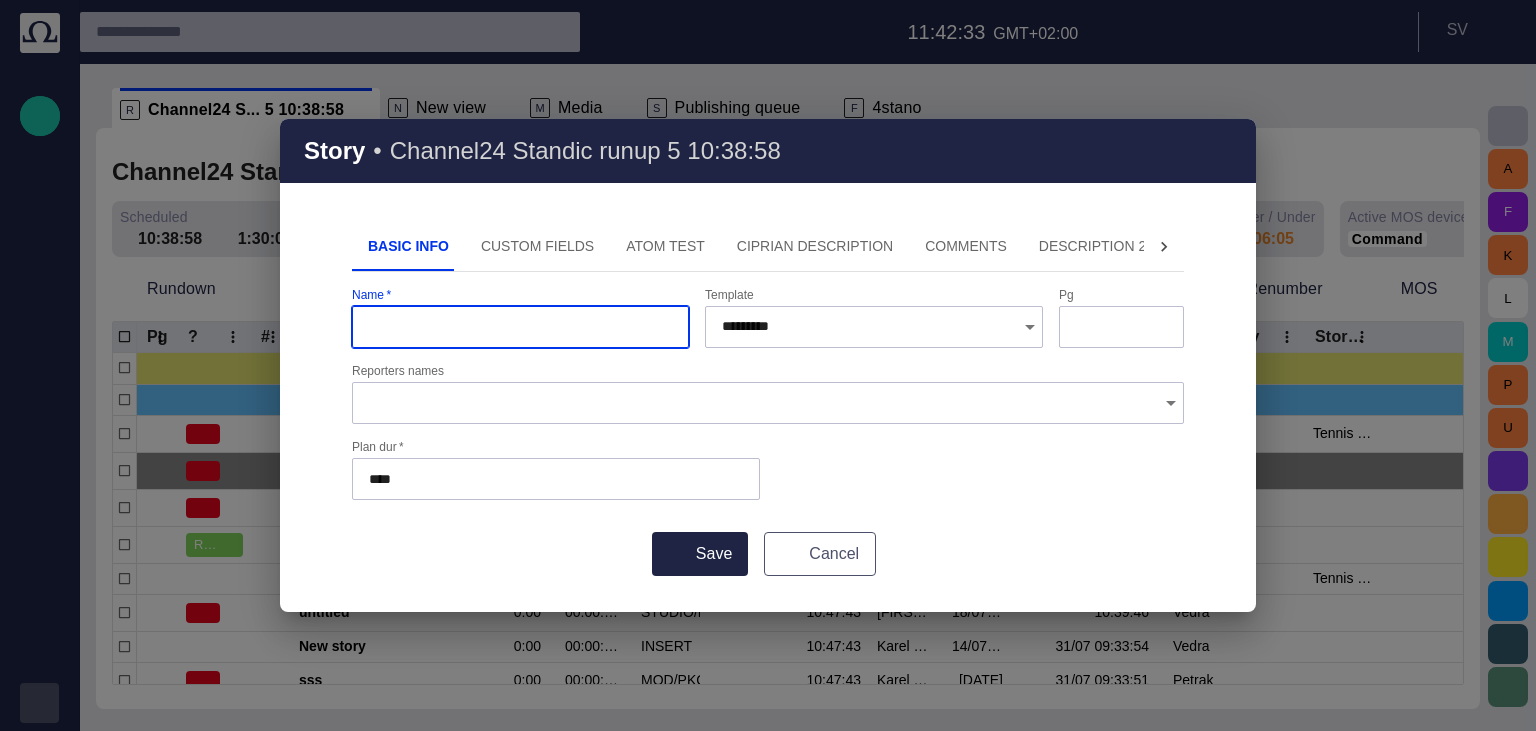 click on "Cancel" at bounding box center (820, 554) 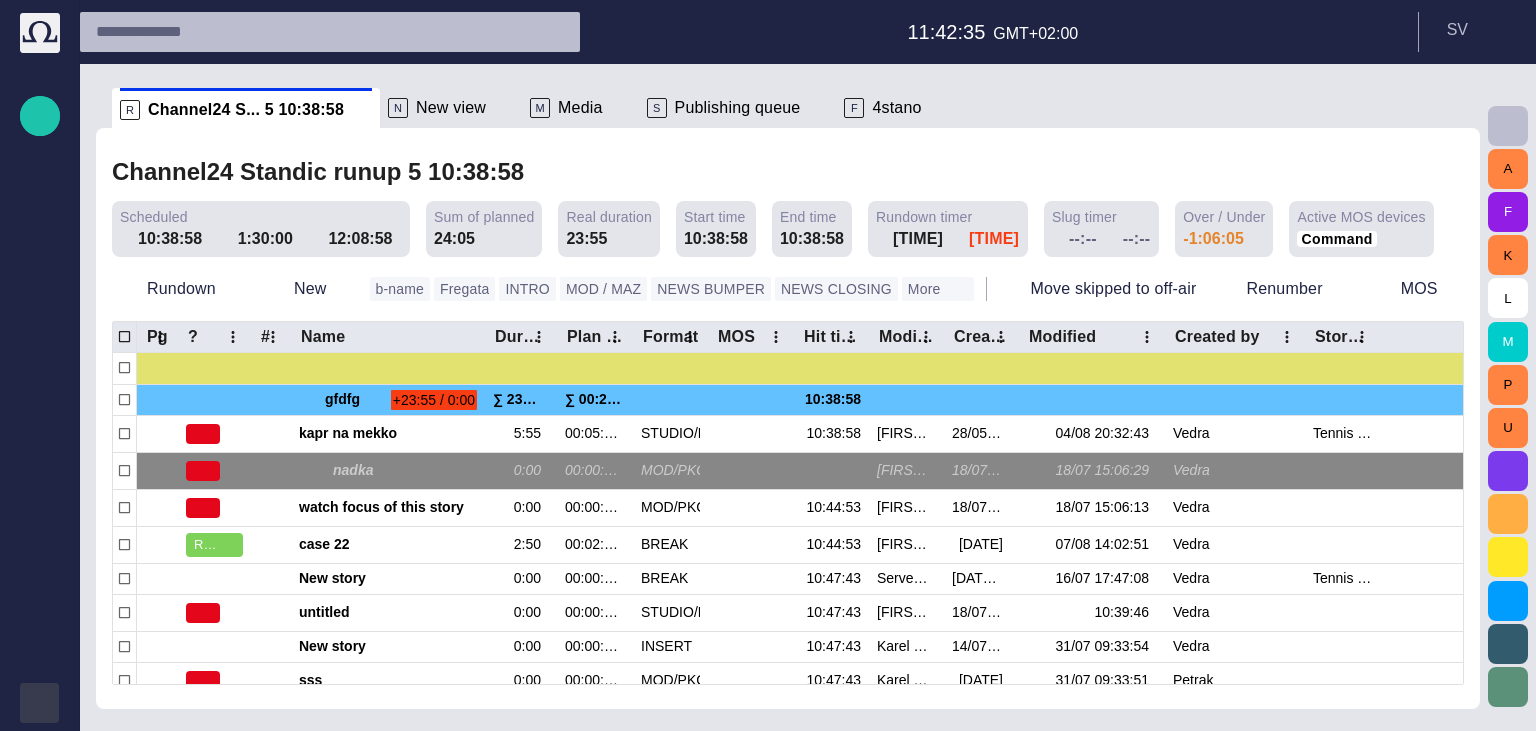 click at bounding box center [40, 703] 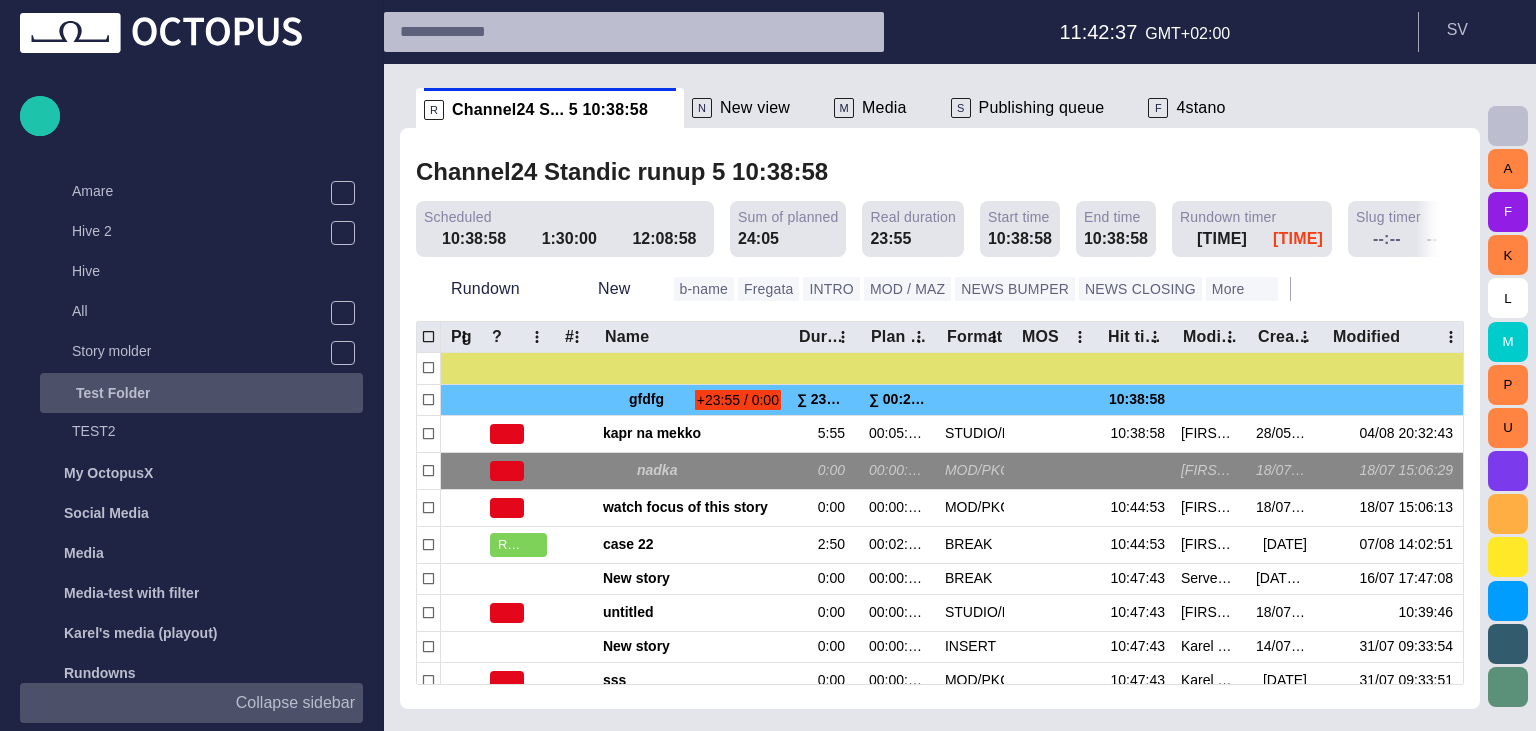 scroll, scrollTop: 440, scrollLeft: 0, axis: vertical 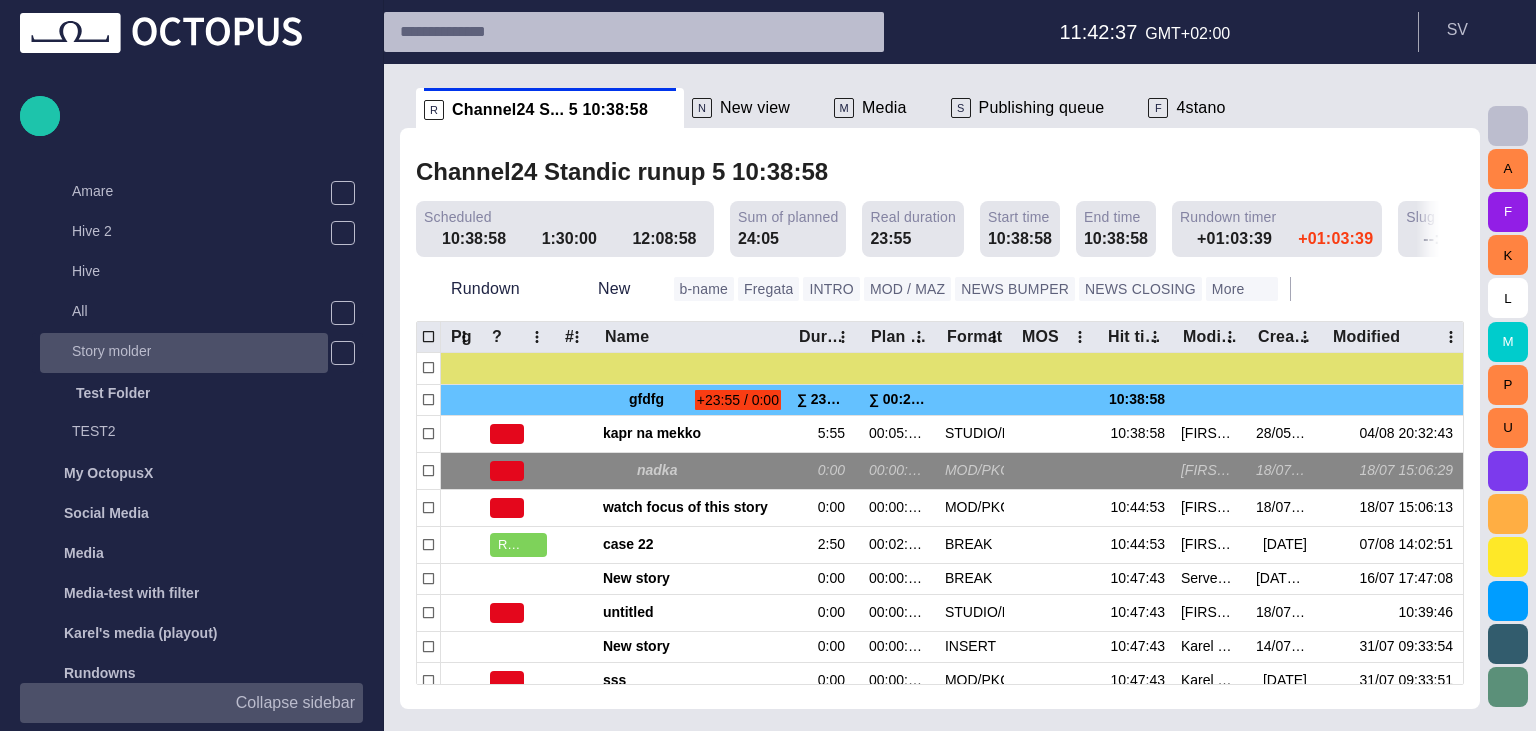 click on "Story molder" at bounding box center (186, 351) 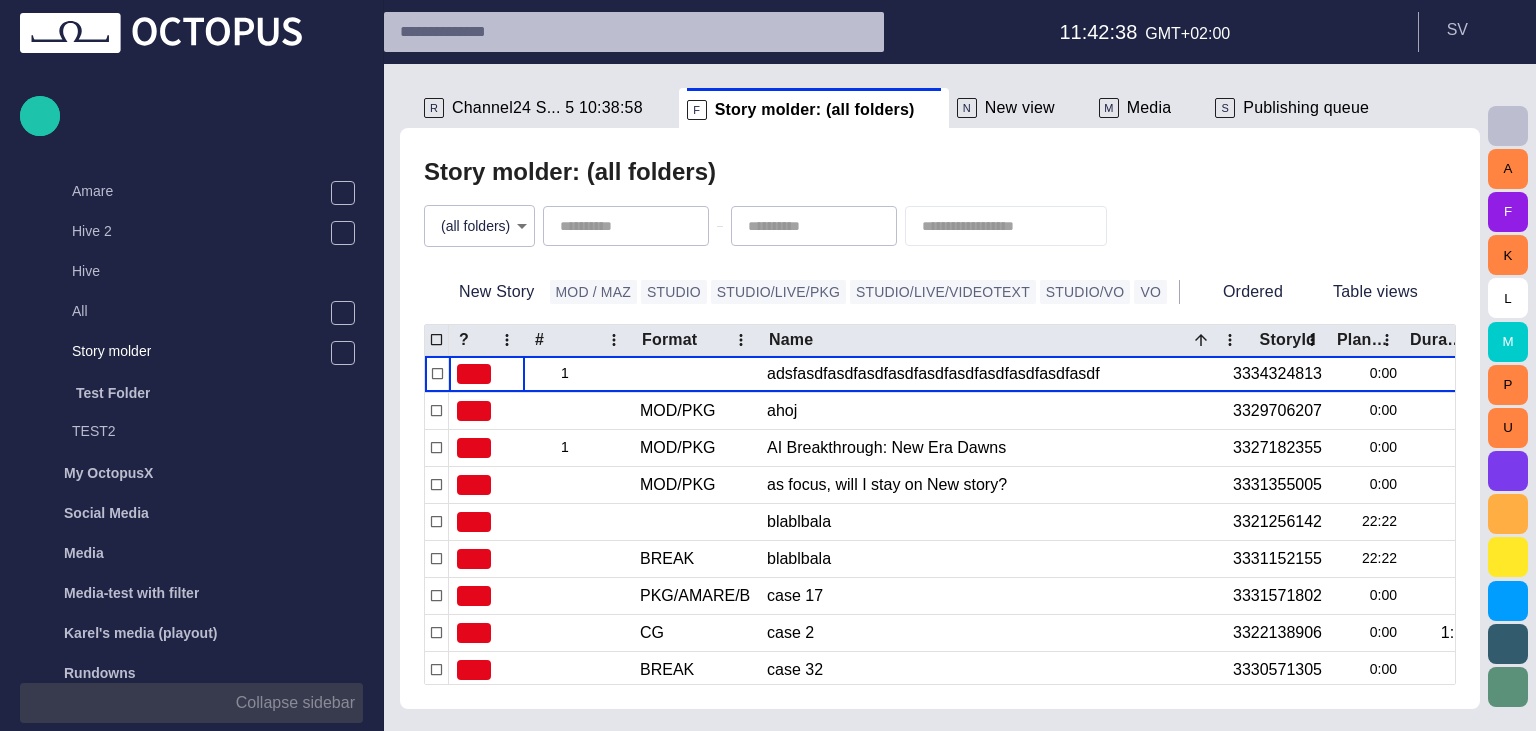 click on "Collapse sidebar" at bounding box center (191, 703) 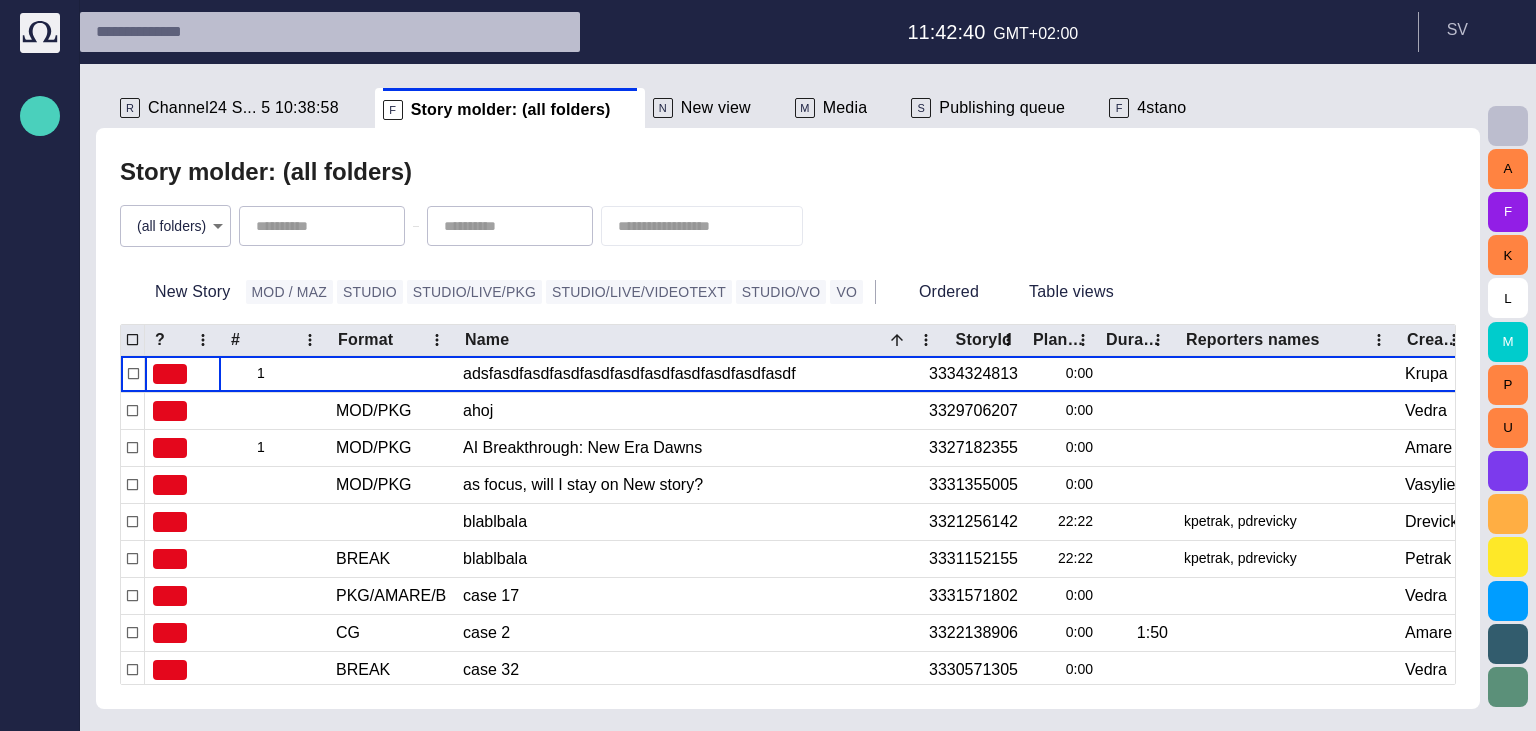 click at bounding box center (40, 116) 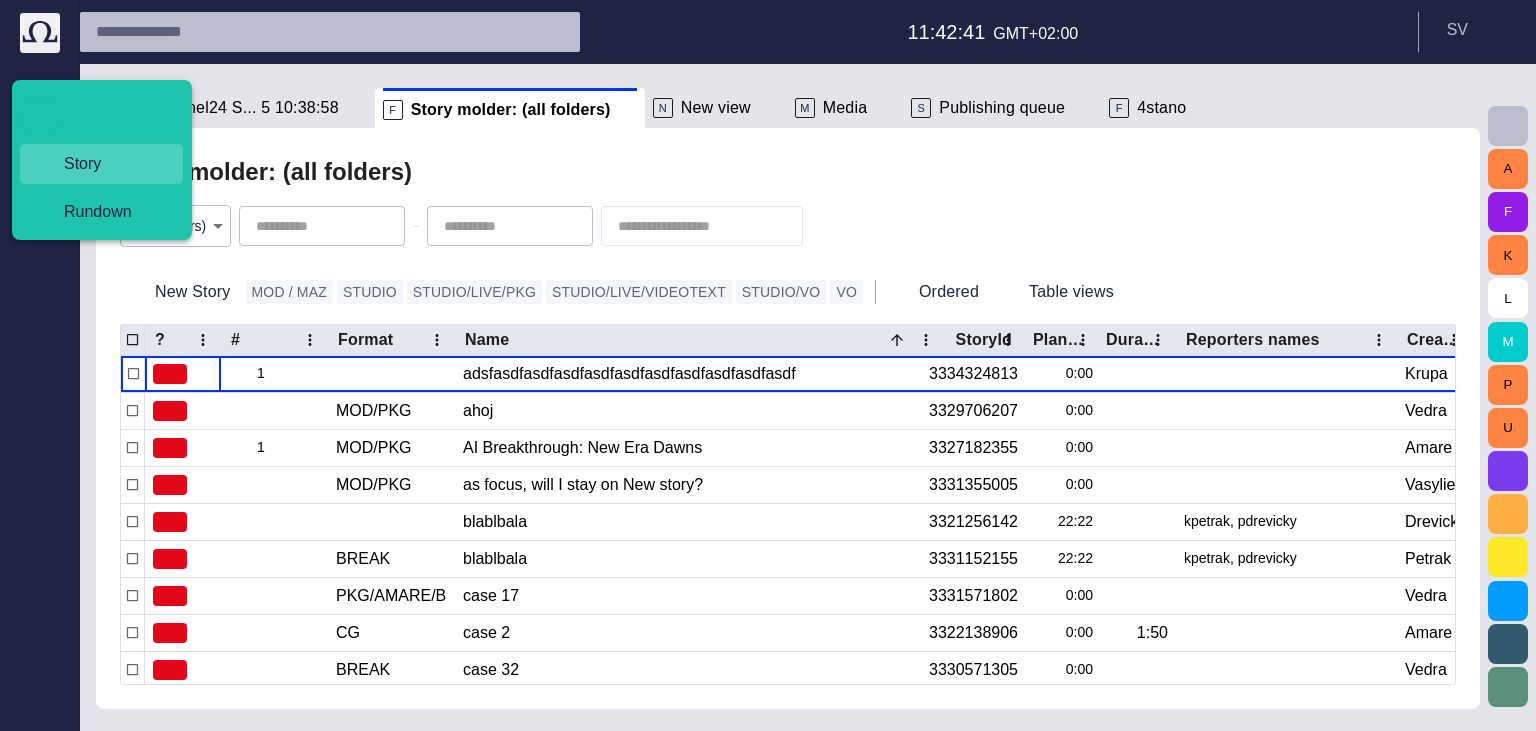 click on "Story" at bounding box center (109, 164) 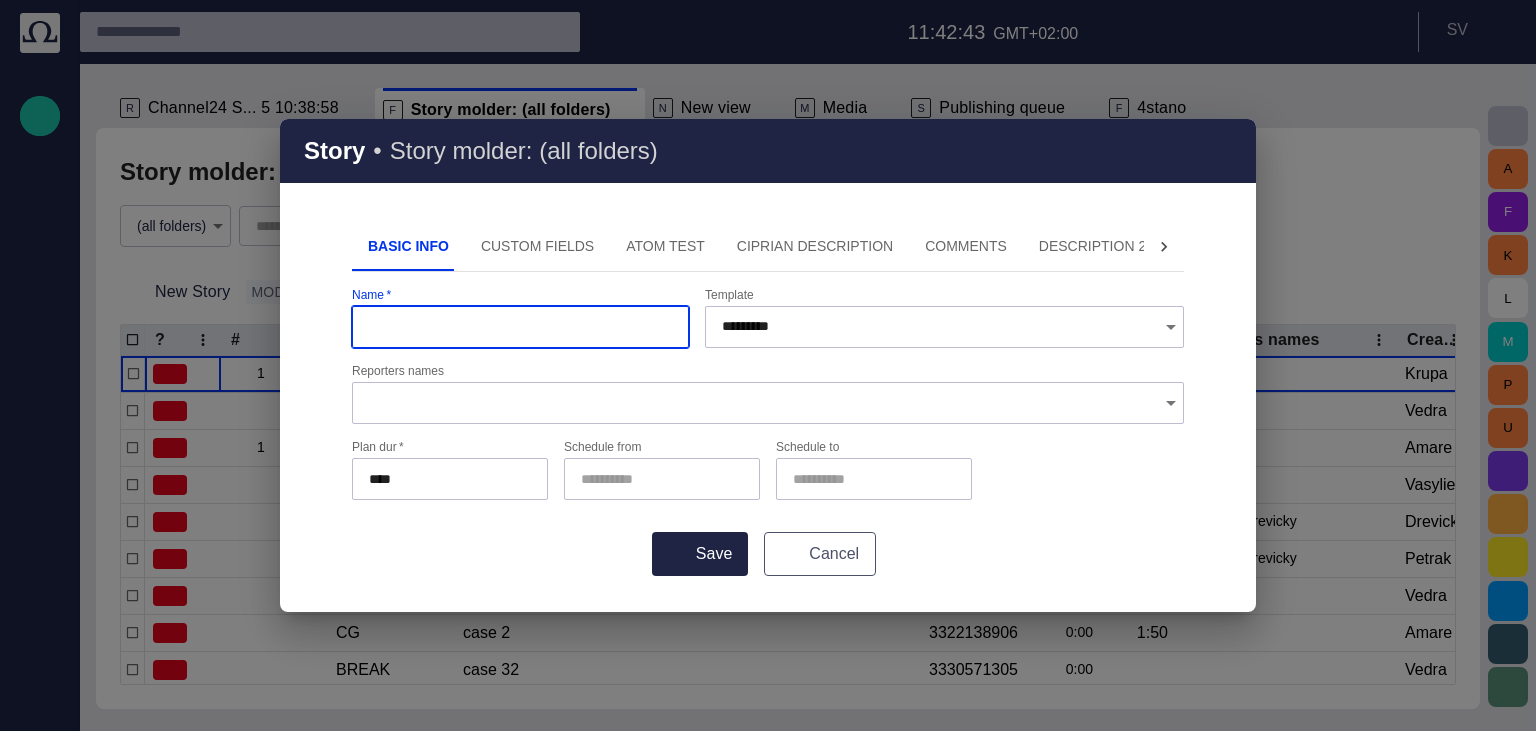click on "Cancel" at bounding box center (820, 554) 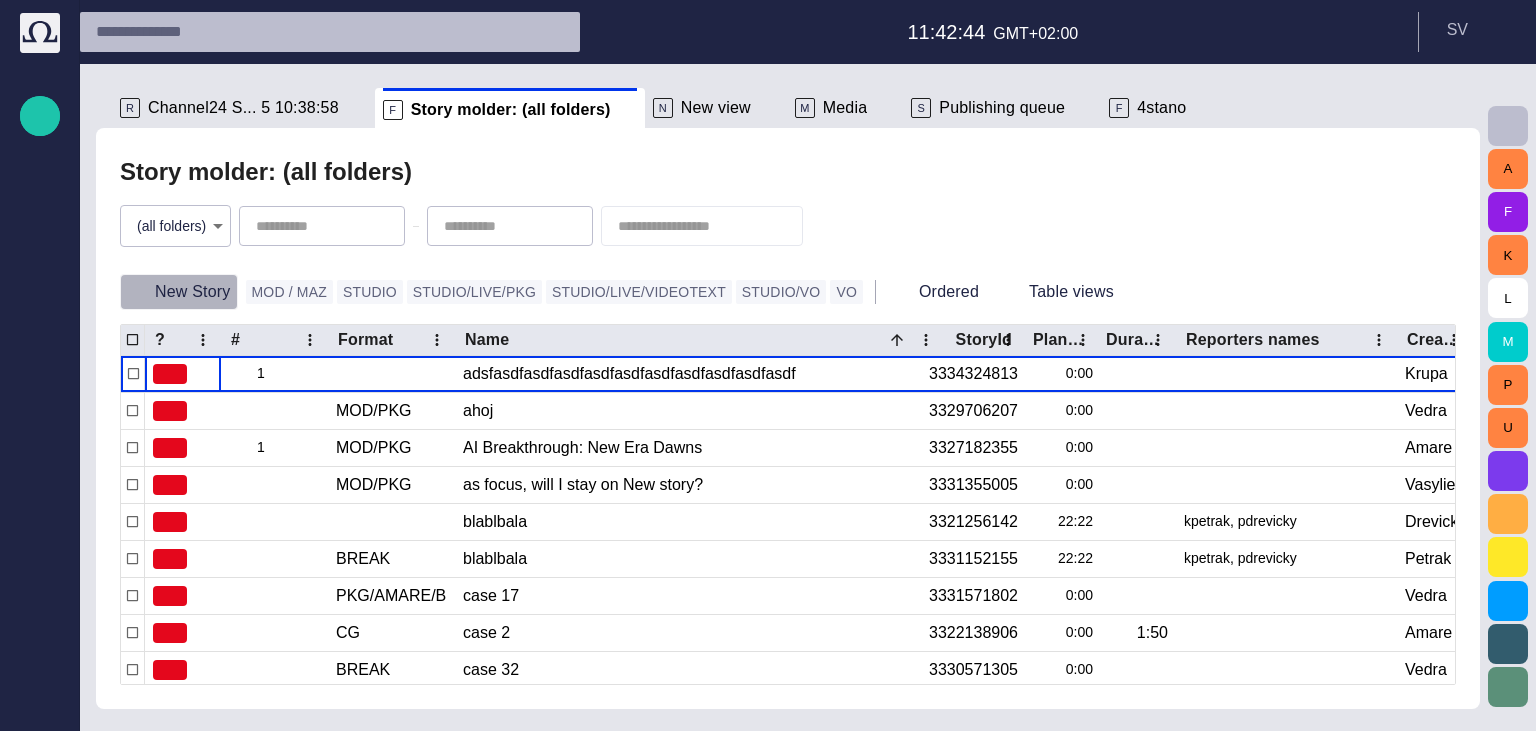click on "New Story" at bounding box center (179, 292) 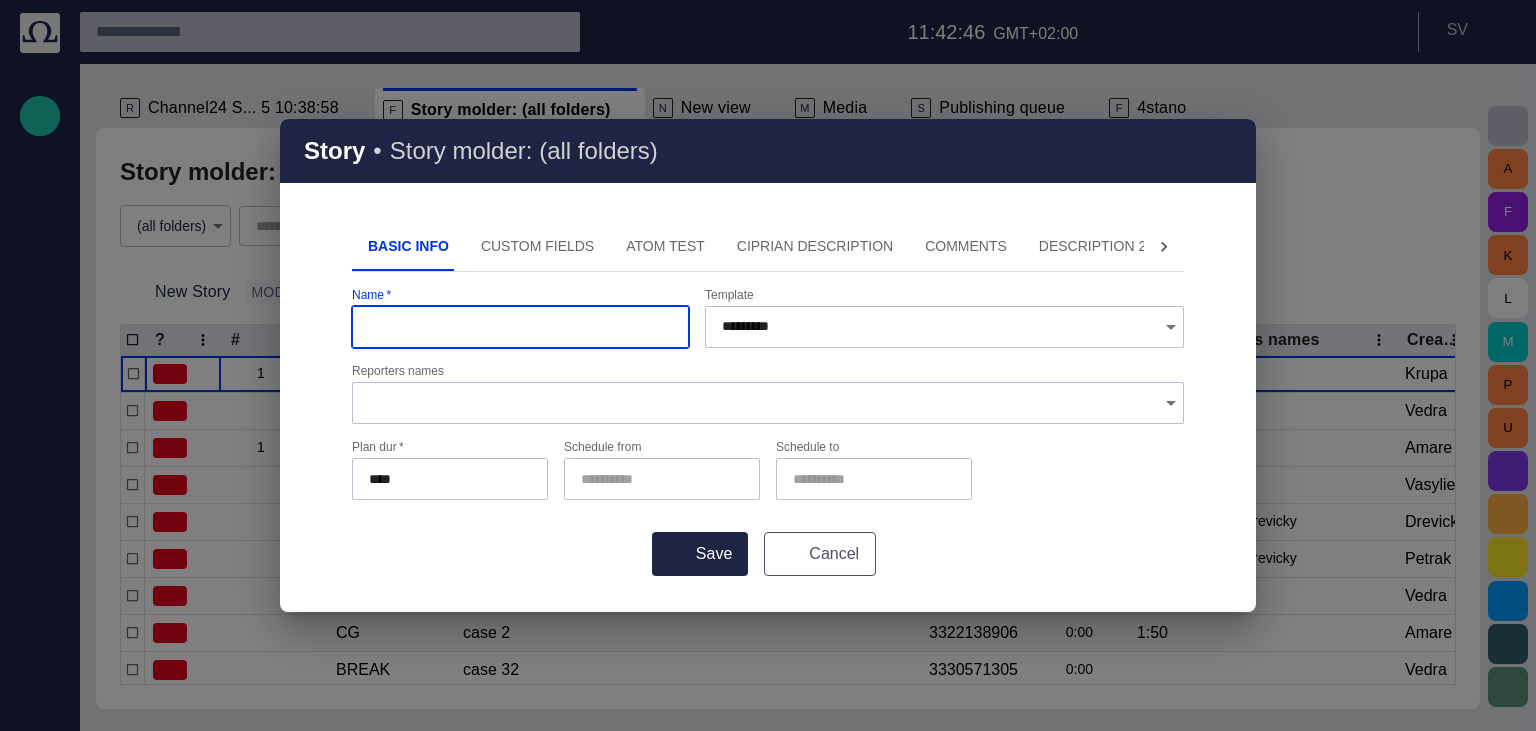 click on "Cancel" at bounding box center (820, 554) 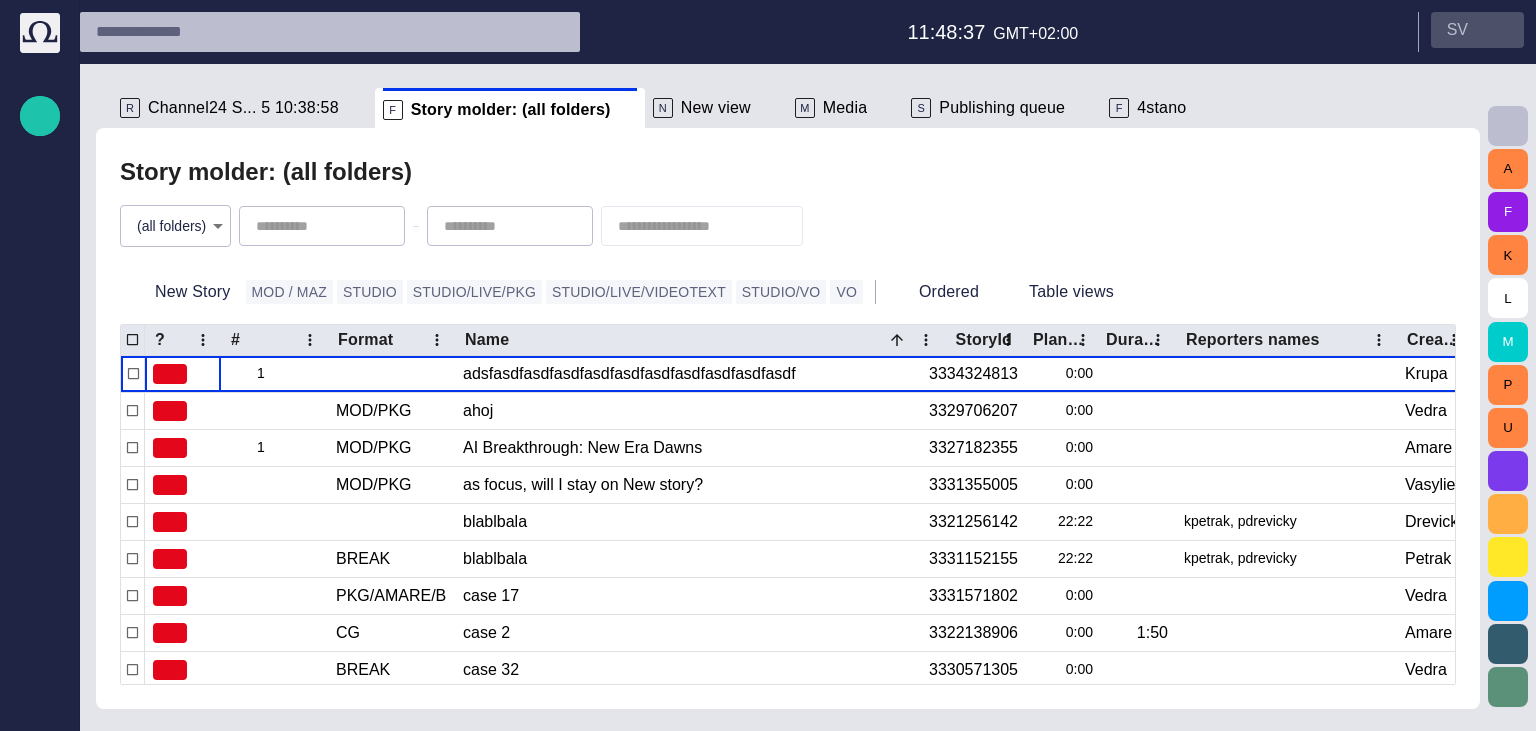 click on "S V" at bounding box center (1477, 30) 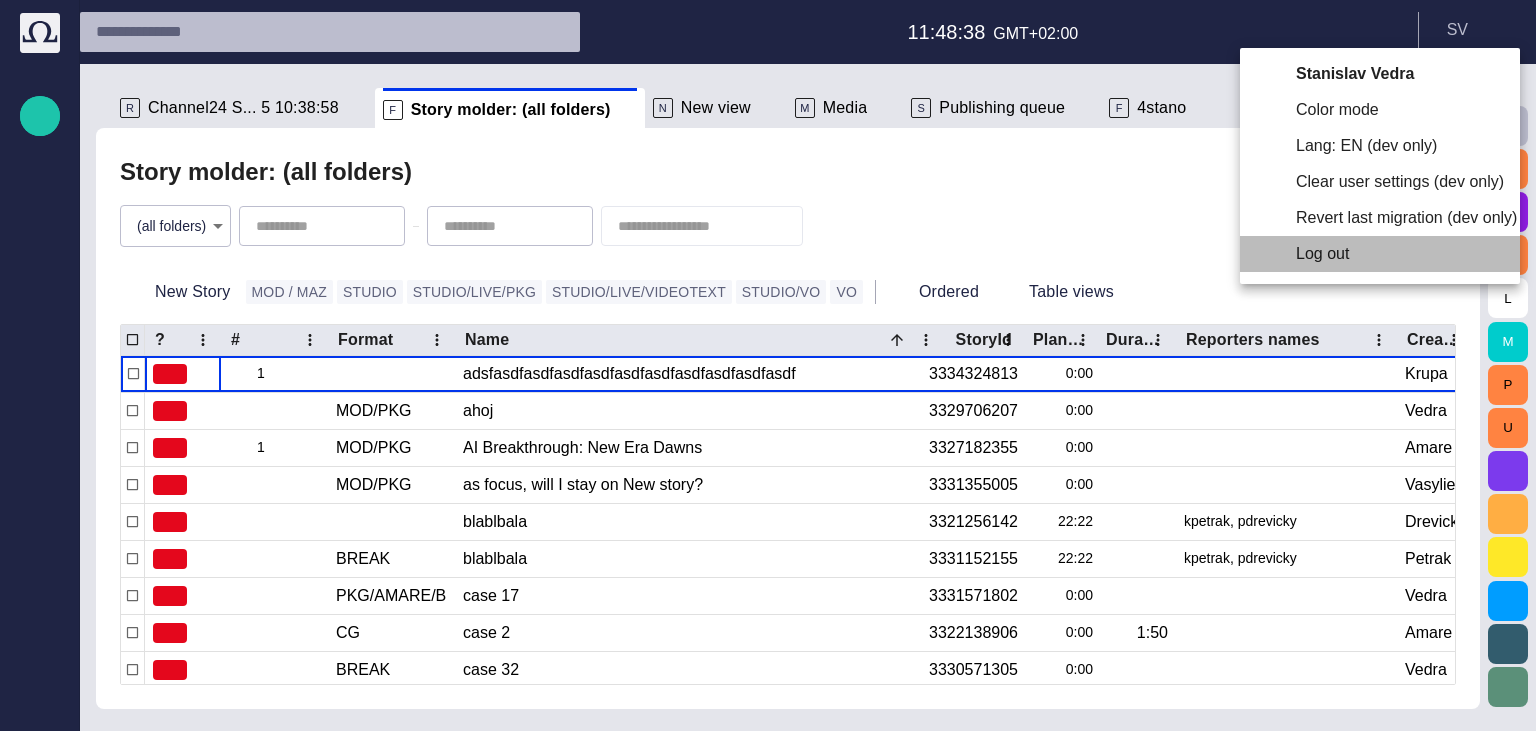 click on "Log out" at bounding box center (1380, 254) 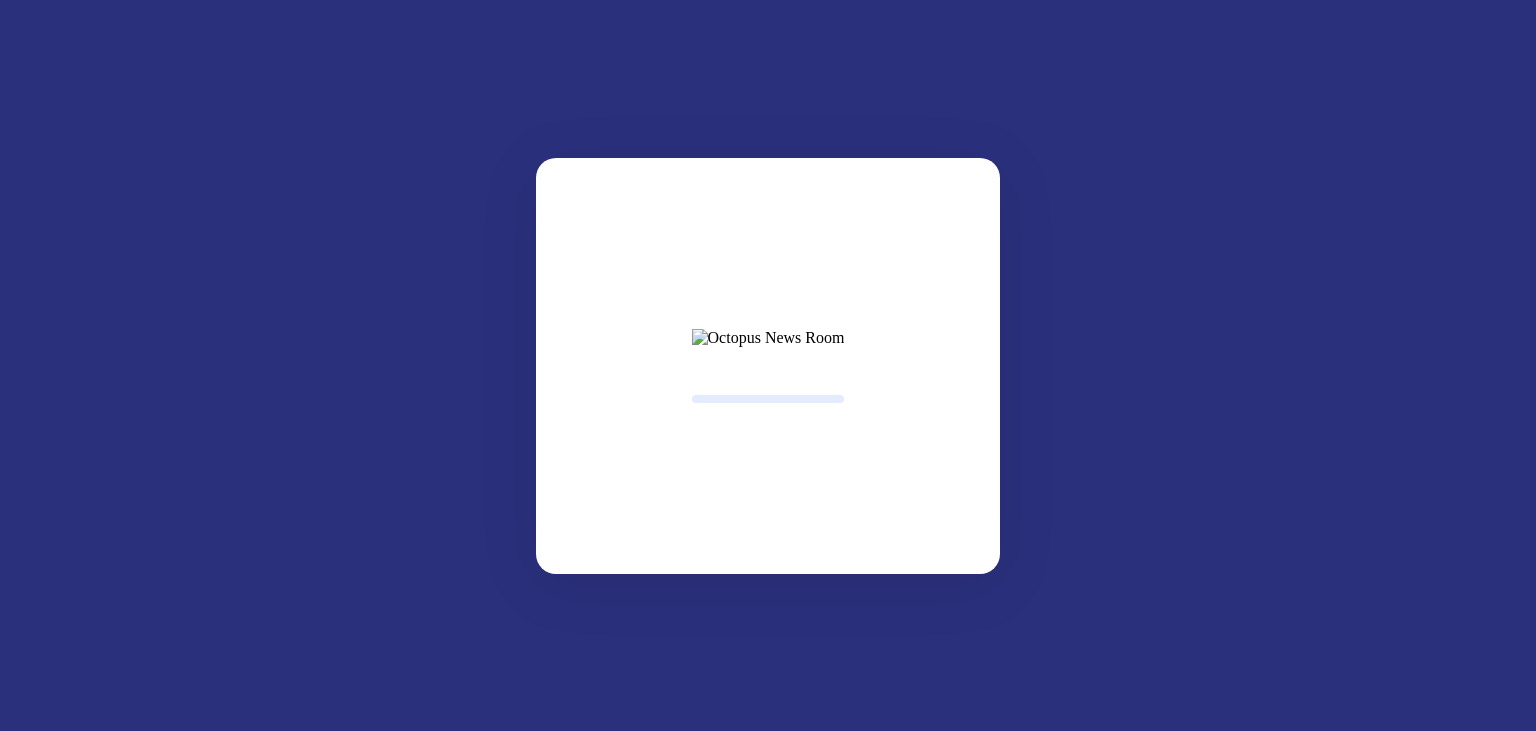 scroll, scrollTop: 0, scrollLeft: 0, axis: both 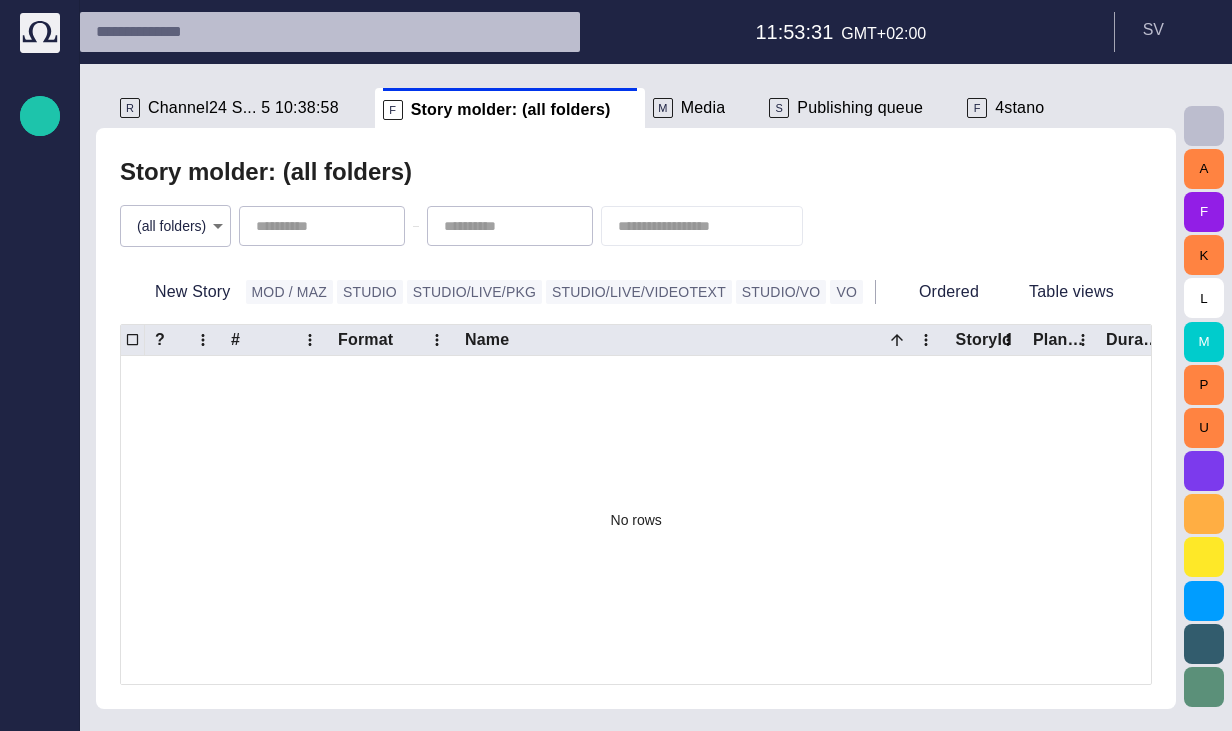 click on "Channel24 S... 5 10:38:58" at bounding box center [243, 108] 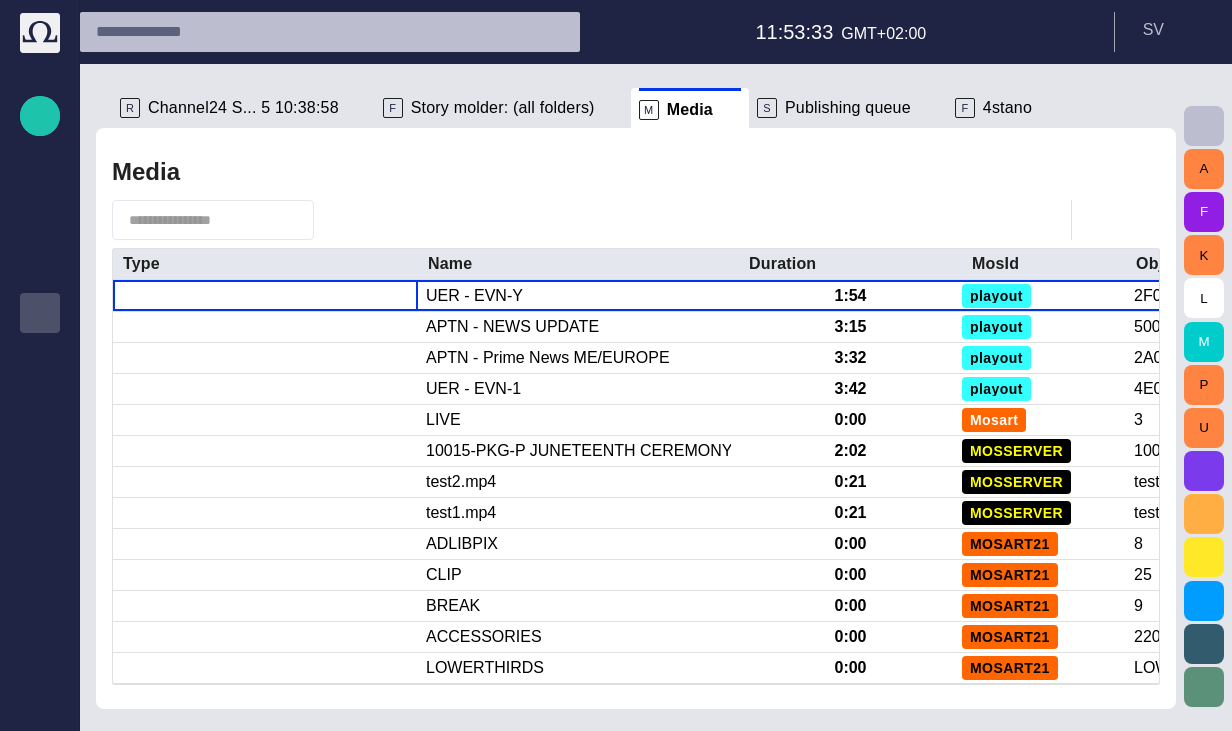 scroll, scrollTop: 89, scrollLeft: 0, axis: vertical 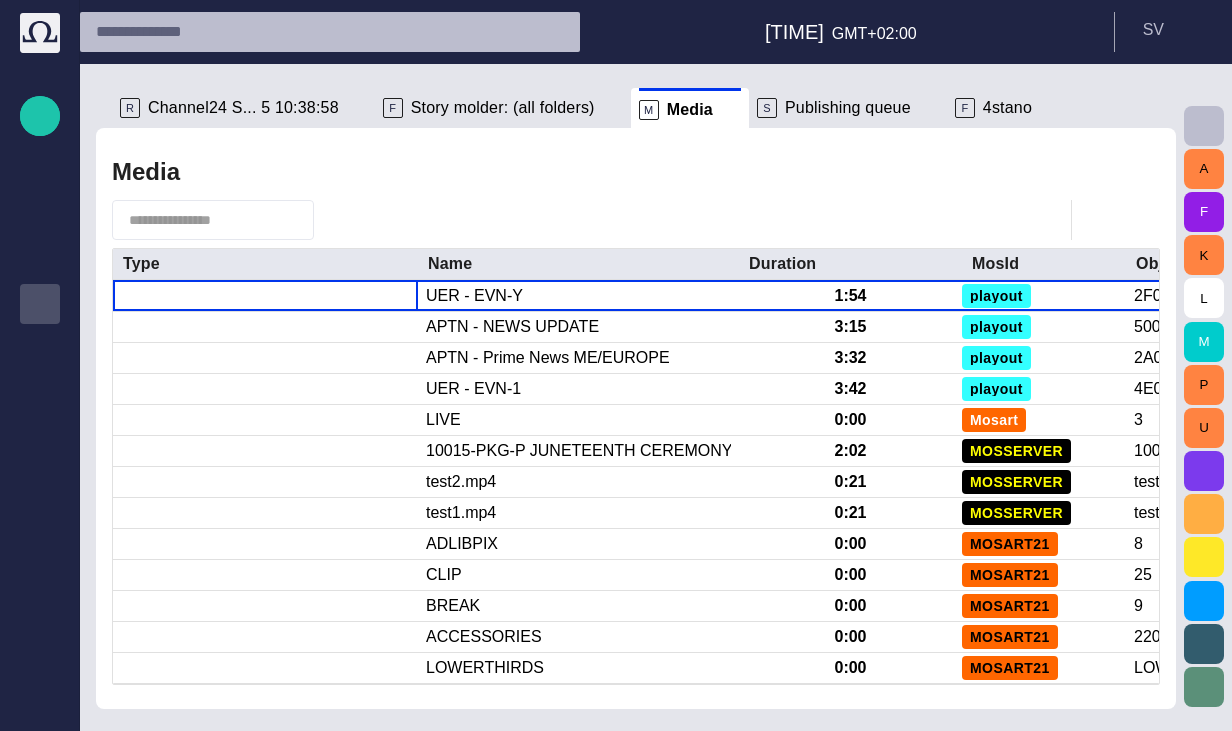 click on "Publishing queue" at bounding box center [848, 108] 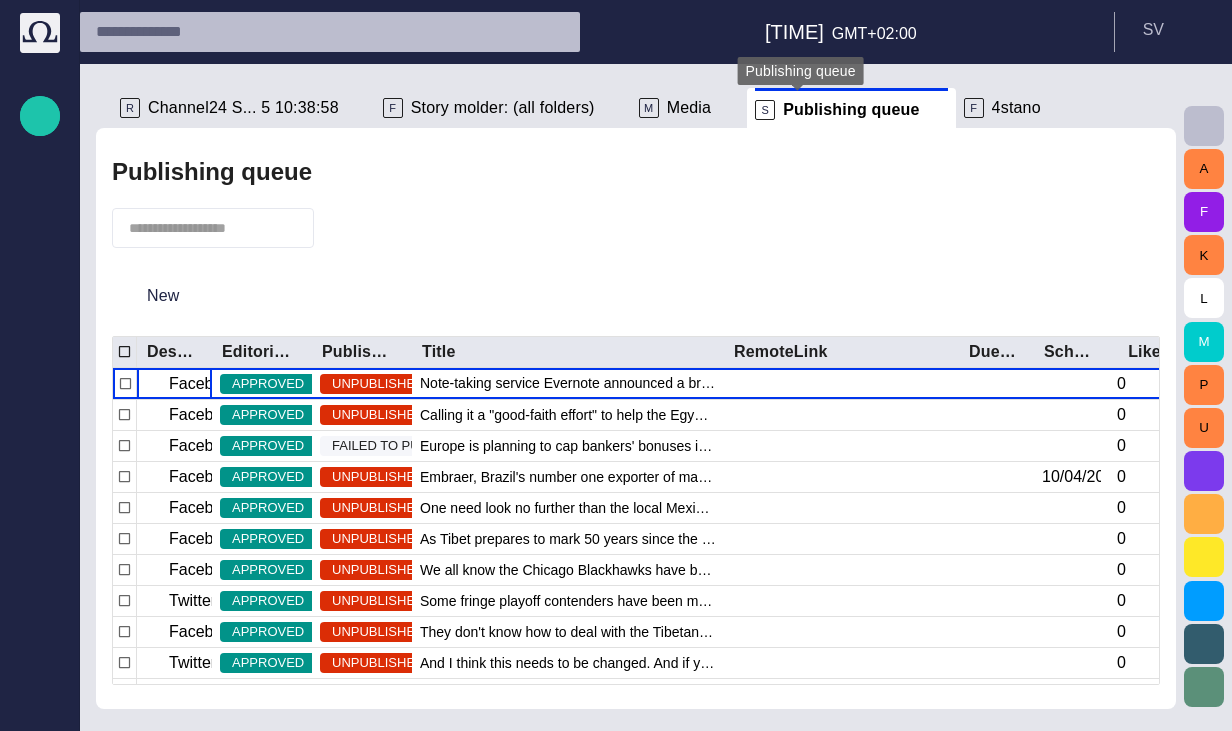 scroll, scrollTop: 40, scrollLeft: 0, axis: vertical 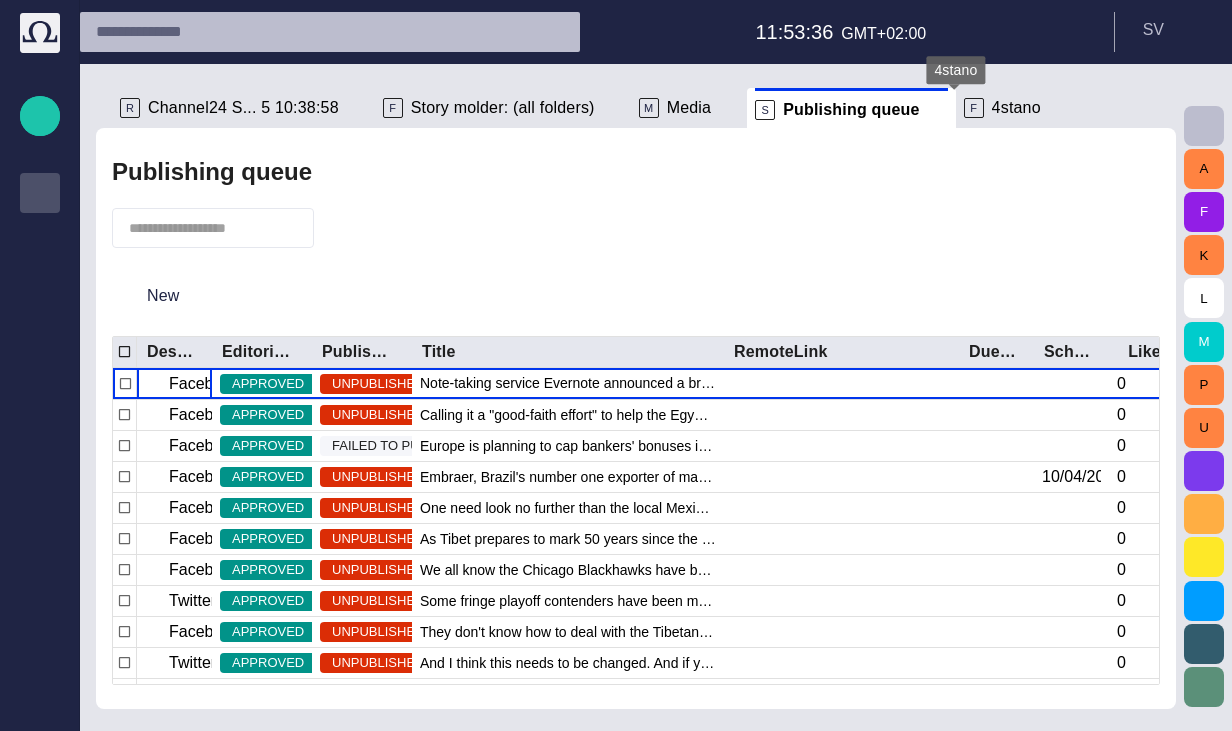 click on "4stano" at bounding box center (1016, 108) 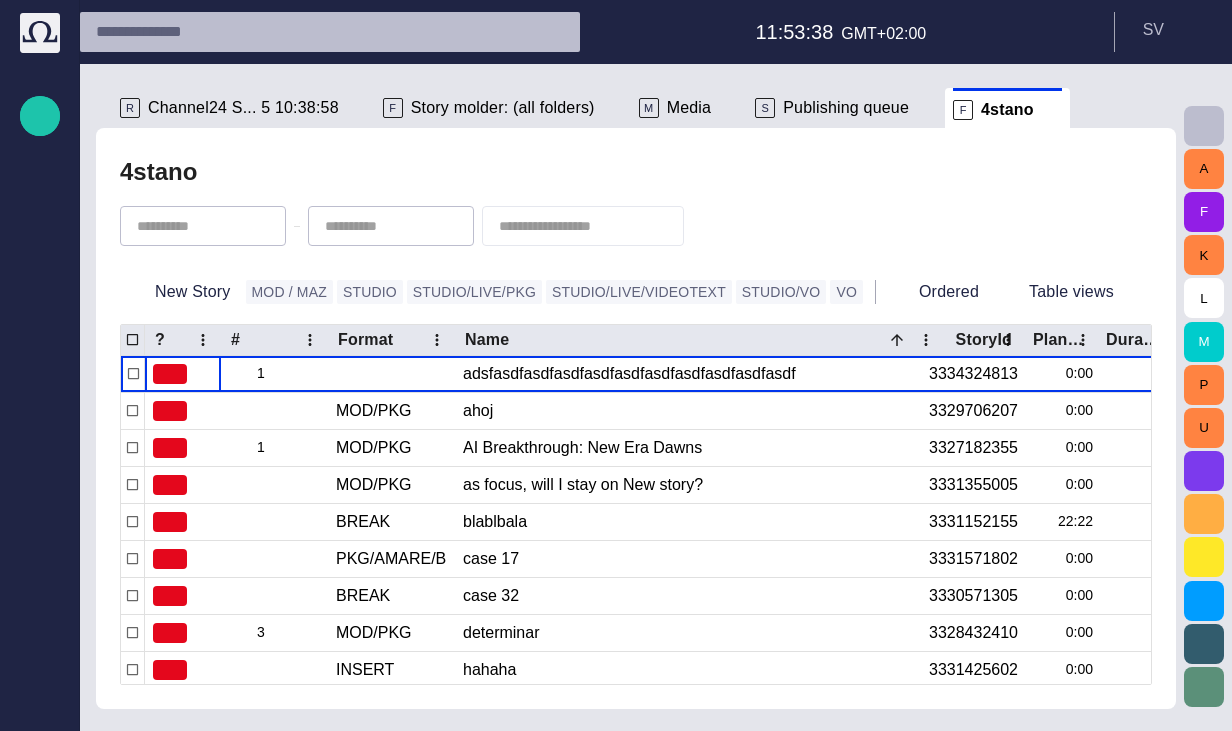 scroll, scrollTop: 80, scrollLeft: 0, axis: vertical 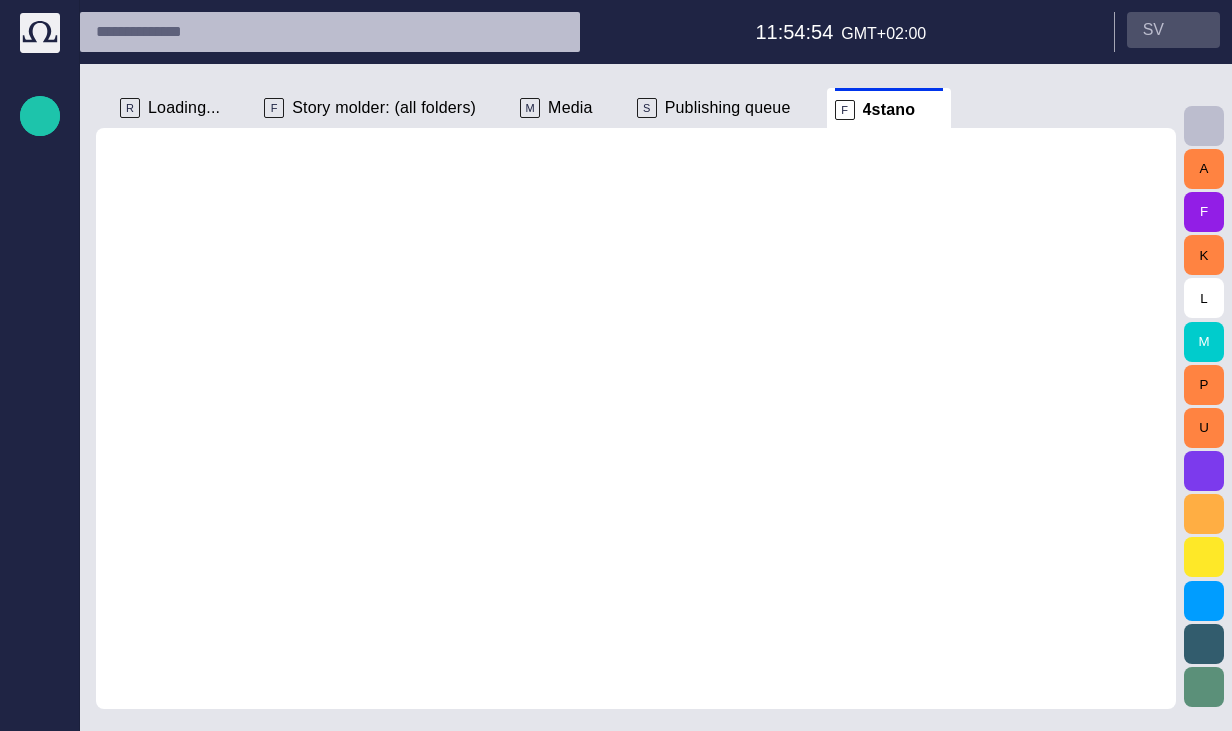 click on "S V" at bounding box center (1173, 30) 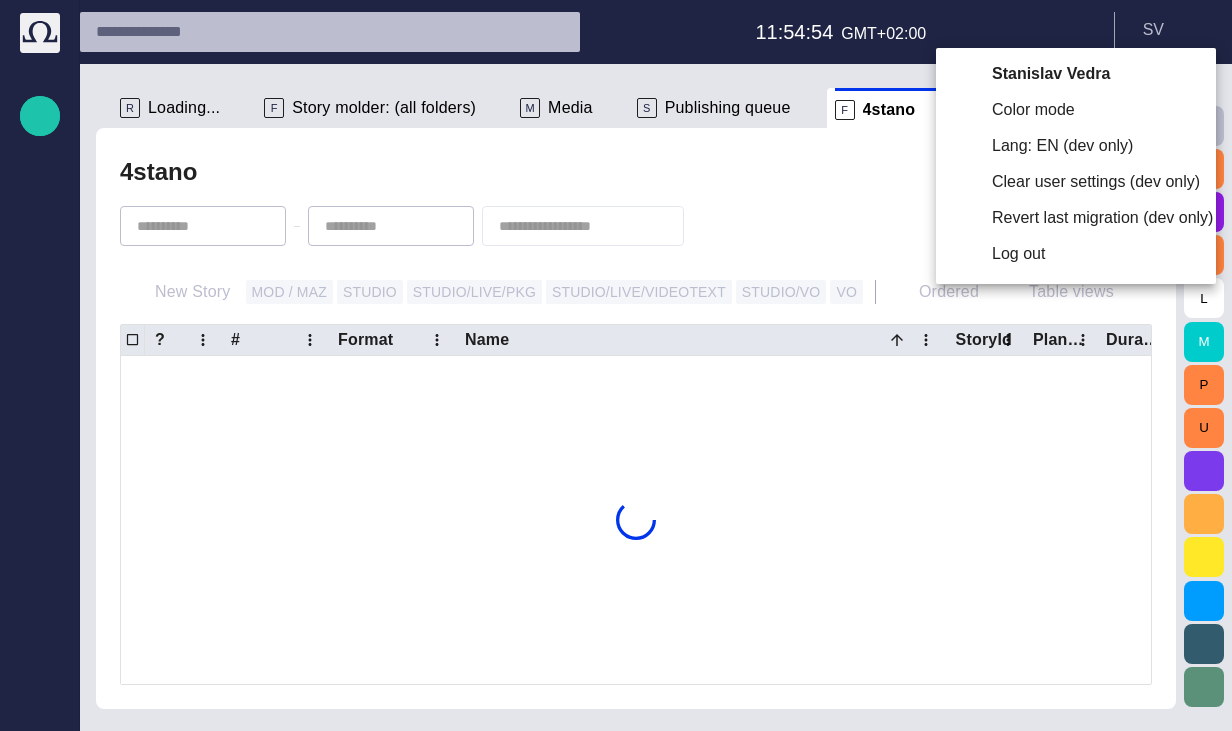 click on "Log out" at bounding box center (1076, 254) 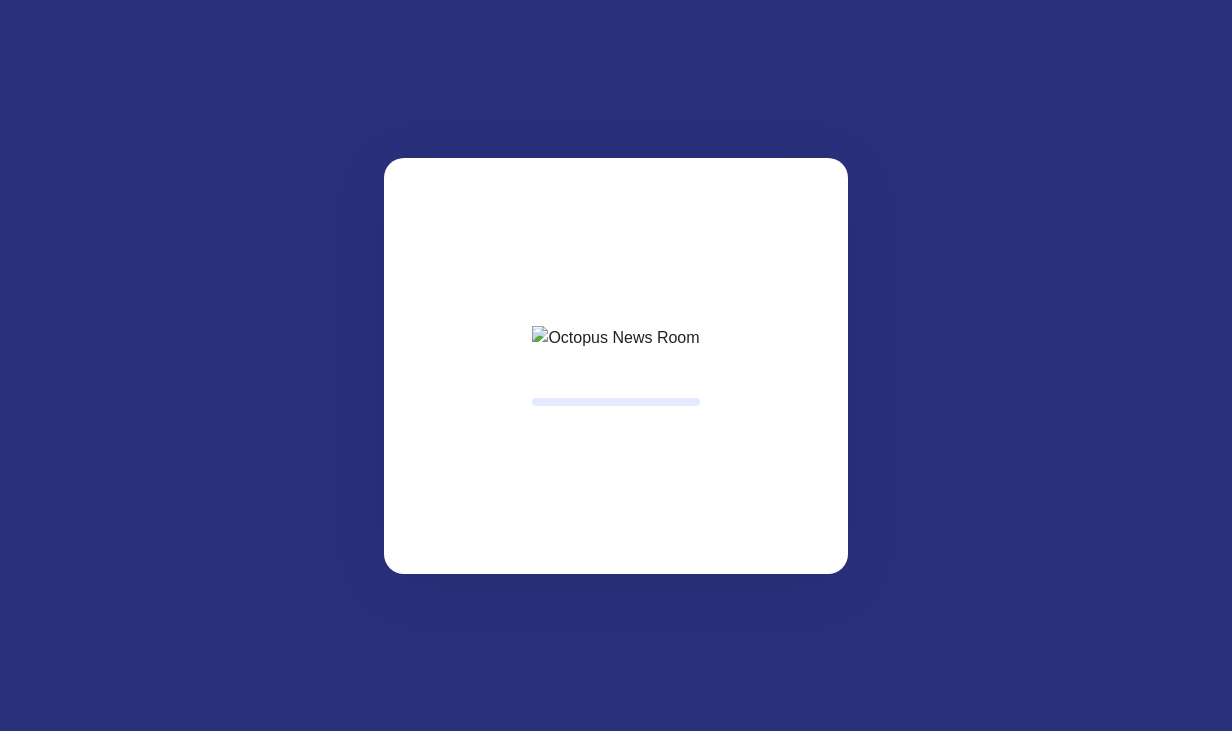 scroll, scrollTop: 0, scrollLeft: 0, axis: both 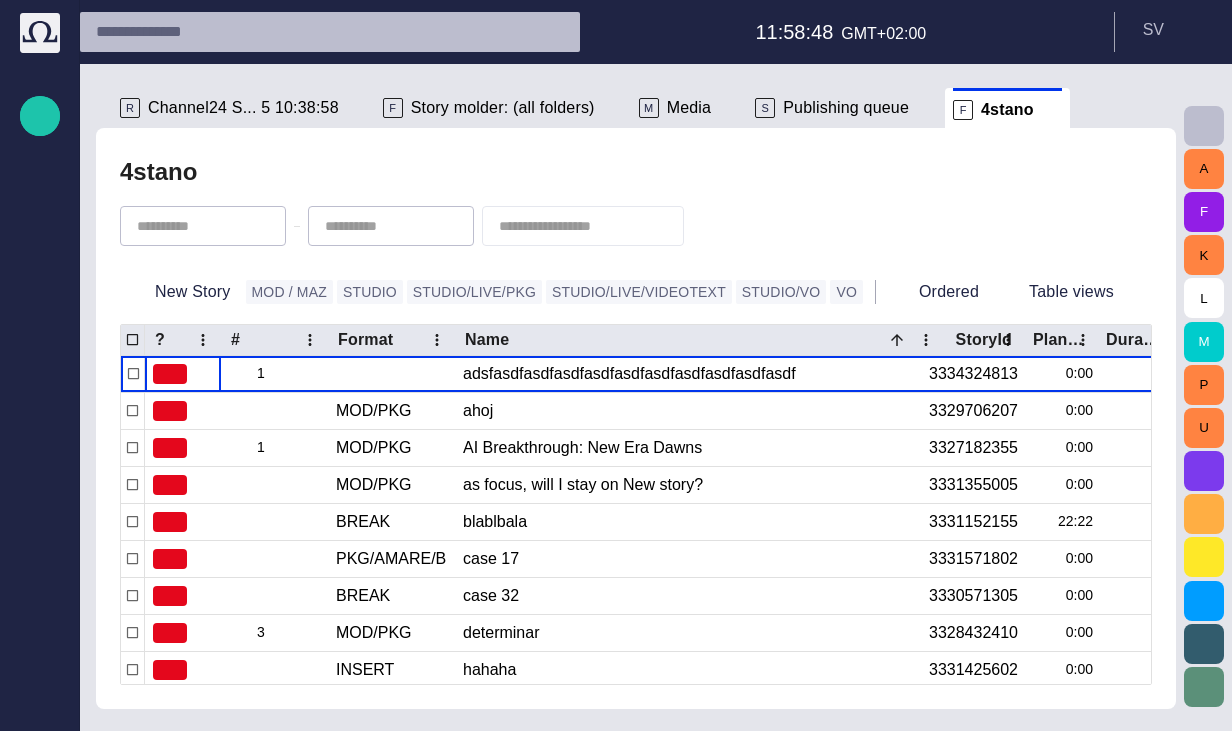 click on "Channel24 S... 5 10:38:58" at bounding box center [243, 108] 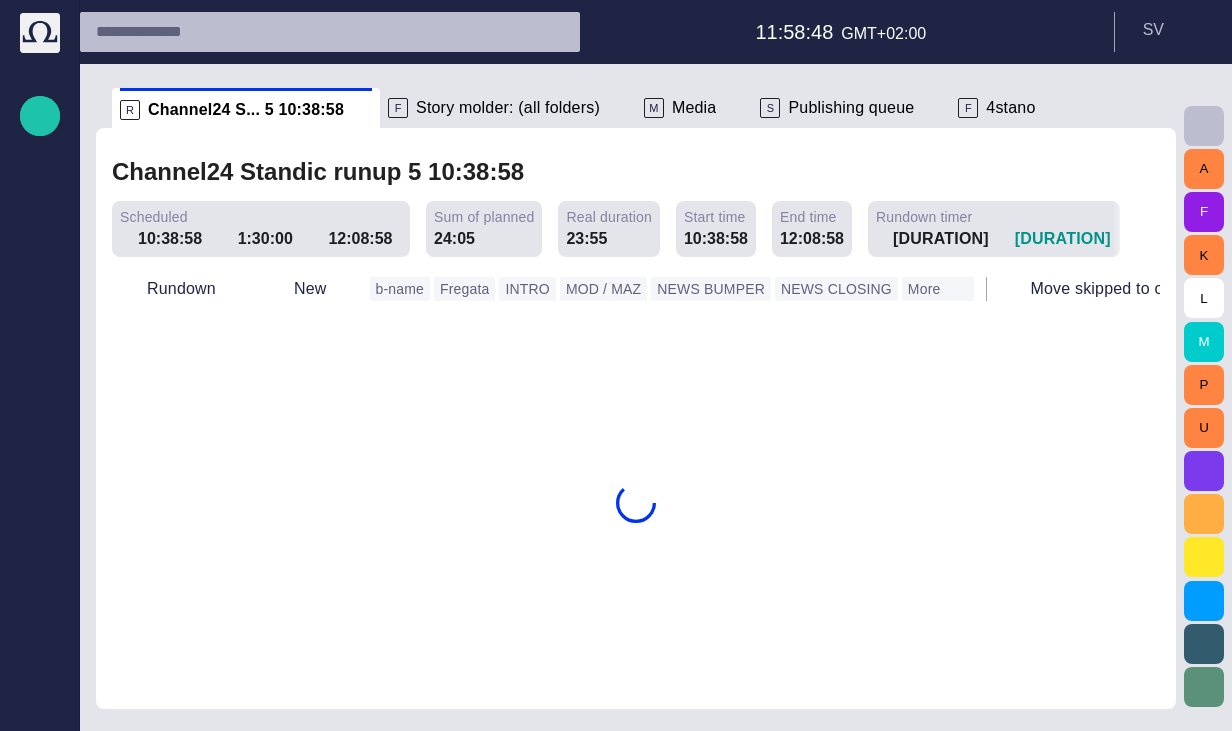 click on "Story molder: (all folders)" at bounding box center (508, 108) 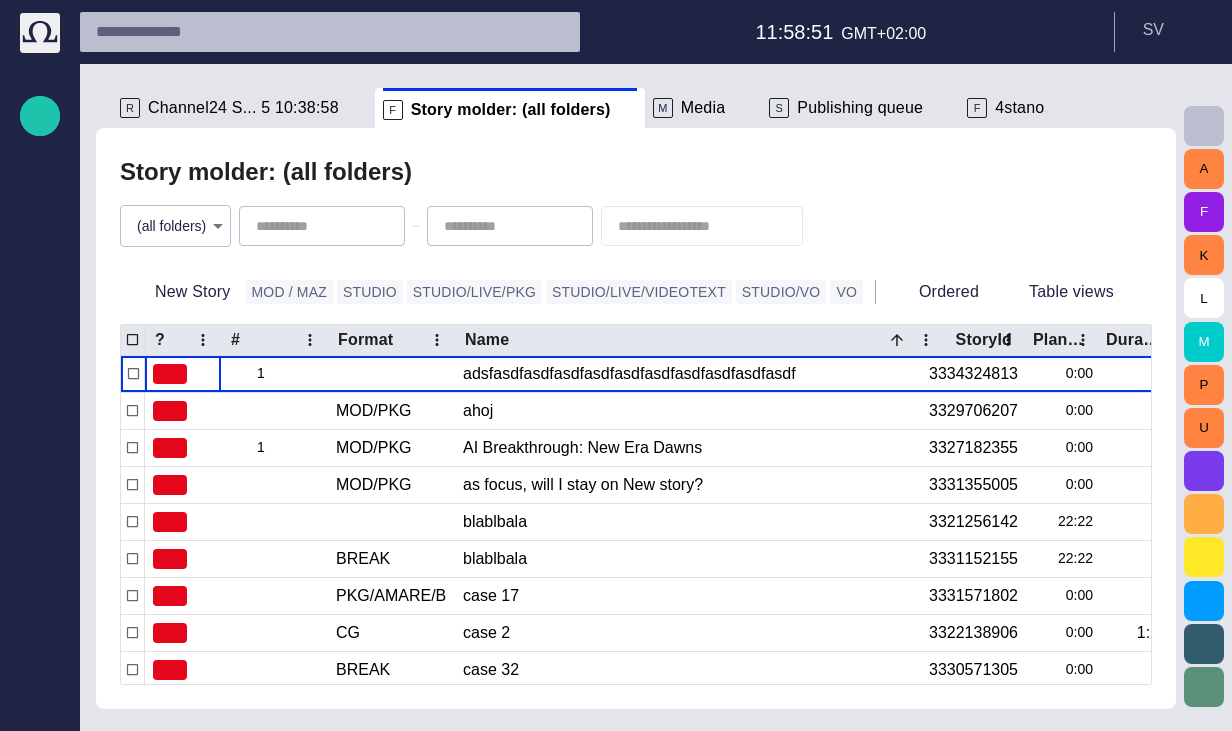 click on "Media" at bounding box center (703, 108) 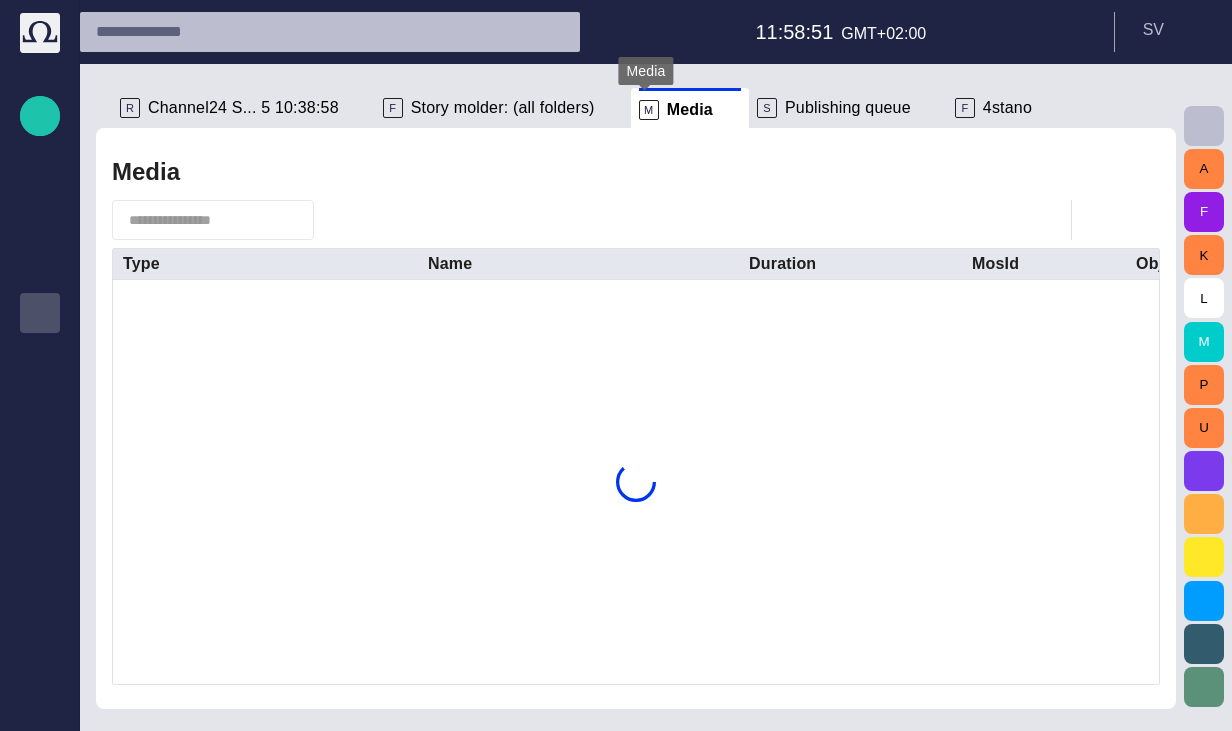 scroll, scrollTop: 89, scrollLeft: 0, axis: vertical 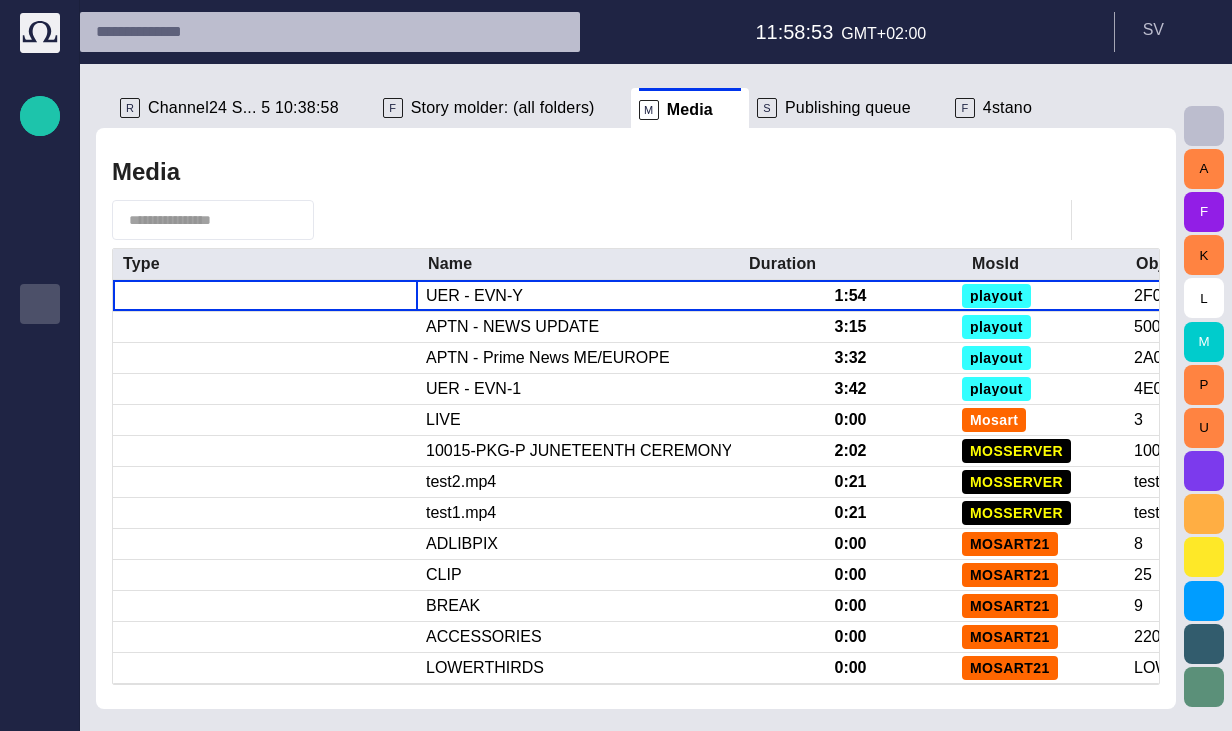 click on "S Publishing queue" at bounding box center [834, 108] 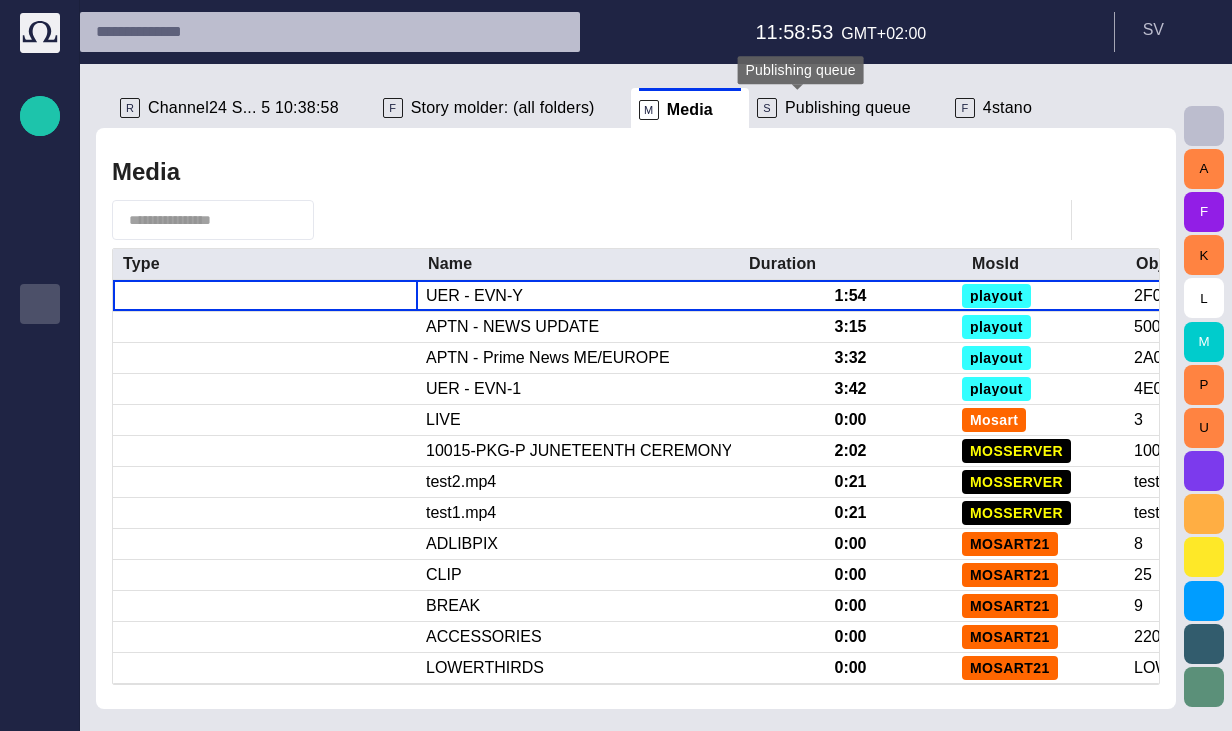 click on "S Publishing queue" at bounding box center (834, 108) 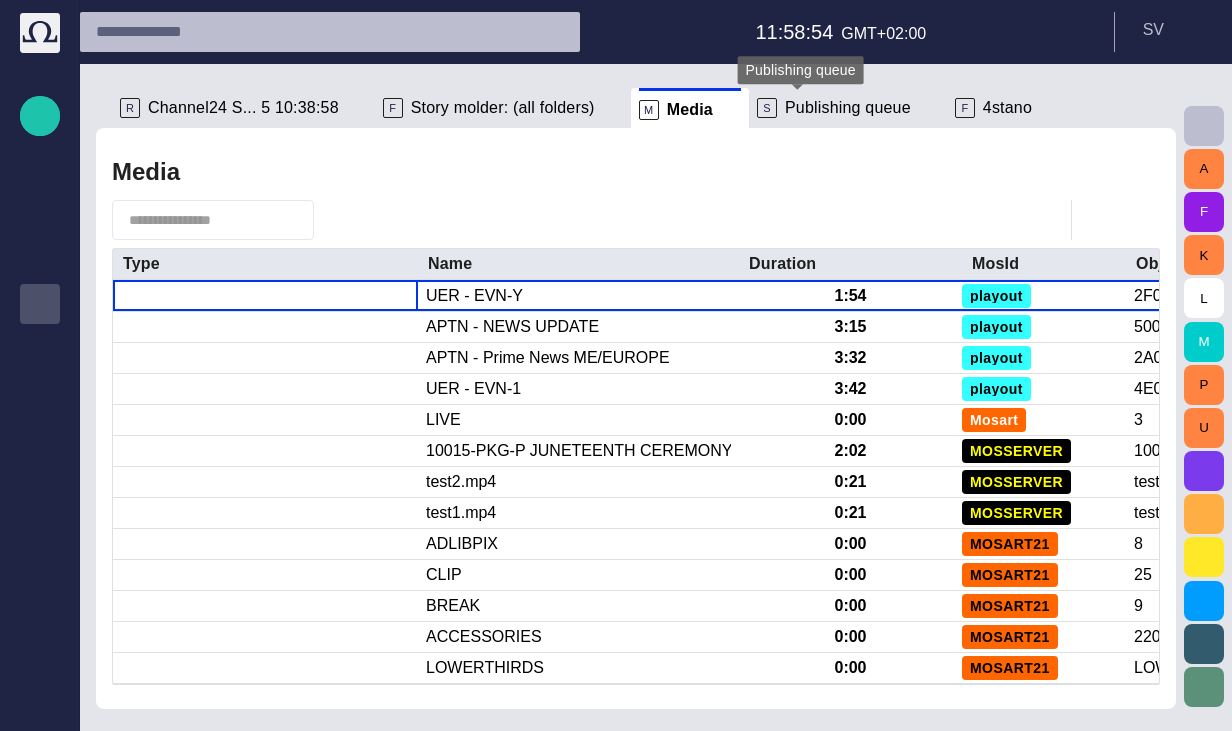 click on "Publishing queue" at bounding box center (848, 108) 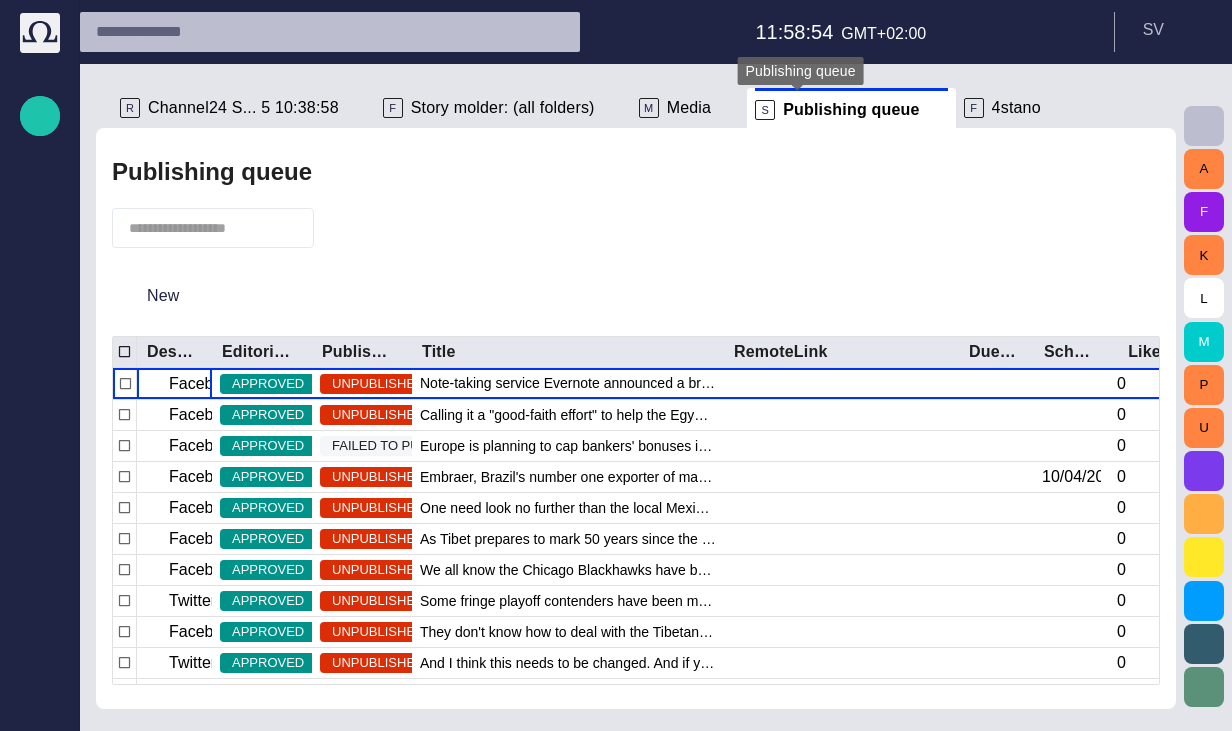 click on "4stano" at bounding box center (1016, 108) 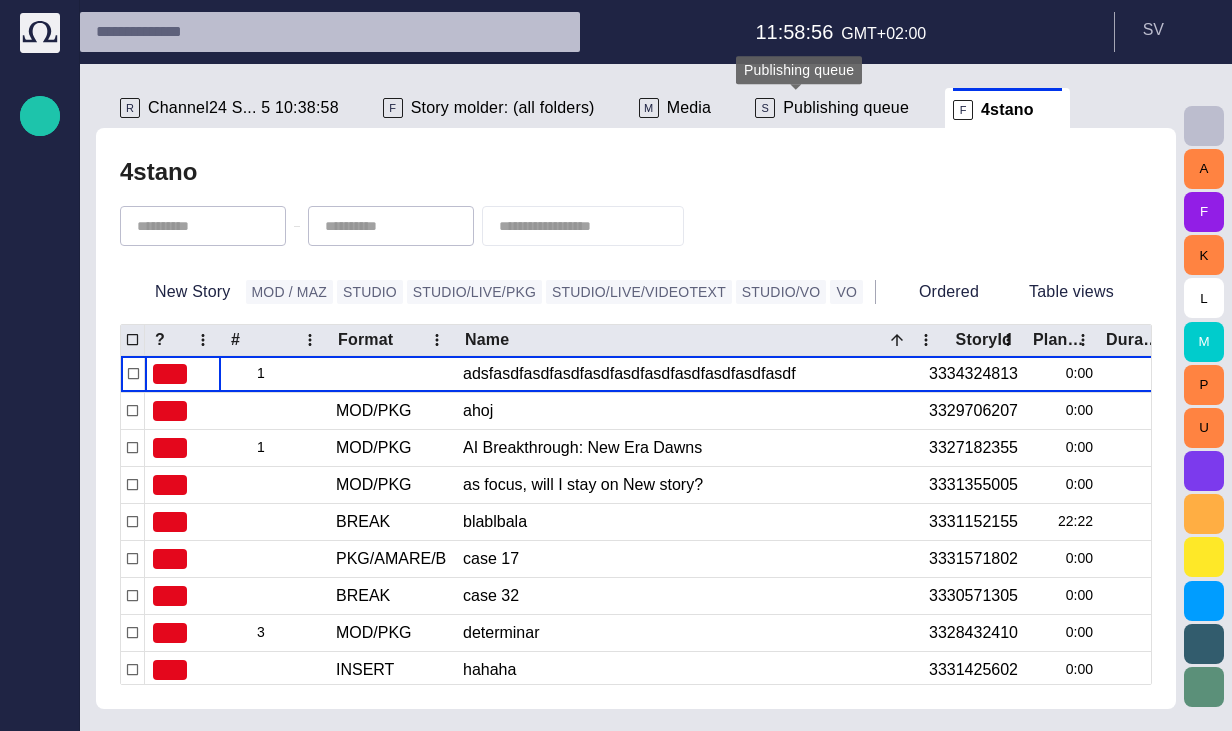 scroll, scrollTop: 80, scrollLeft: 0, axis: vertical 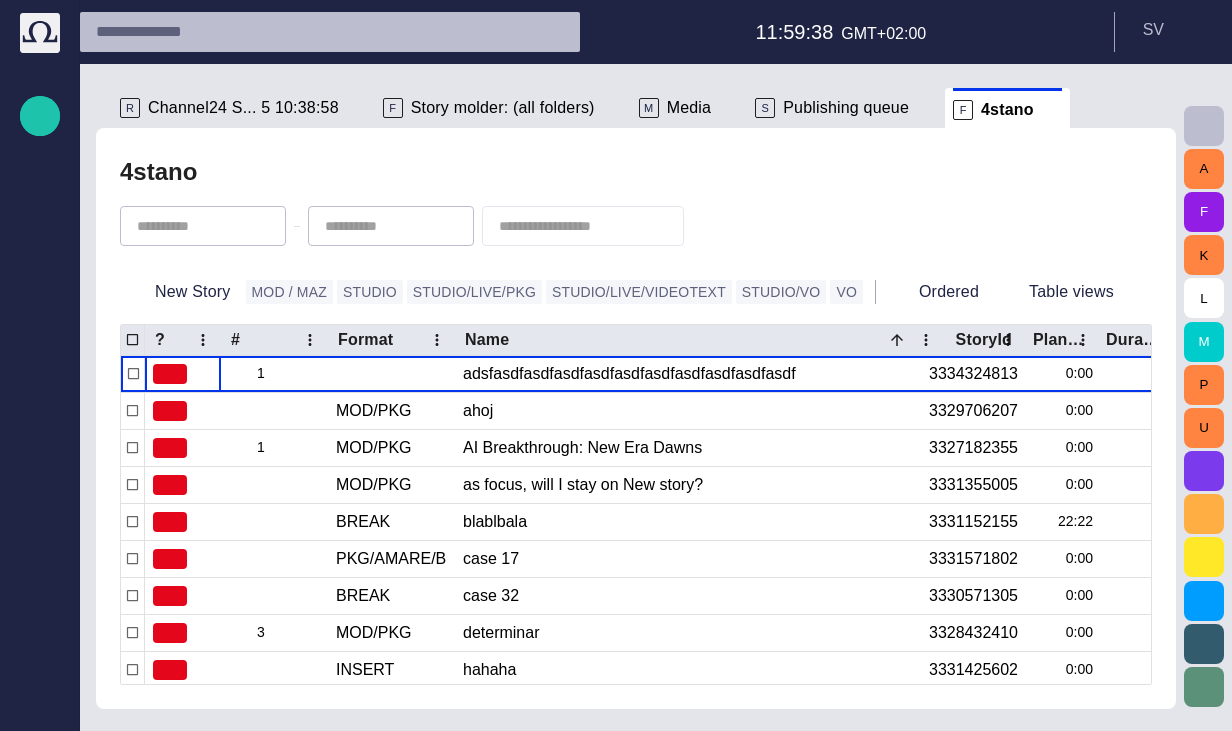 click on "[TIME] GMT+02:00 S V" at bounding box center [656, 32] 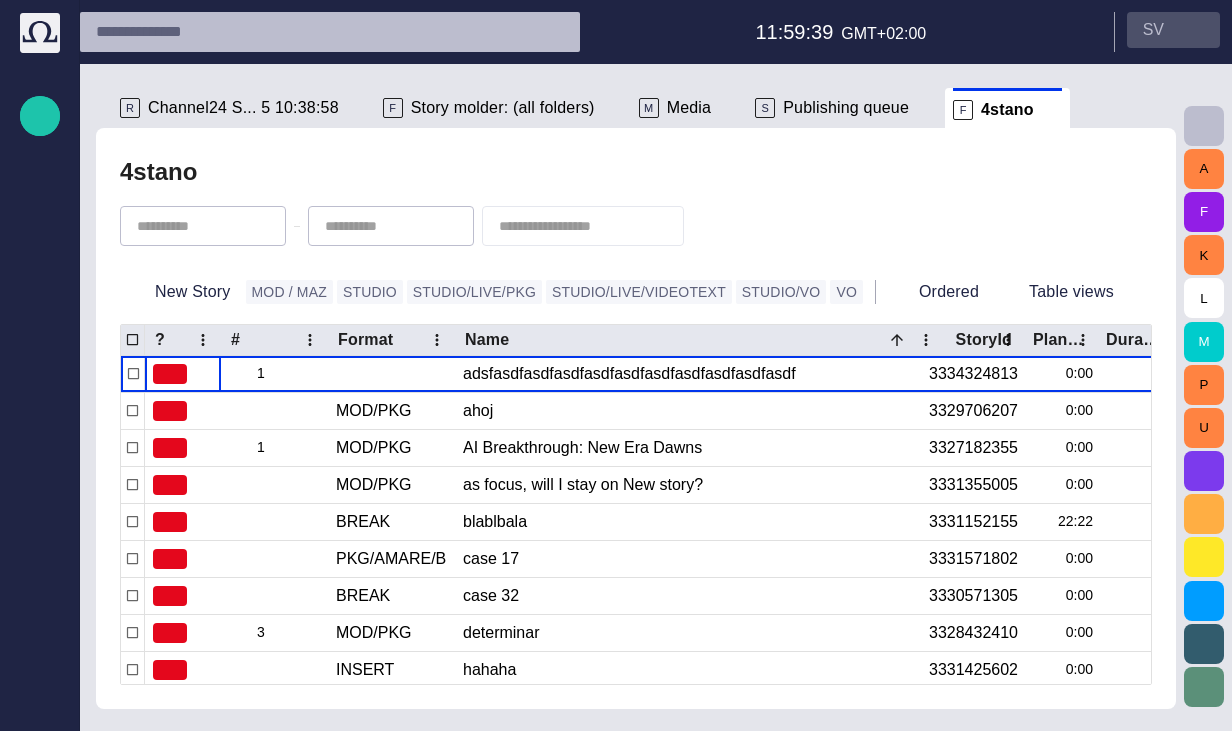 click on "S V" at bounding box center (1153, 30) 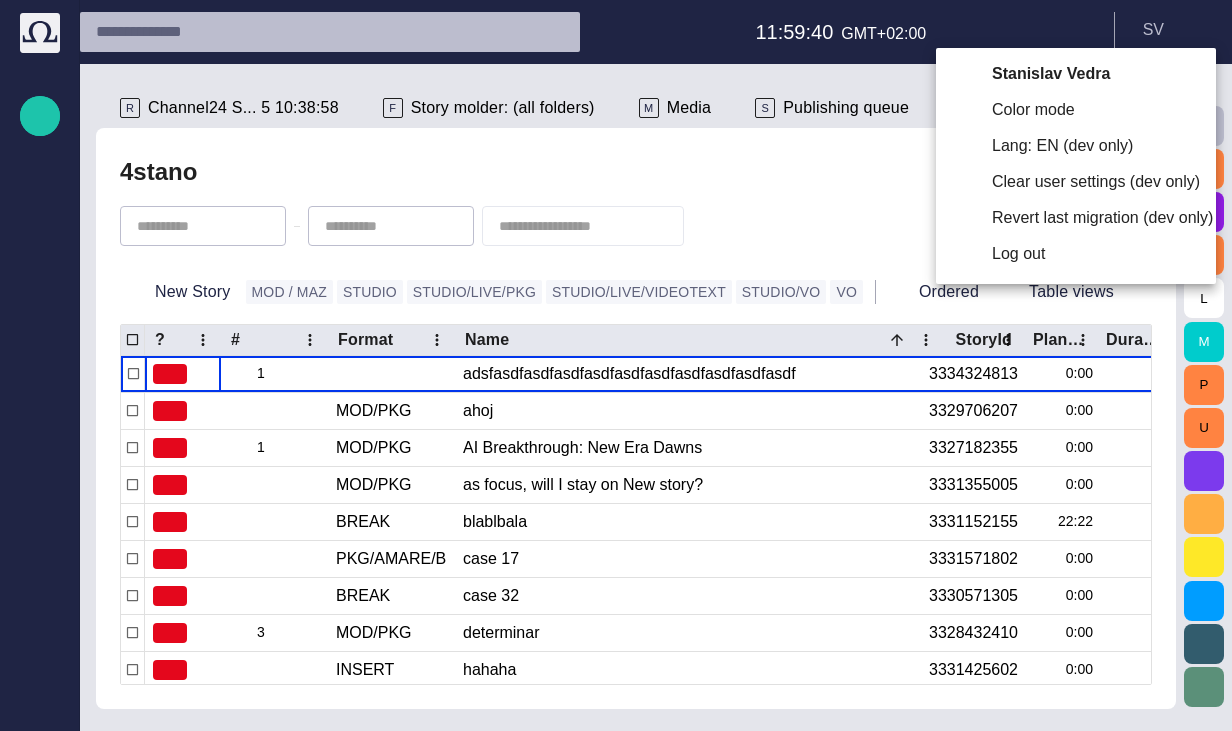 click on "Log out" at bounding box center (1076, 254) 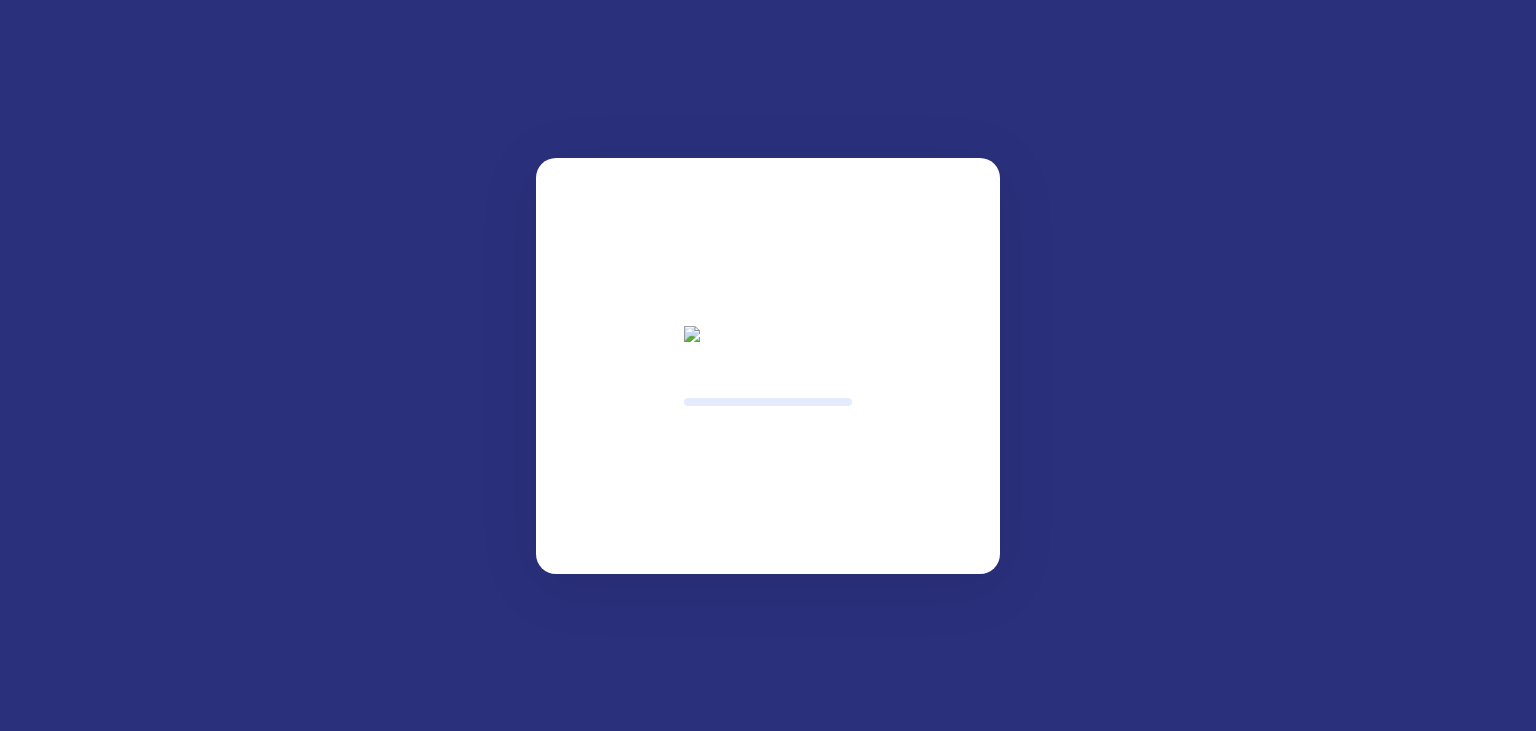 scroll, scrollTop: 0, scrollLeft: 0, axis: both 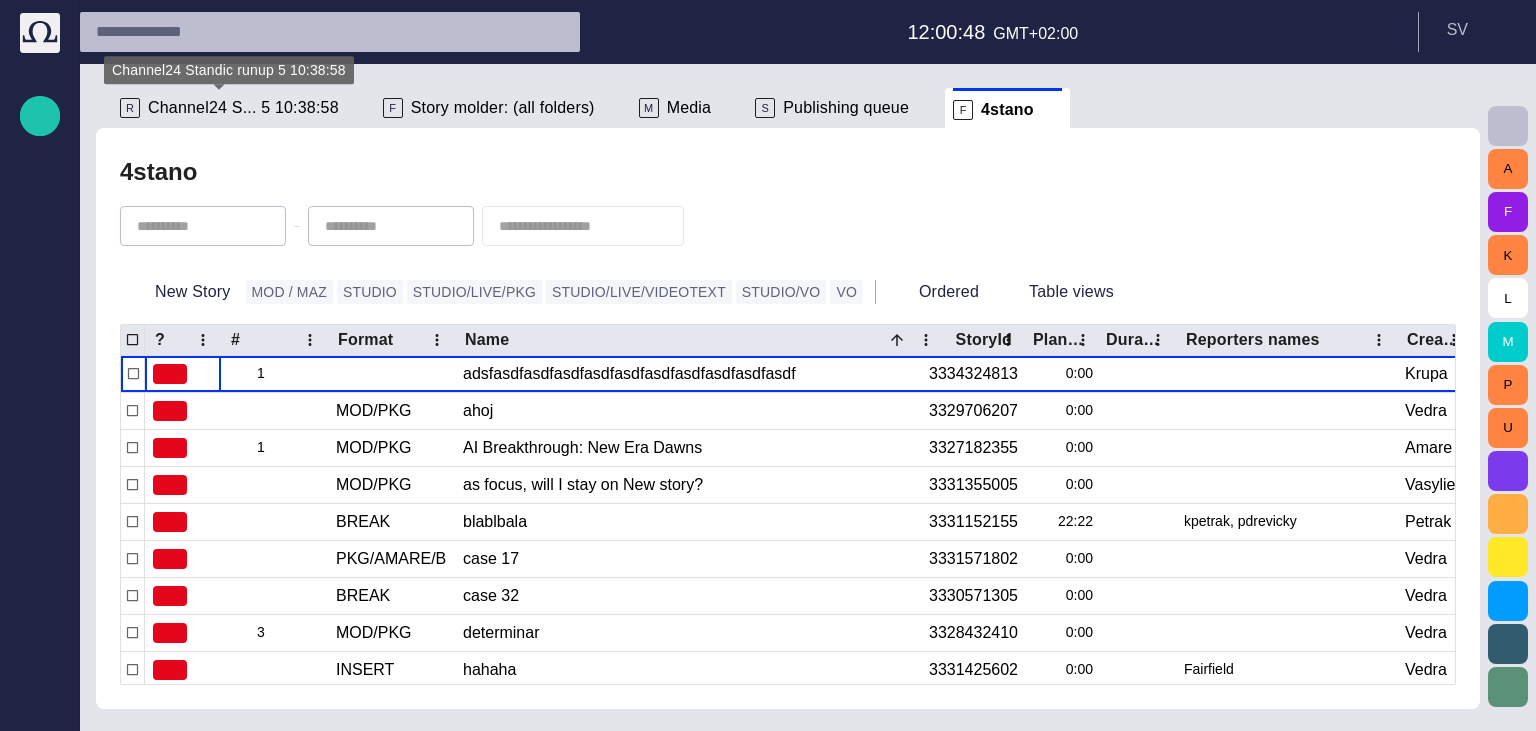 type 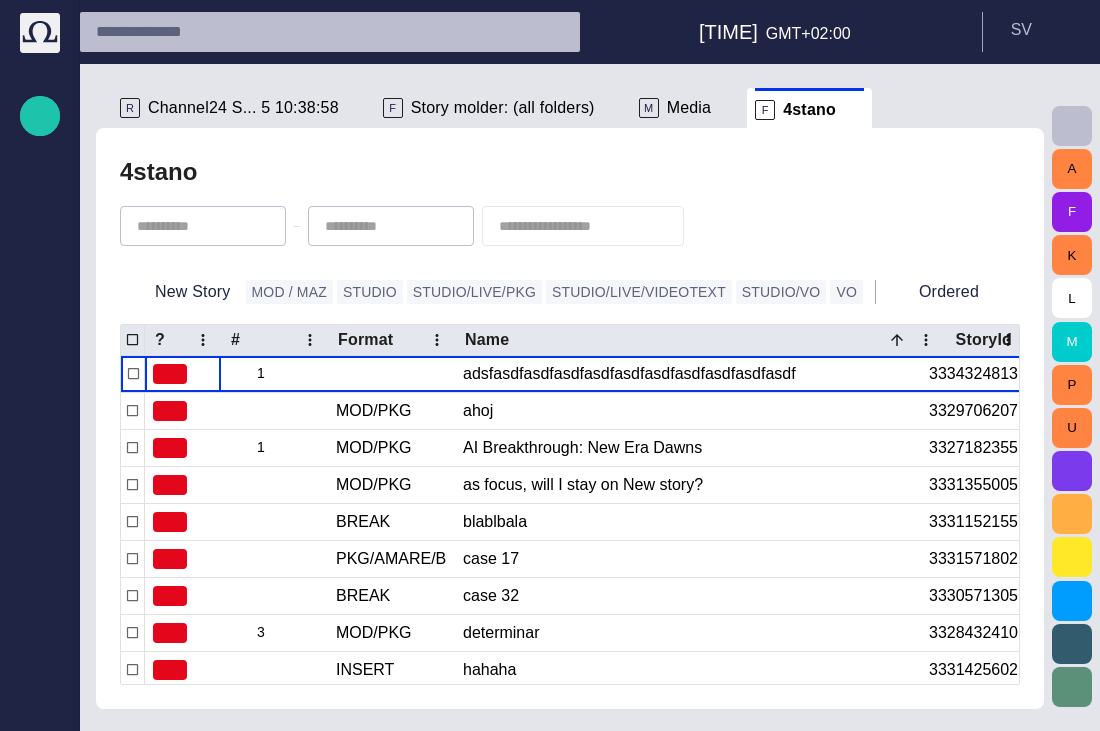 click on "Channel24 S... 5 10:38:58" at bounding box center [243, 108] 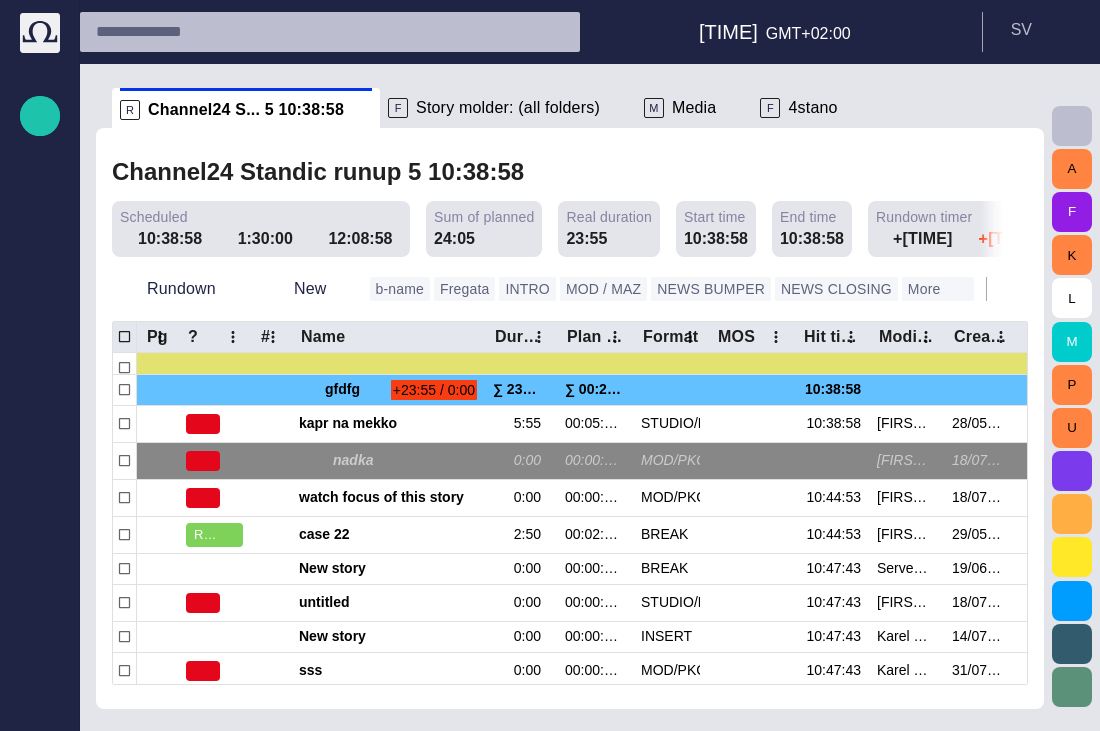 click on "Story molder: (all folders)" at bounding box center (508, 108) 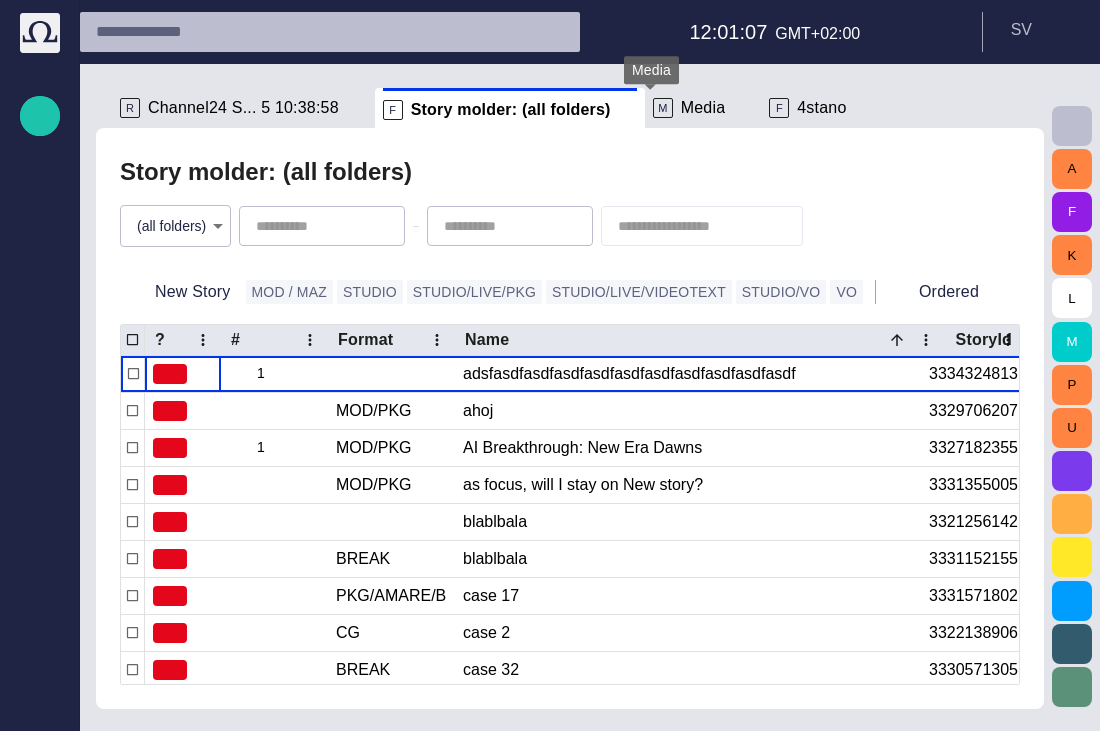 click on "Media" at bounding box center [703, 108] 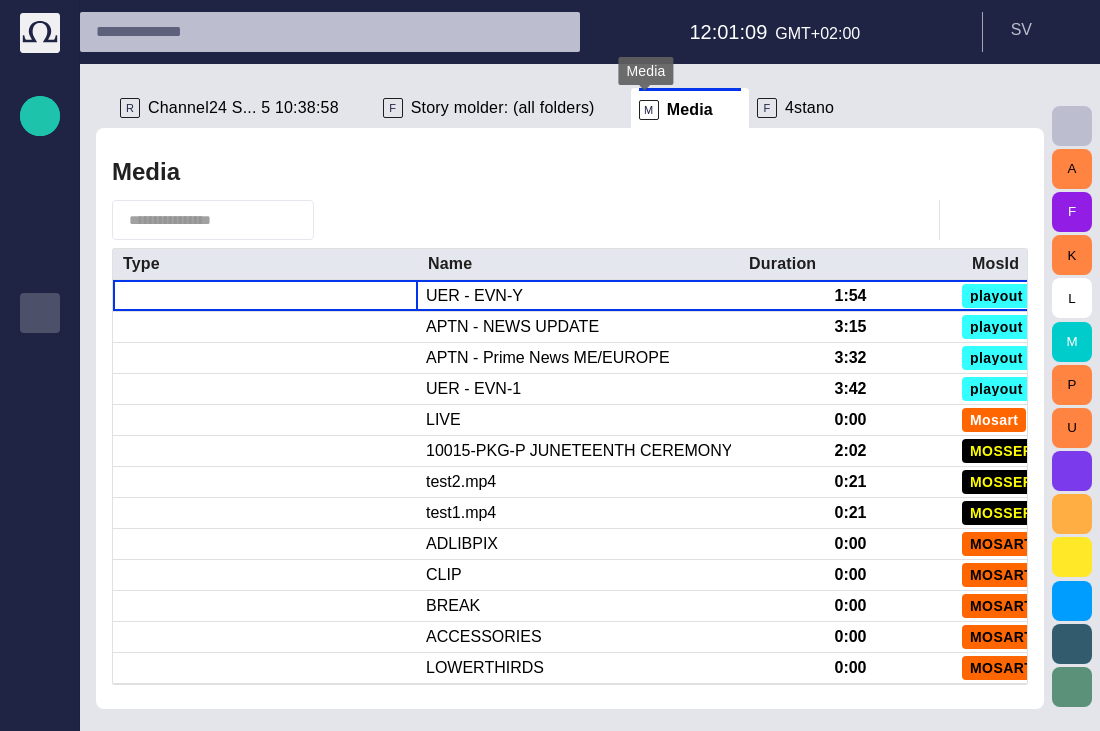 scroll, scrollTop: 89, scrollLeft: 0, axis: vertical 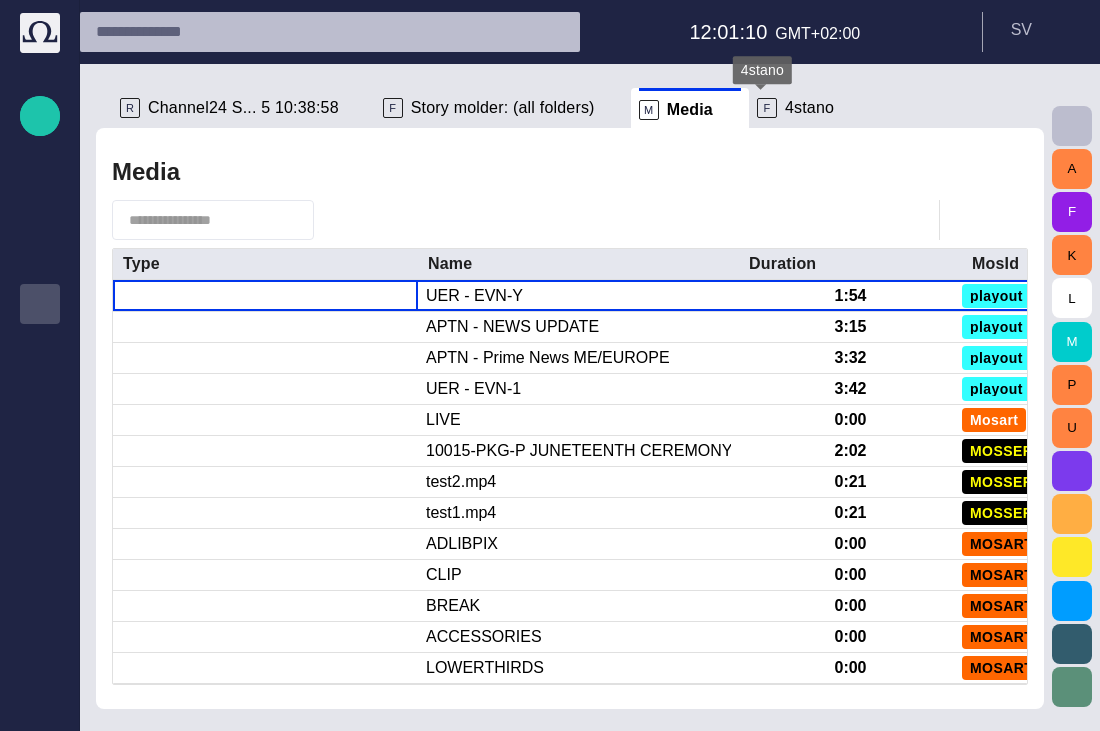 click on "4stano" at bounding box center (809, 108) 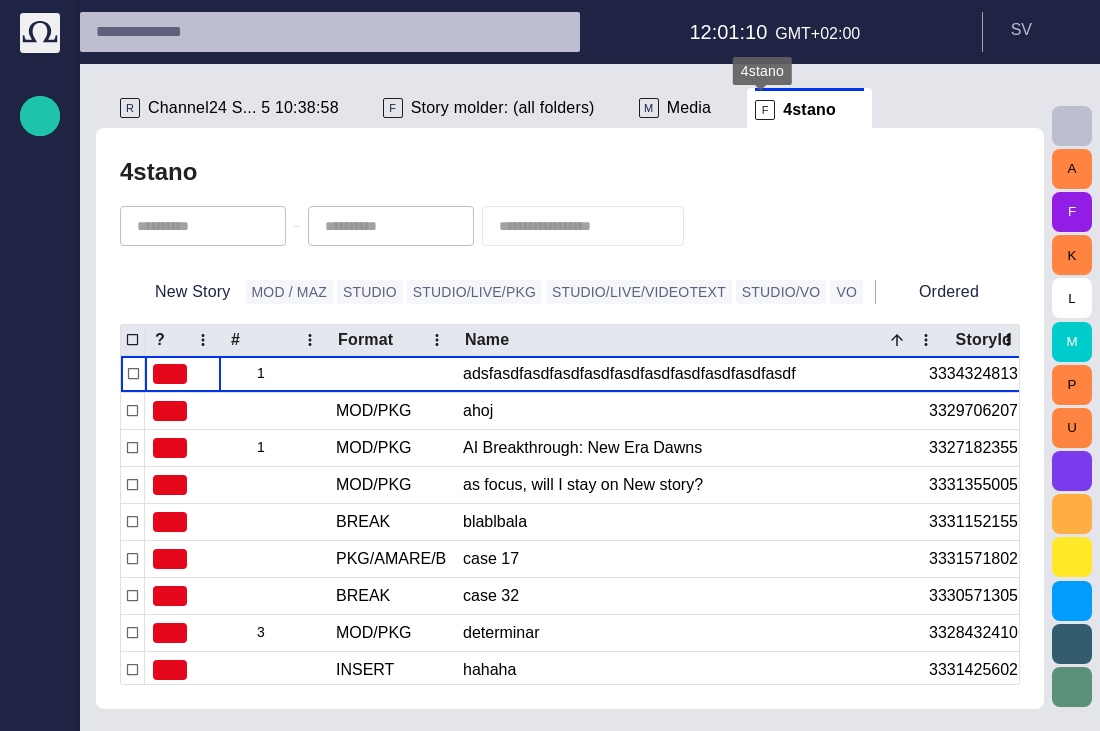 scroll, scrollTop: 80, scrollLeft: 0, axis: vertical 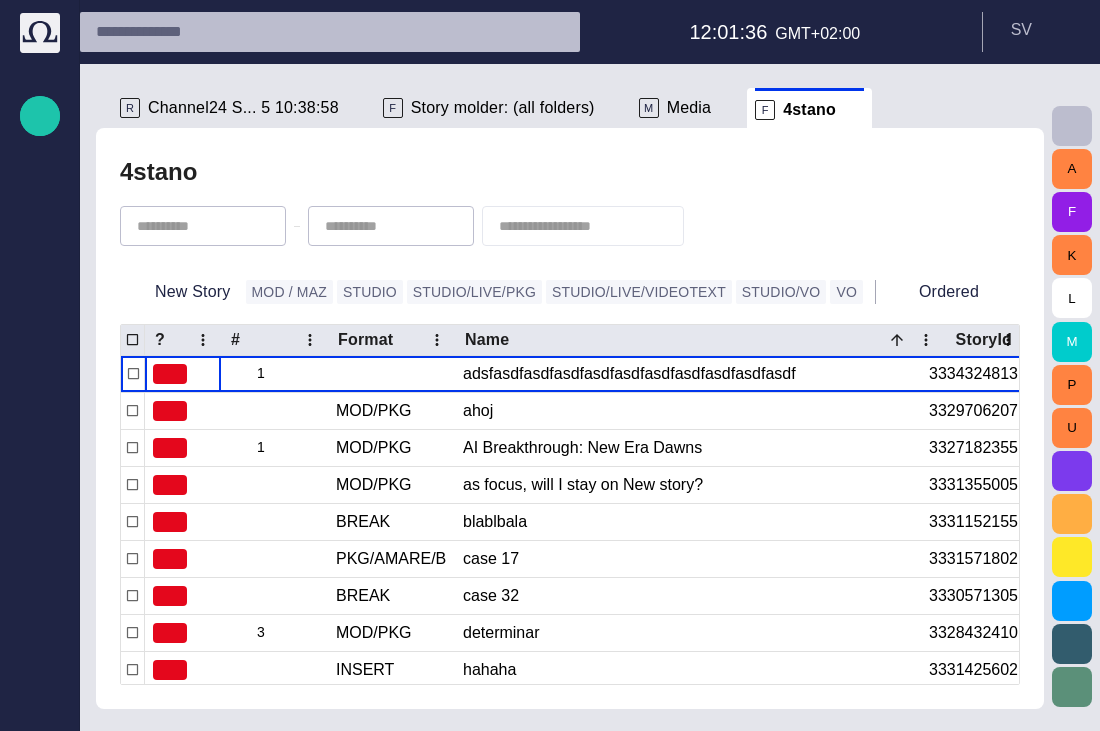 click on "Media" at bounding box center [689, 108] 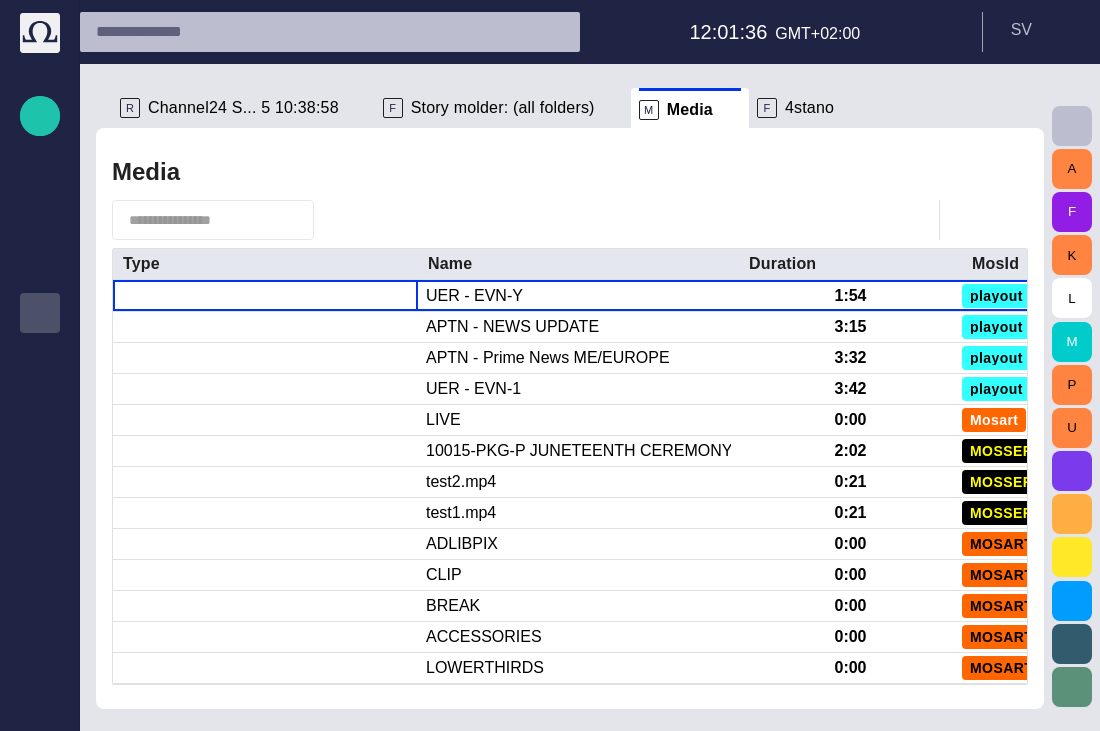 scroll, scrollTop: 89, scrollLeft: 0, axis: vertical 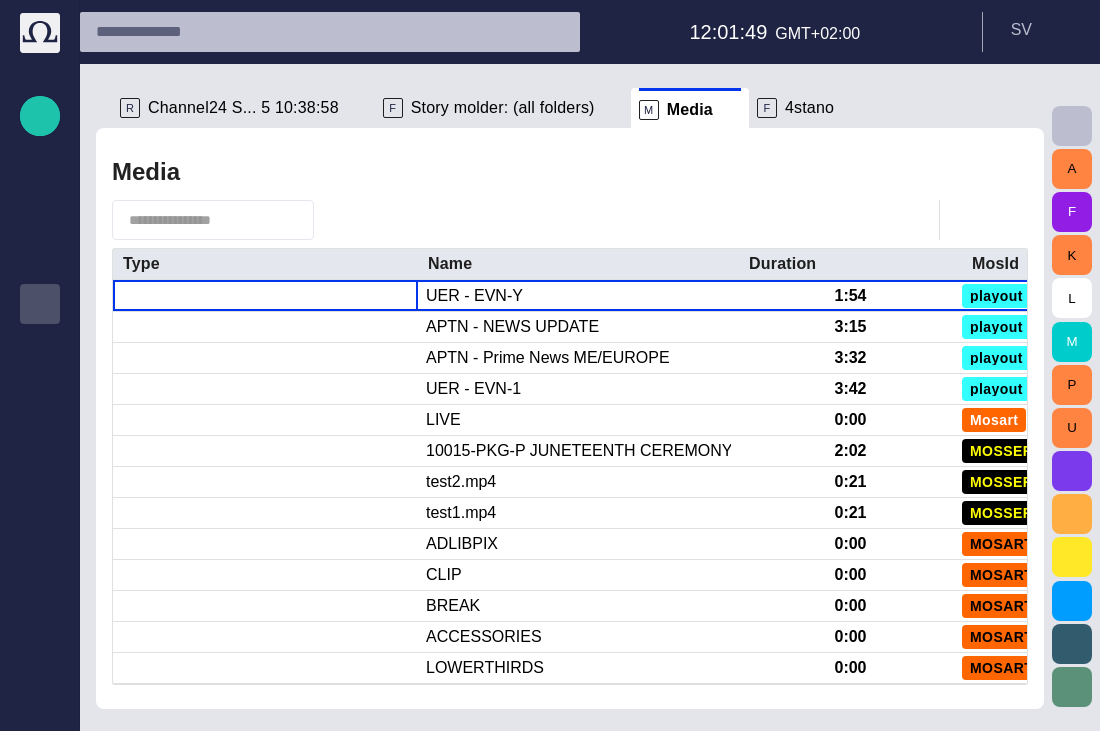 click on "Channel24 S... 5 10:38:58" at bounding box center [243, 108] 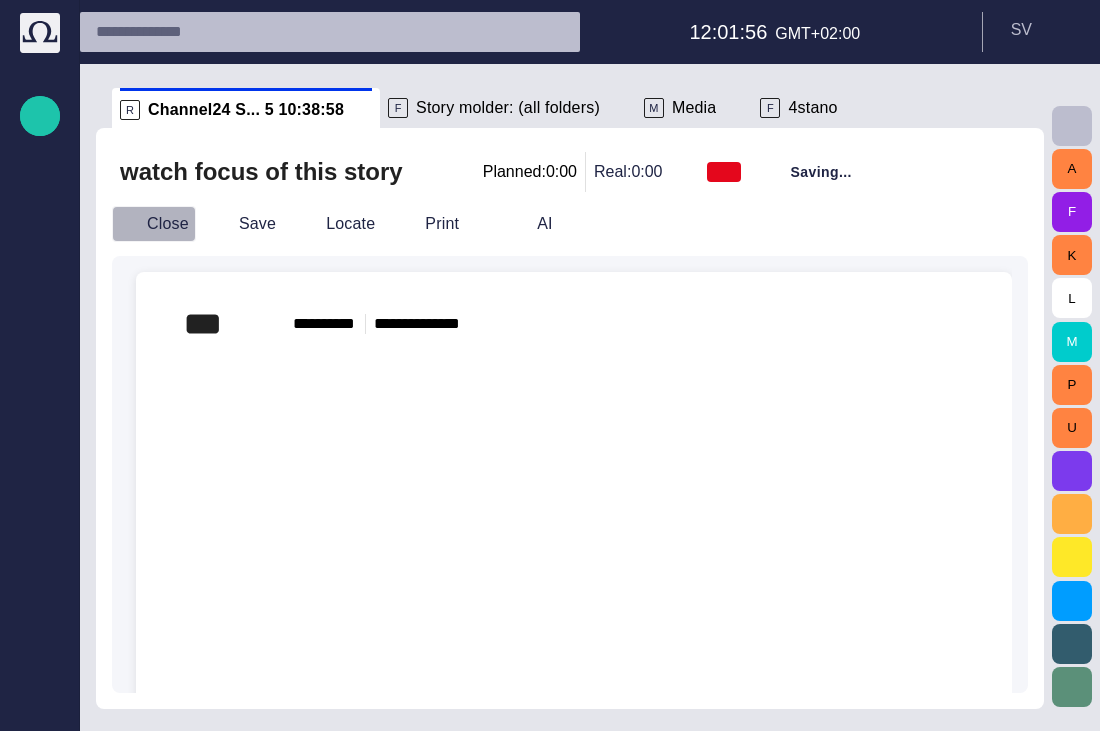 click on "Close" at bounding box center [154, 224] 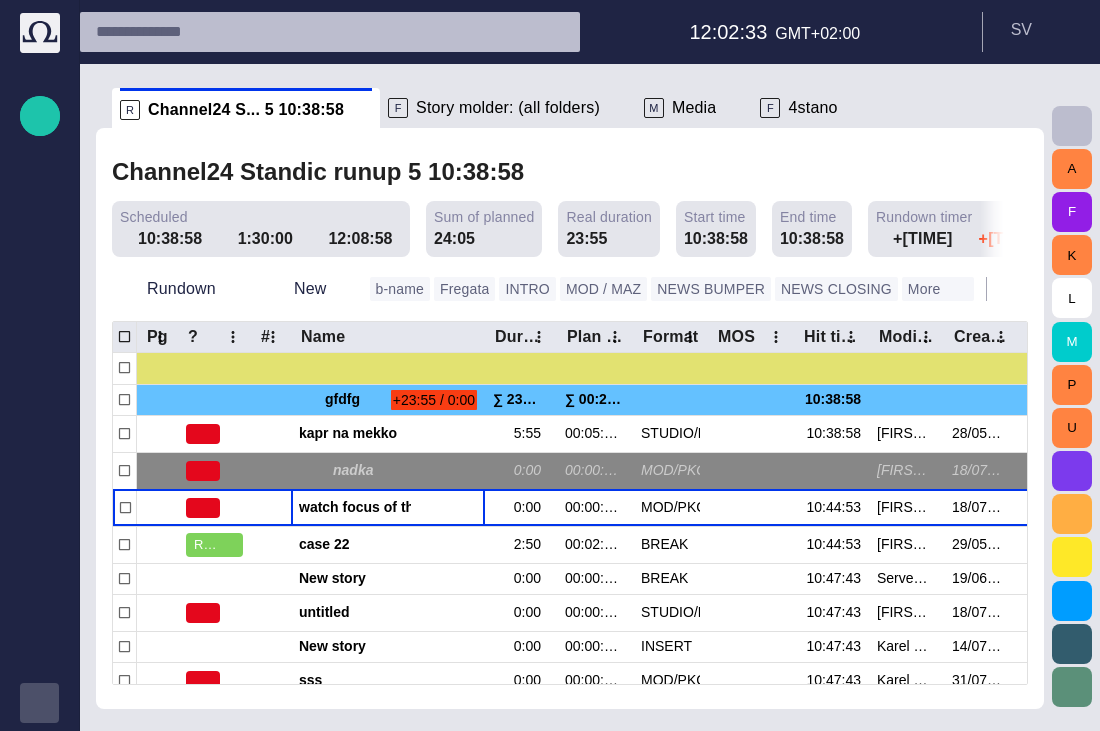 click at bounding box center [40, 703] 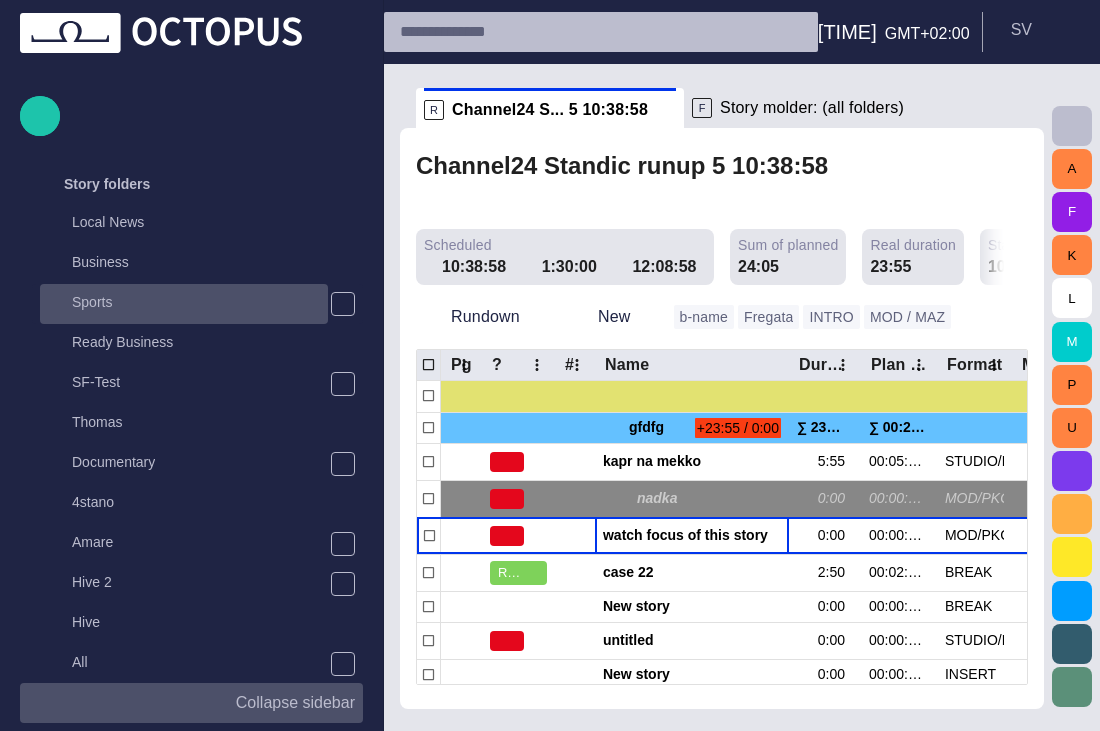 scroll, scrollTop: 0, scrollLeft: 0, axis: both 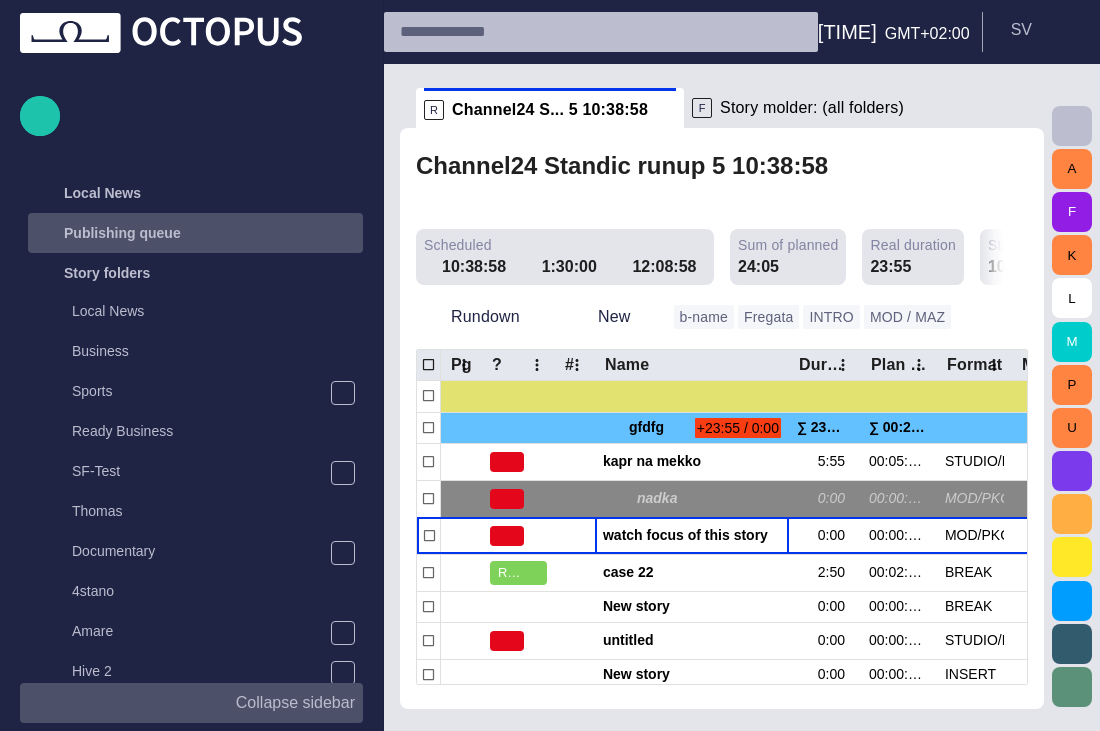 click on "Publishing queue" at bounding box center [122, 233] 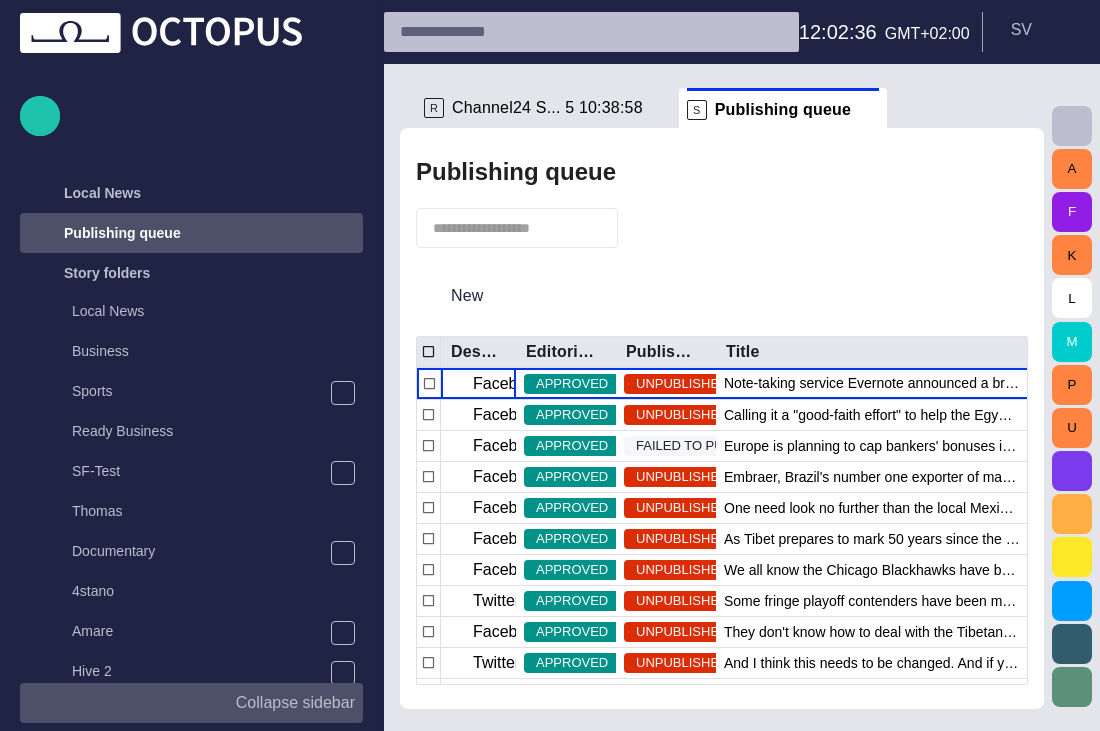 scroll, scrollTop: 40, scrollLeft: 0, axis: vertical 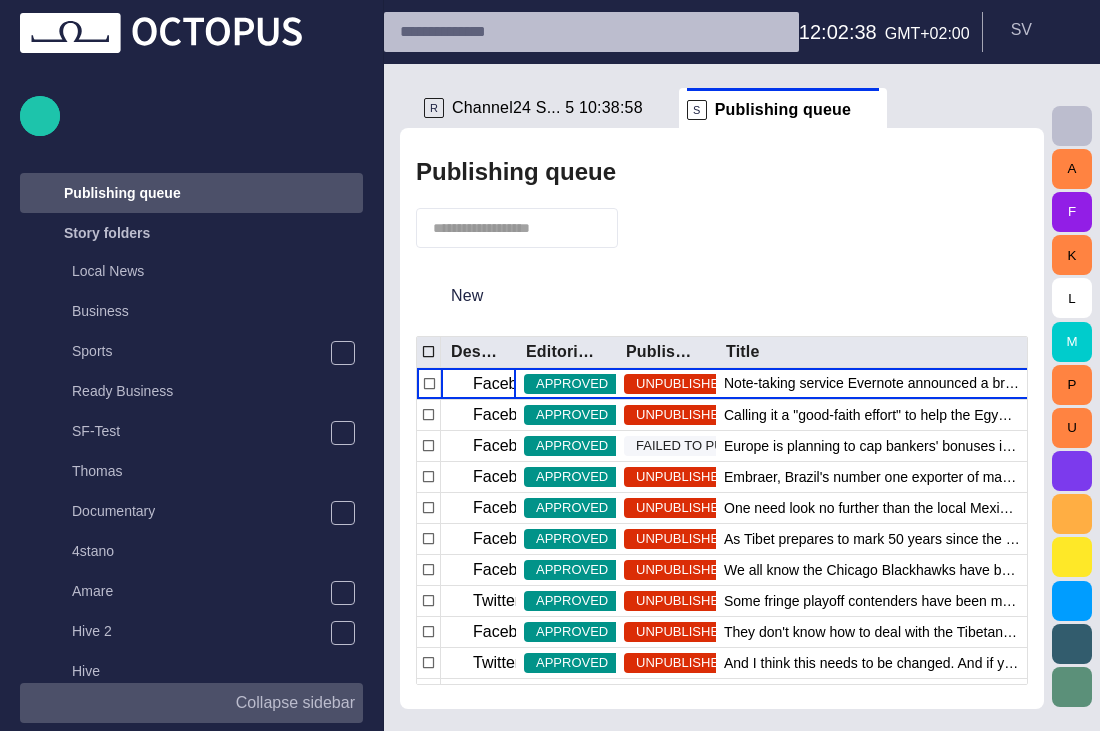 click on "Collapse sidebar" at bounding box center (295, 703) 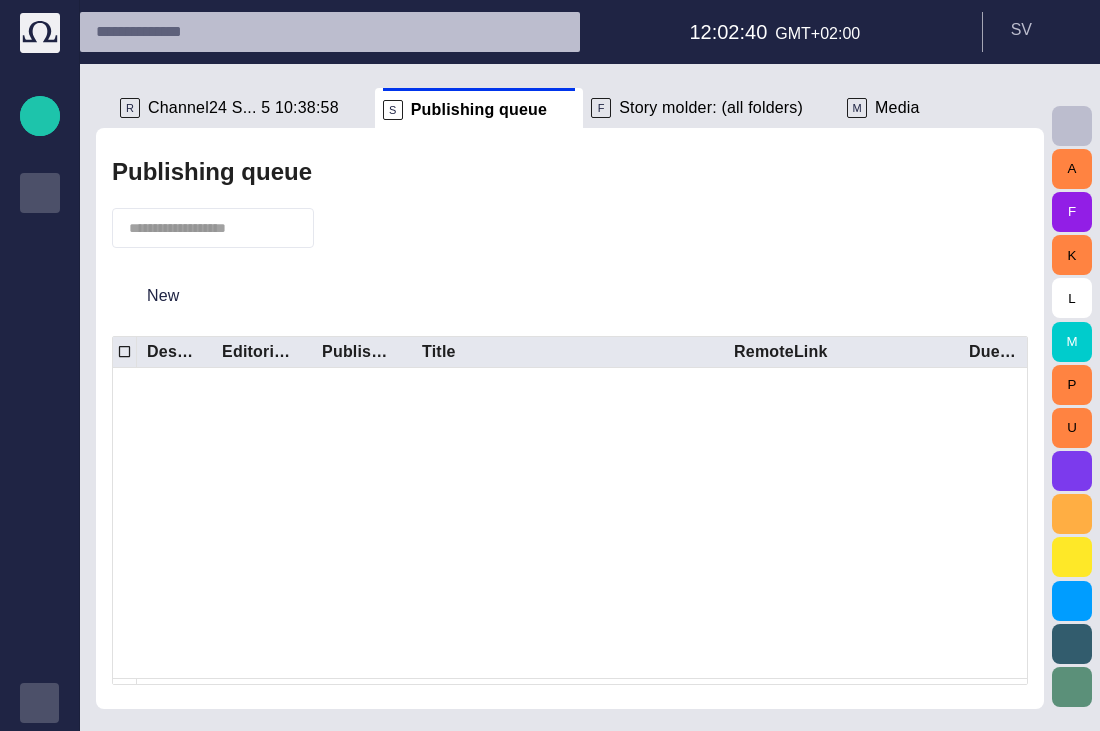 scroll, scrollTop: 316, scrollLeft: 0, axis: vertical 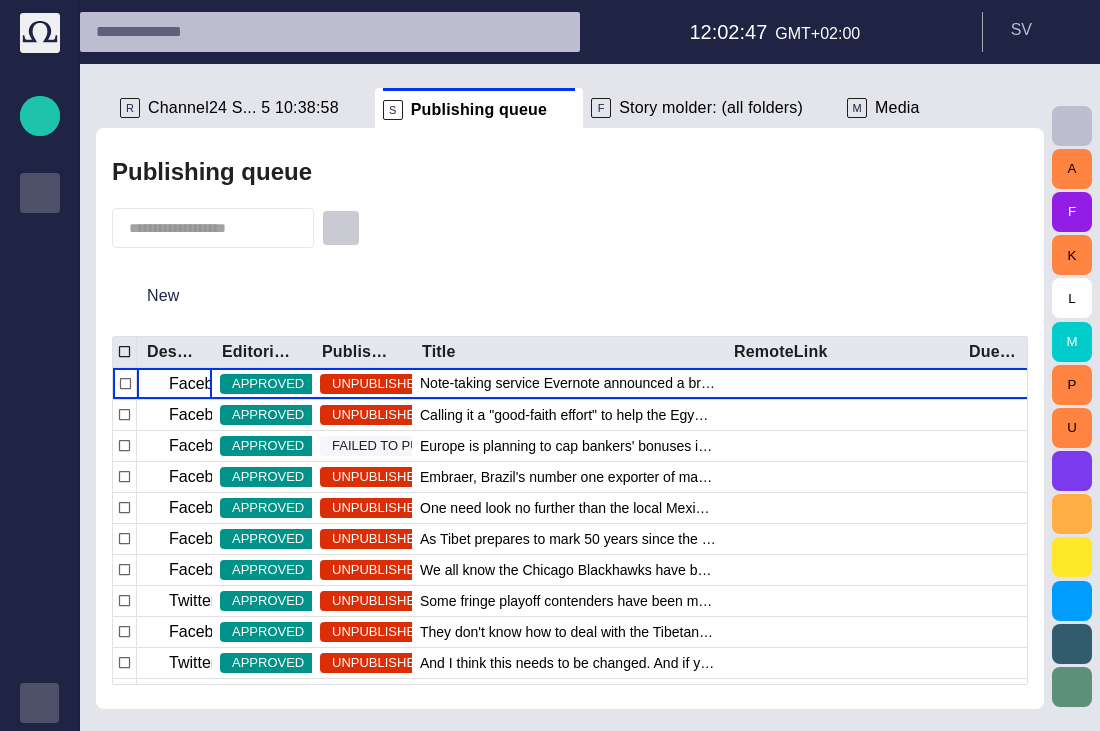 click at bounding box center (341, 228) 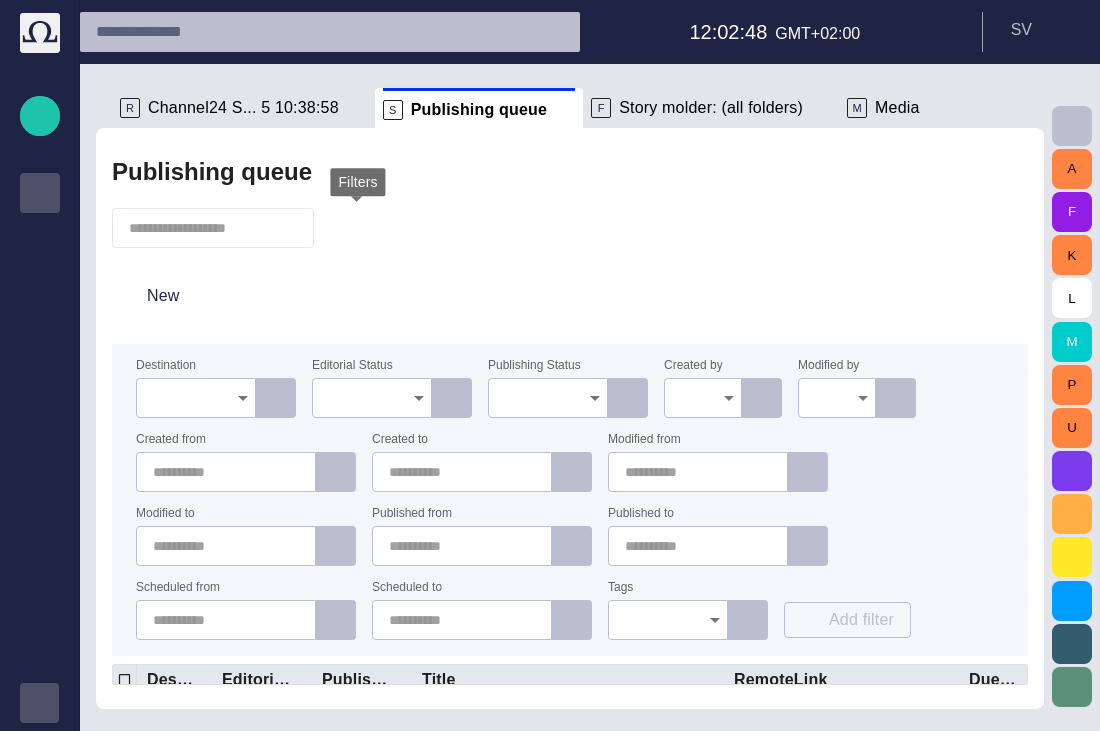click at bounding box center (341, 228) 